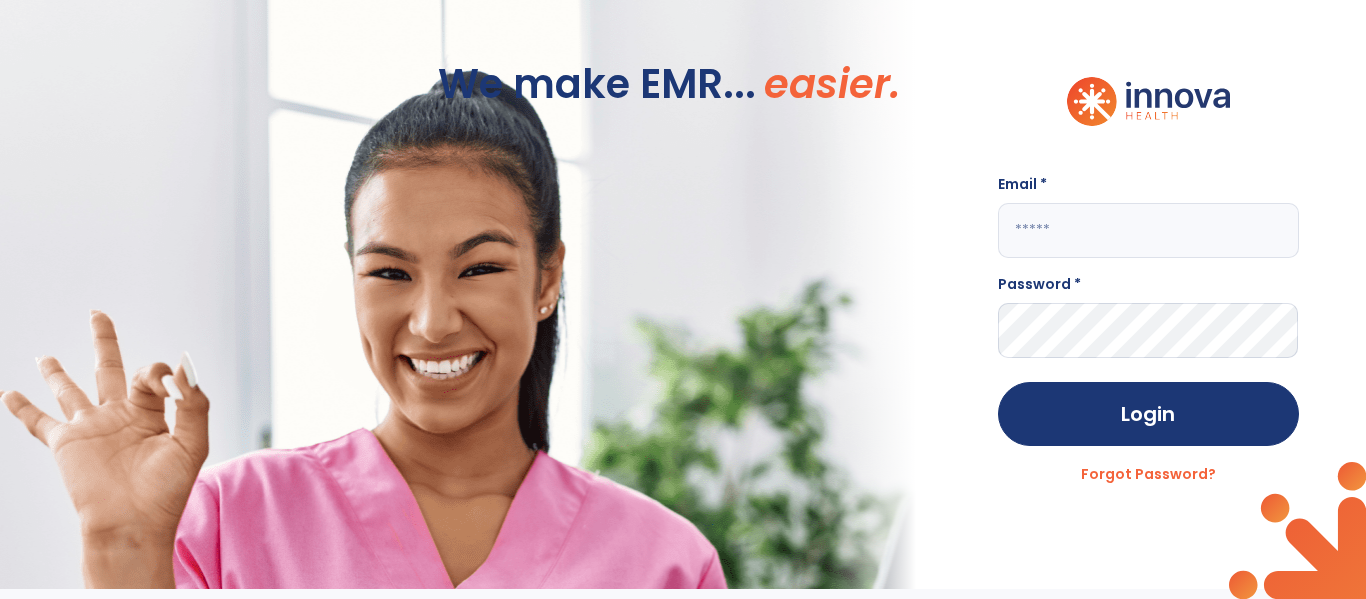 scroll, scrollTop: 0, scrollLeft: 0, axis: both 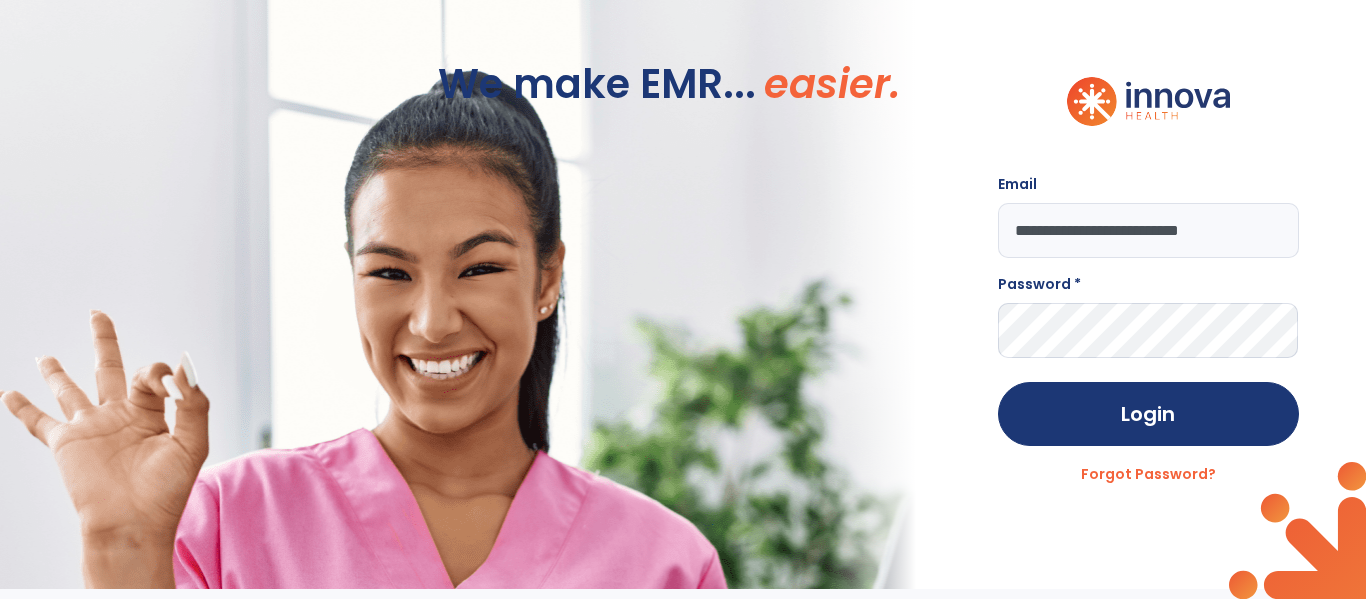type on "**********" 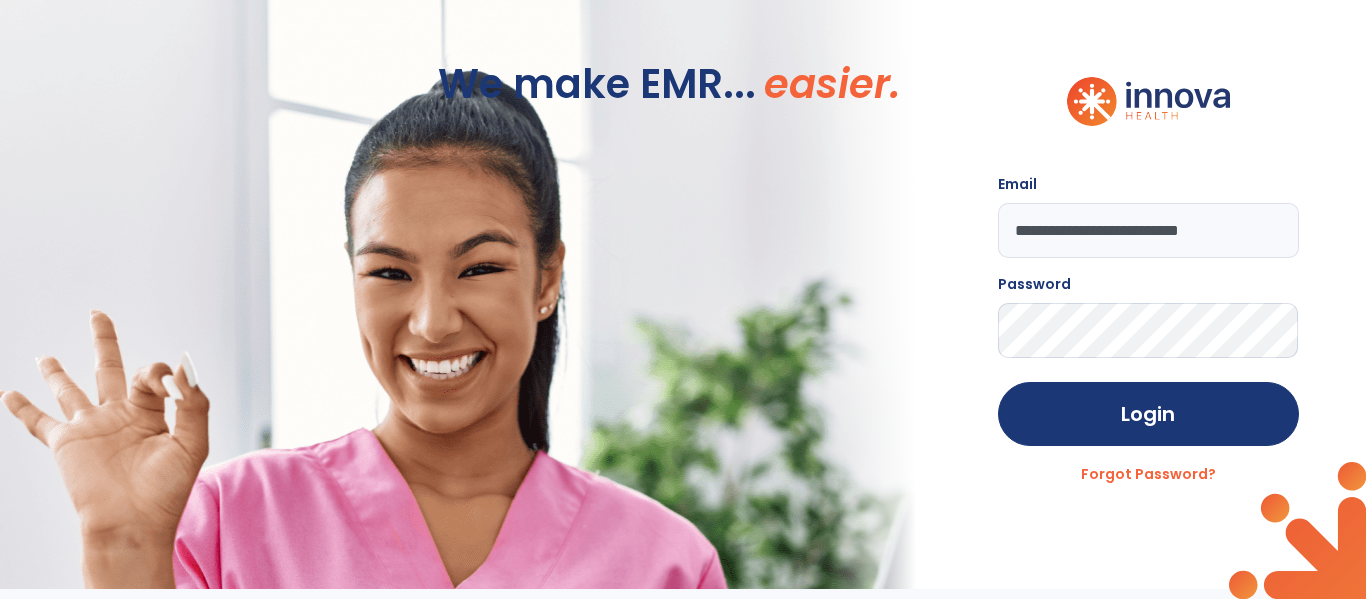 click on "Login" 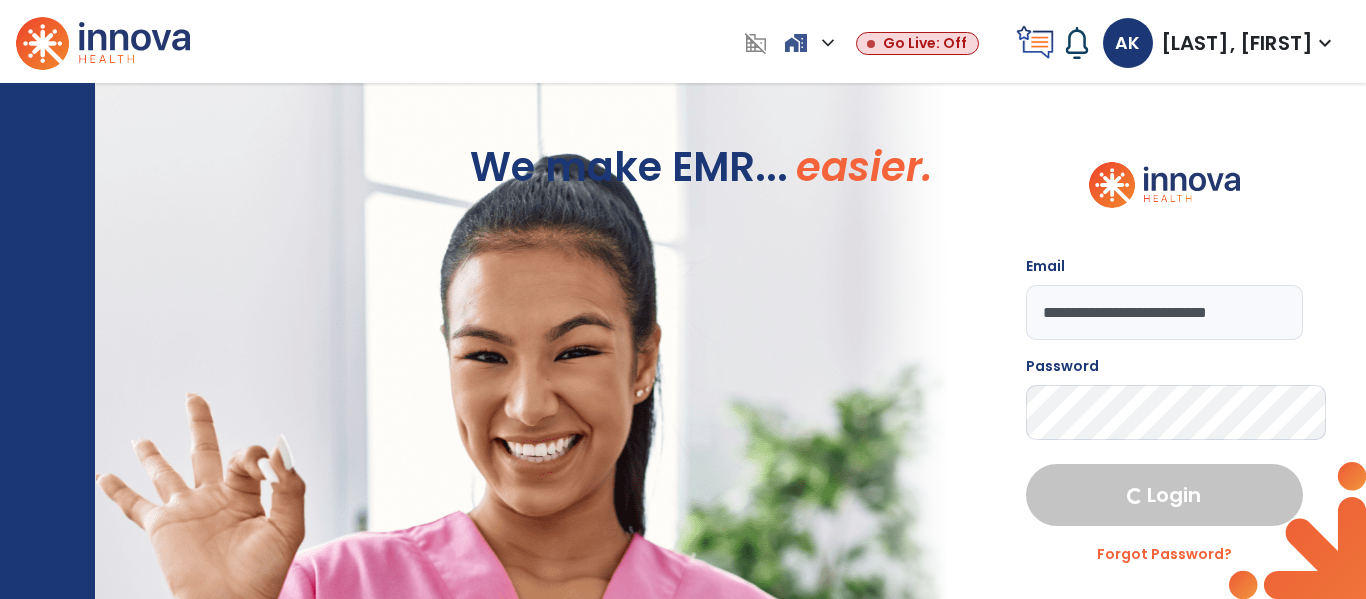 select on "****" 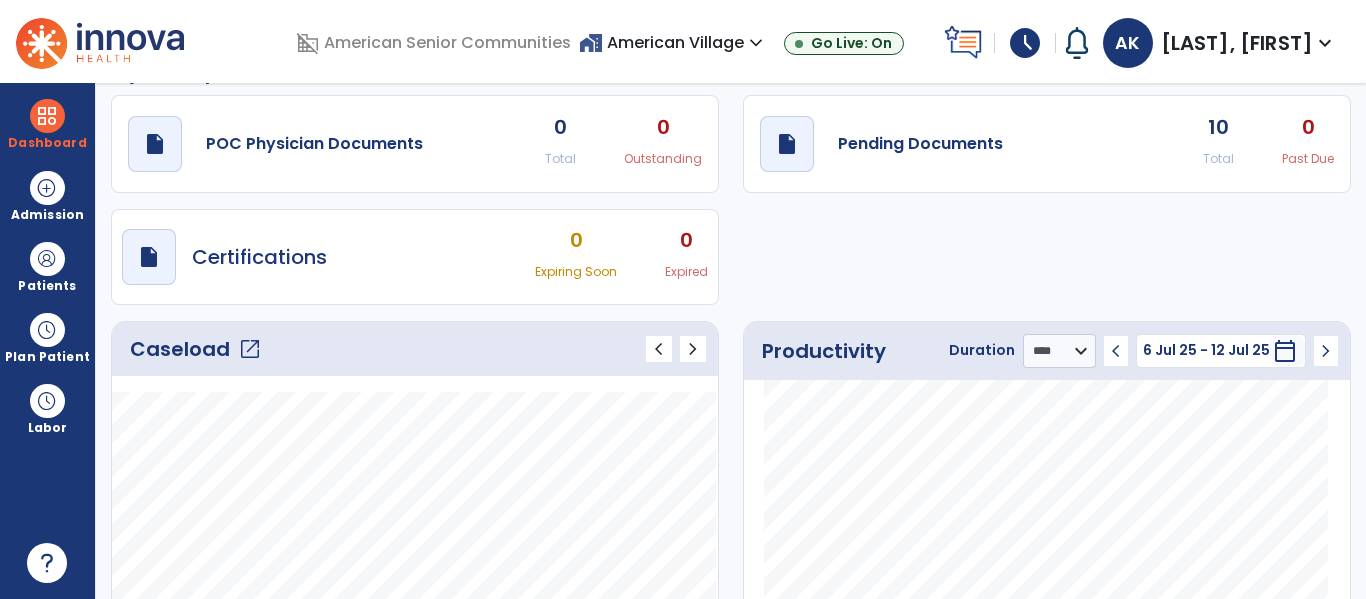 scroll, scrollTop: 45, scrollLeft: 0, axis: vertical 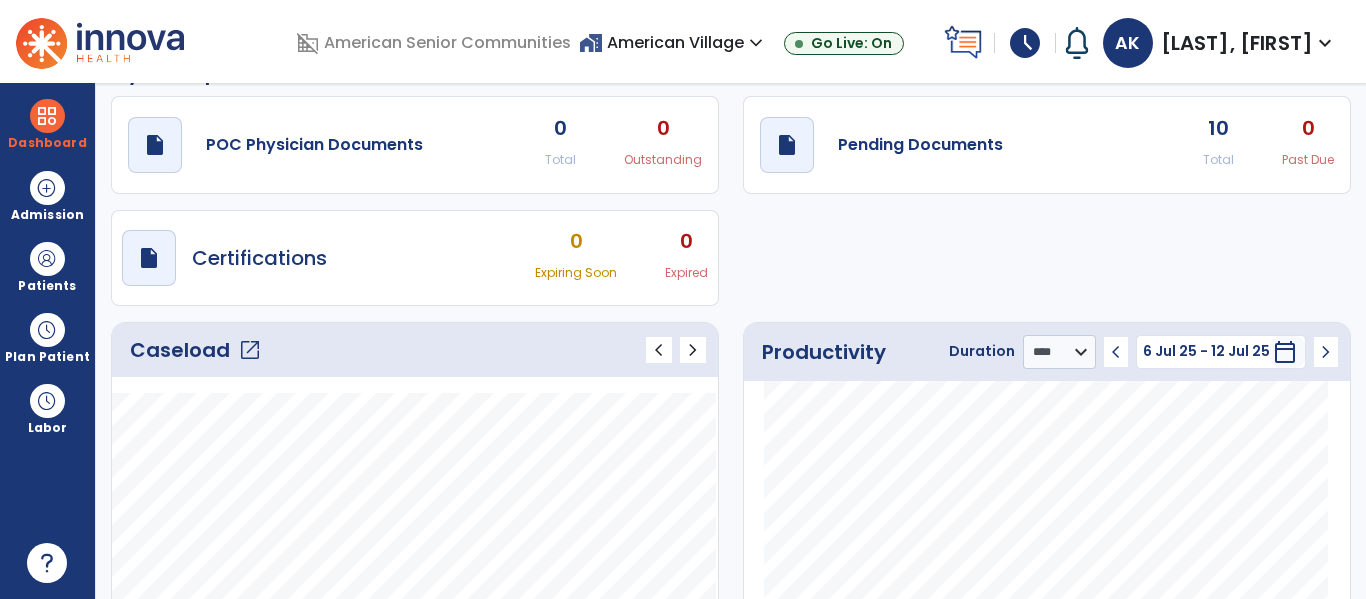 click on "open_in_new" 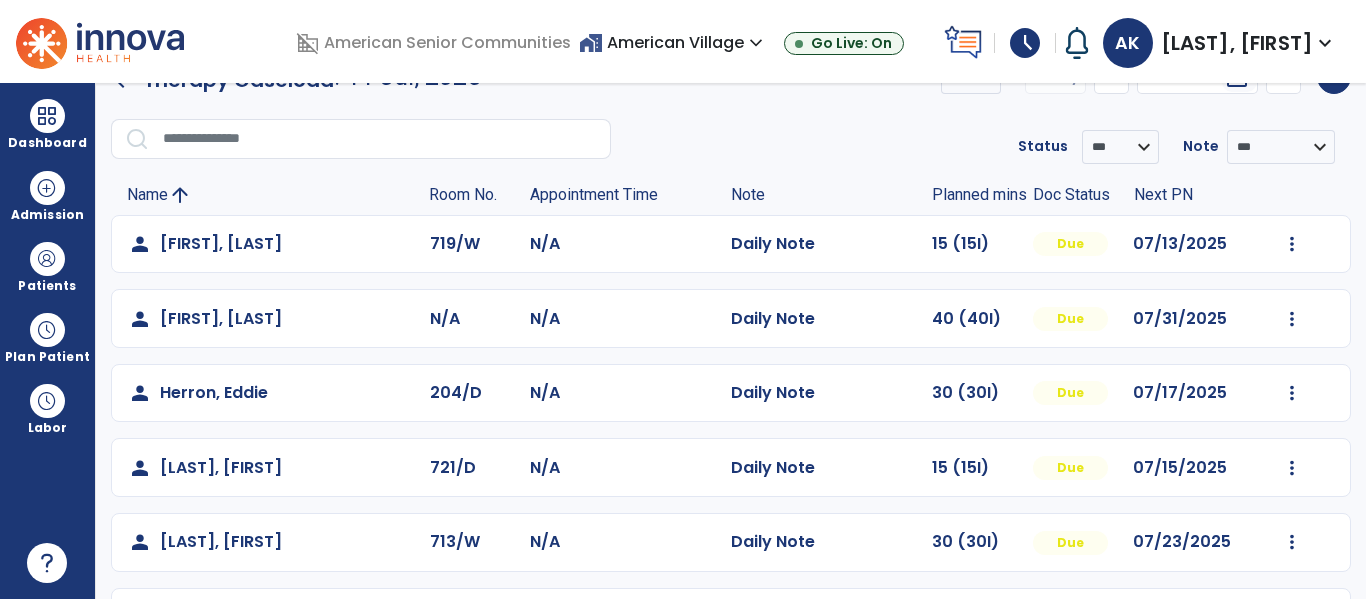 scroll, scrollTop: 0, scrollLeft: 0, axis: both 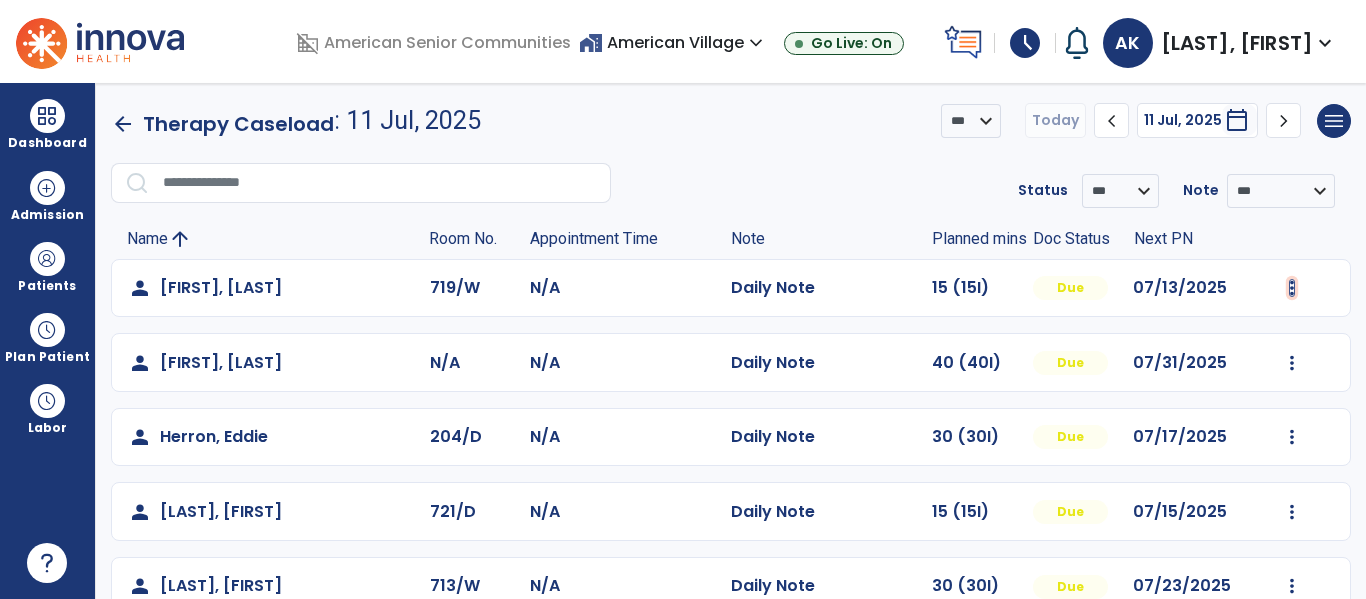 click at bounding box center [1292, 288] 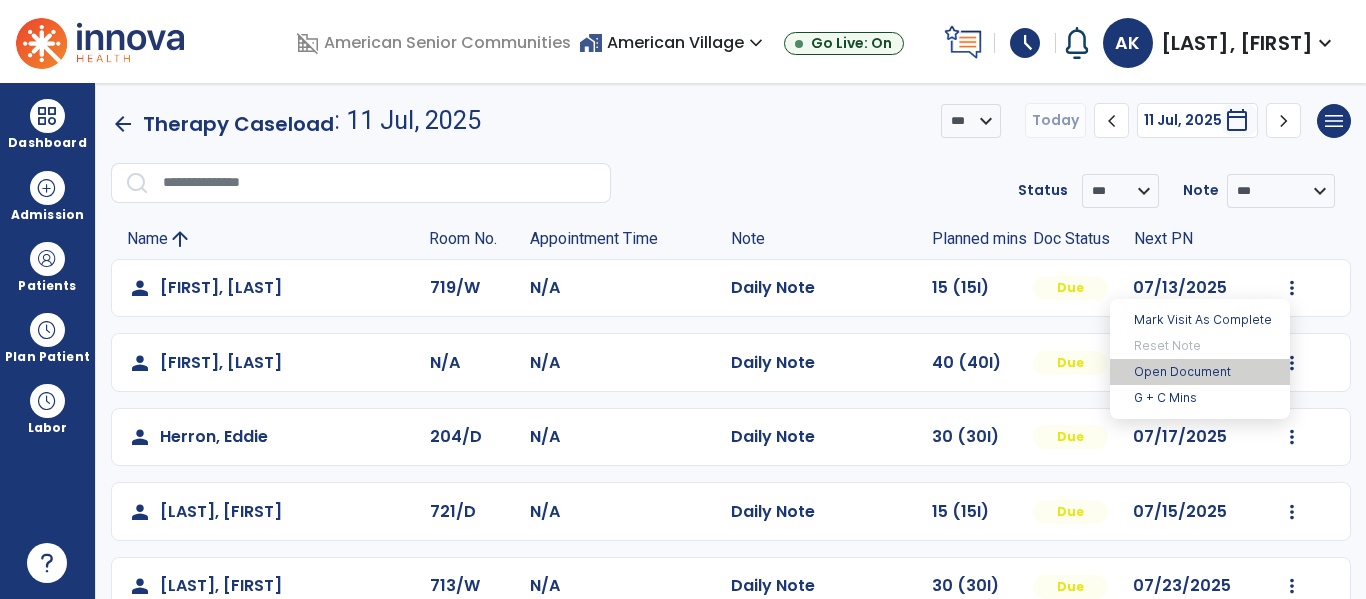 click on "Open Document" at bounding box center [1200, 372] 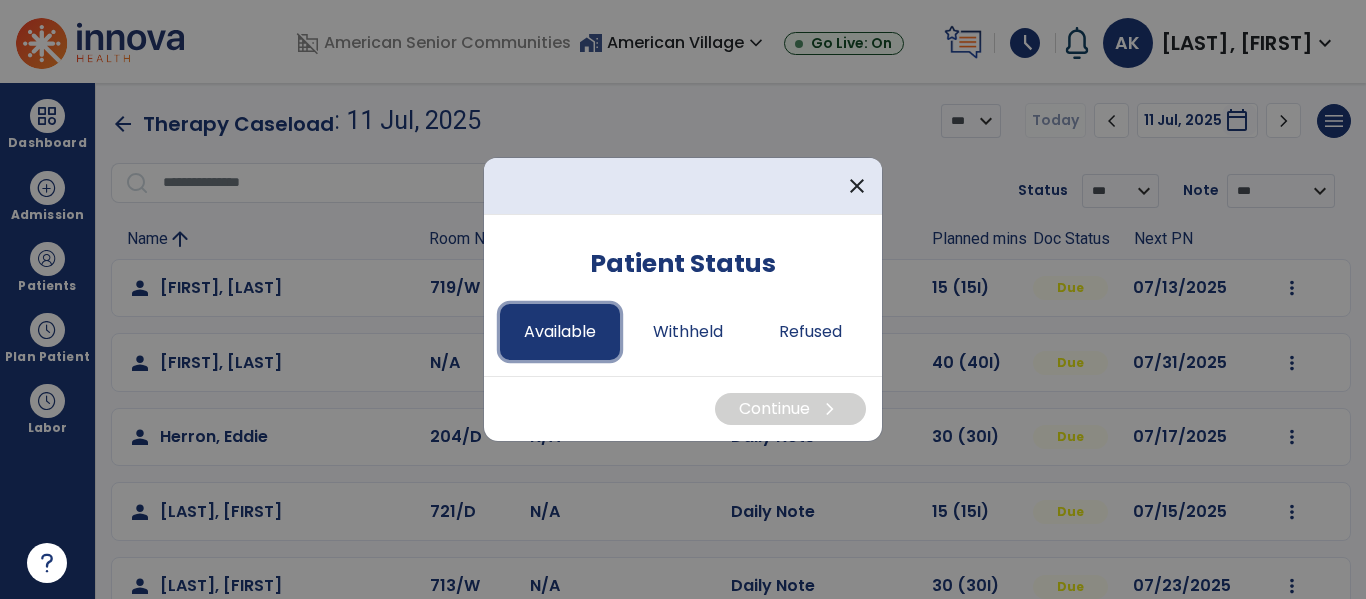 click on "Available" at bounding box center [560, 332] 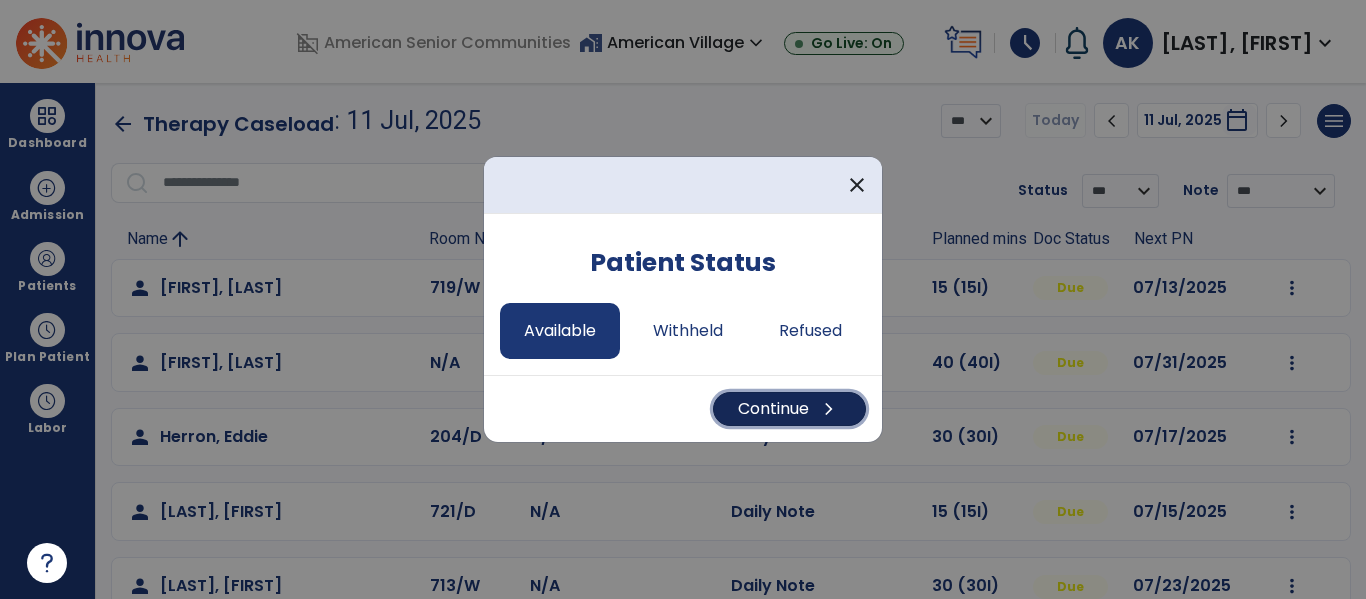click on "chevron_right" at bounding box center [829, 409] 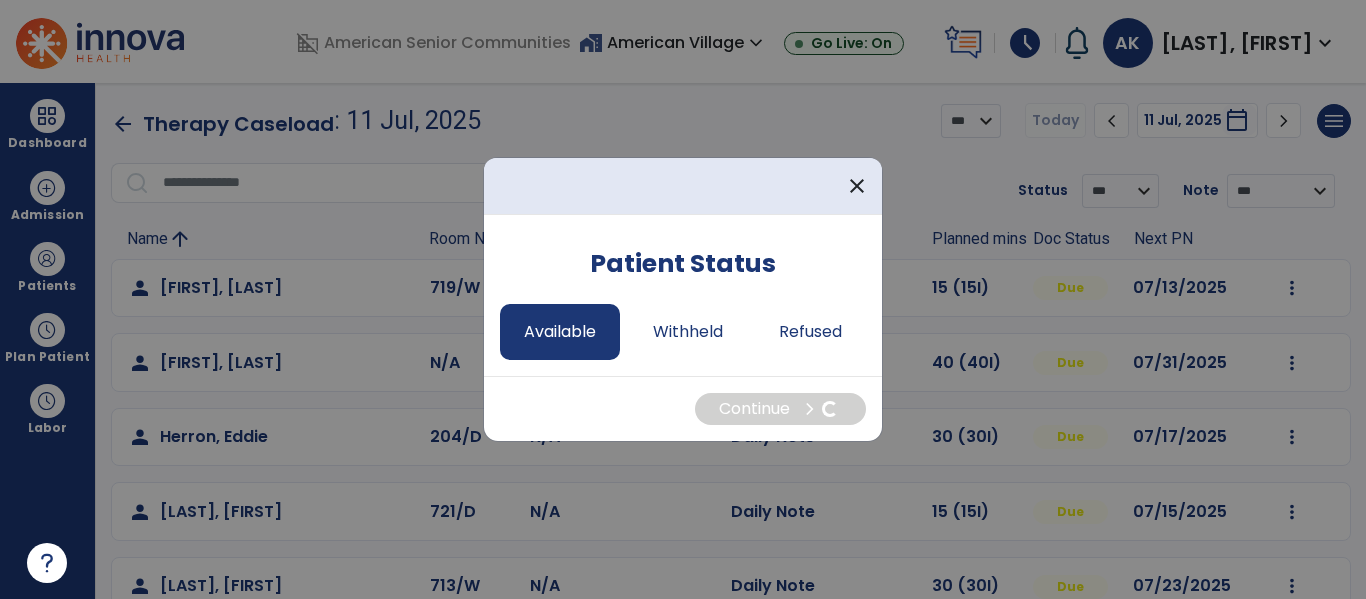 select on "*" 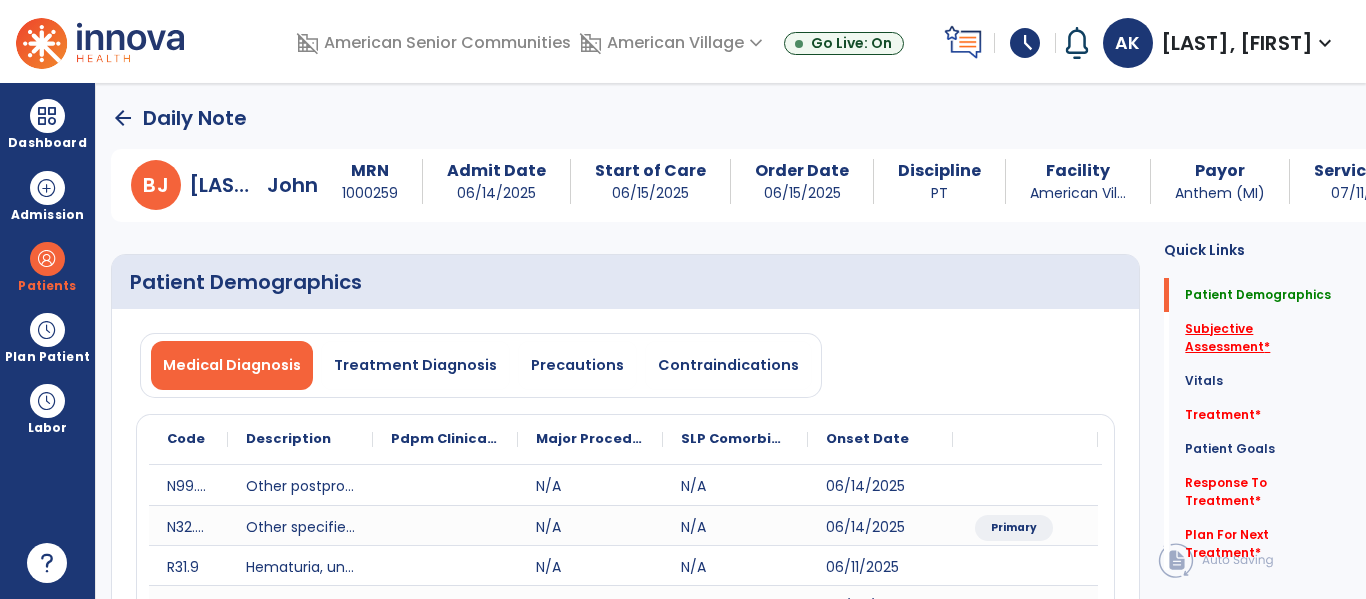 click on "Subjective Assessment   *" 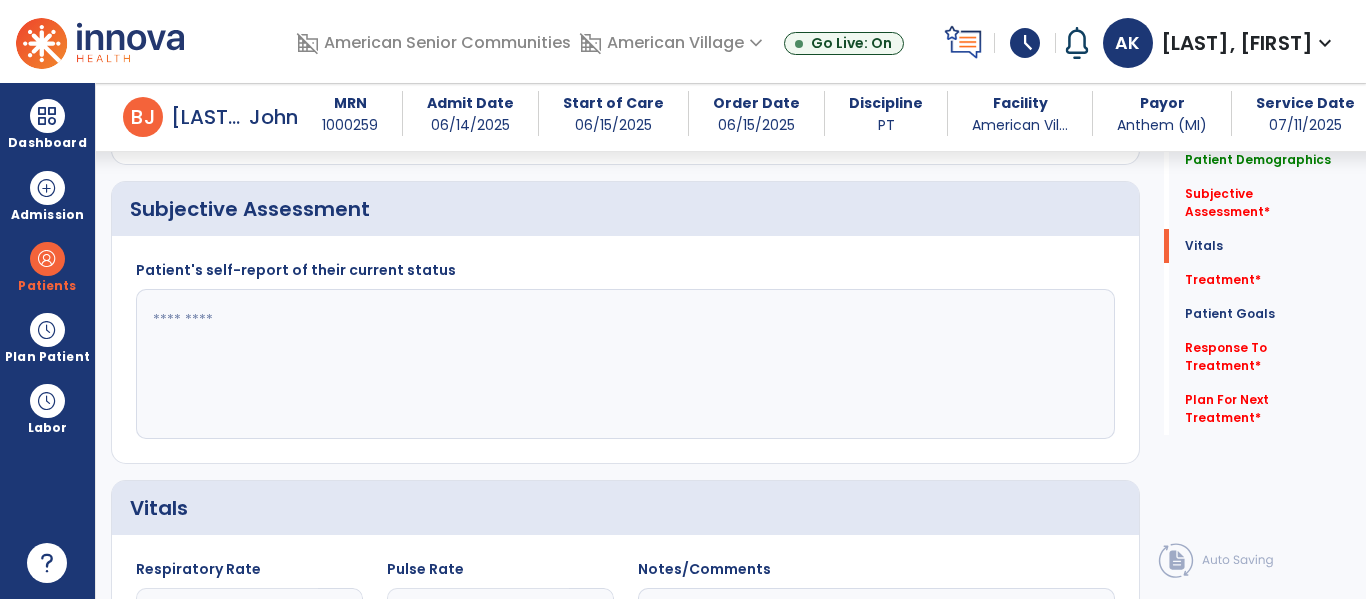 scroll, scrollTop: 918, scrollLeft: 0, axis: vertical 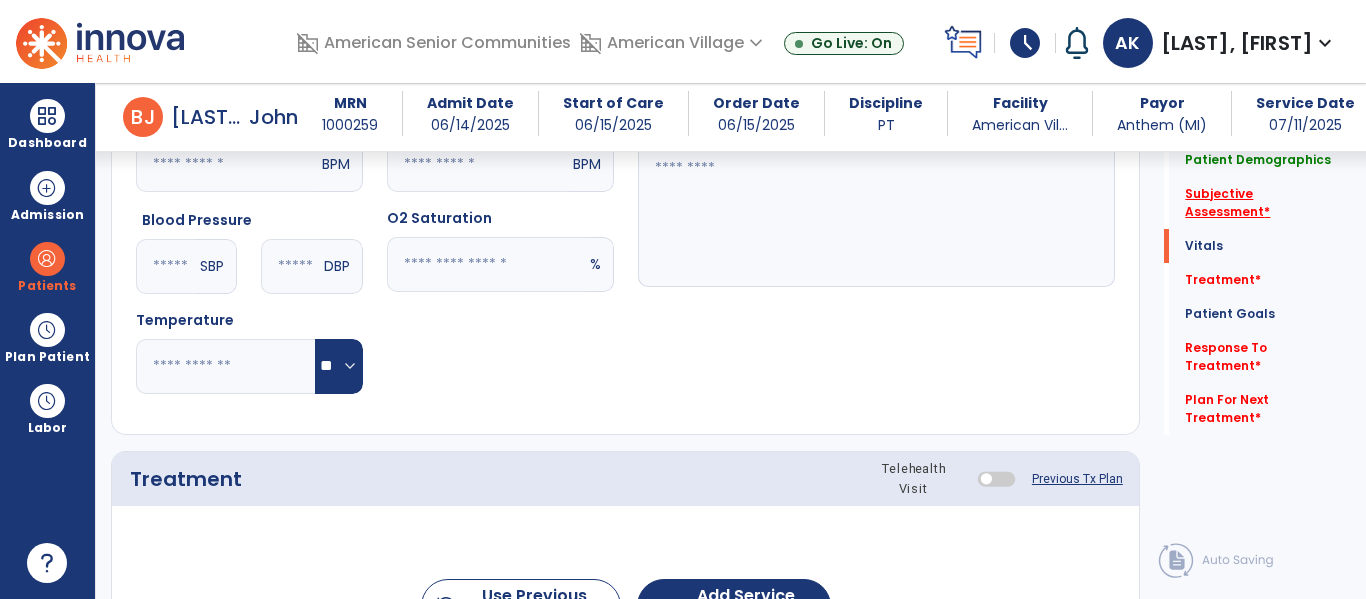 click on "Subjective Assessment   *" 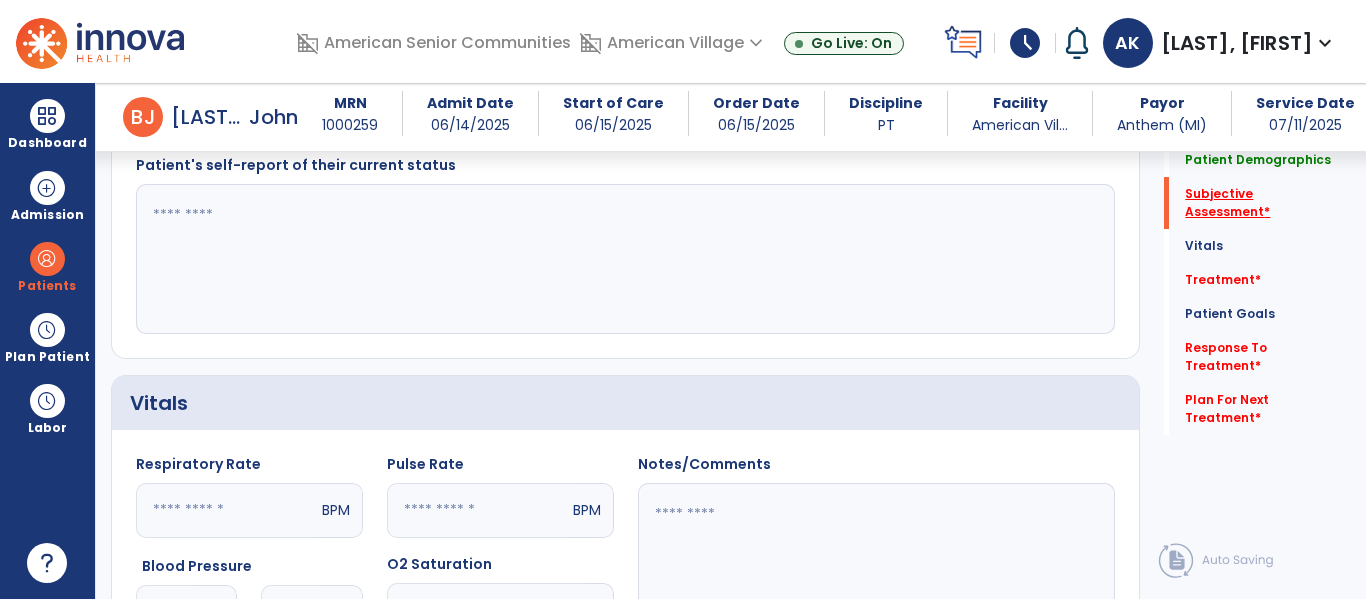 scroll, scrollTop: 448, scrollLeft: 0, axis: vertical 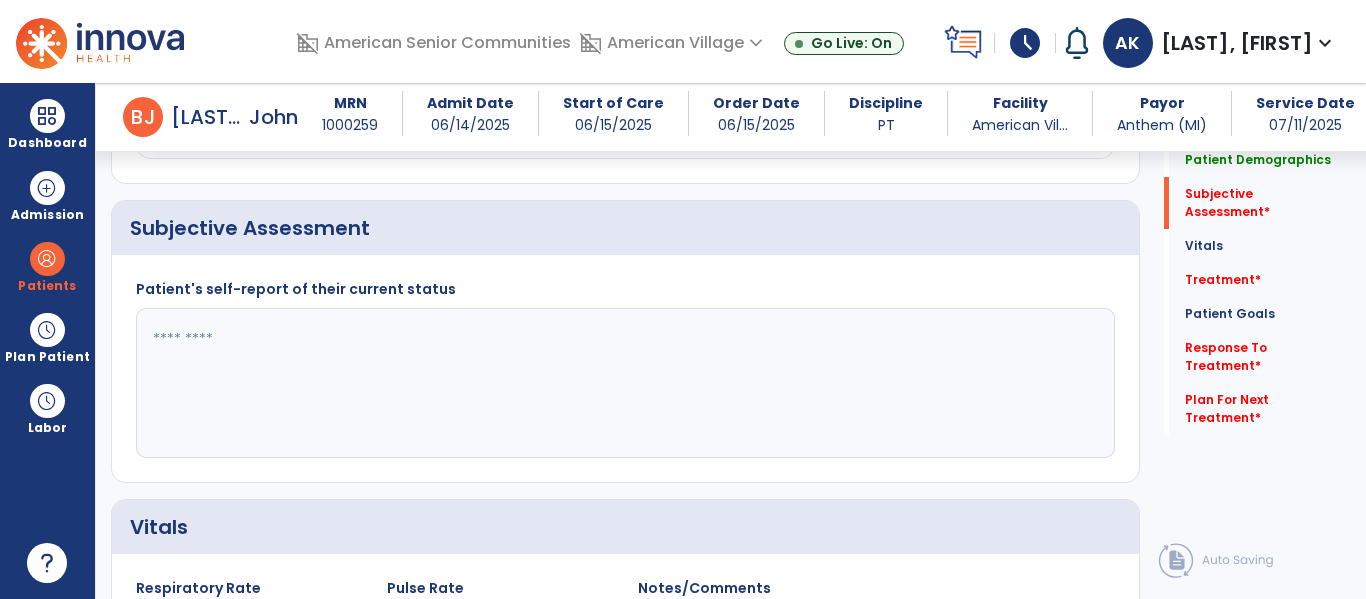 click 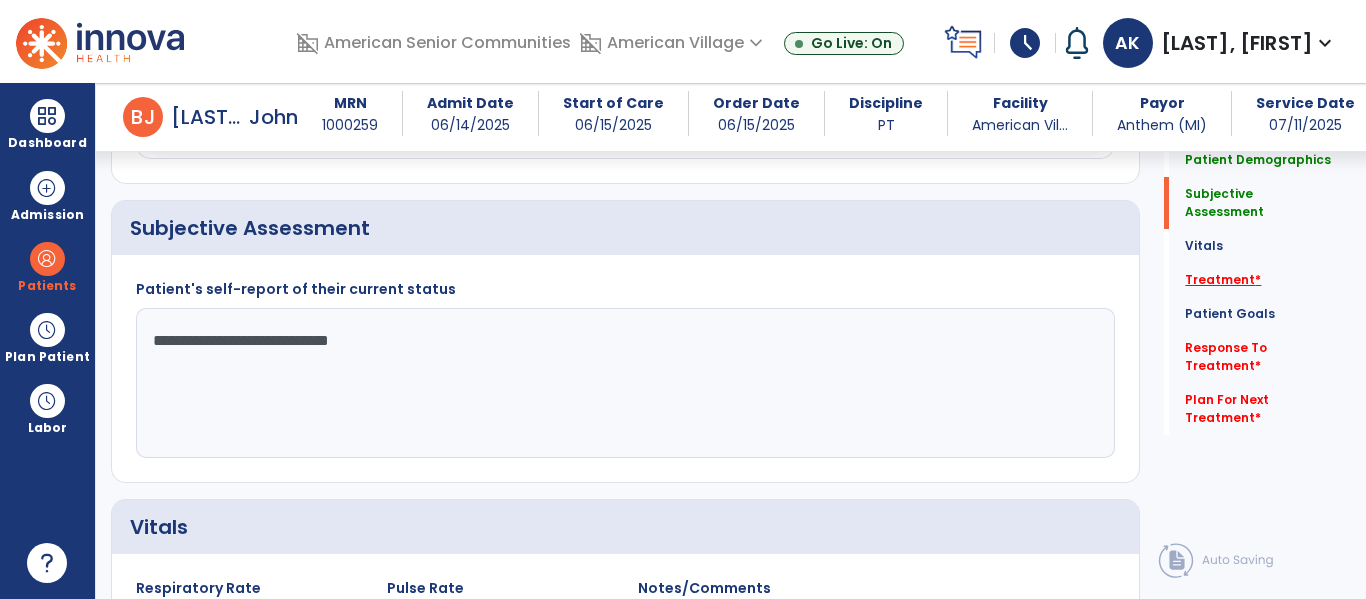 type on "**********" 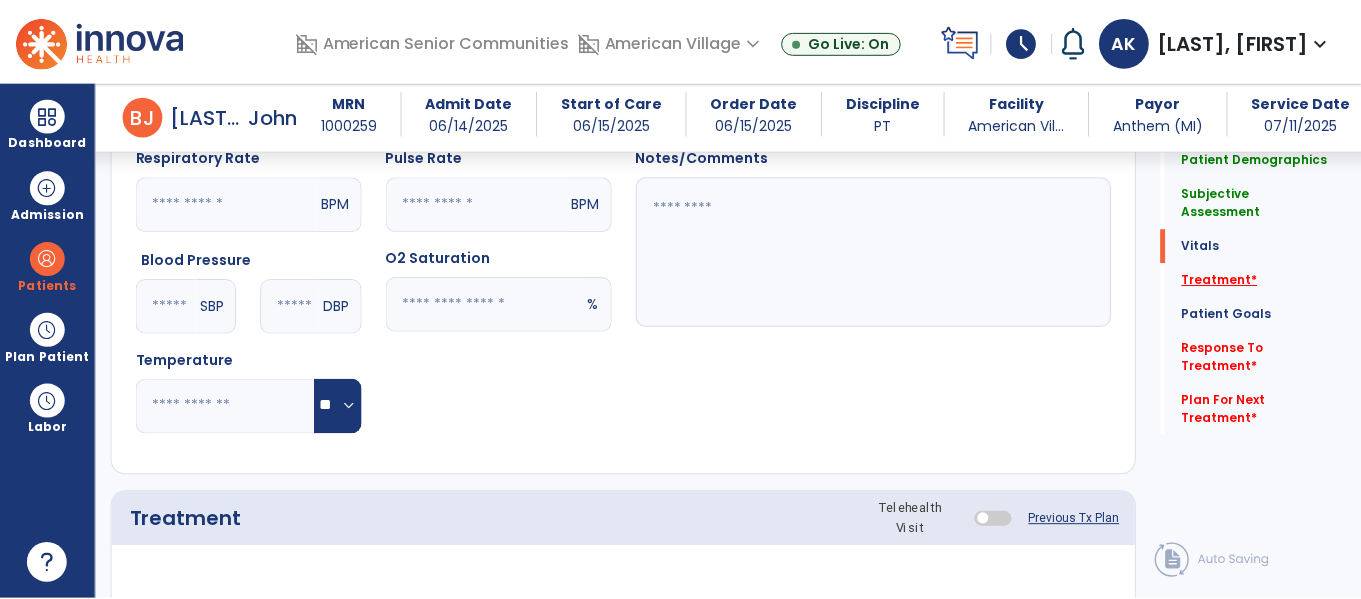 scroll, scrollTop: 1156, scrollLeft: 0, axis: vertical 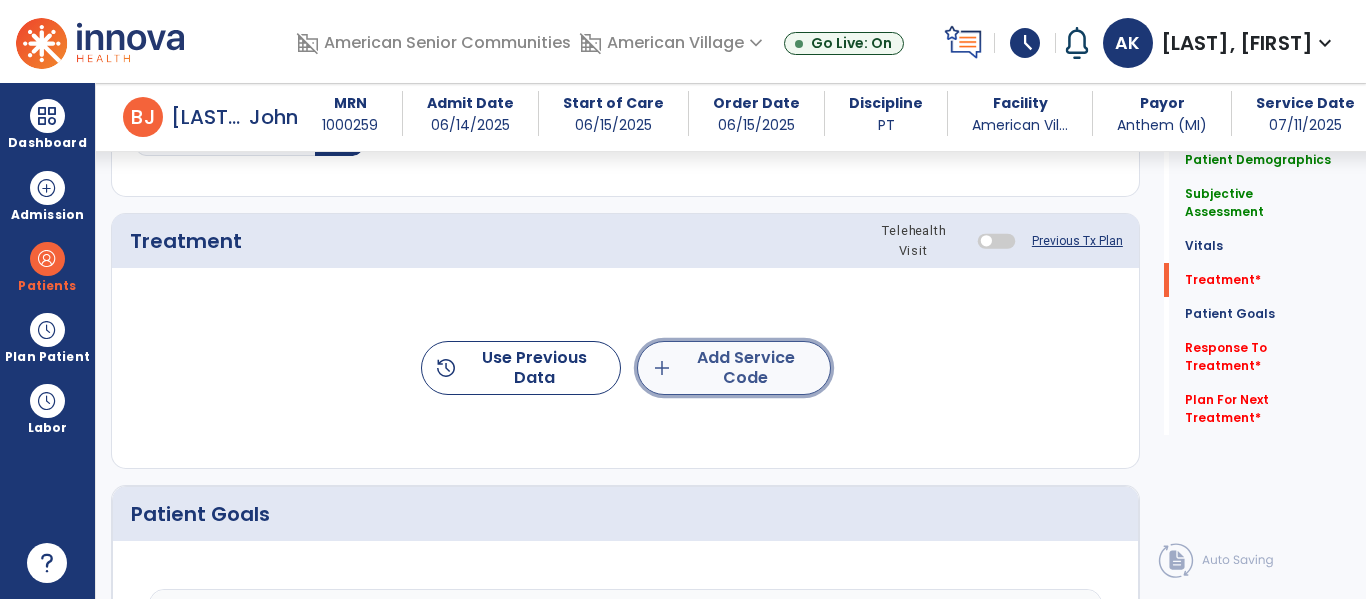 click on "add  Add Service Code" 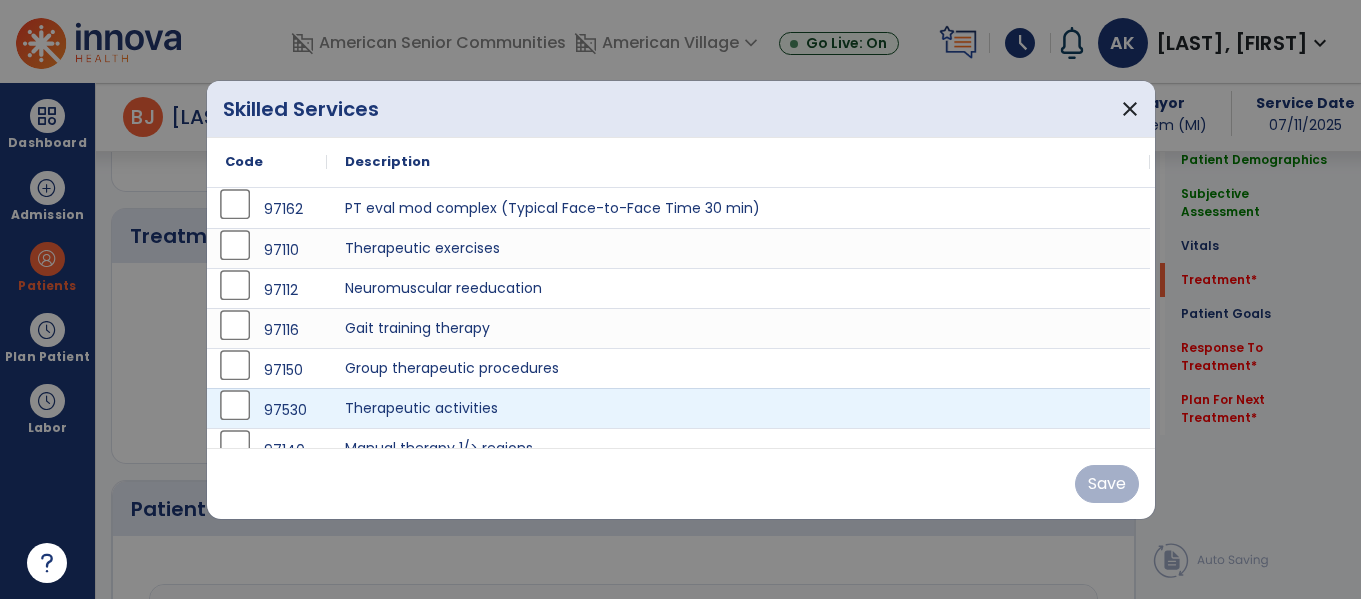 scroll, scrollTop: 1156, scrollLeft: 0, axis: vertical 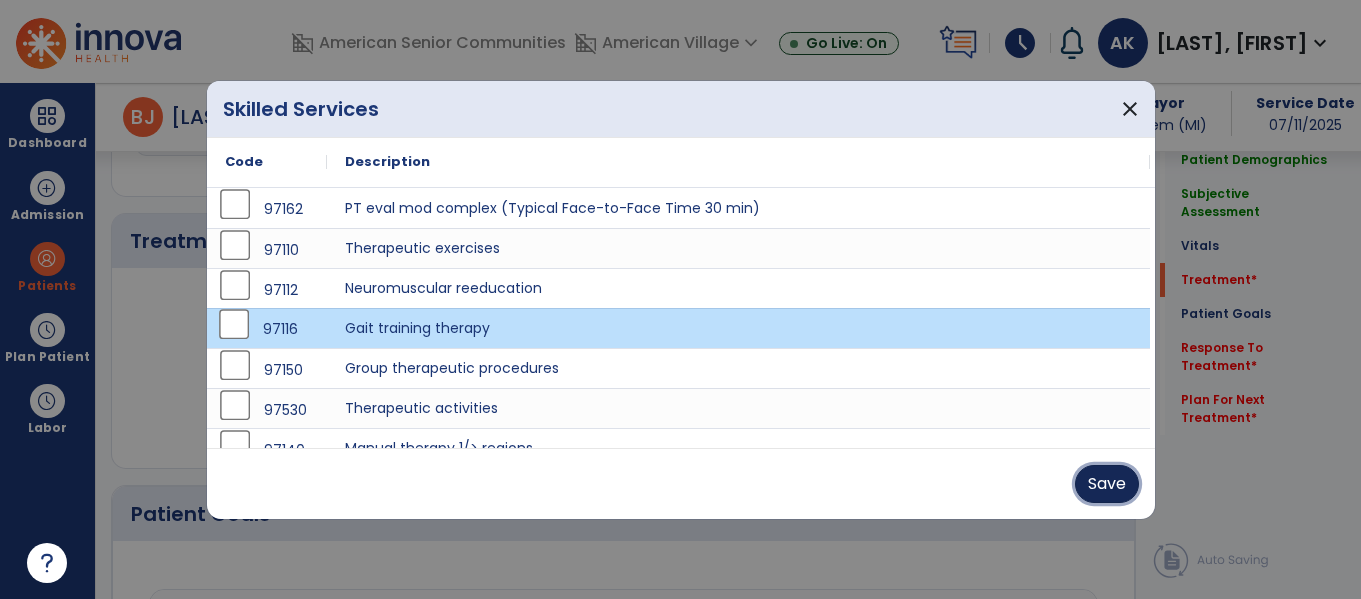 click on "Save" at bounding box center [1107, 484] 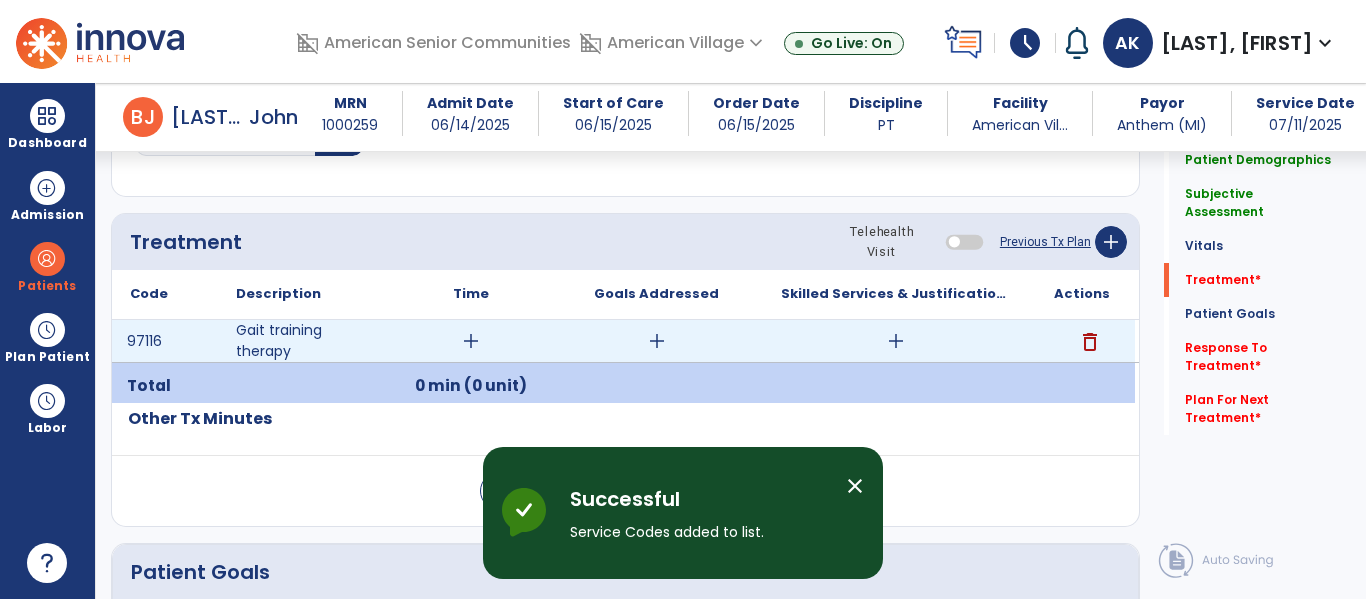 click on "add" at bounding box center (471, 341) 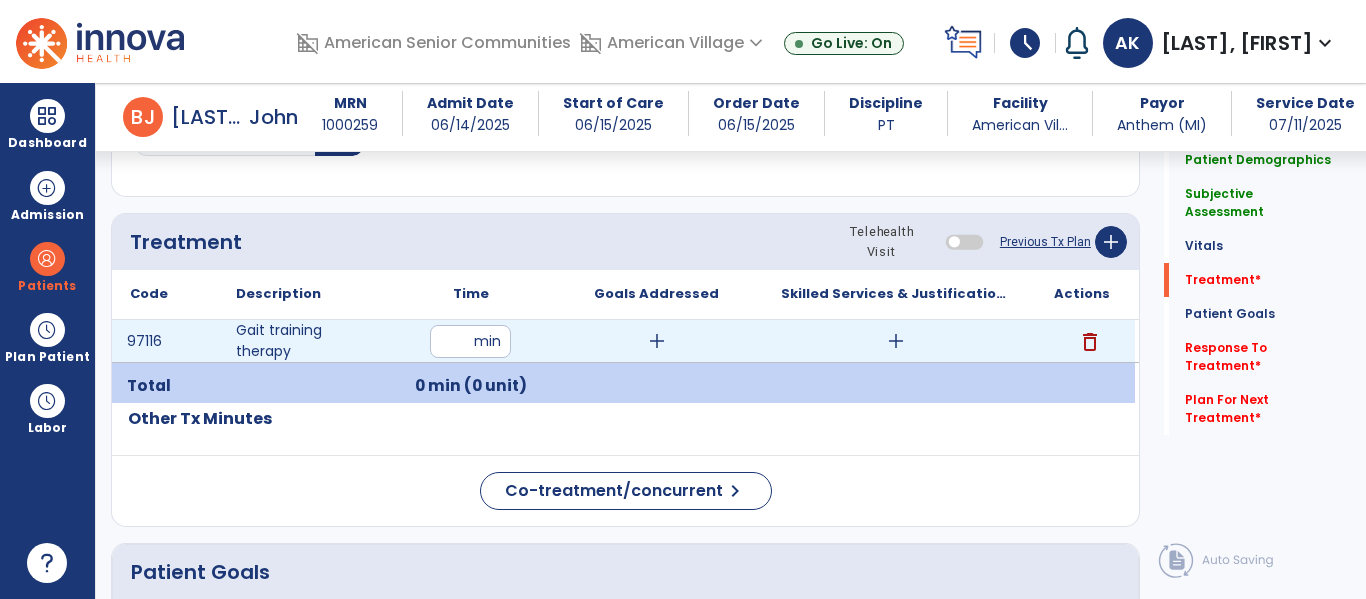 type on "**" 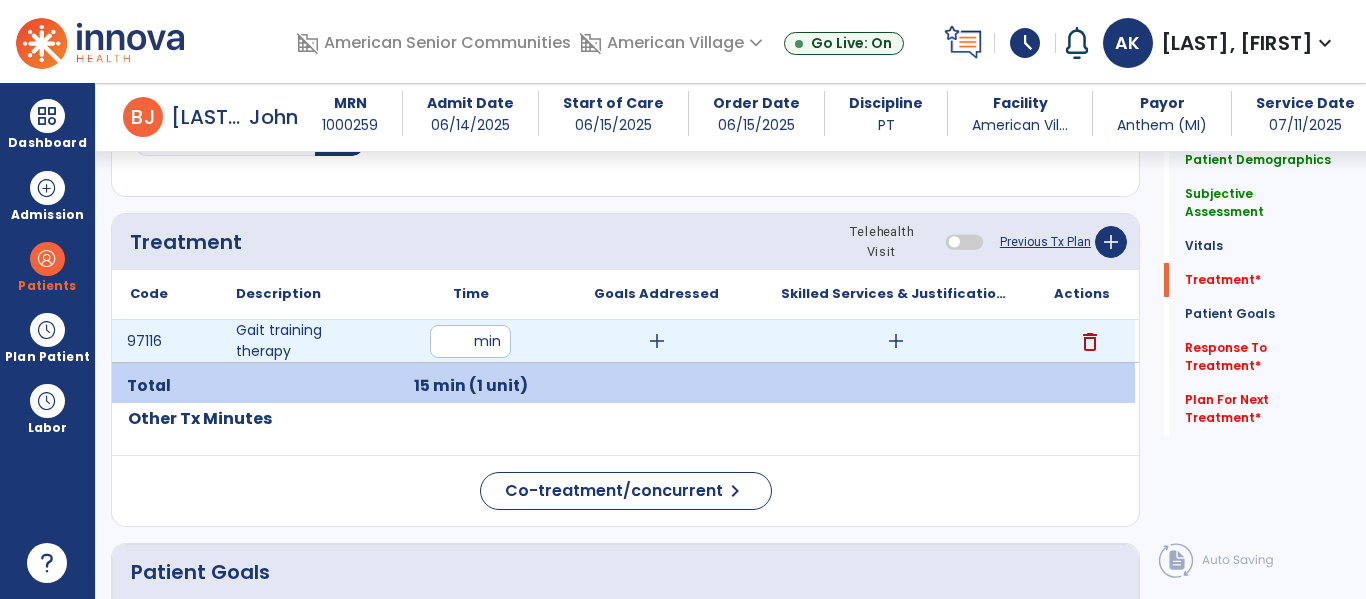 click on "add" at bounding box center (896, 341) 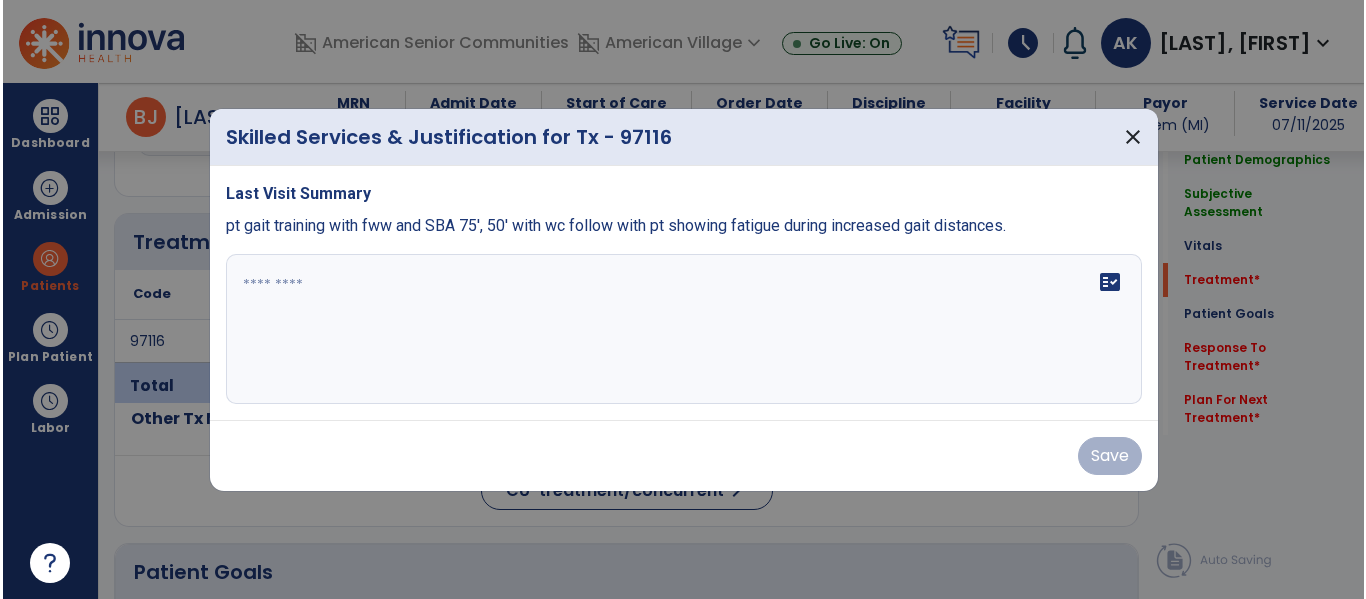 scroll, scrollTop: 1156, scrollLeft: 0, axis: vertical 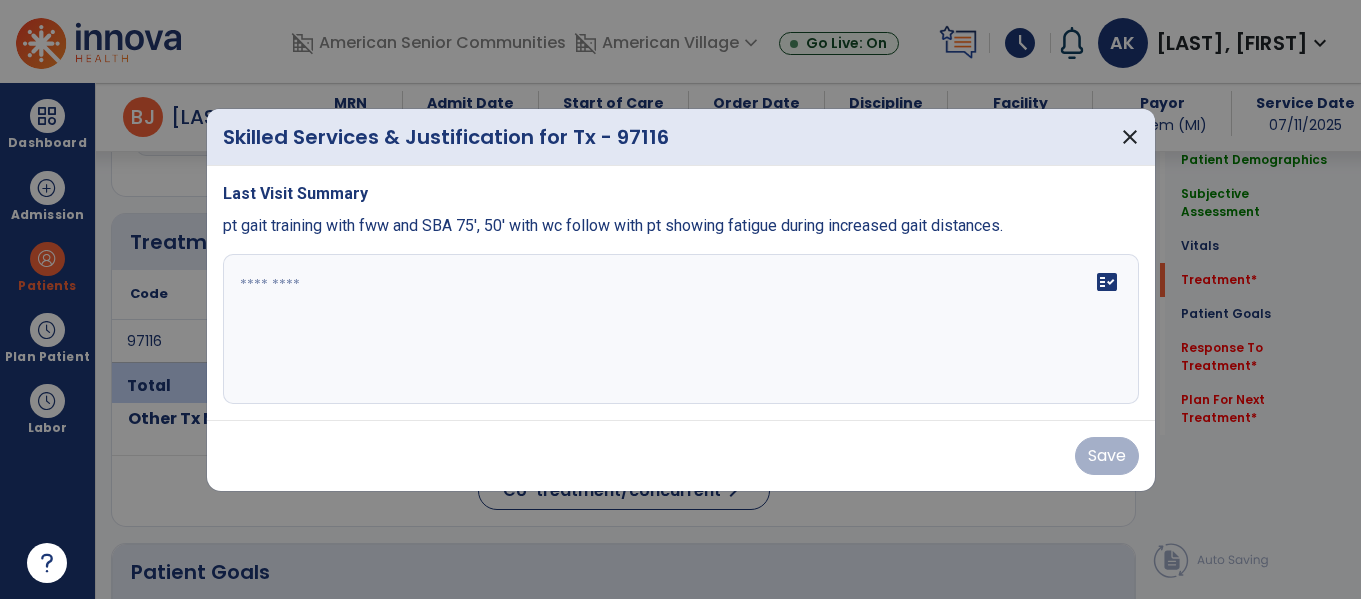 click on "fact_check" at bounding box center (681, 329) 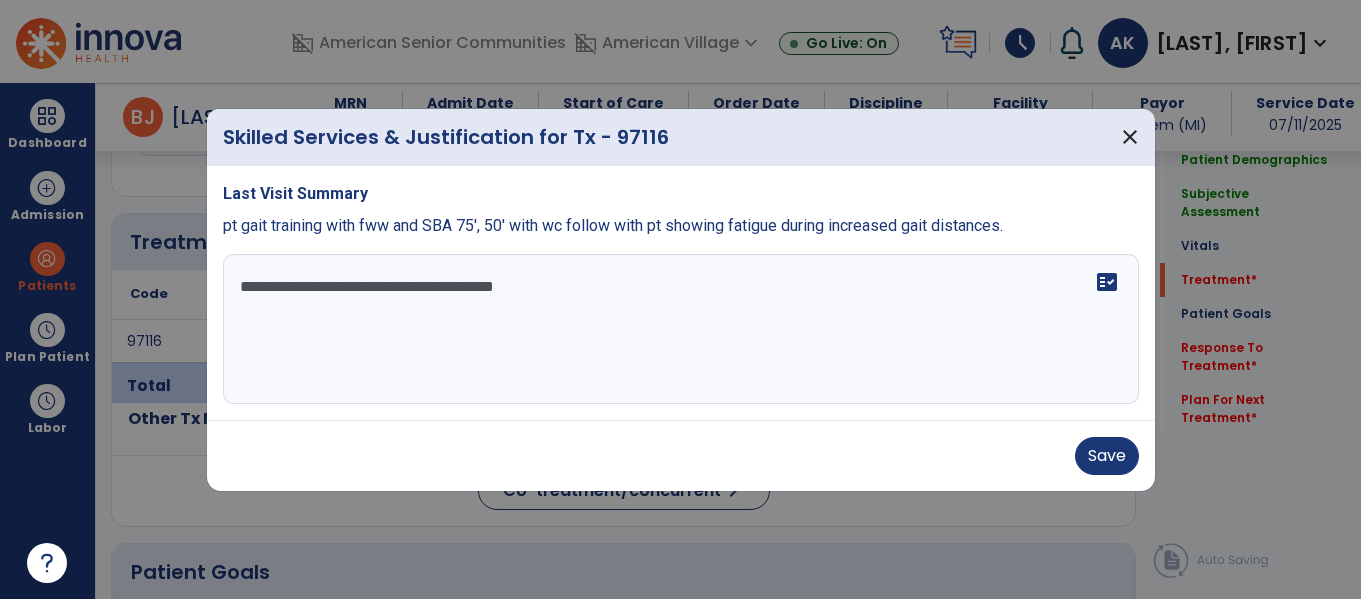 click on "**********" at bounding box center [681, 329] 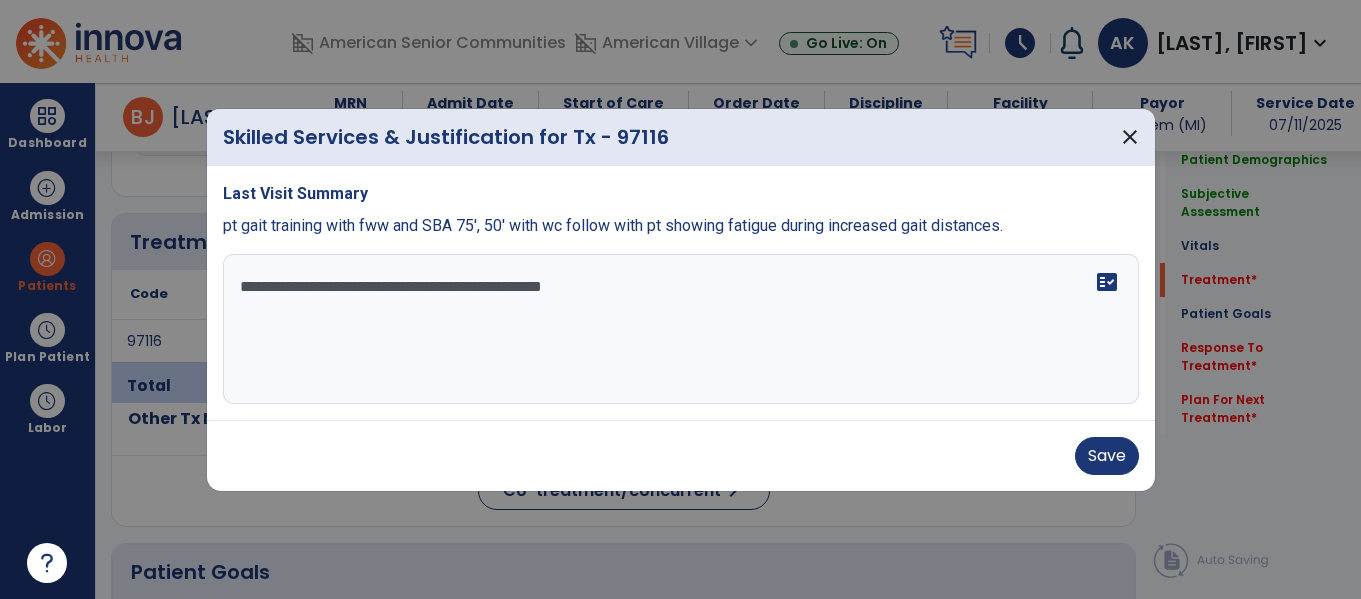 click on "**********" at bounding box center (681, 329) 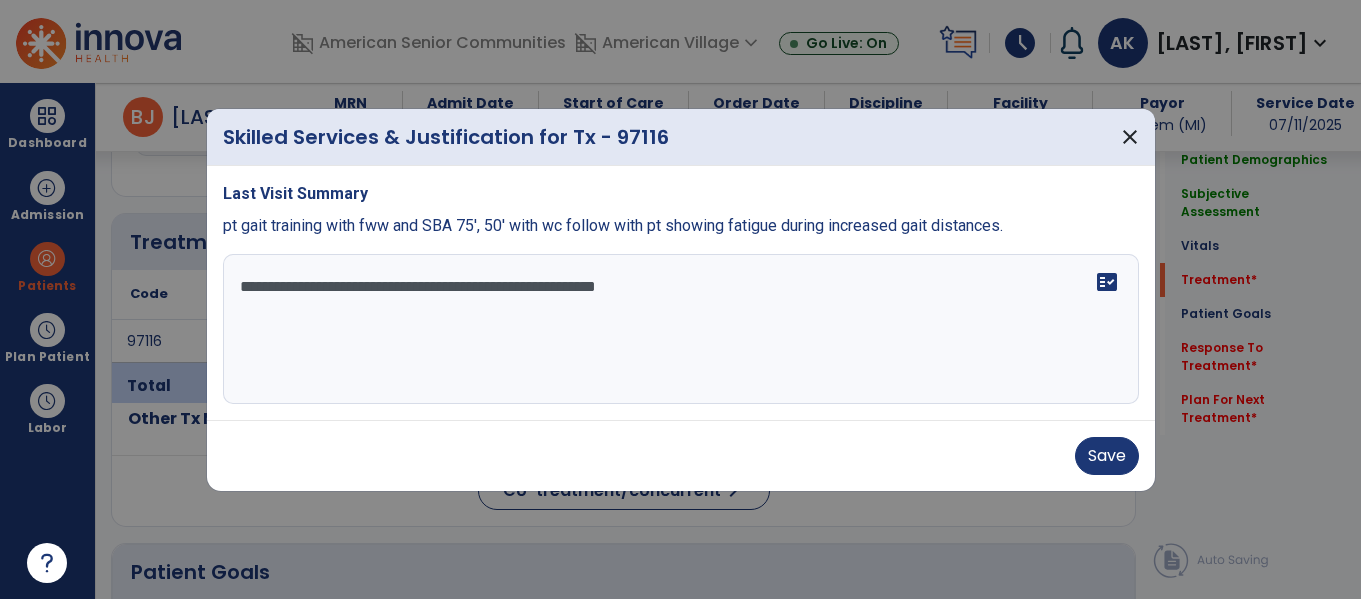 click on "**********" at bounding box center (681, 329) 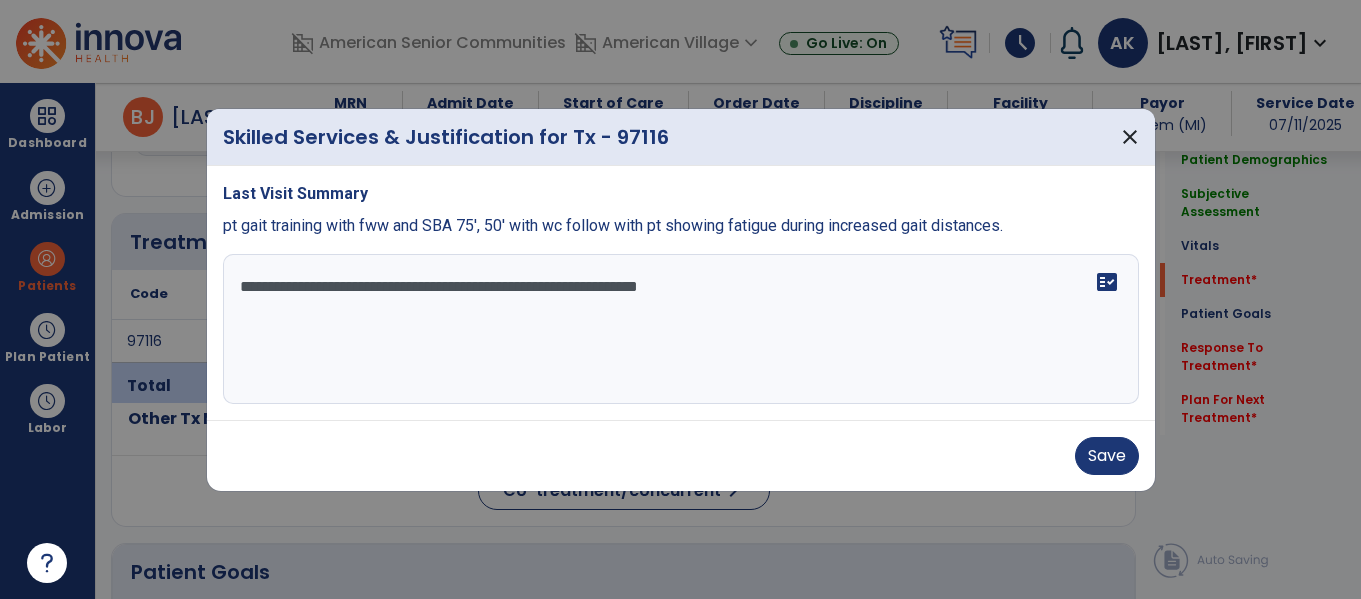 click on "**********" at bounding box center (681, 329) 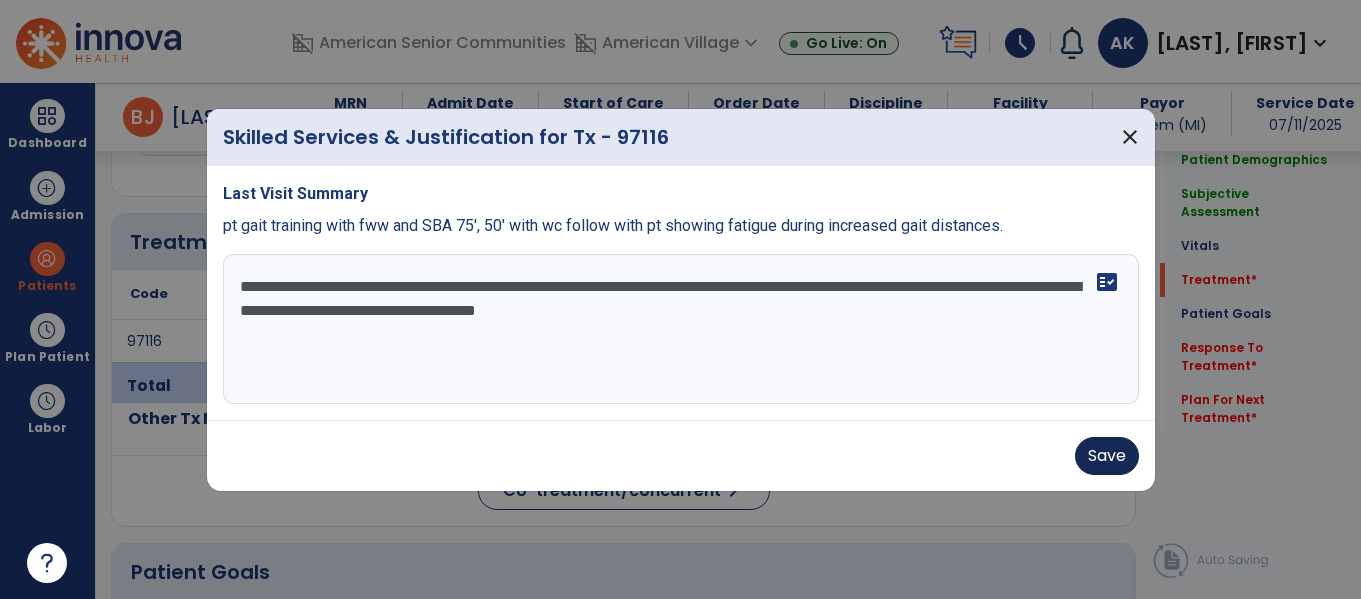 type on "**********" 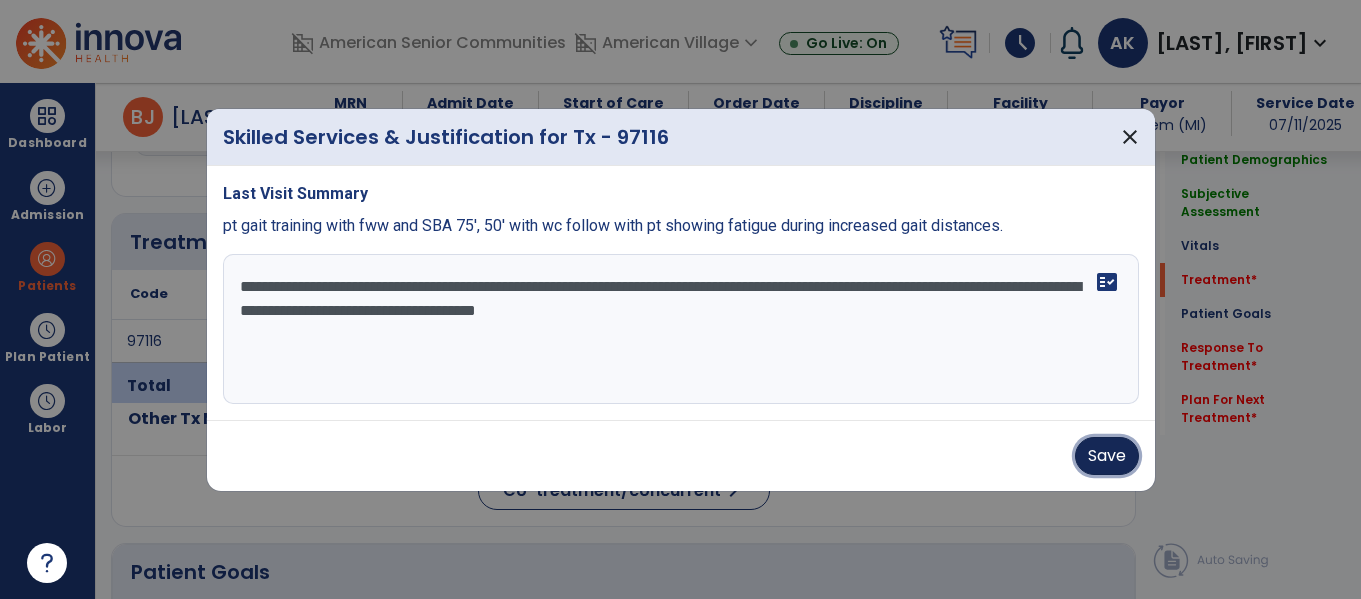 click on "Save" at bounding box center (1107, 456) 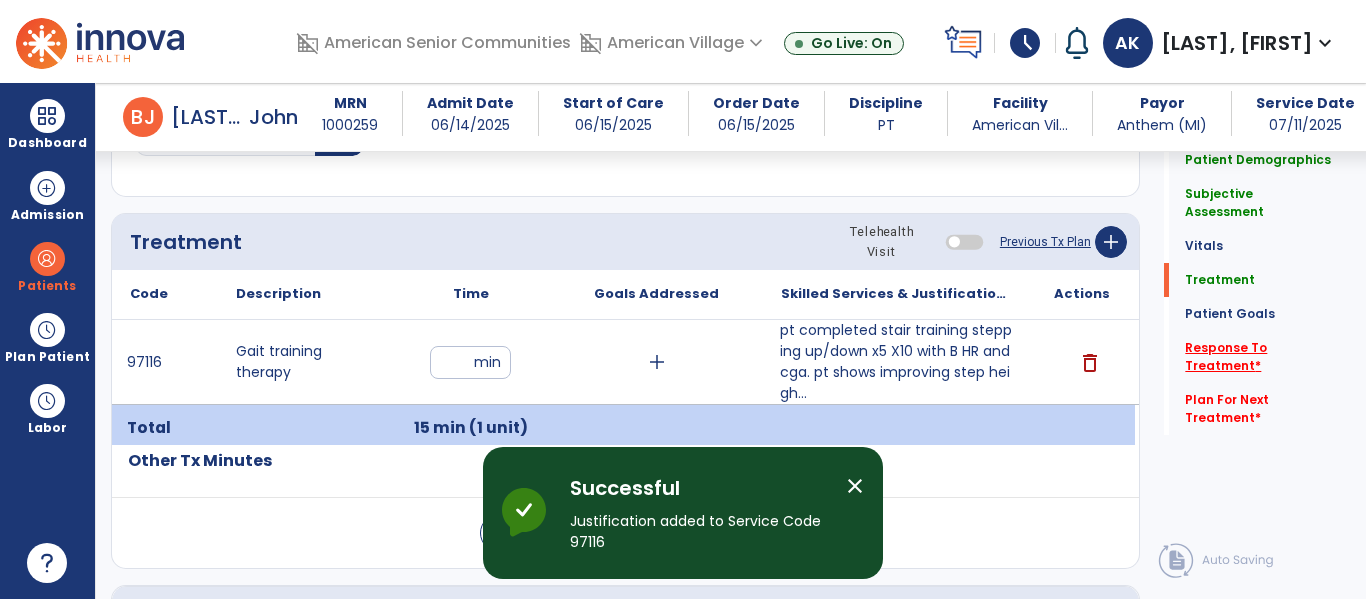 click on "Response To Treatment   *" 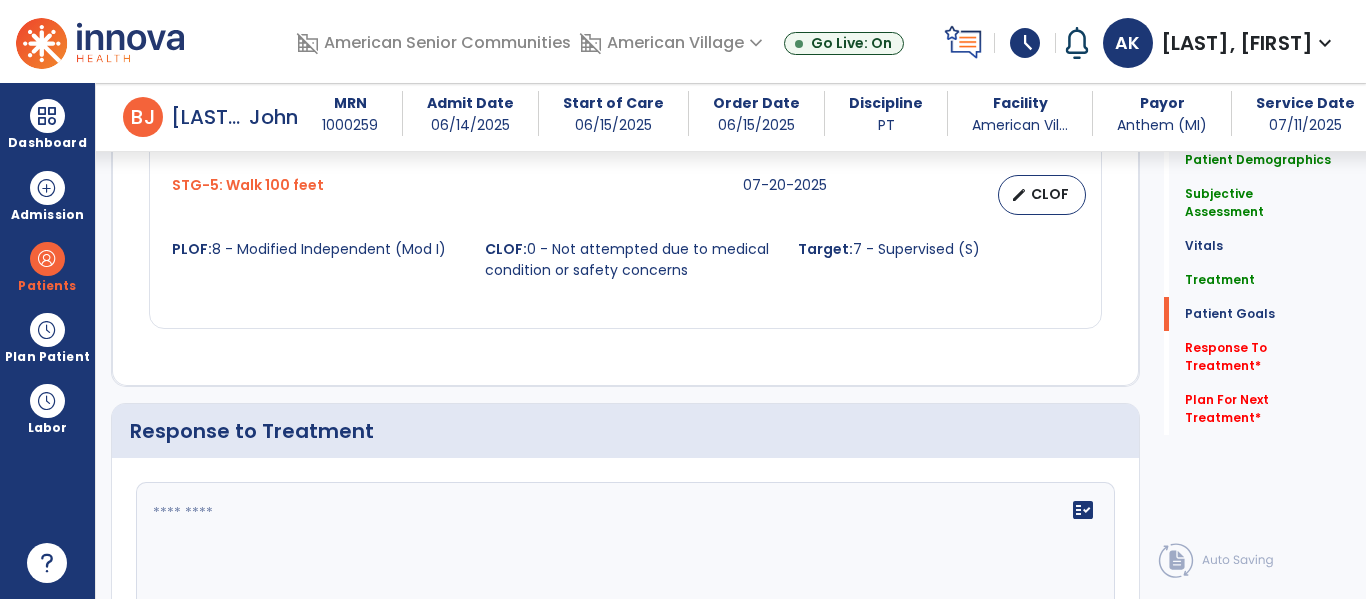 scroll, scrollTop: 2551, scrollLeft: 0, axis: vertical 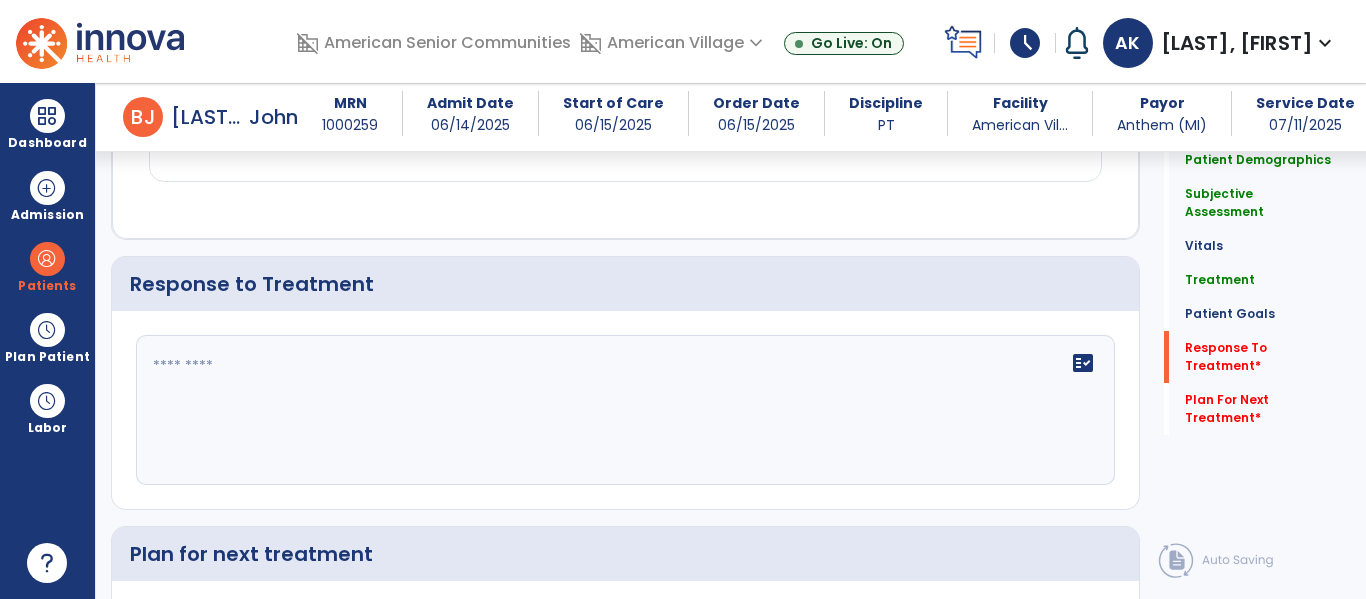 click on "fact_check" 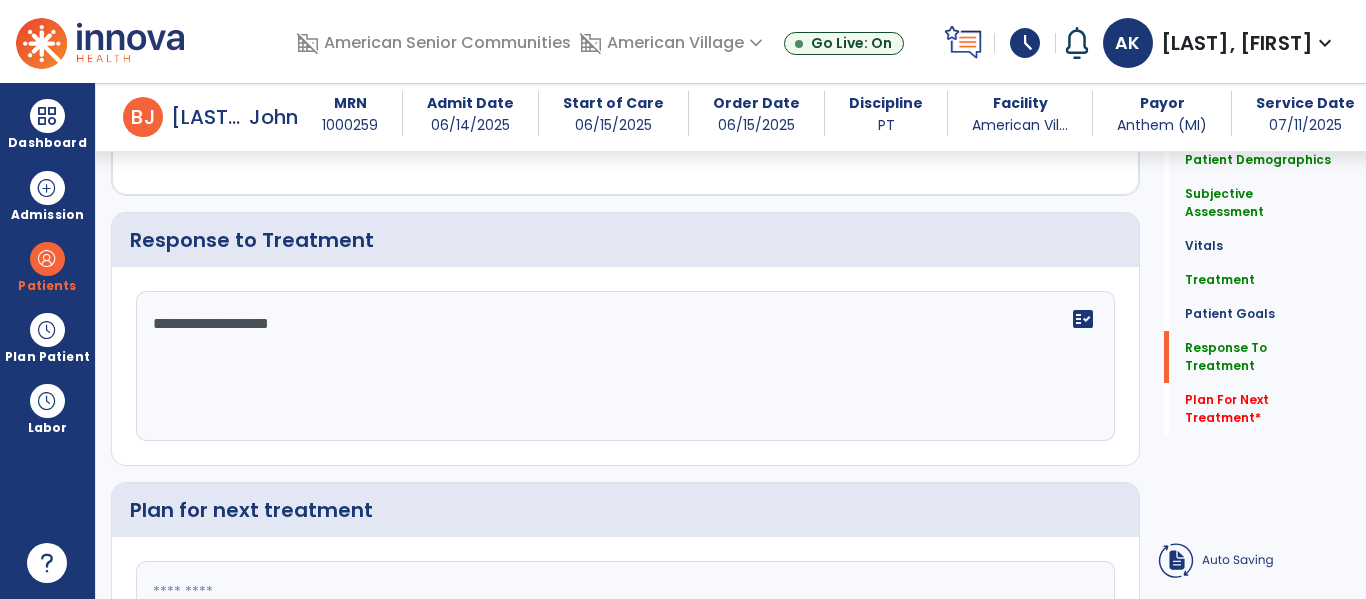 click on "**********" 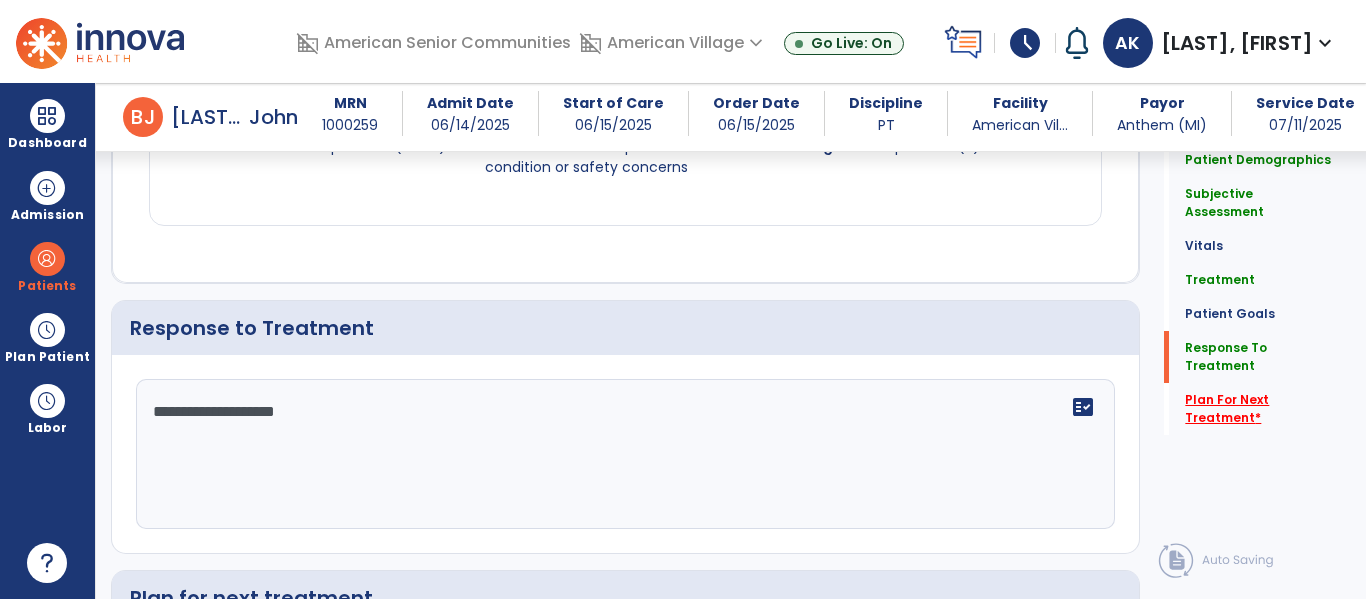 scroll, scrollTop: 2551, scrollLeft: 0, axis: vertical 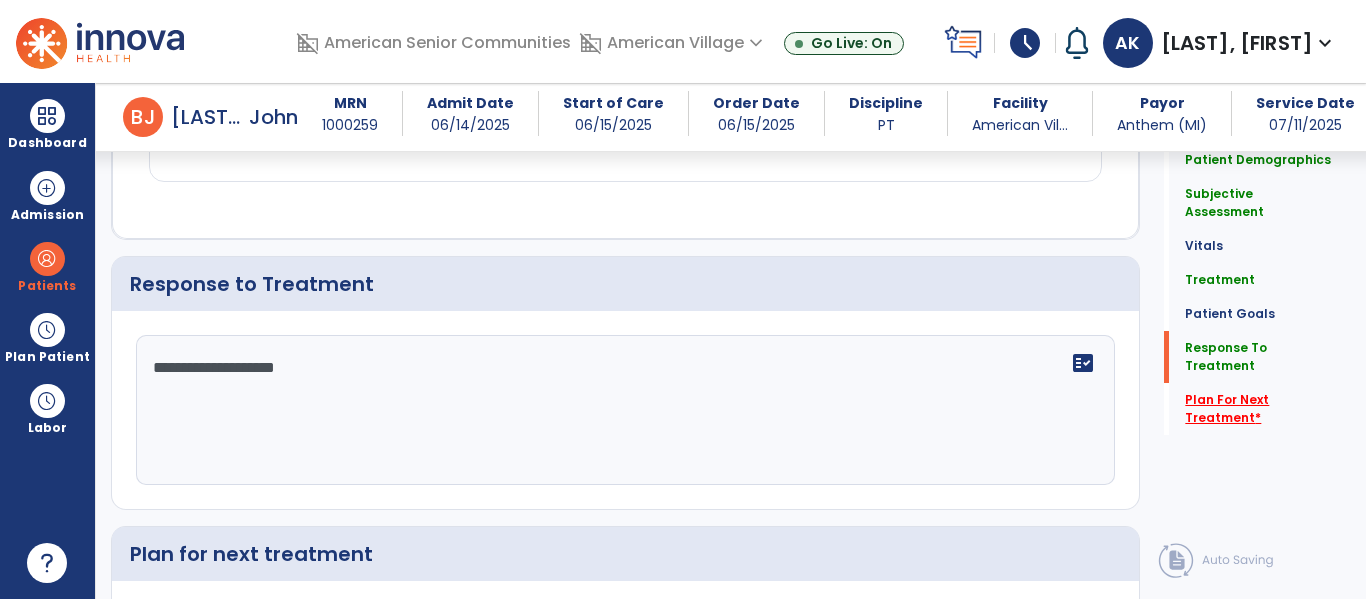 type on "**********" 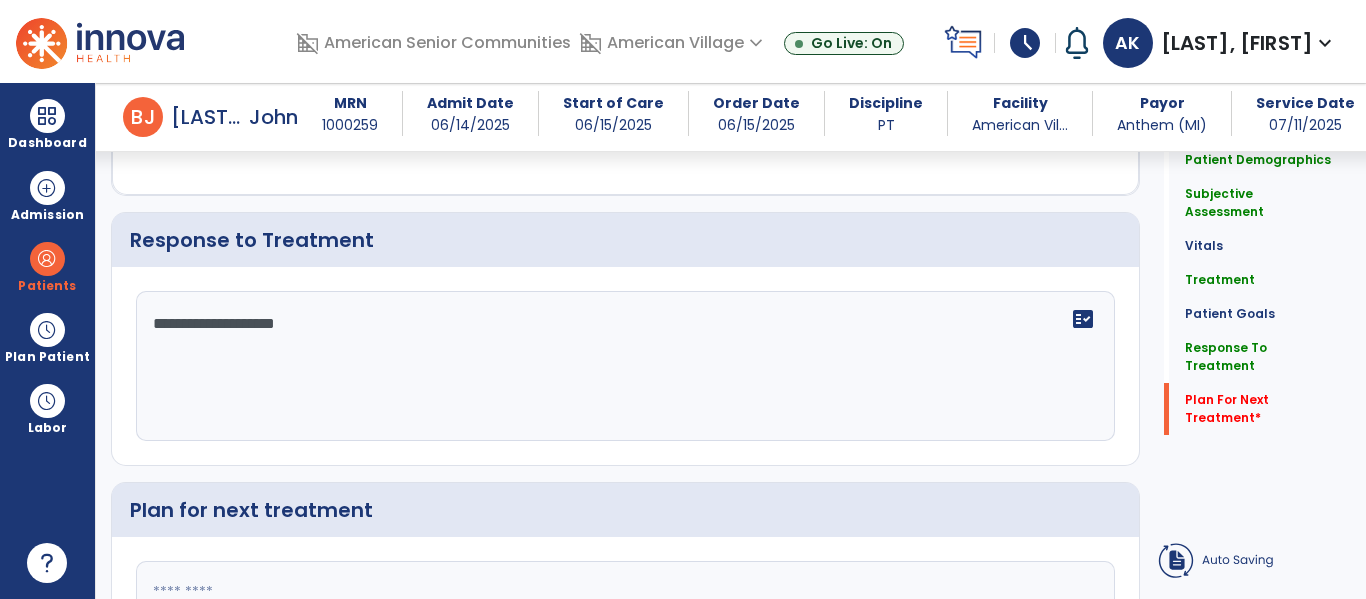 click 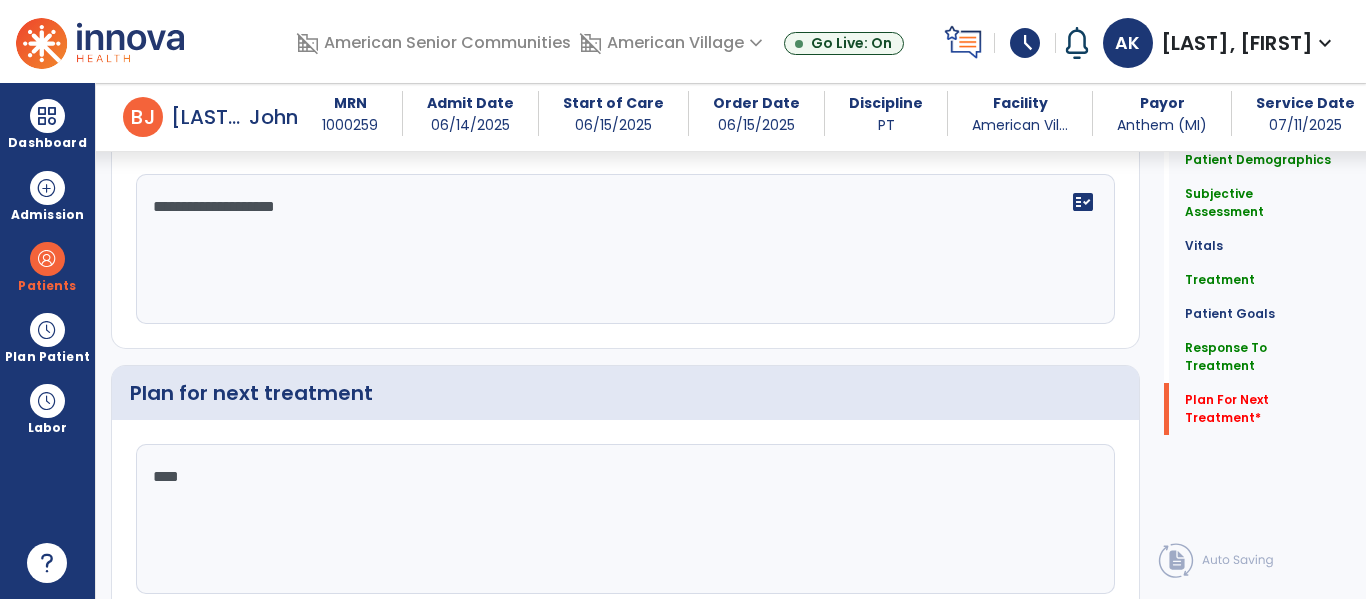 scroll, scrollTop: 2756, scrollLeft: 0, axis: vertical 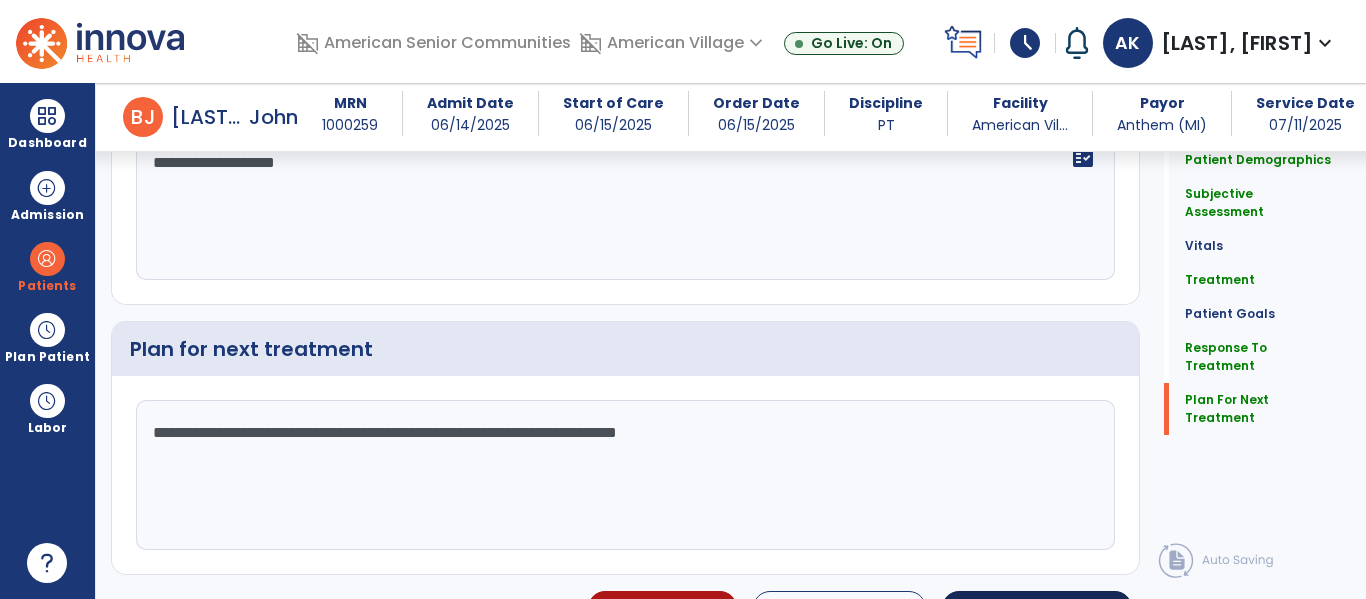 type on "**********" 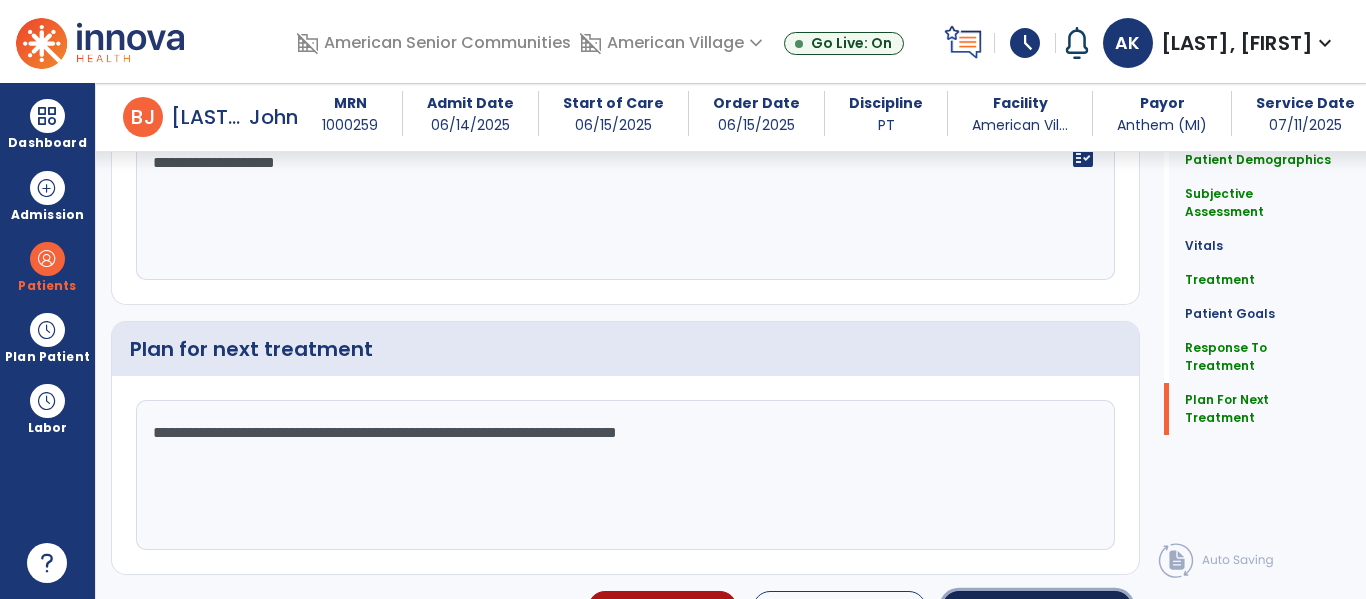 click on "Sign Doc" 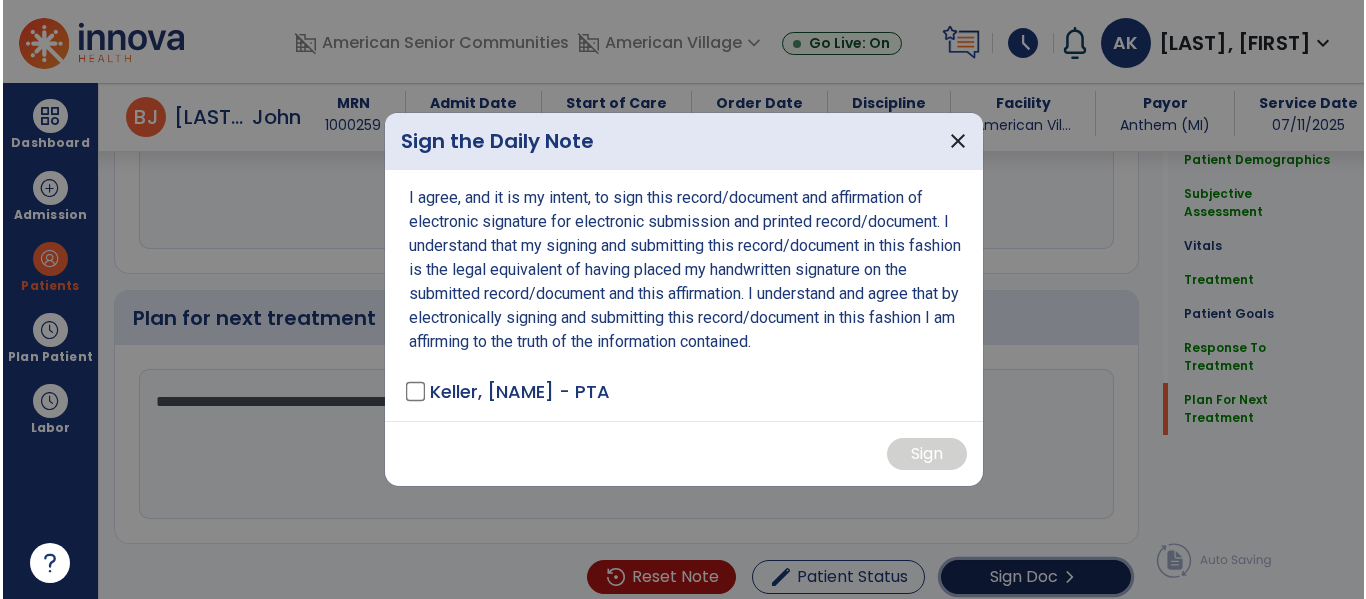 scroll, scrollTop: 2777, scrollLeft: 0, axis: vertical 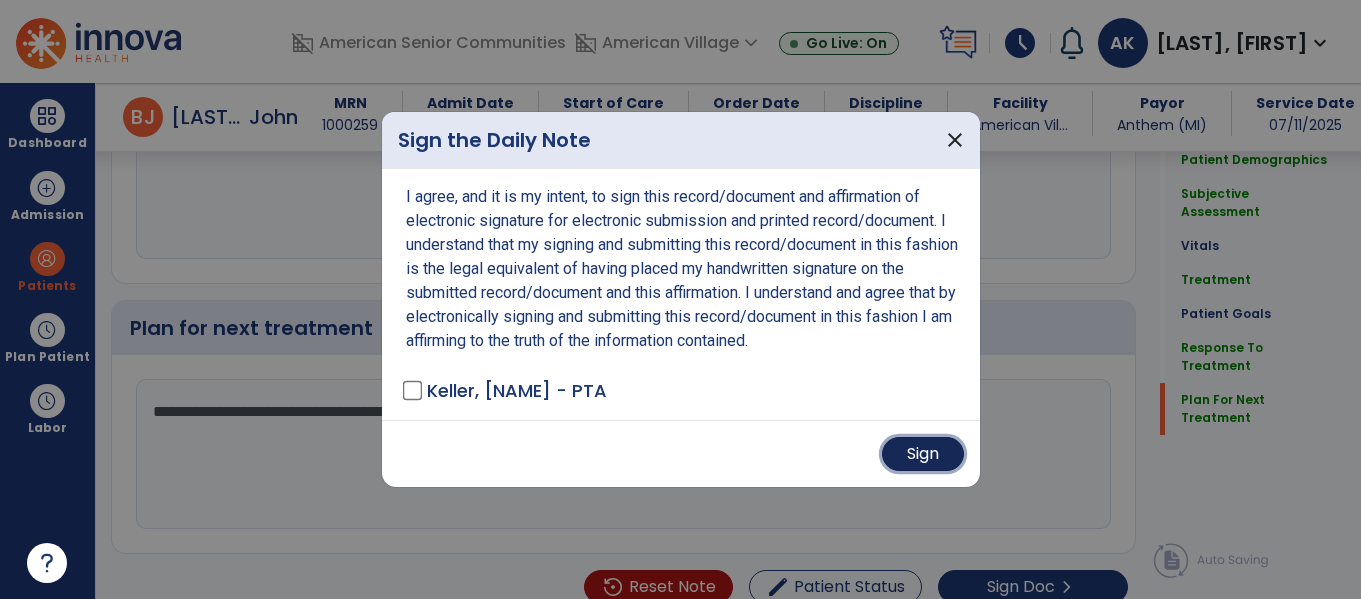 click on "Sign" at bounding box center (923, 454) 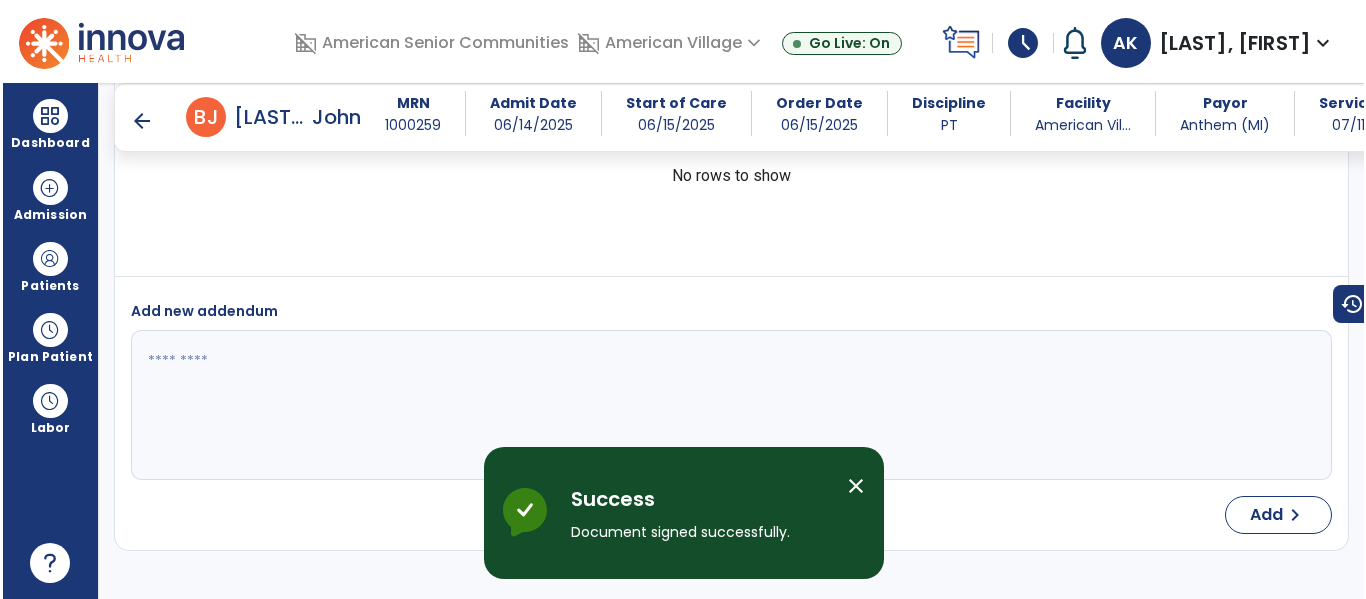 scroll, scrollTop: 2569, scrollLeft: 0, axis: vertical 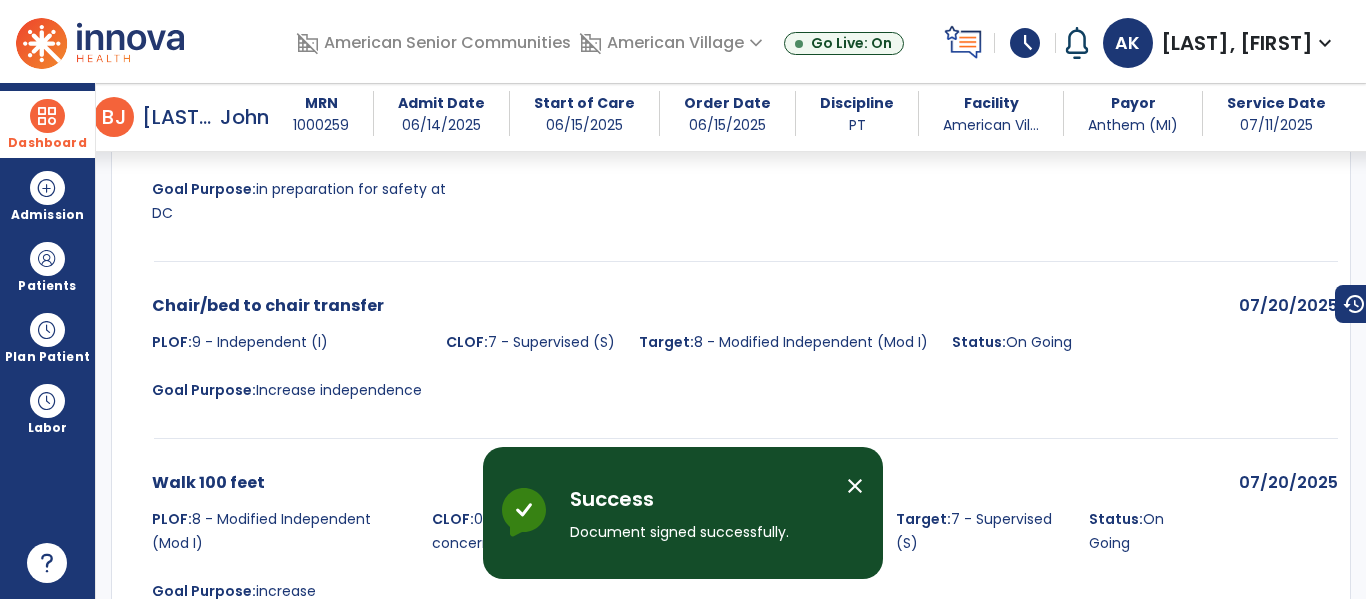click at bounding box center (47, 116) 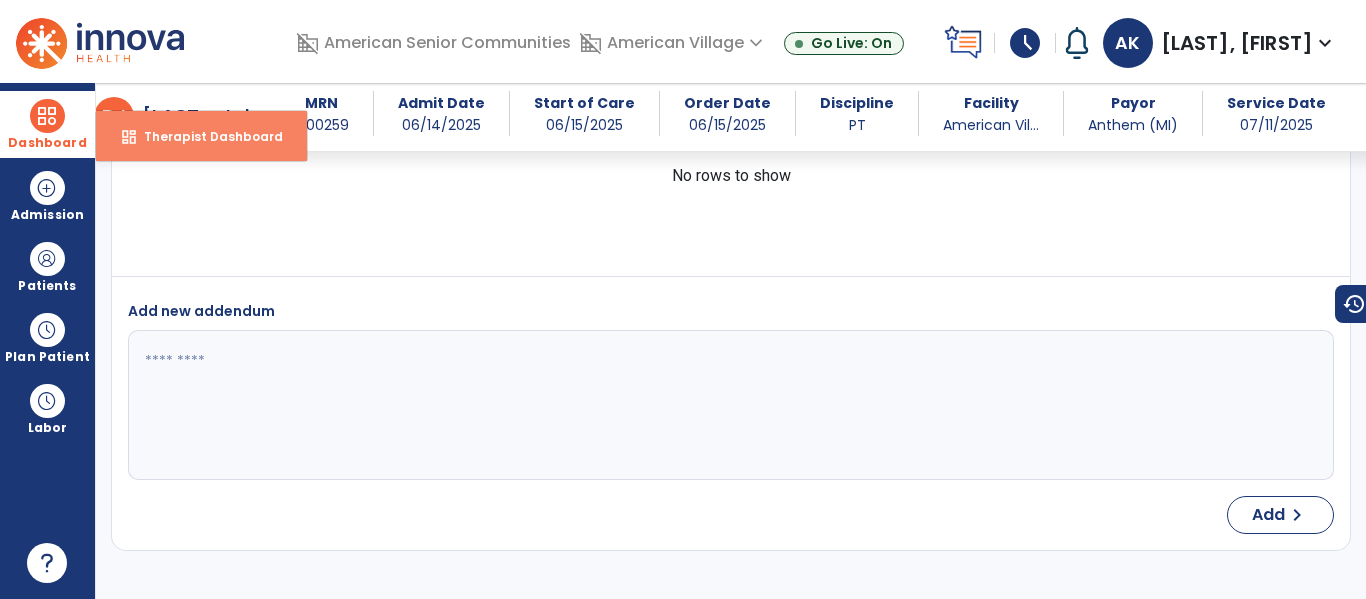 click on "dashboard" at bounding box center (129, 137) 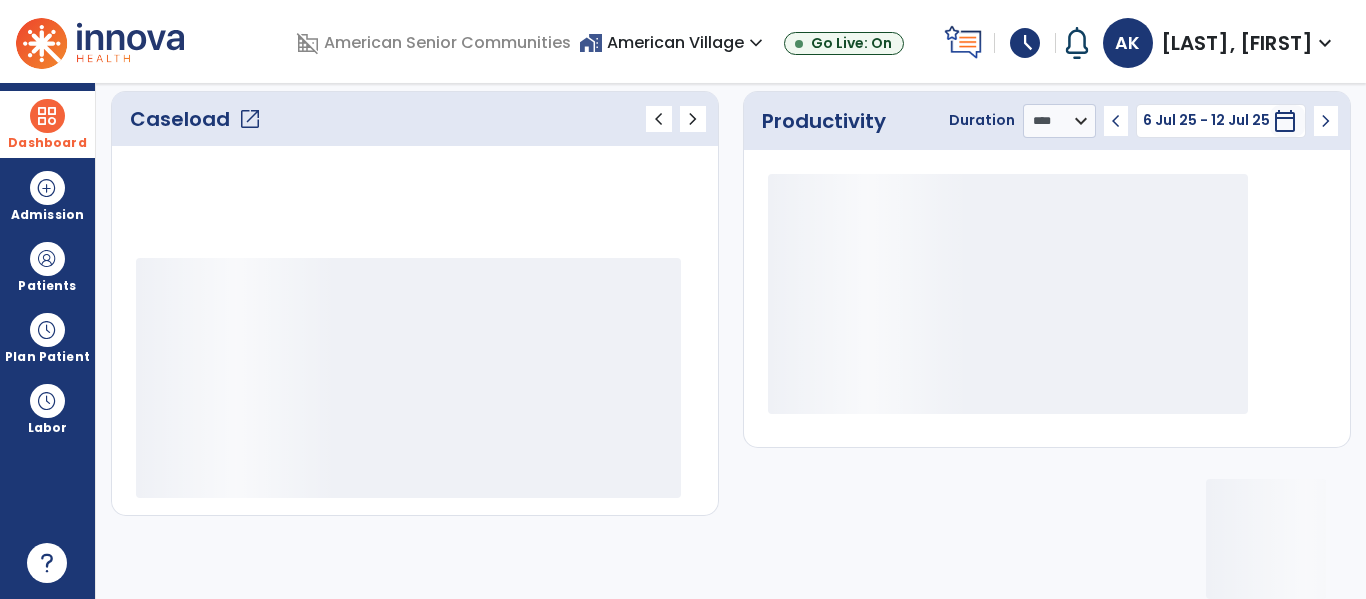 scroll, scrollTop: 276, scrollLeft: 0, axis: vertical 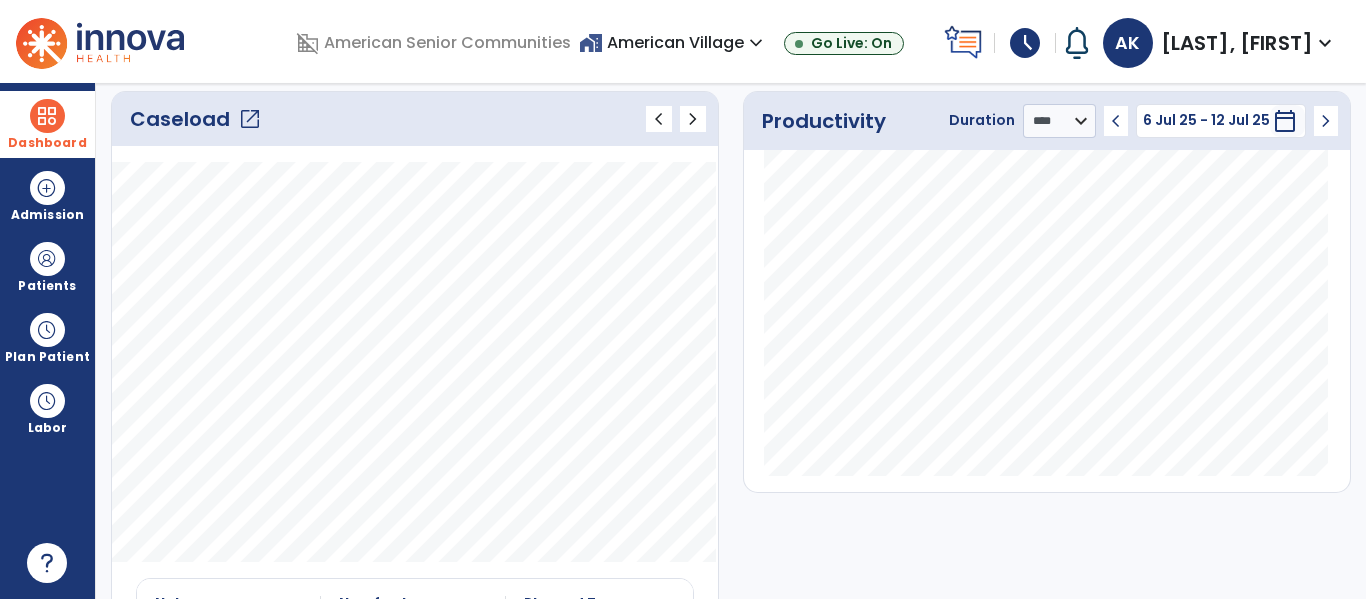 click on "open_in_new" 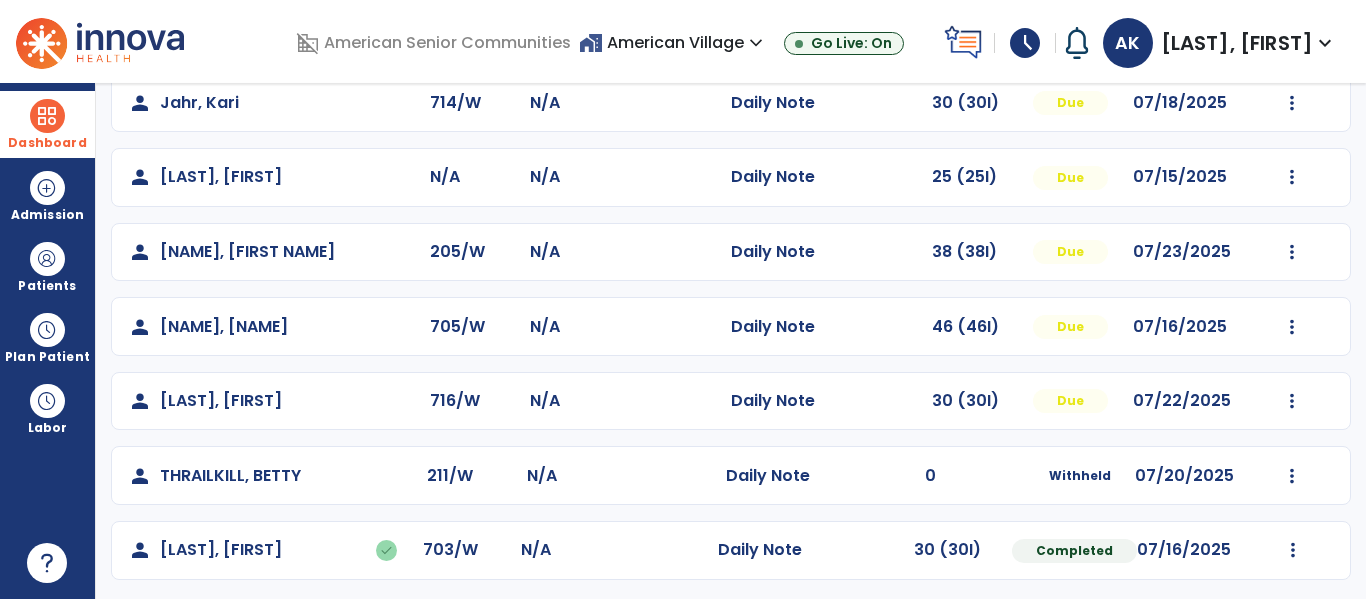 scroll, scrollTop: 563, scrollLeft: 0, axis: vertical 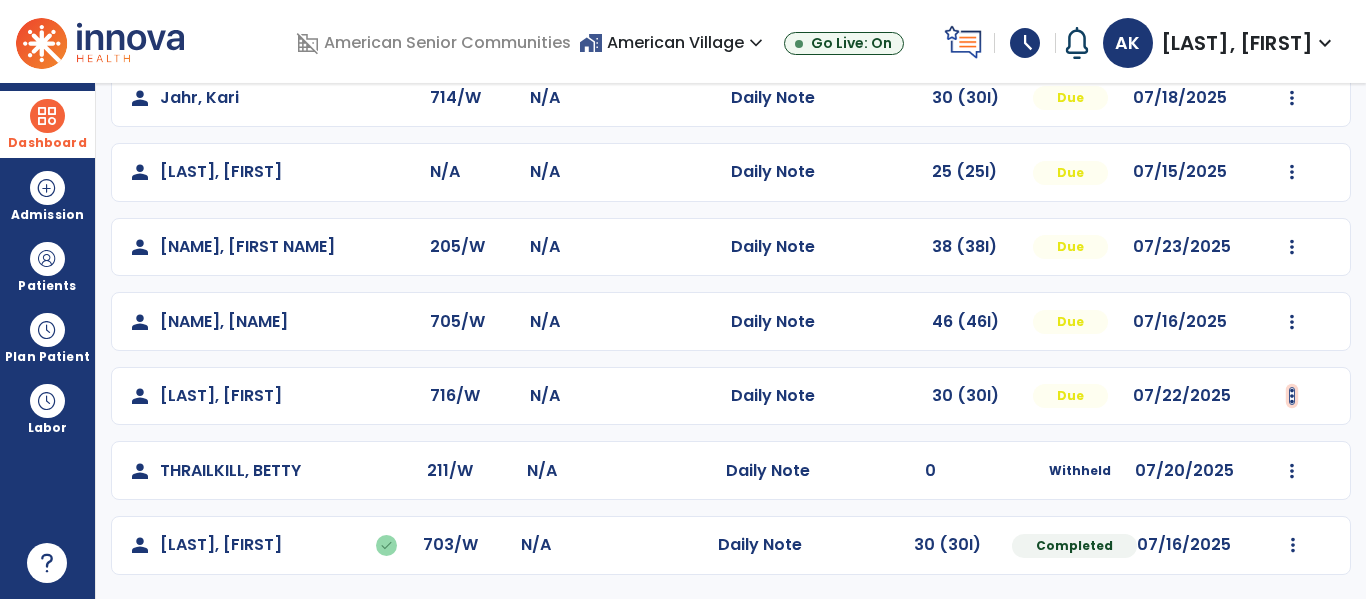 click at bounding box center (1293, -275) 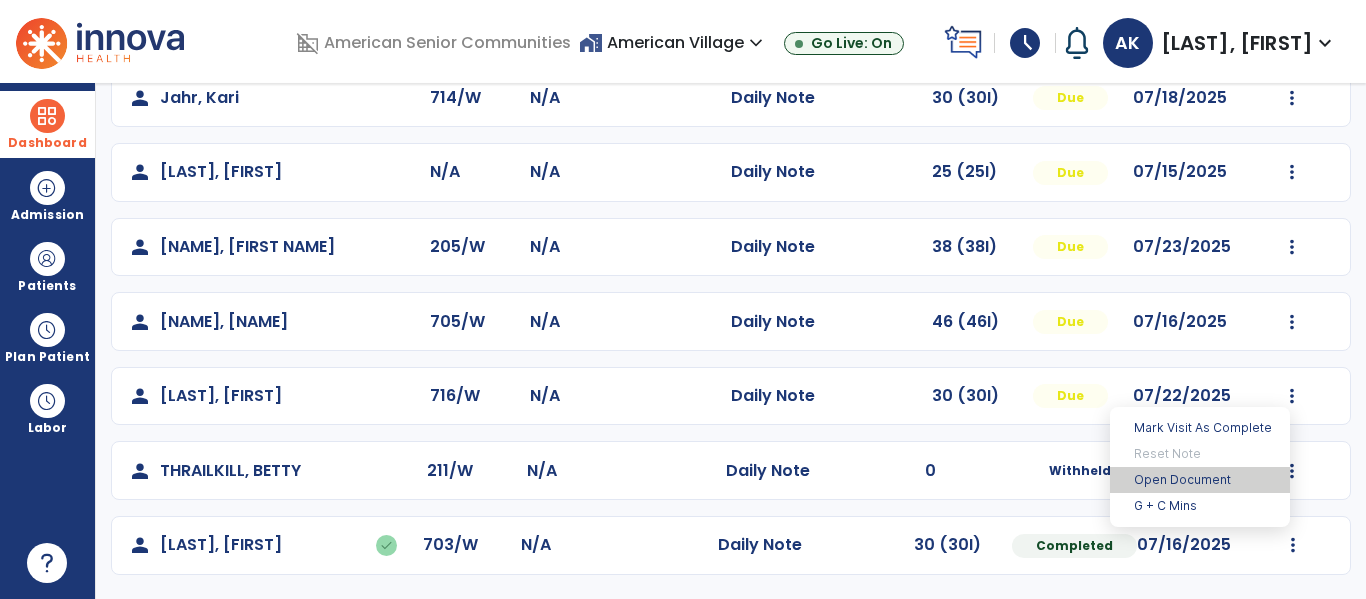 click on "Open Document" at bounding box center (1200, 480) 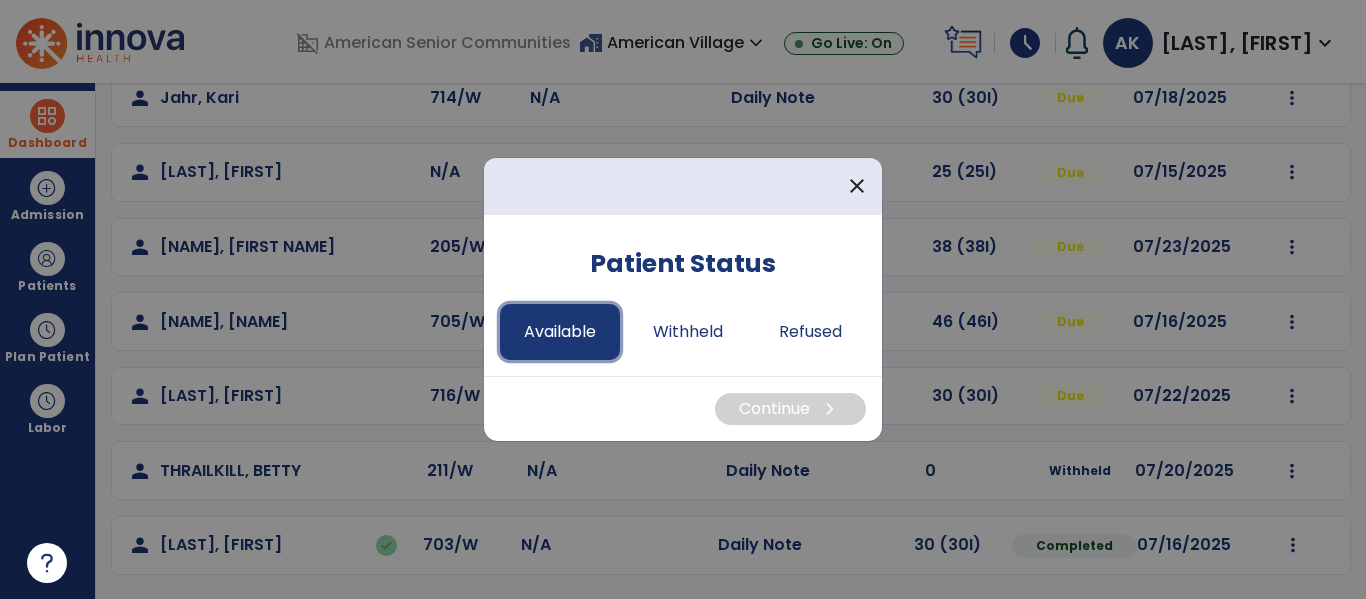 click on "Available" at bounding box center (560, 332) 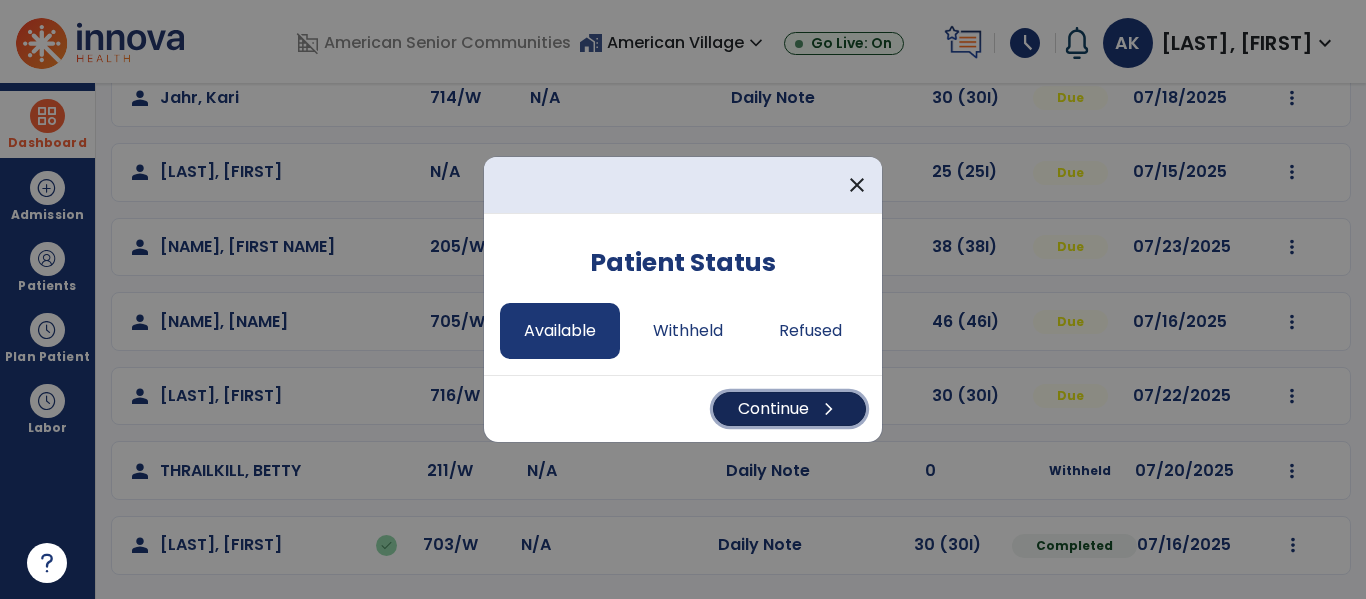 click on "Continue   chevron_right" at bounding box center (789, 409) 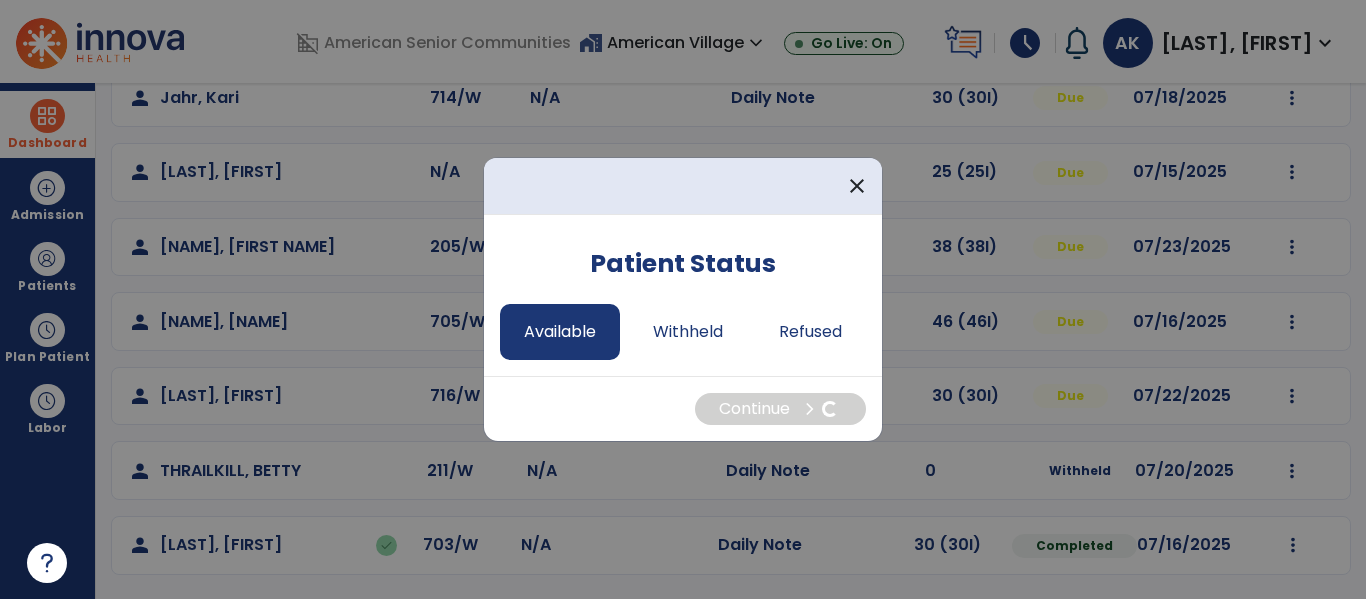 select on "*" 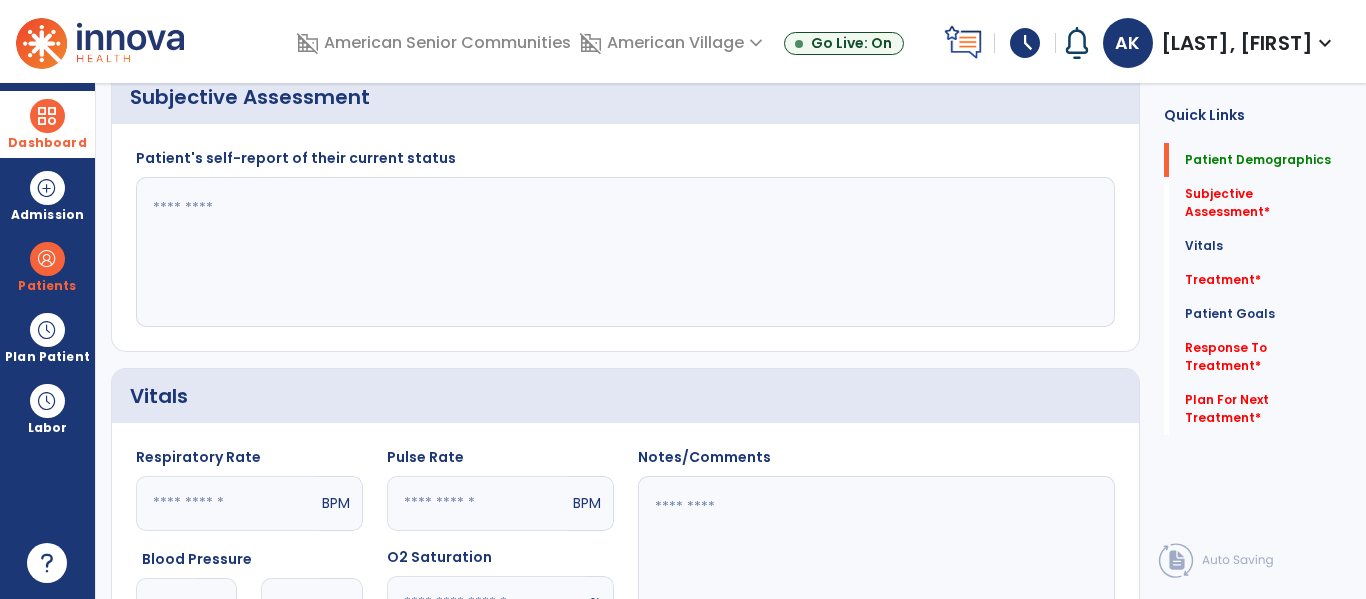 scroll, scrollTop: 0, scrollLeft: 0, axis: both 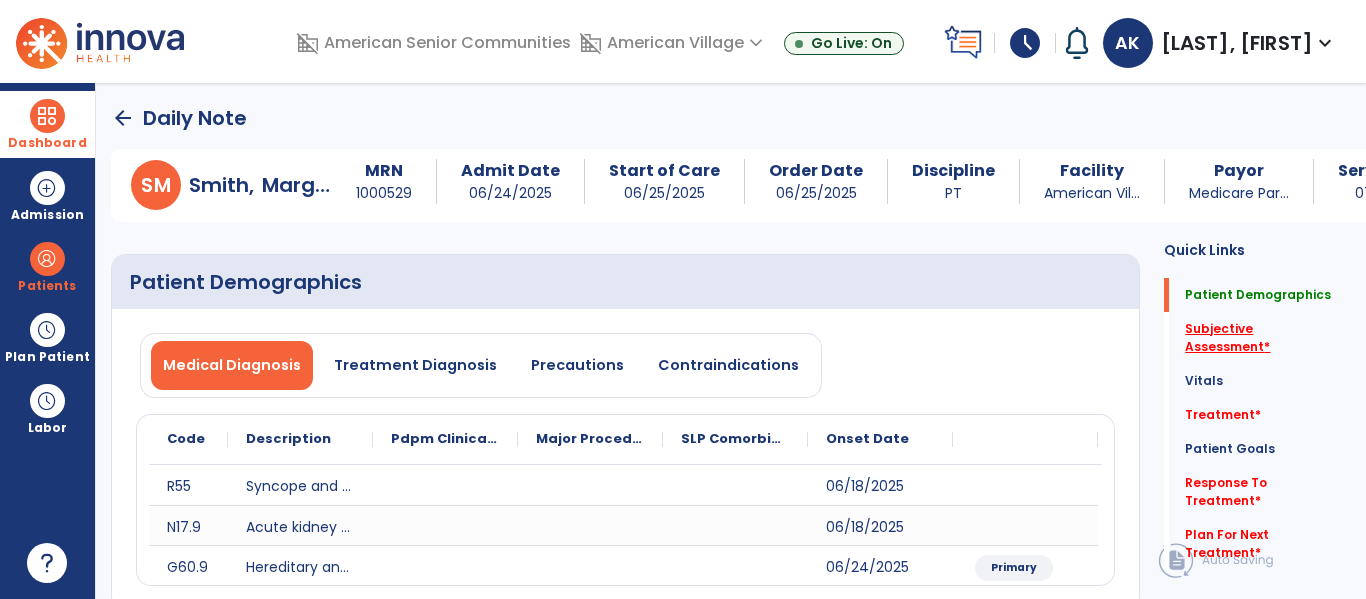 click on "Subjective Assessment   *" 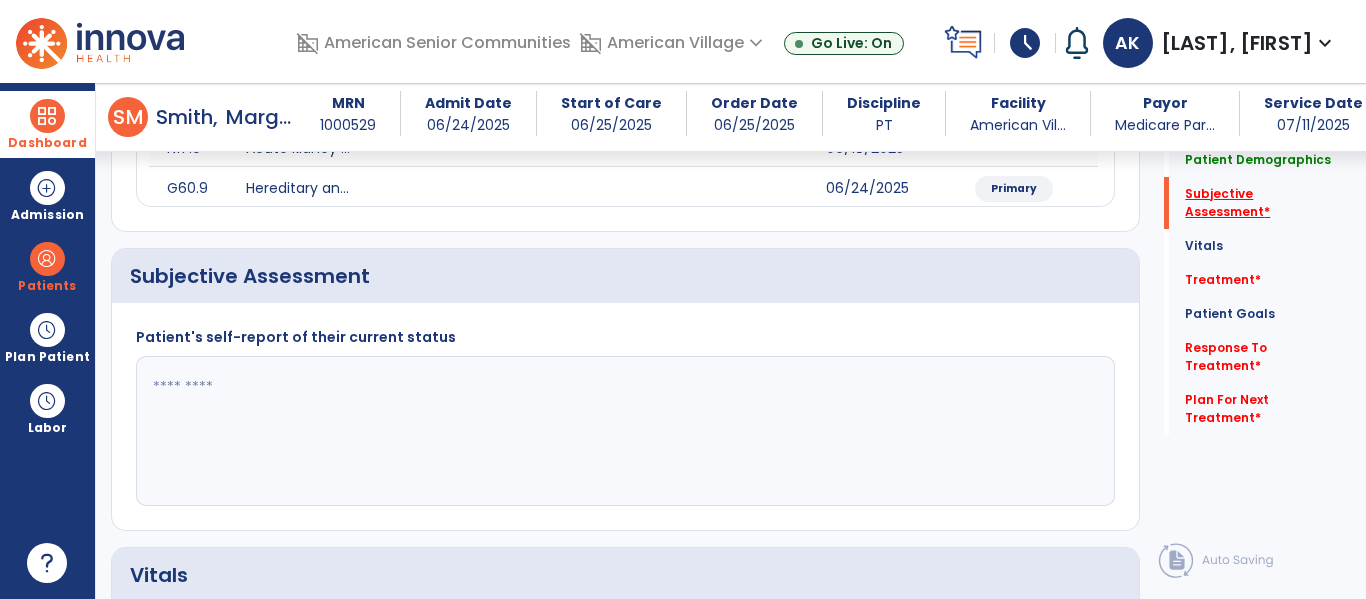 scroll, scrollTop: 427, scrollLeft: 0, axis: vertical 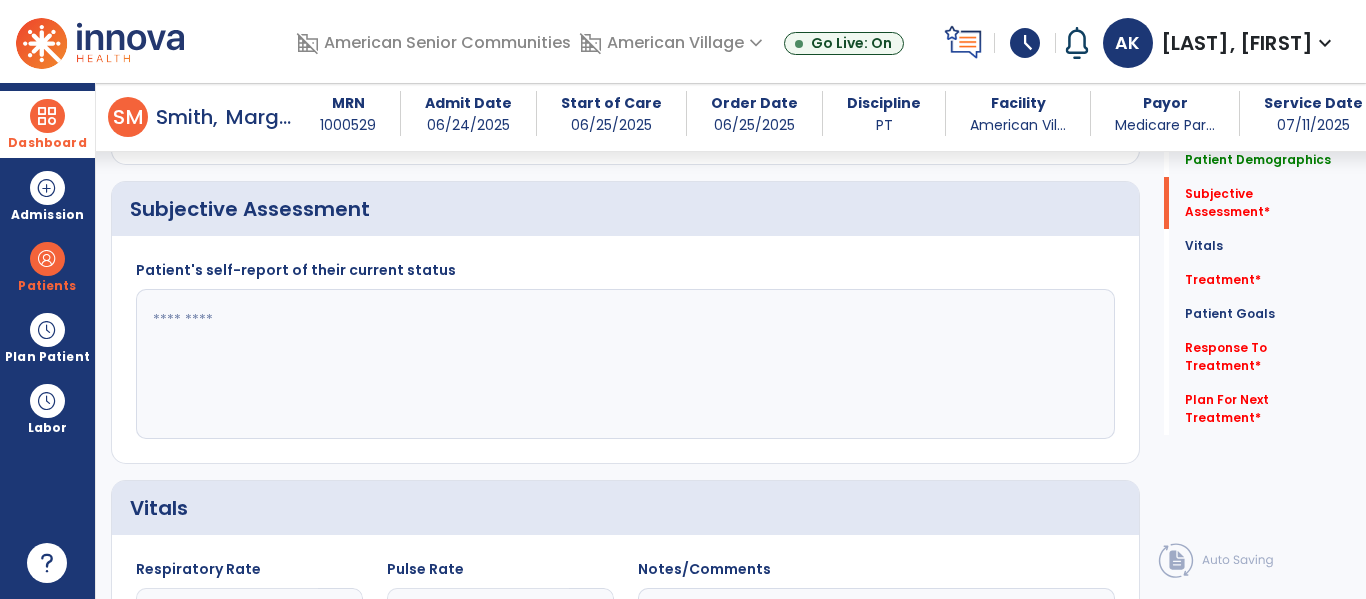 click 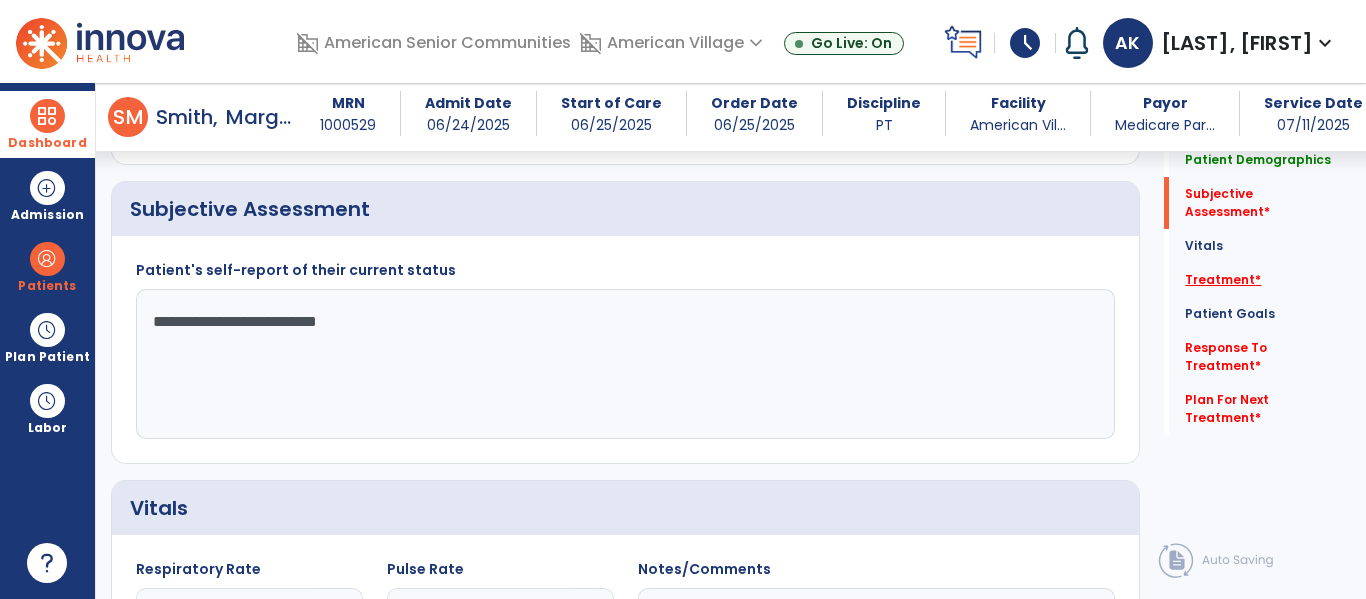 type on "**********" 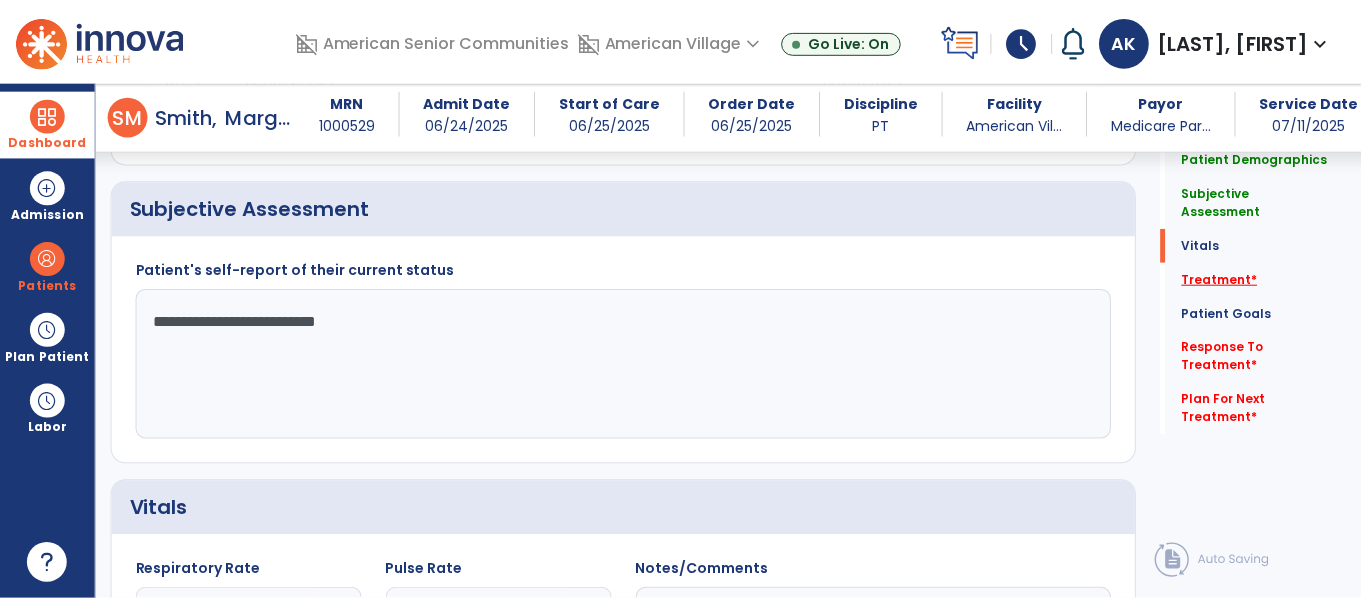 scroll, scrollTop: 1116, scrollLeft: 0, axis: vertical 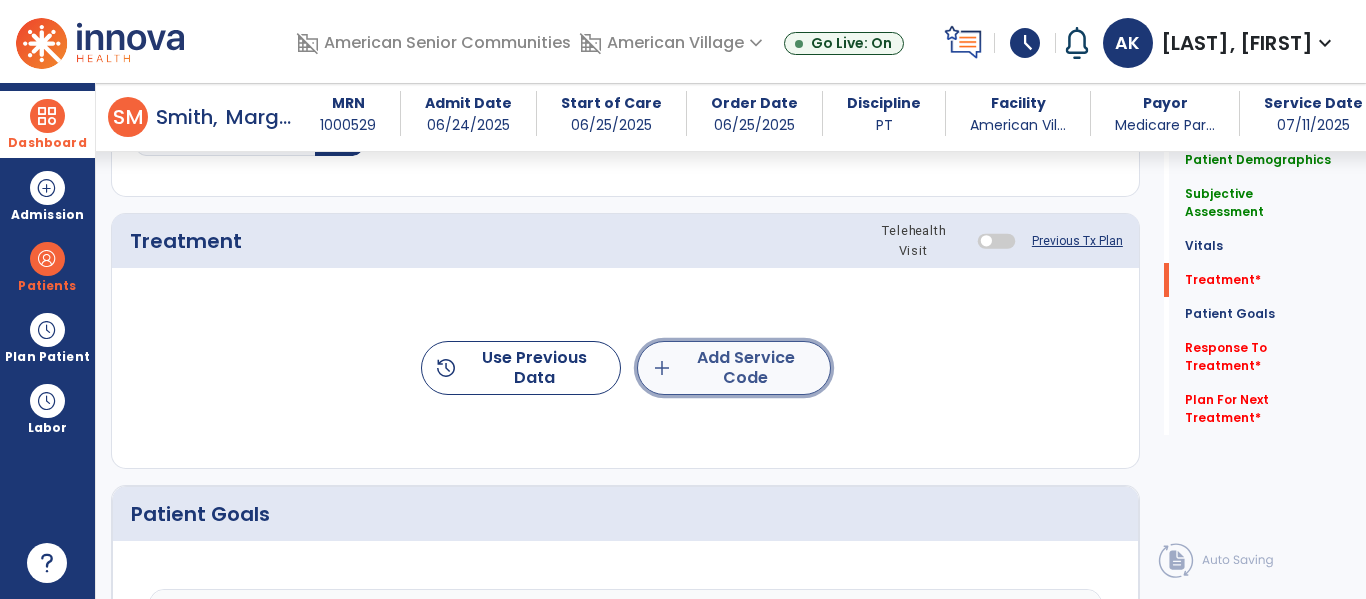 click on "add  Add Service Code" 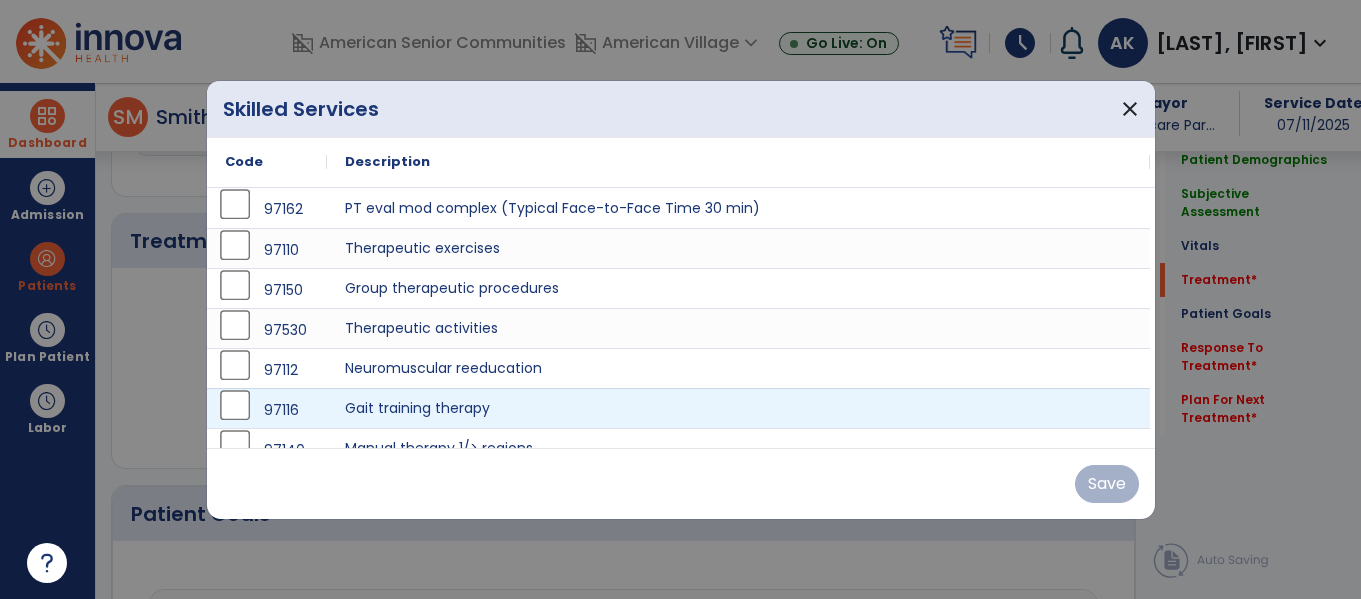 scroll, scrollTop: 1116, scrollLeft: 0, axis: vertical 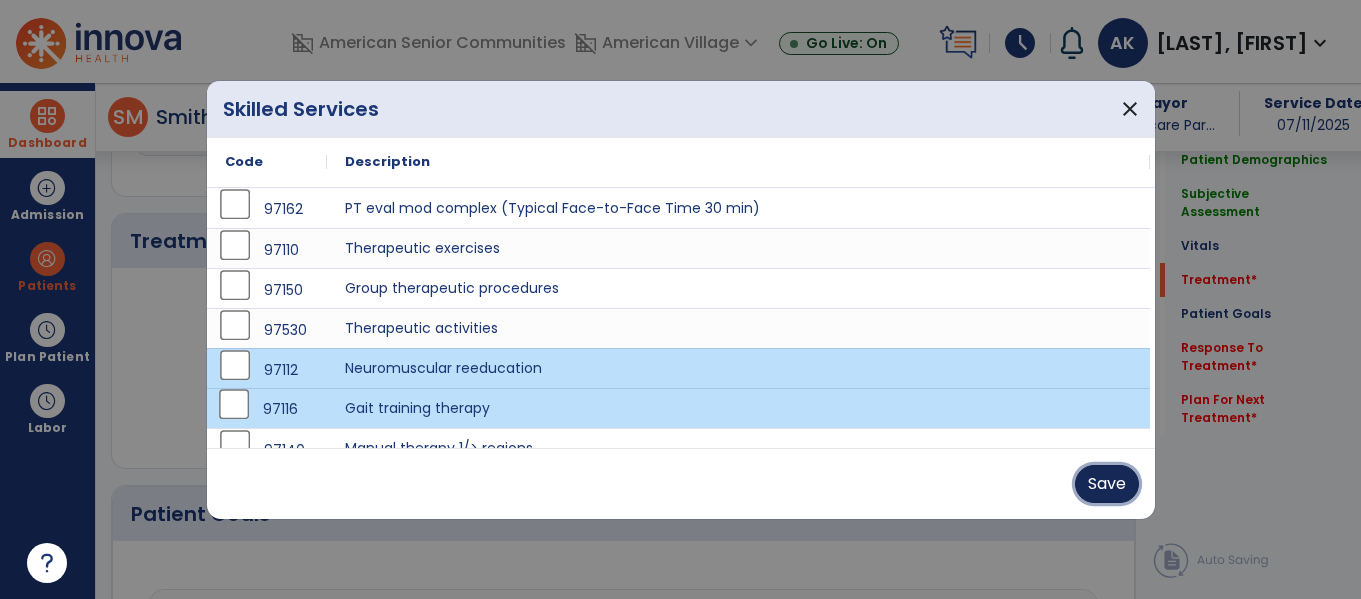 click on "Save" at bounding box center [1107, 484] 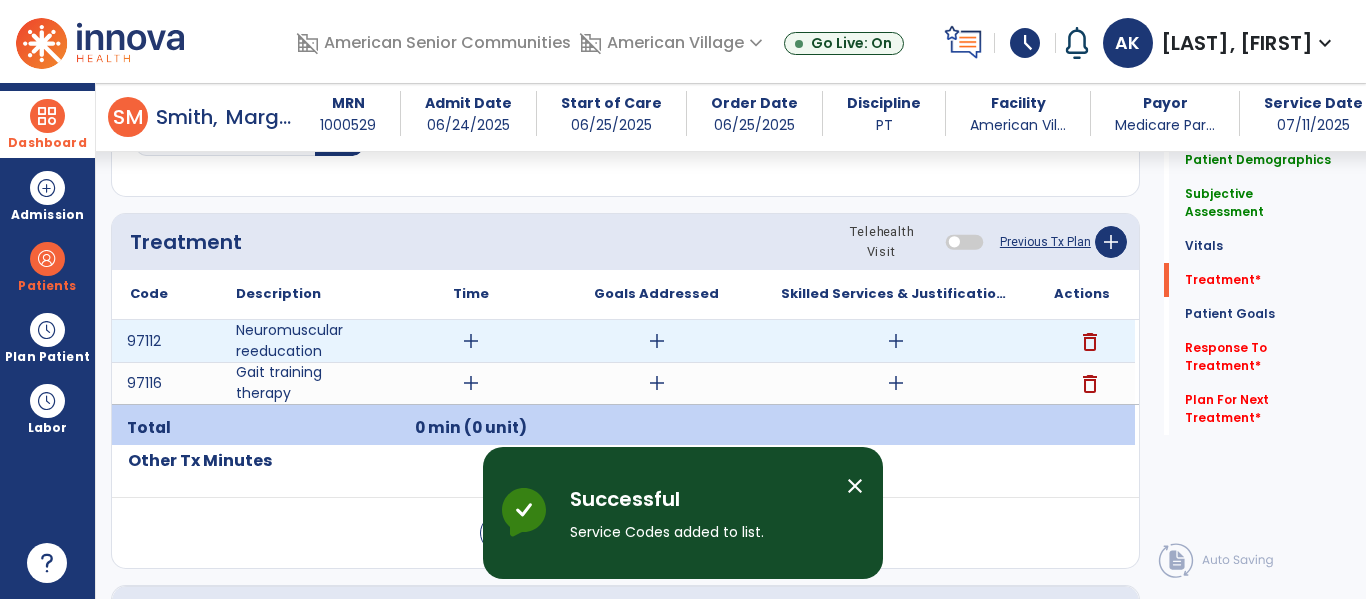 click on "add" at bounding box center [471, 341] 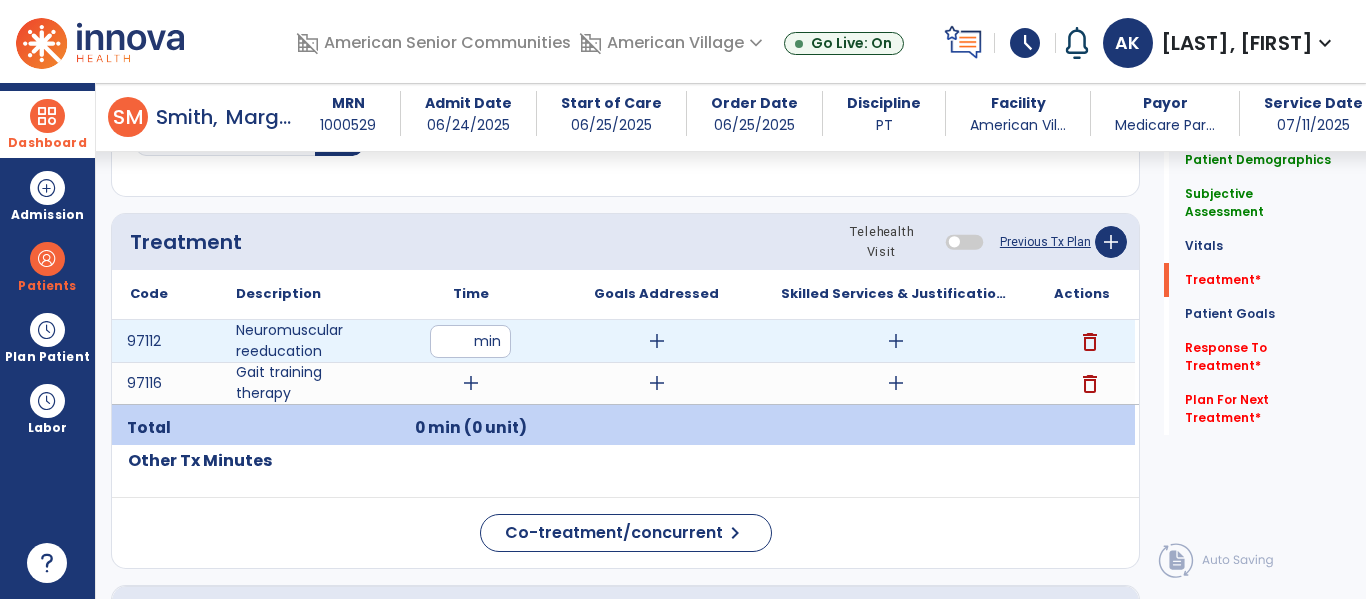 type on "**" 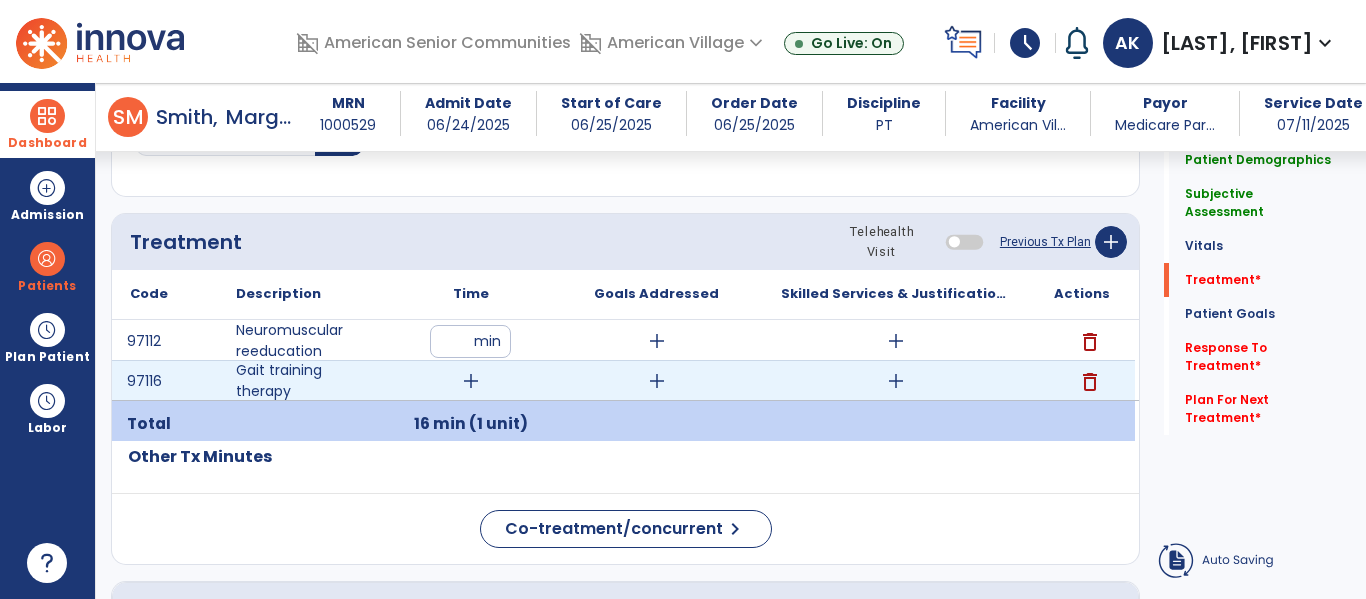 click on "add" at bounding box center (471, 381) 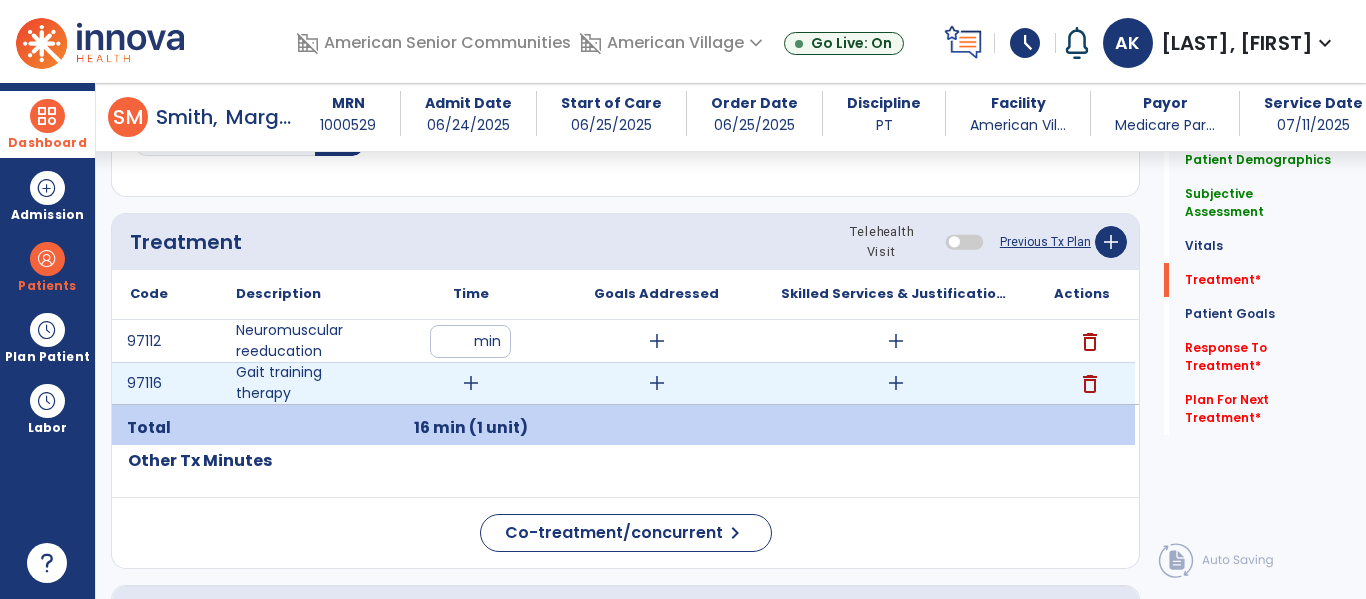 click on "add" at bounding box center [471, 383] 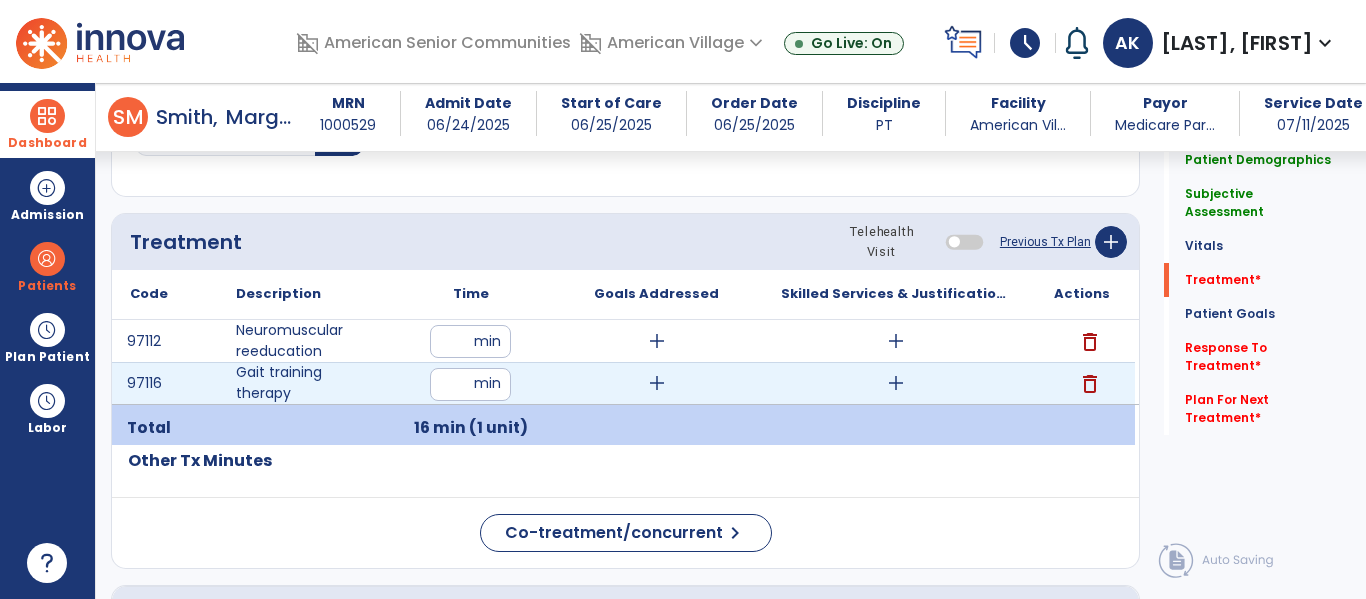 type on "**" 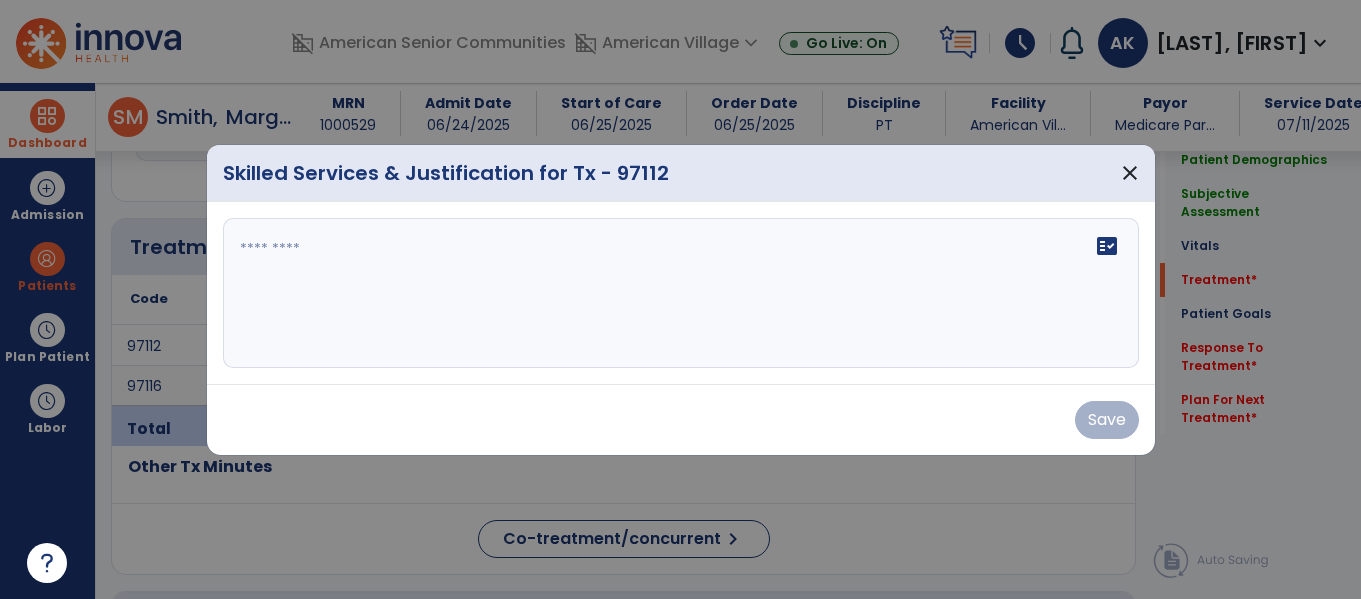 scroll, scrollTop: 1116, scrollLeft: 0, axis: vertical 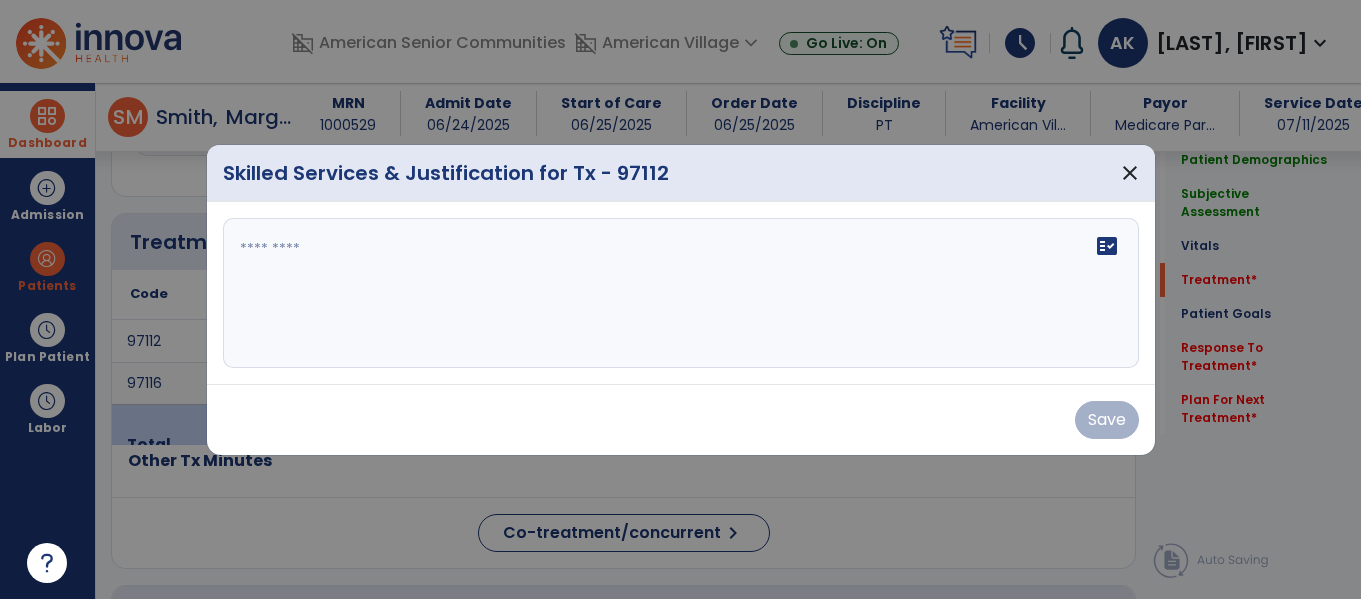 click on "fact_check" at bounding box center [681, 293] 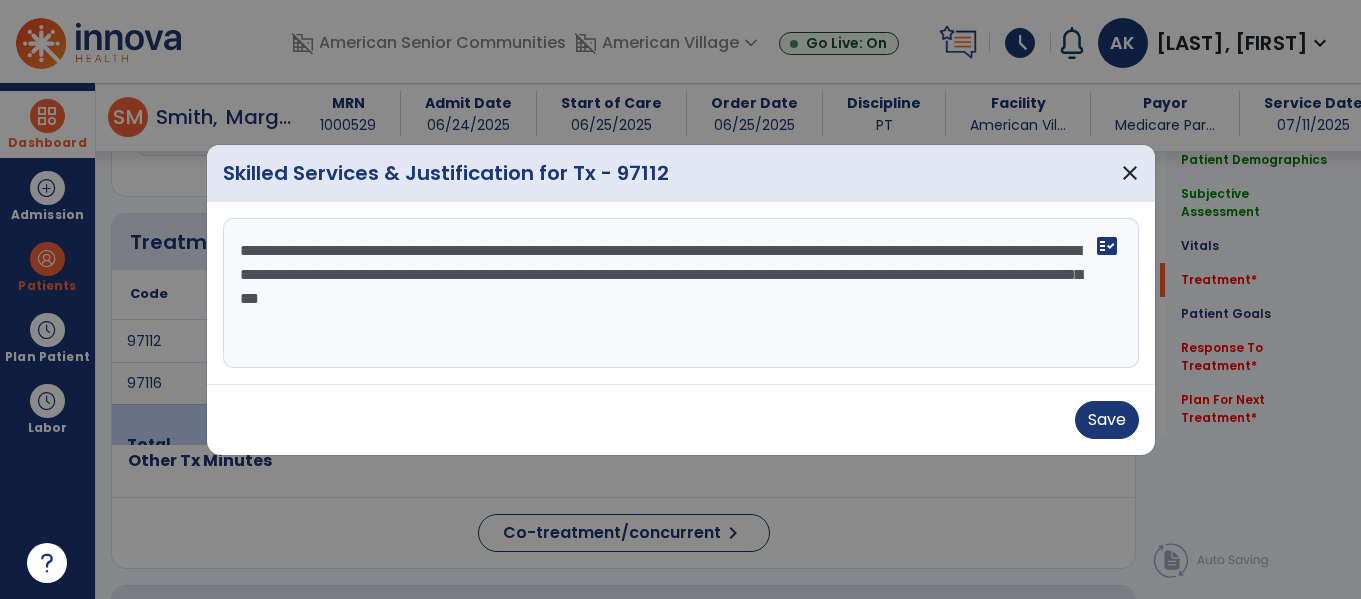 click on "**********" at bounding box center [681, 293] 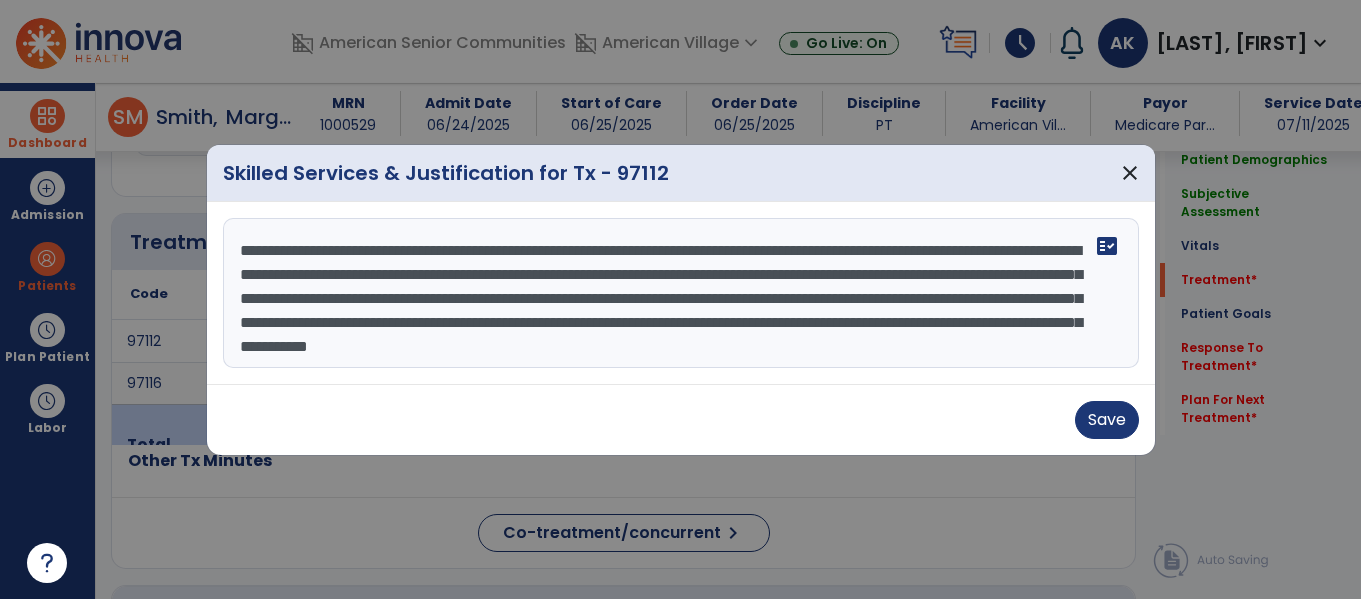 scroll, scrollTop: 24, scrollLeft: 0, axis: vertical 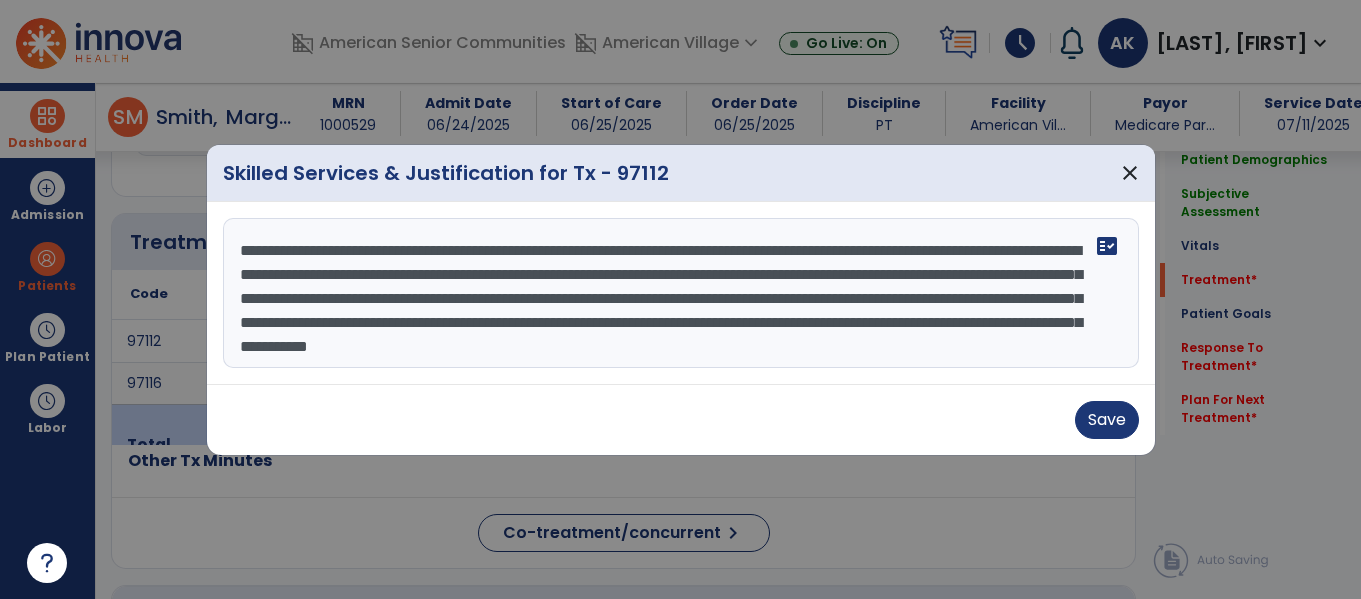 click on "**********" at bounding box center (681, 293) 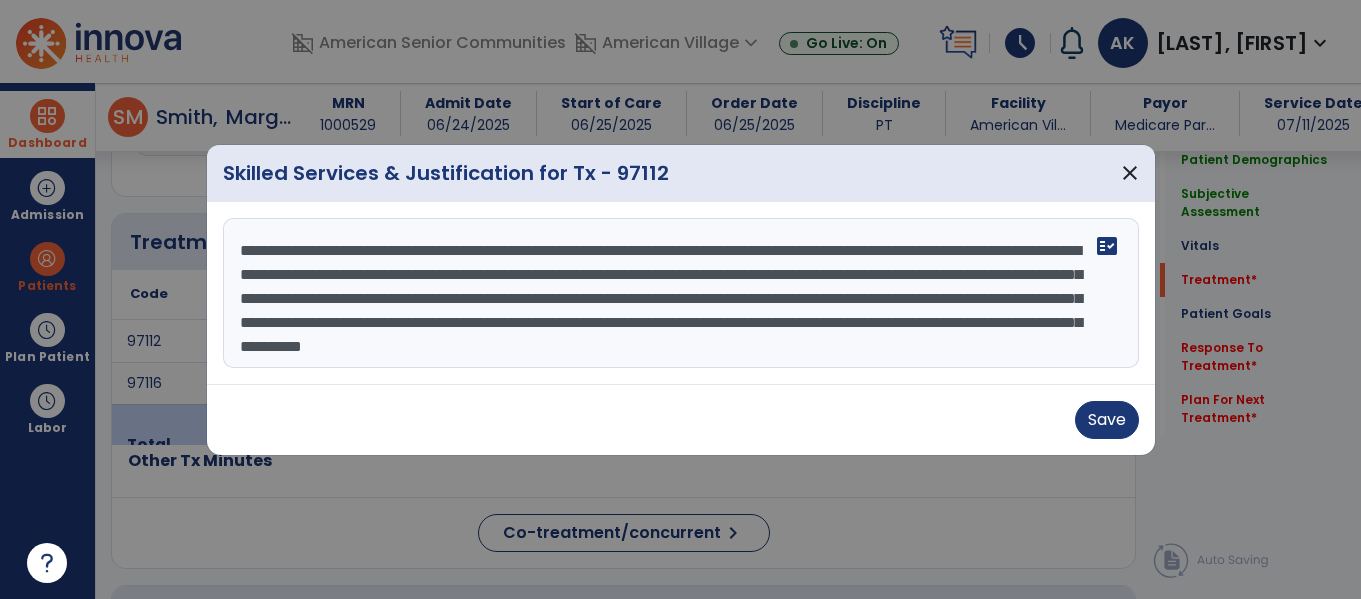 click on "**********" at bounding box center (681, 293) 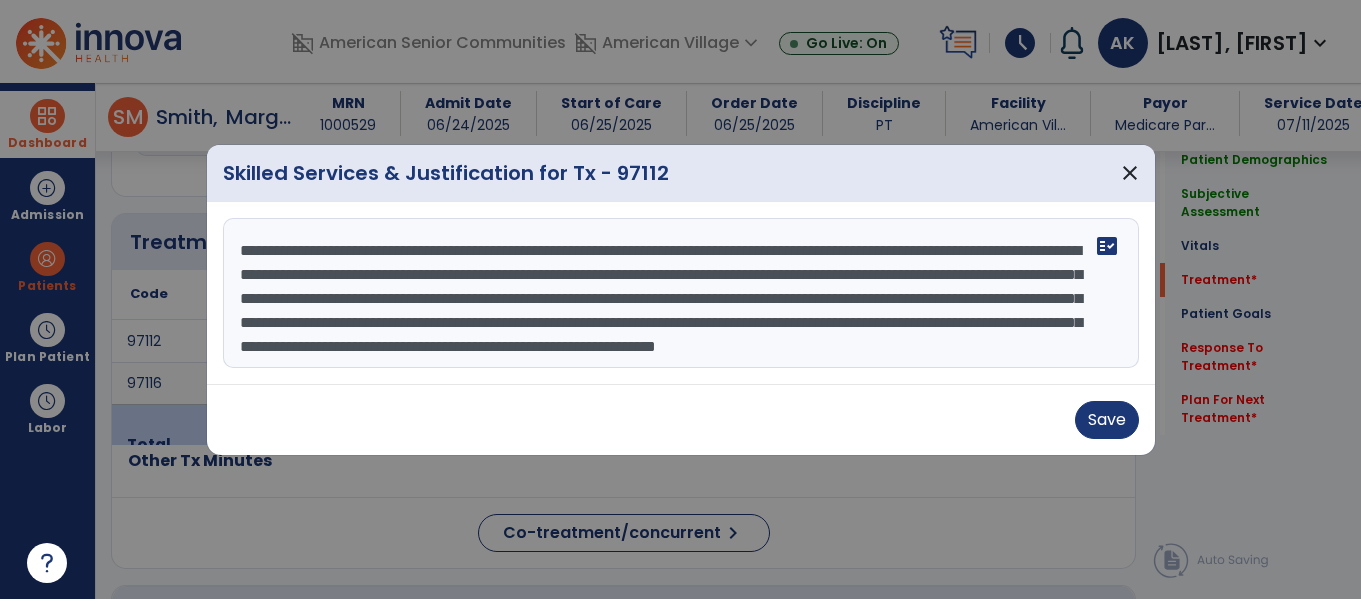 scroll, scrollTop: 40, scrollLeft: 0, axis: vertical 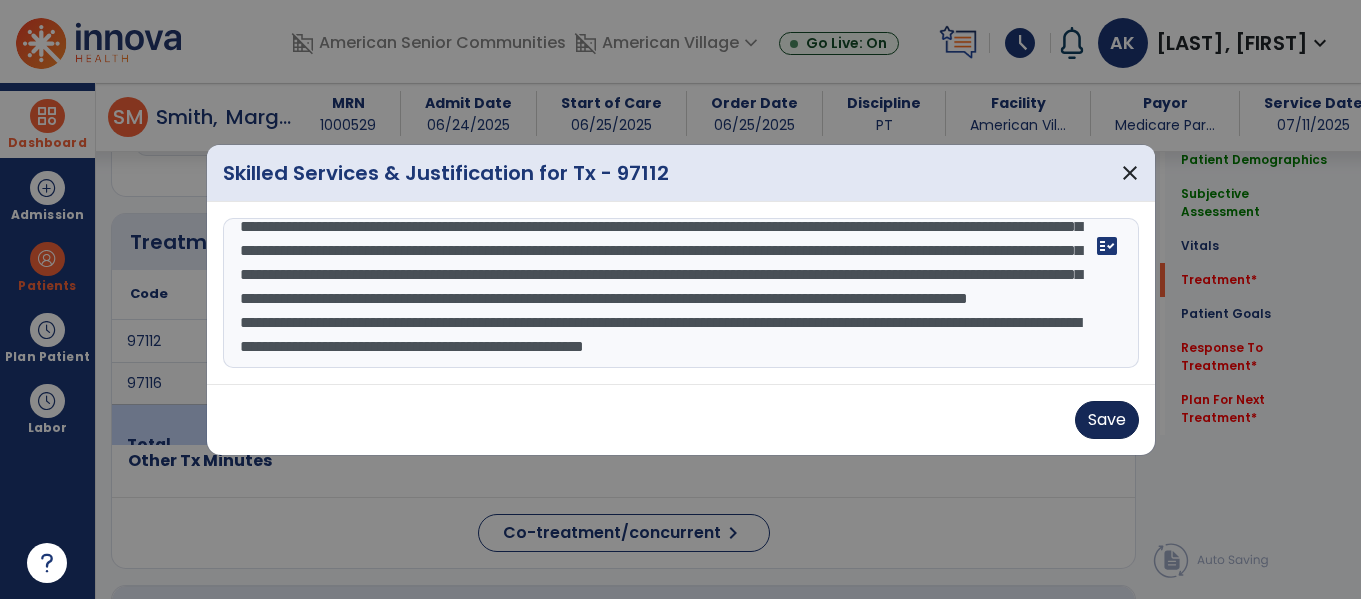 type on "**********" 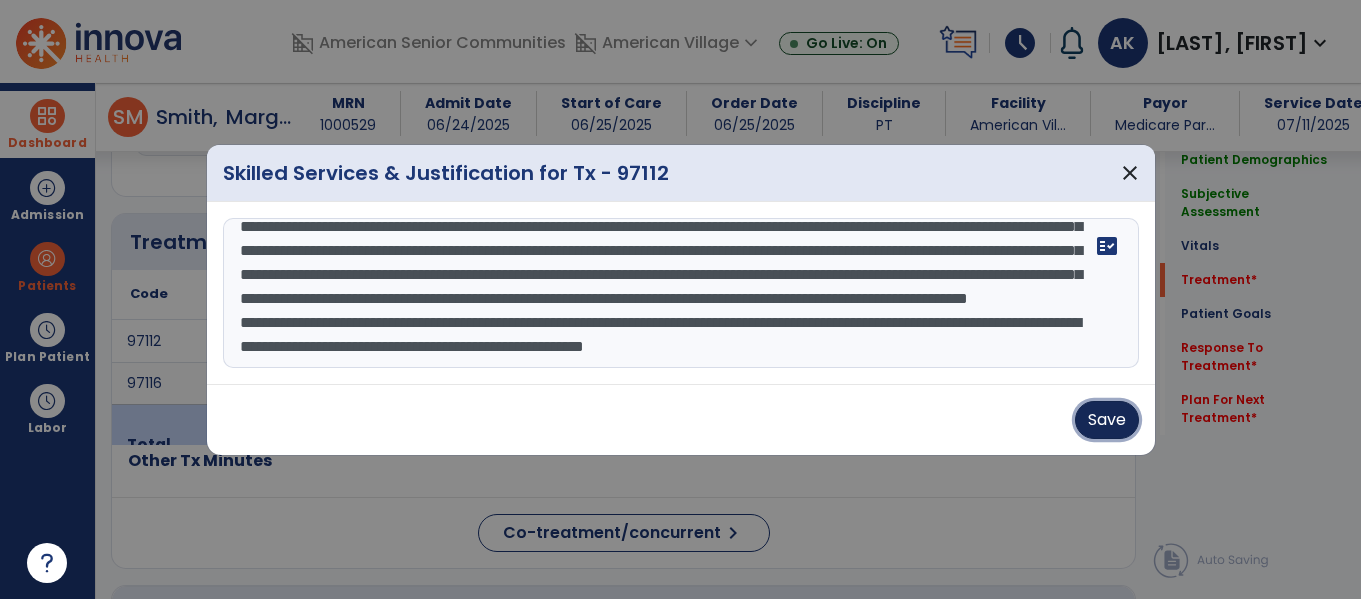 click on "Save" at bounding box center (1107, 420) 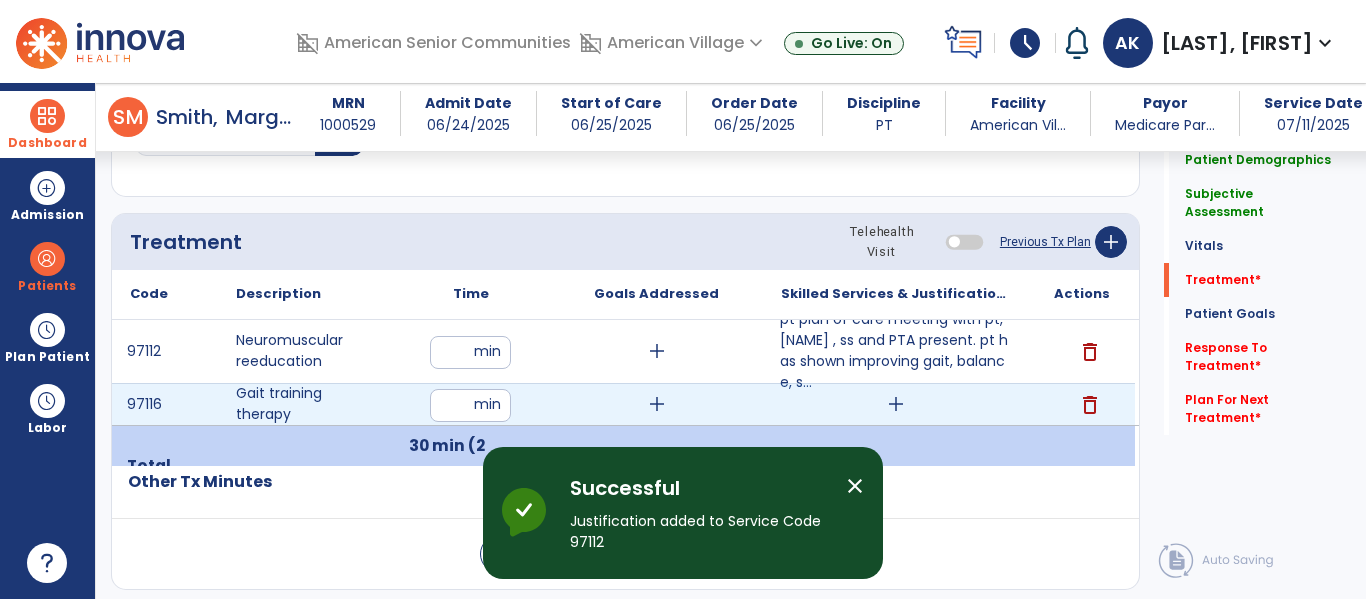 click on "add" at bounding box center (896, 404) 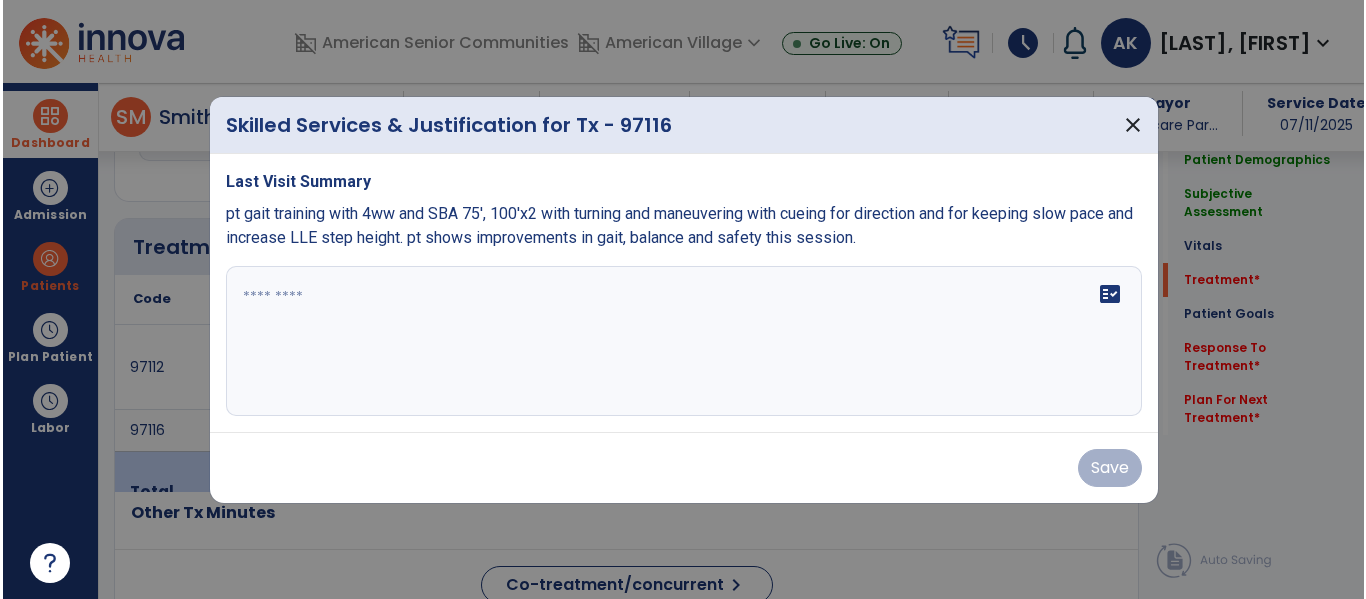scroll, scrollTop: 1116, scrollLeft: 0, axis: vertical 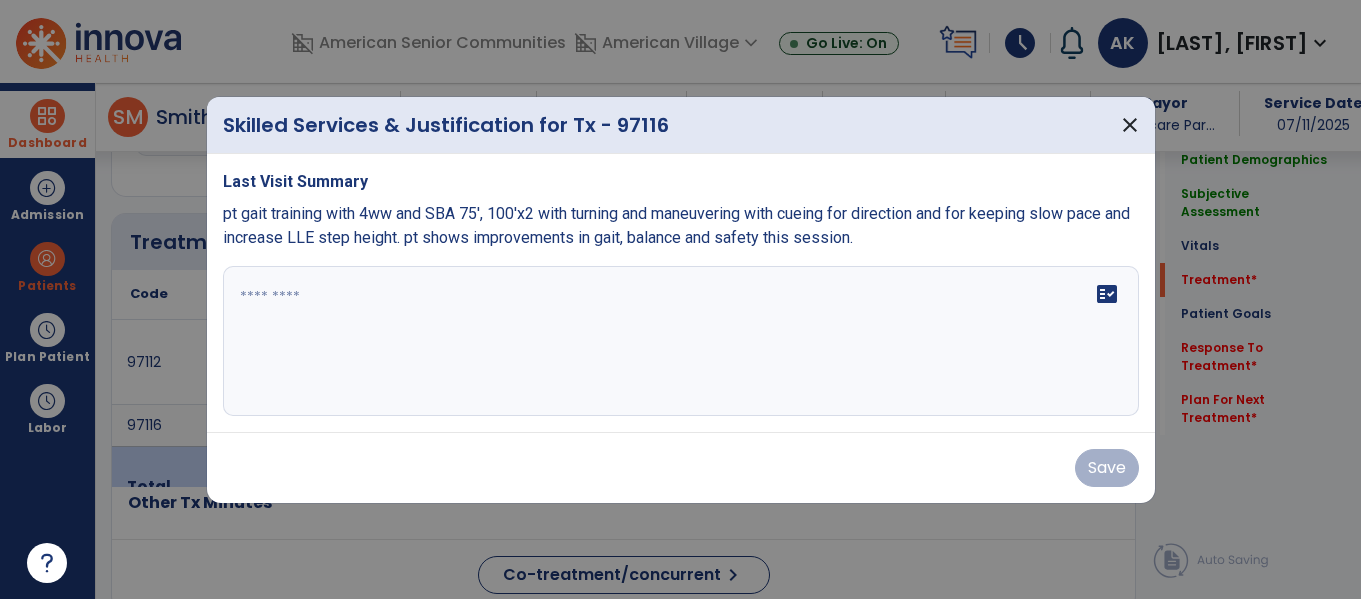 click at bounding box center [681, 341] 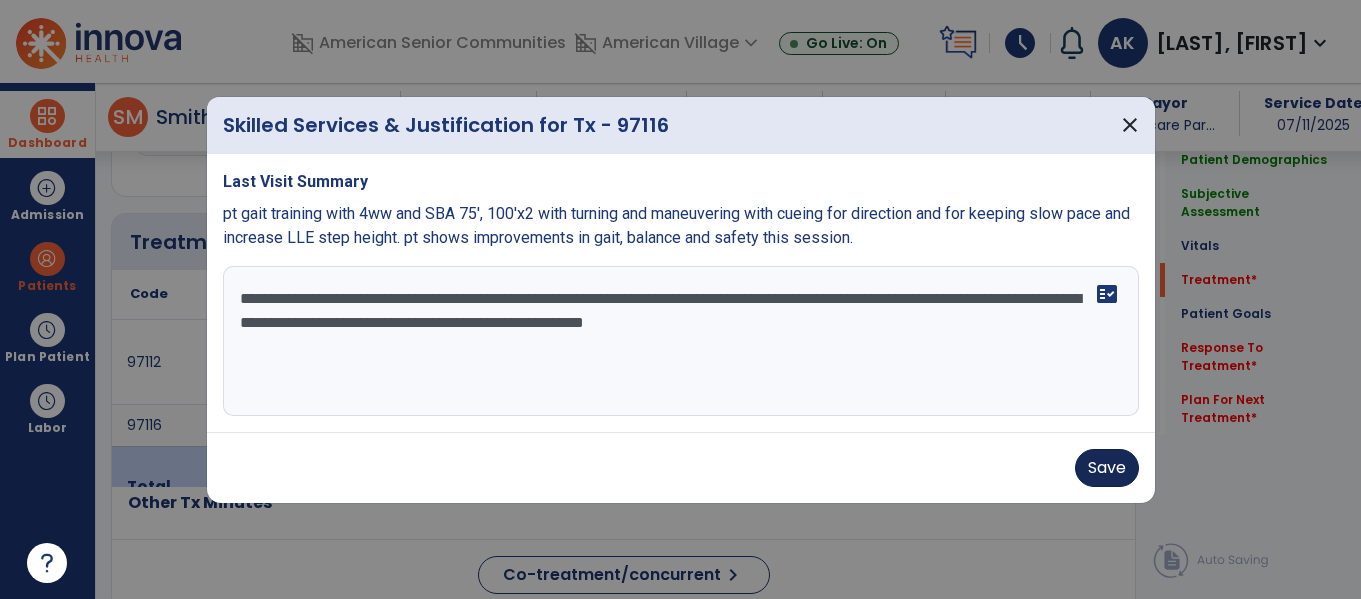 type on "**********" 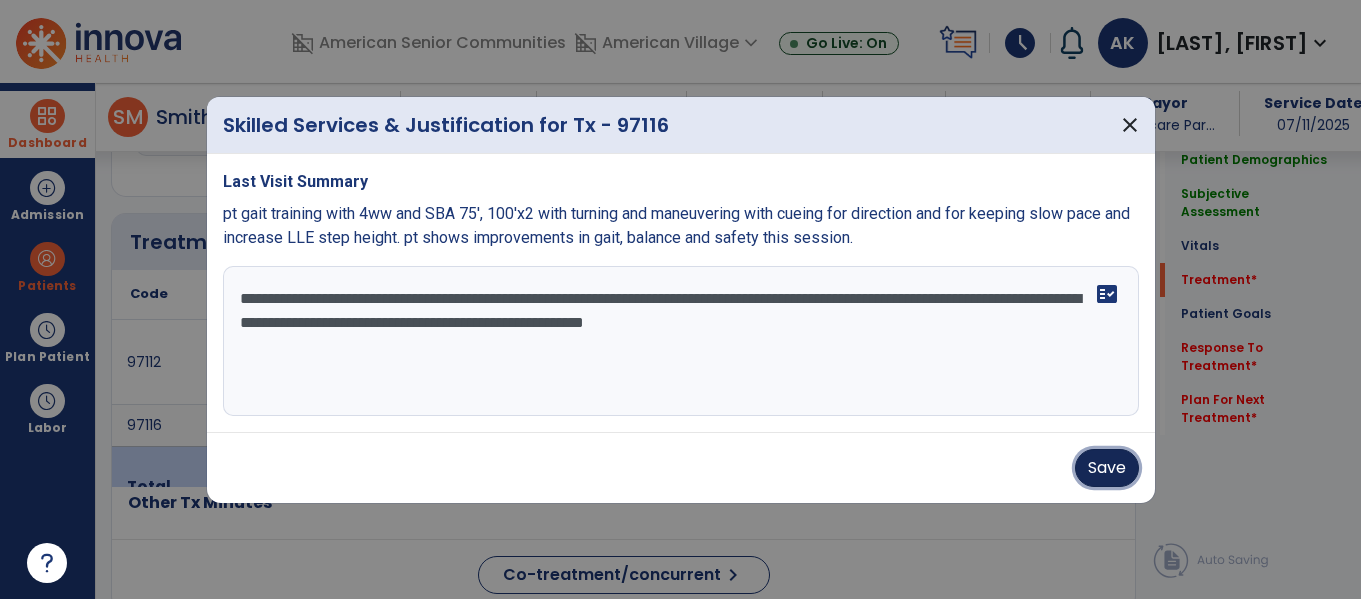 click on "Save" at bounding box center [1107, 468] 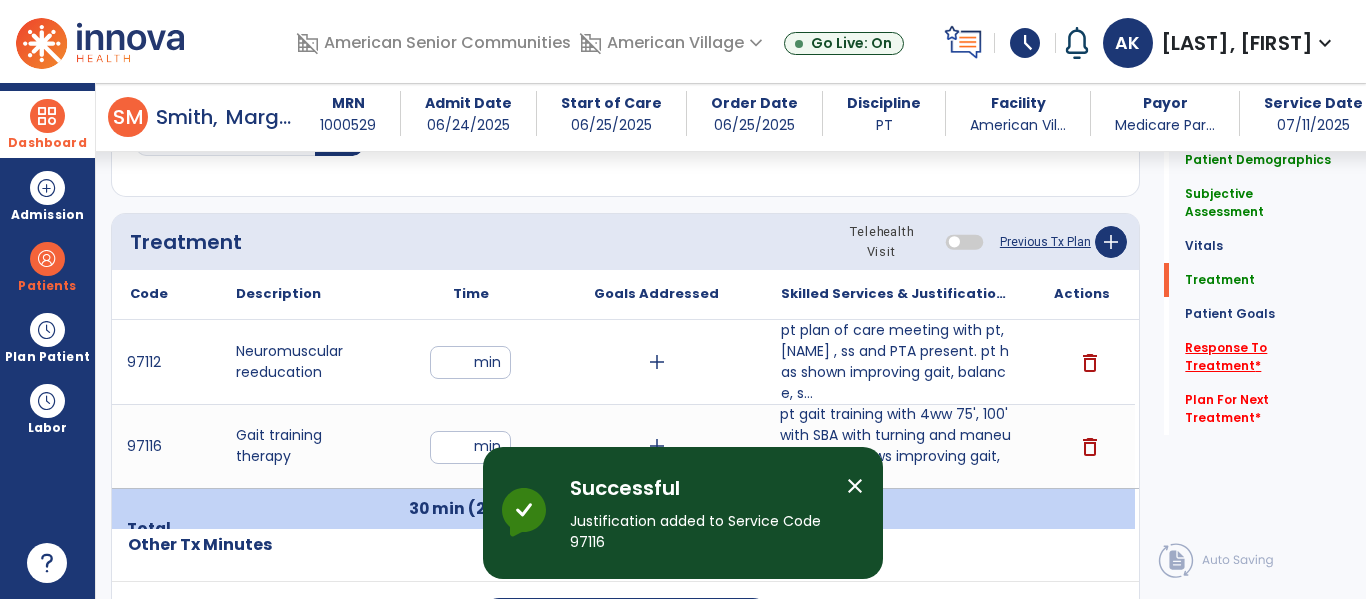 click on "Response To Treatment   *" 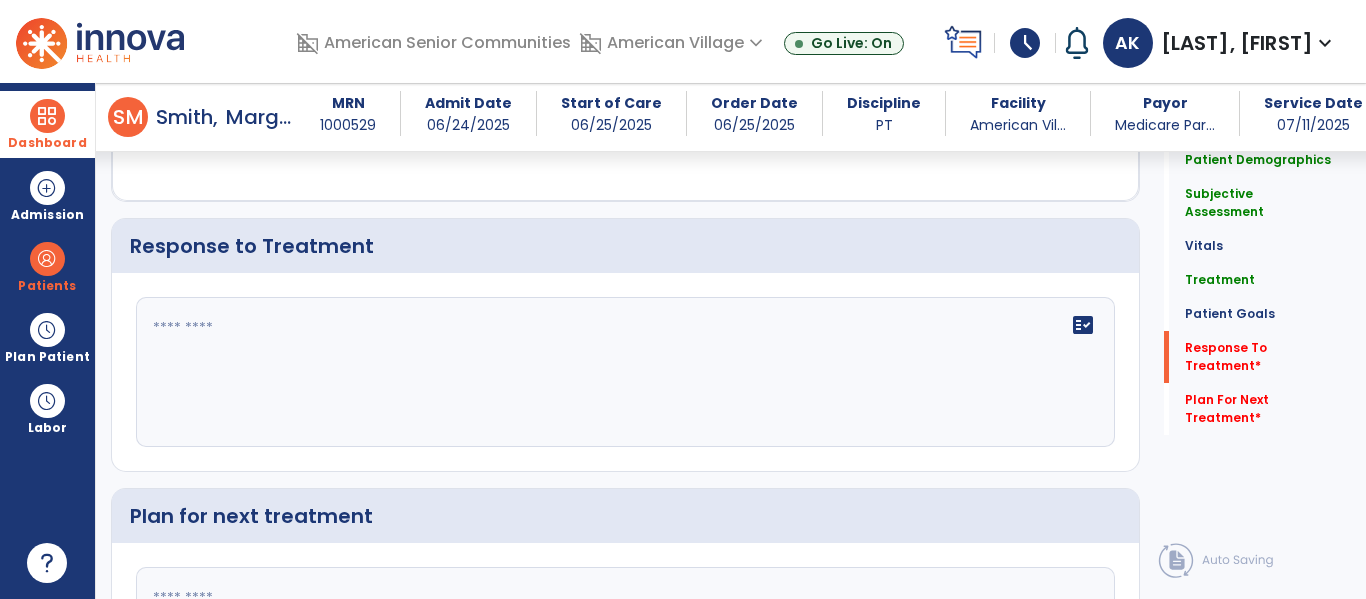 scroll, scrollTop: 2366, scrollLeft: 0, axis: vertical 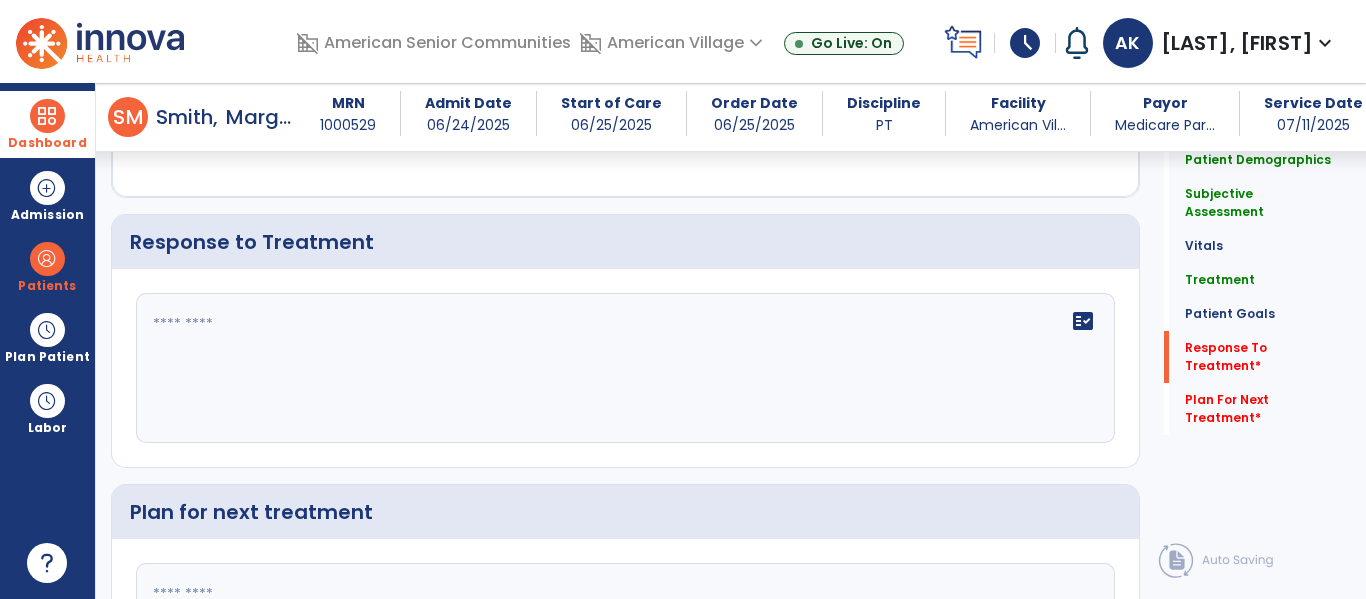 click on "fact_check" 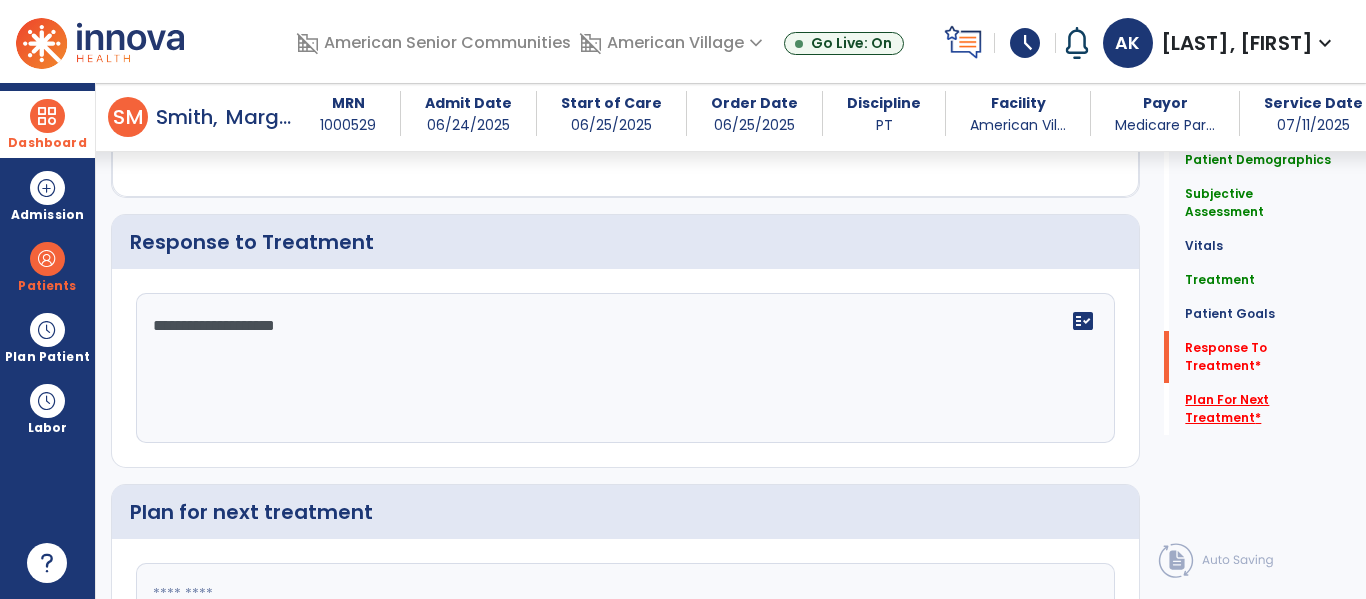 type on "**********" 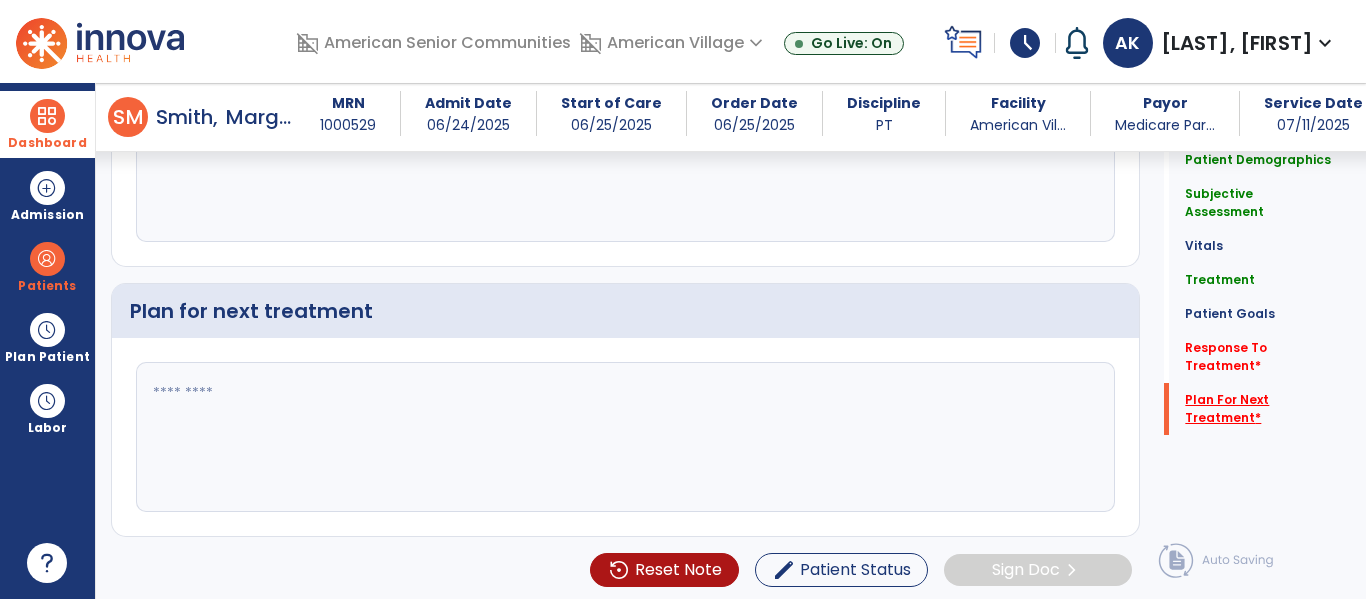 scroll, scrollTop: 2571, scrollLeft: 0, axis: vertical 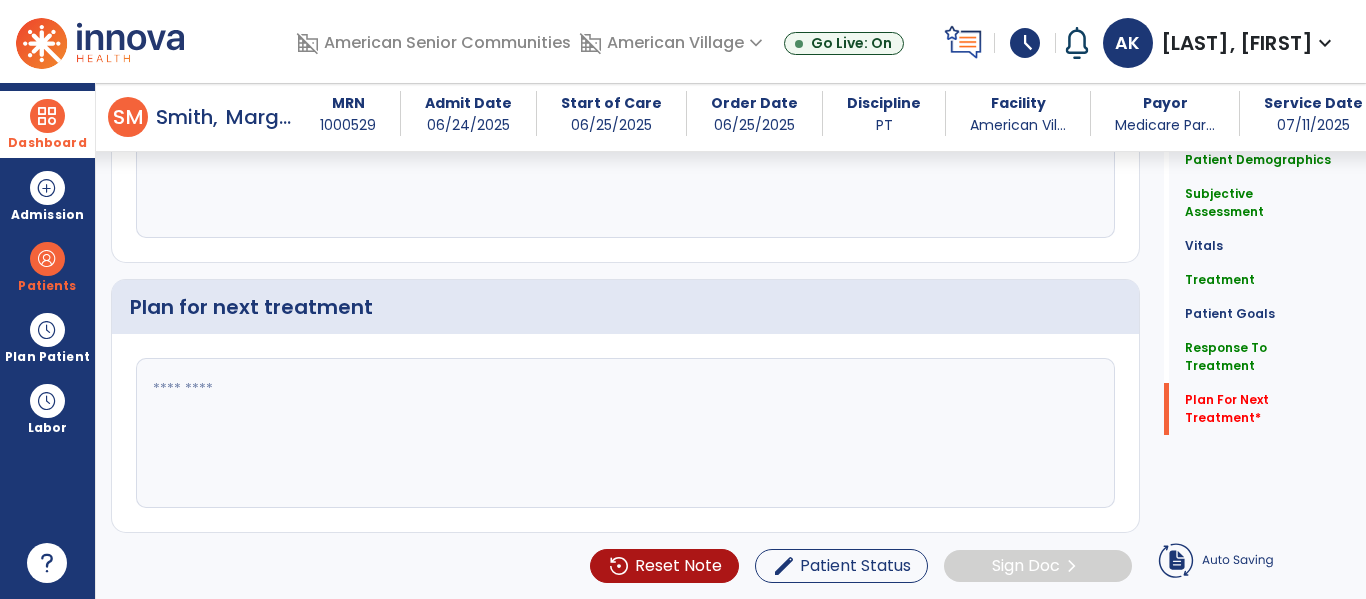 click 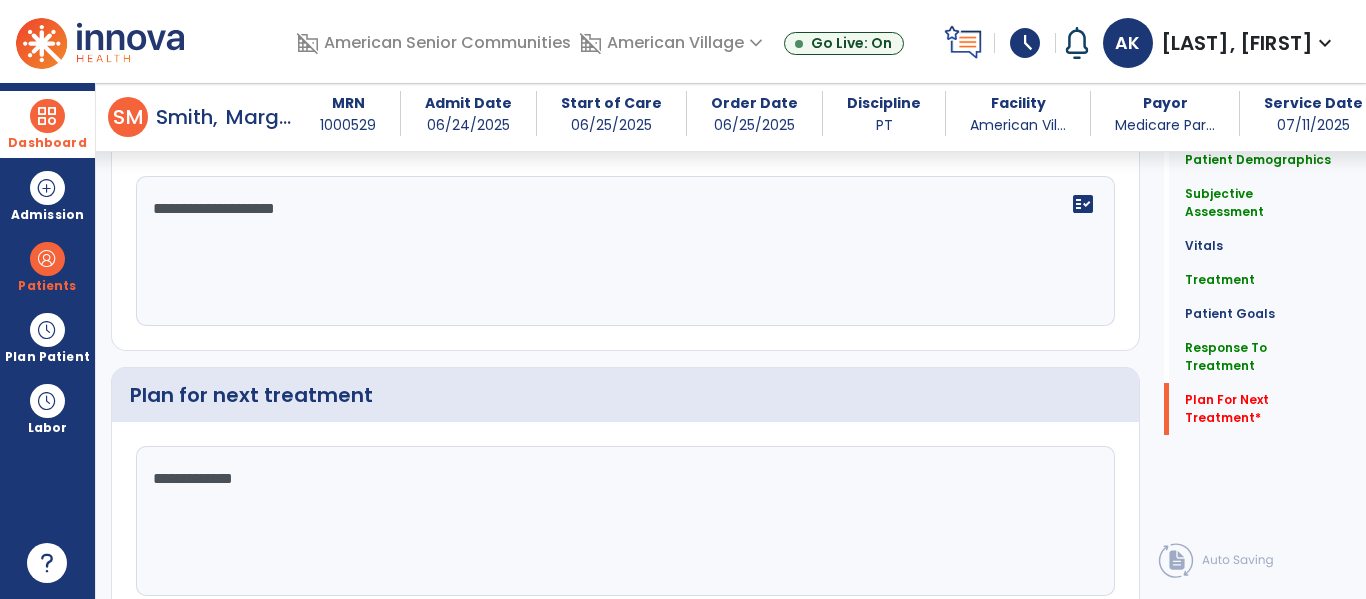 scroll, scrollTop: 2571, scrollLeft: 0, axis: vertical 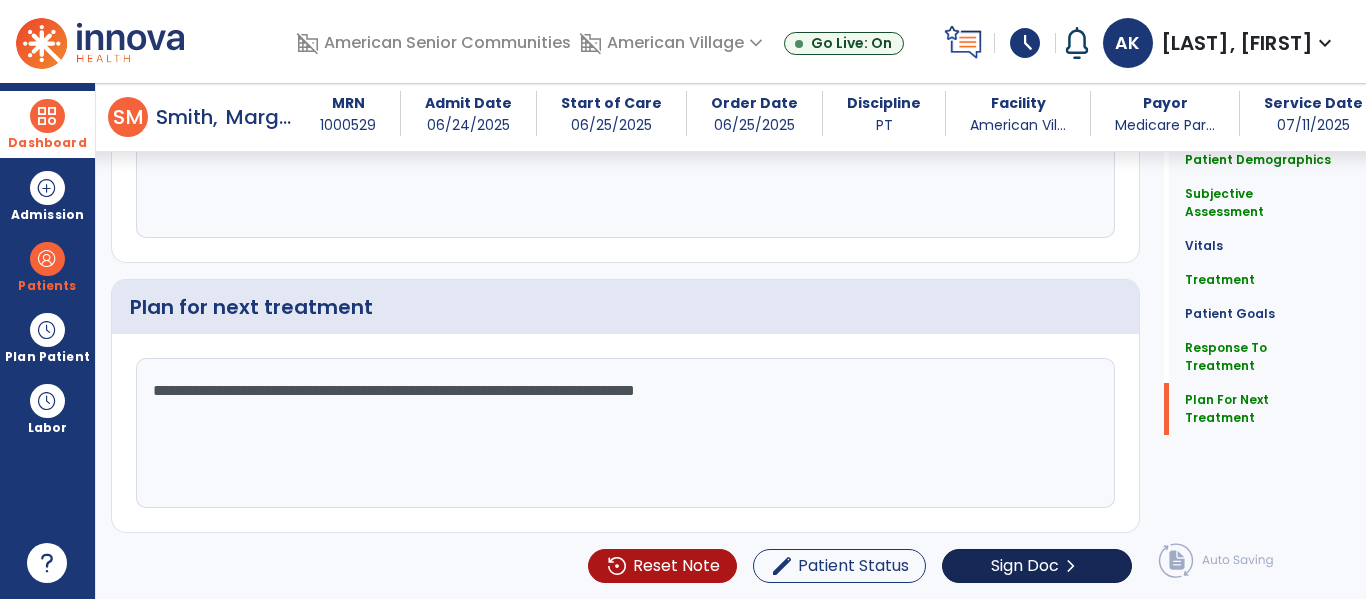 type on "**********" 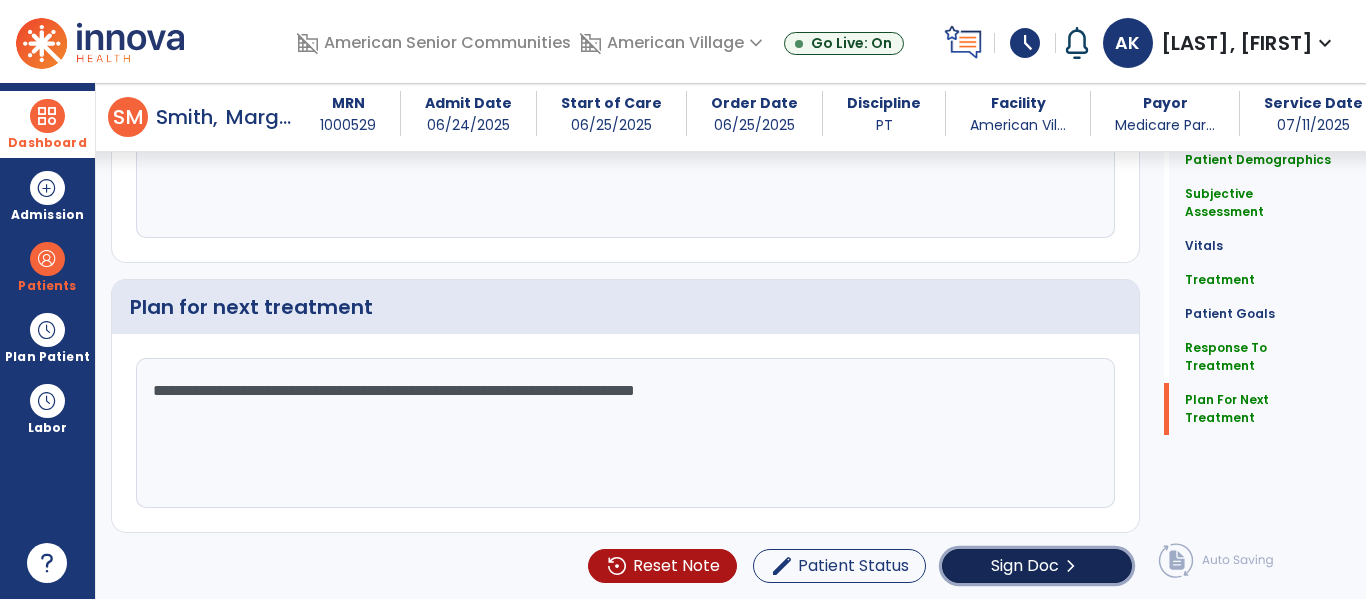 click on "Sign Doc" 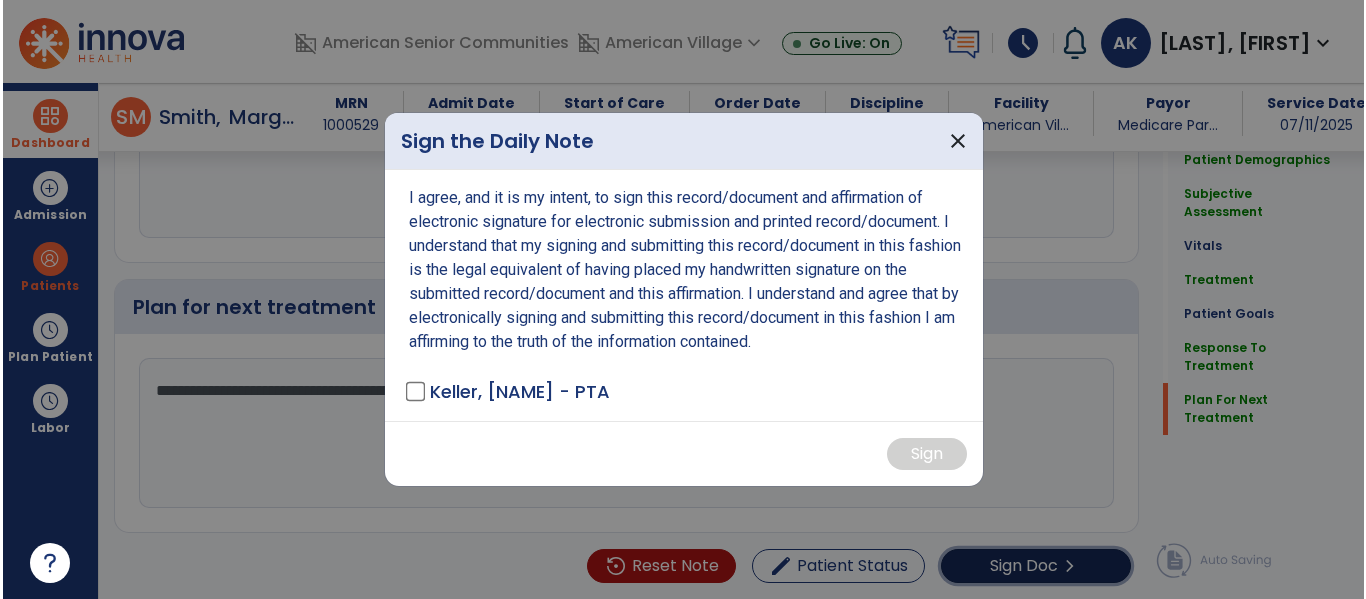 scroll, scrollTop: 2571, scrollLeft: 0, axis: vertical 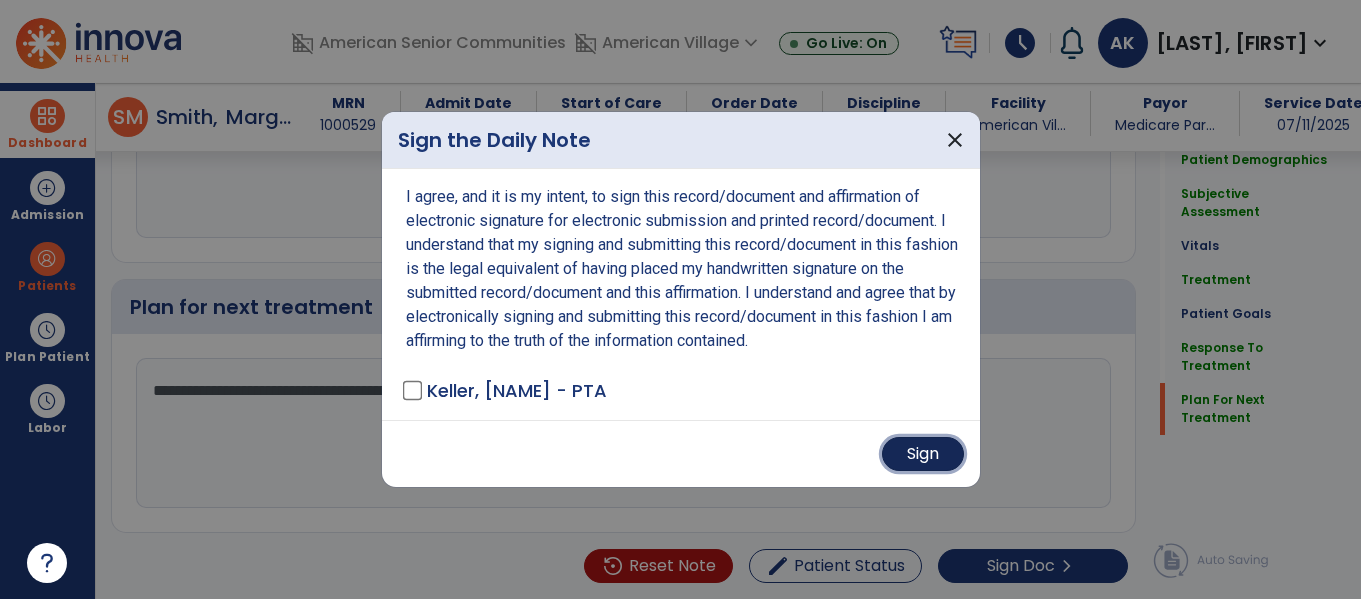 click on "Sign" at bounding box center [923, 454] 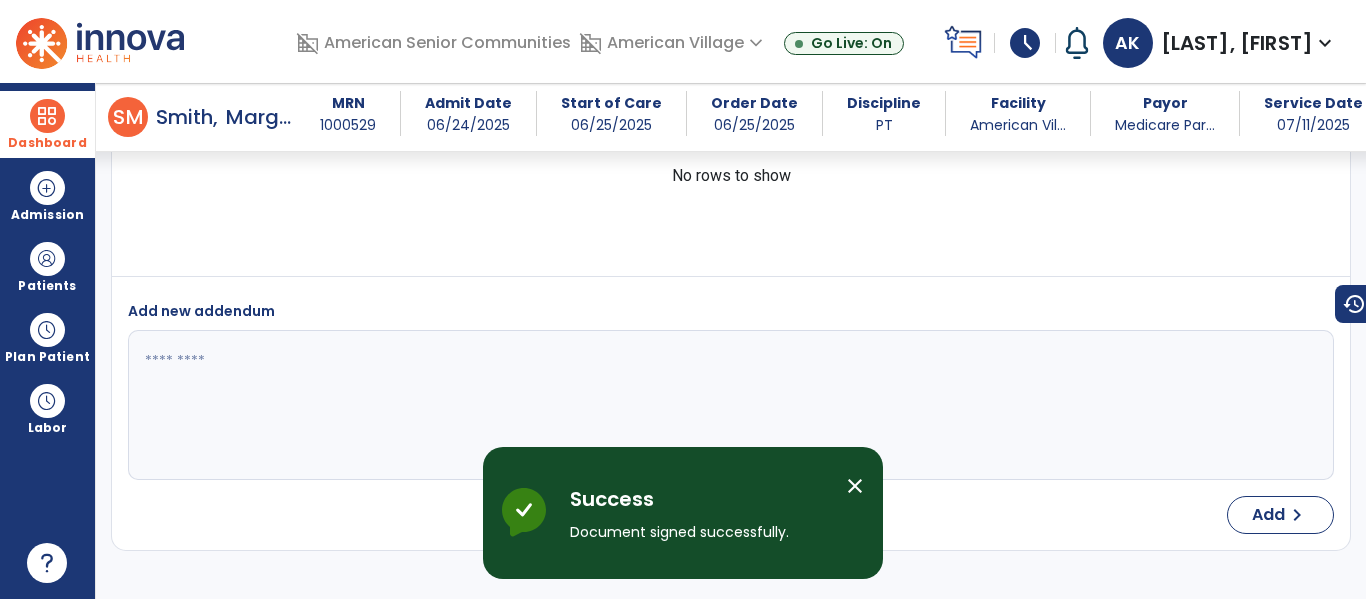 scroll, scrollTop: 4133, scrollLeft: 0, axis: vertical 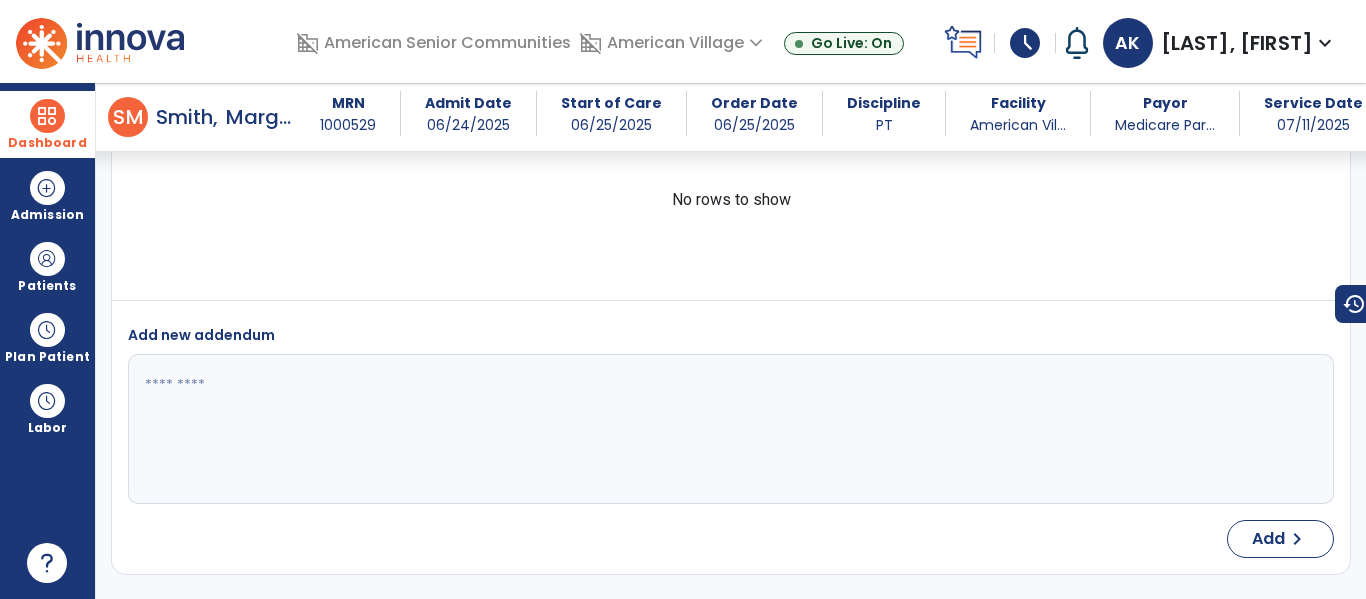 click on "Dashboard" at bounding box center [47, 124] 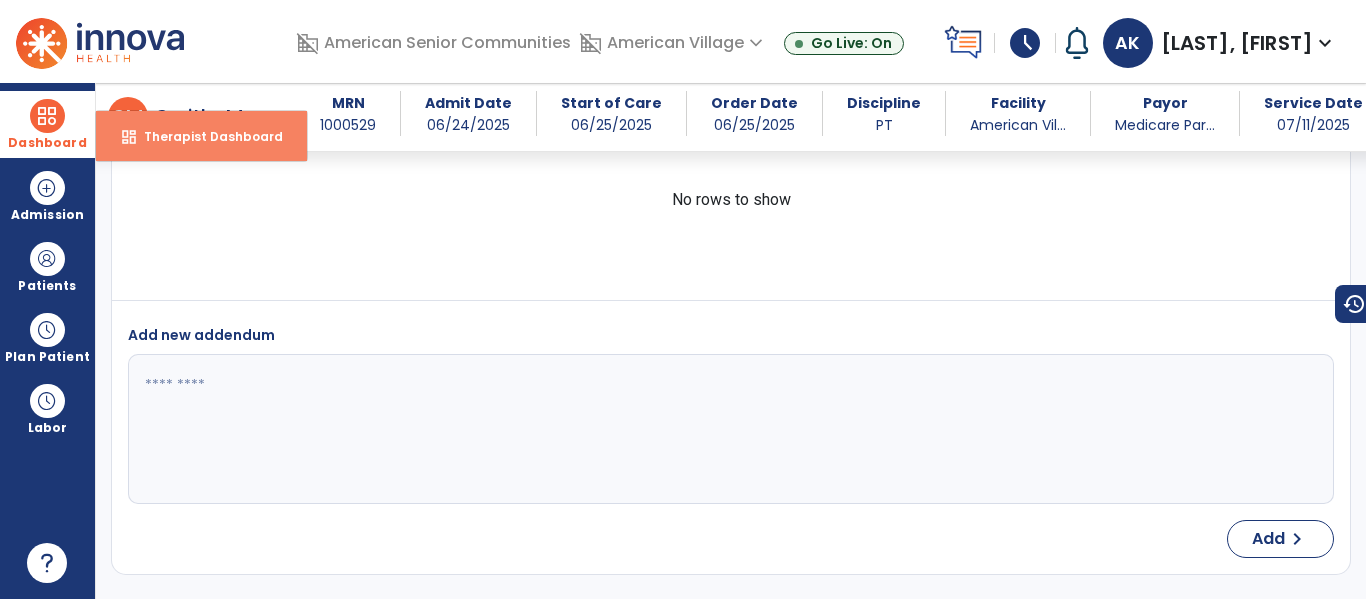 click on "dashboard  Therapist Dashboard" at bounding box center [201, 136] 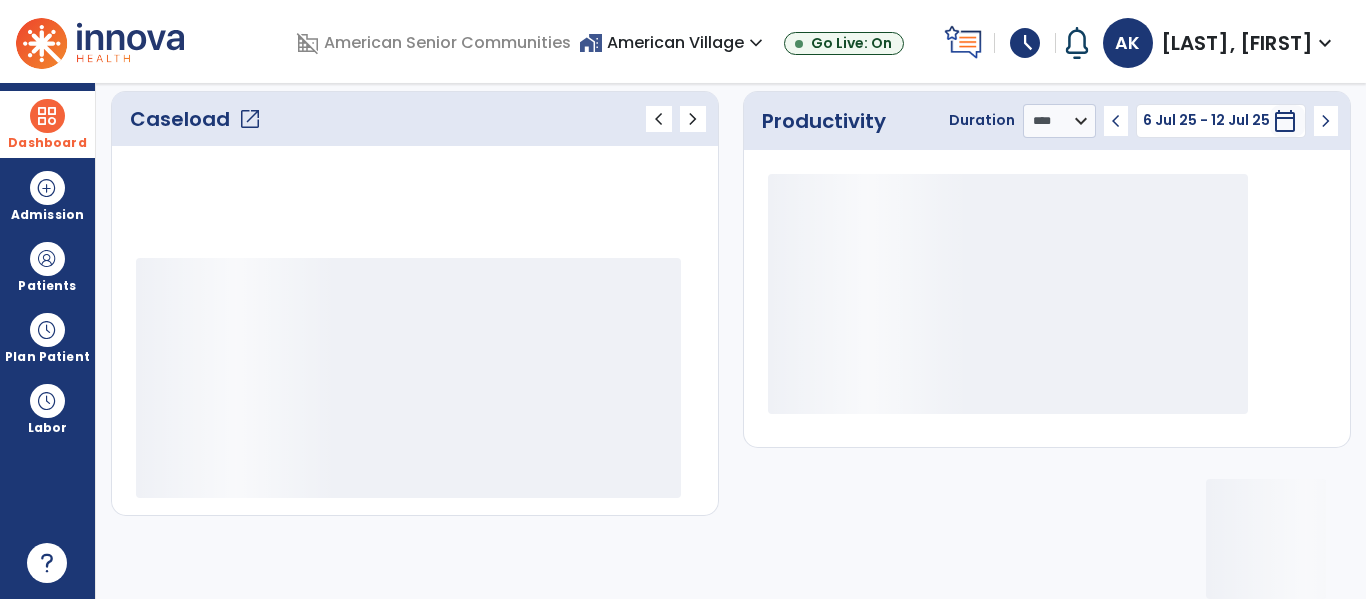 scroll, scrollTop: 276, scrollLeft: 0, axis: vertical 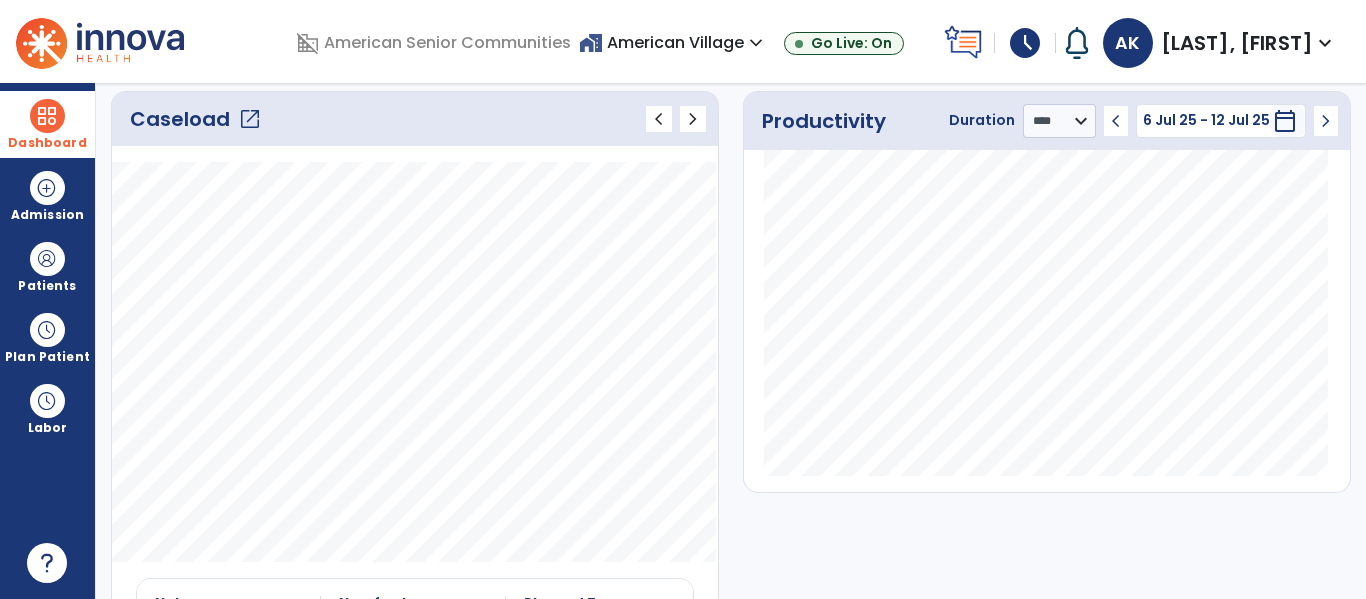 click on "open_in_new" 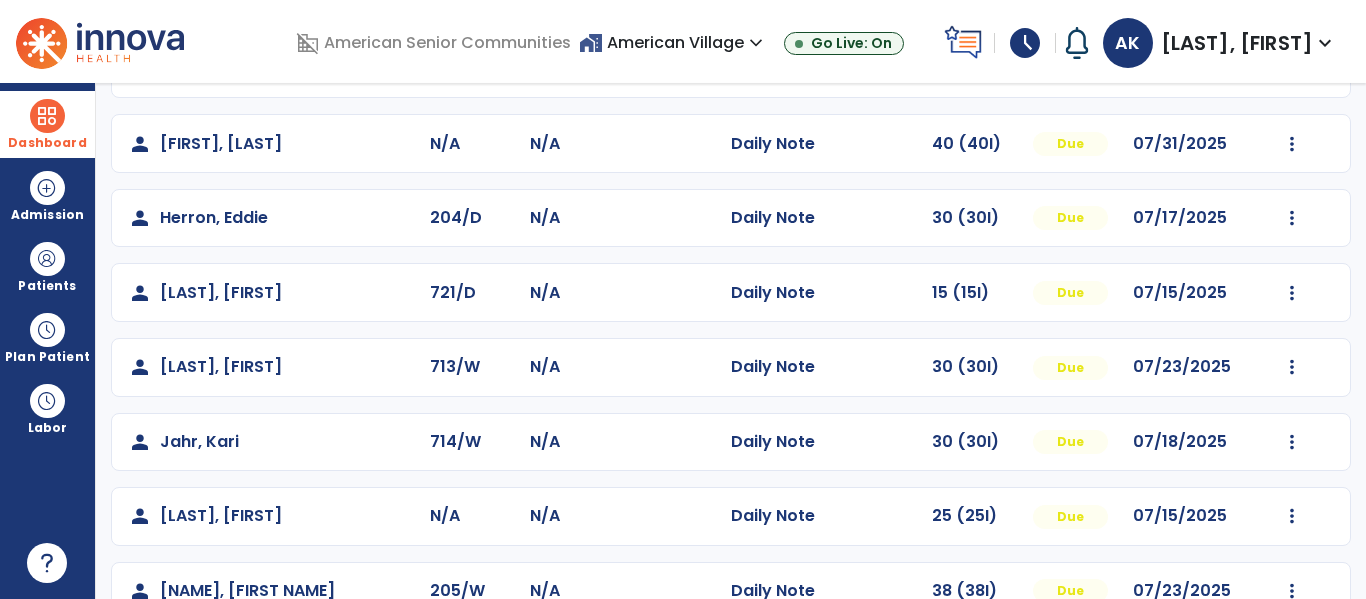 scroll, scrollTop: 202, scrollLeft: 0, axis: vertical 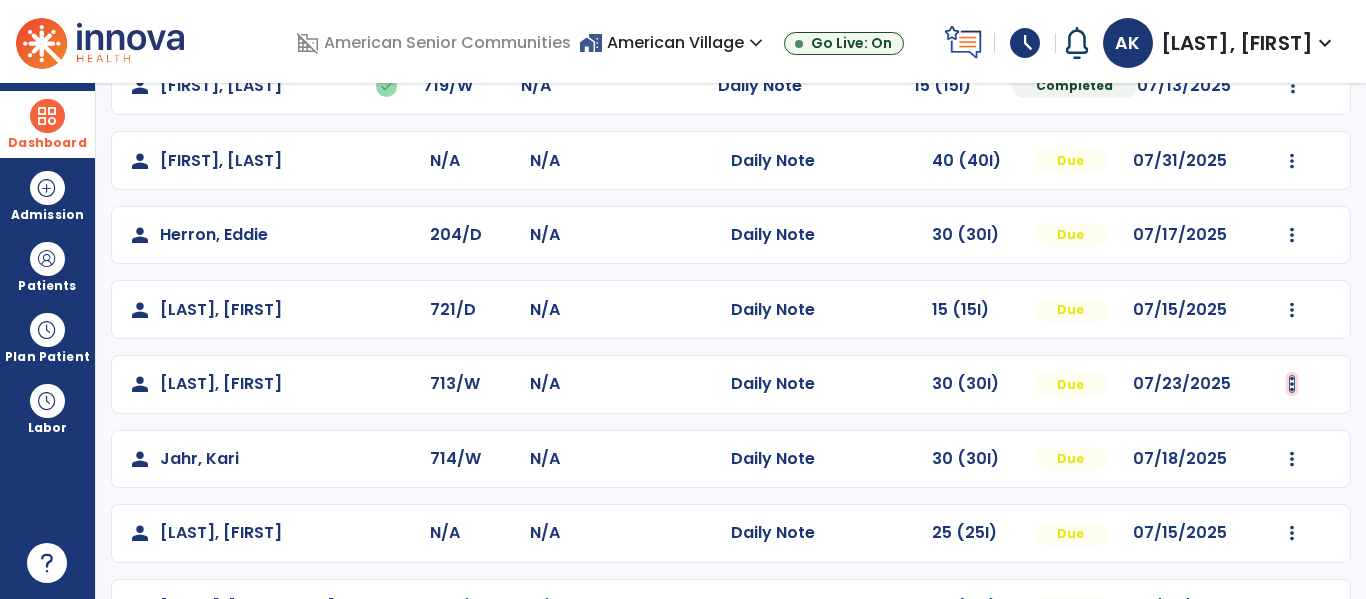 click at bounding box center (1293, 86) 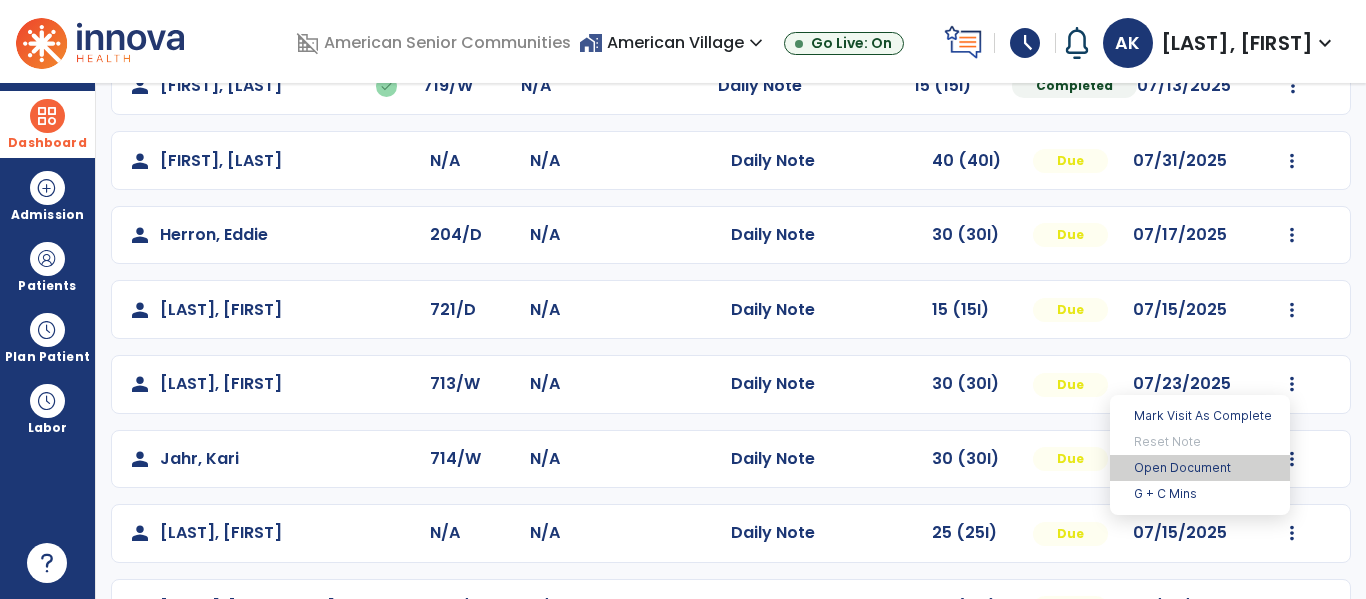 click on "Open Document" at bounding box center (1200, 468) 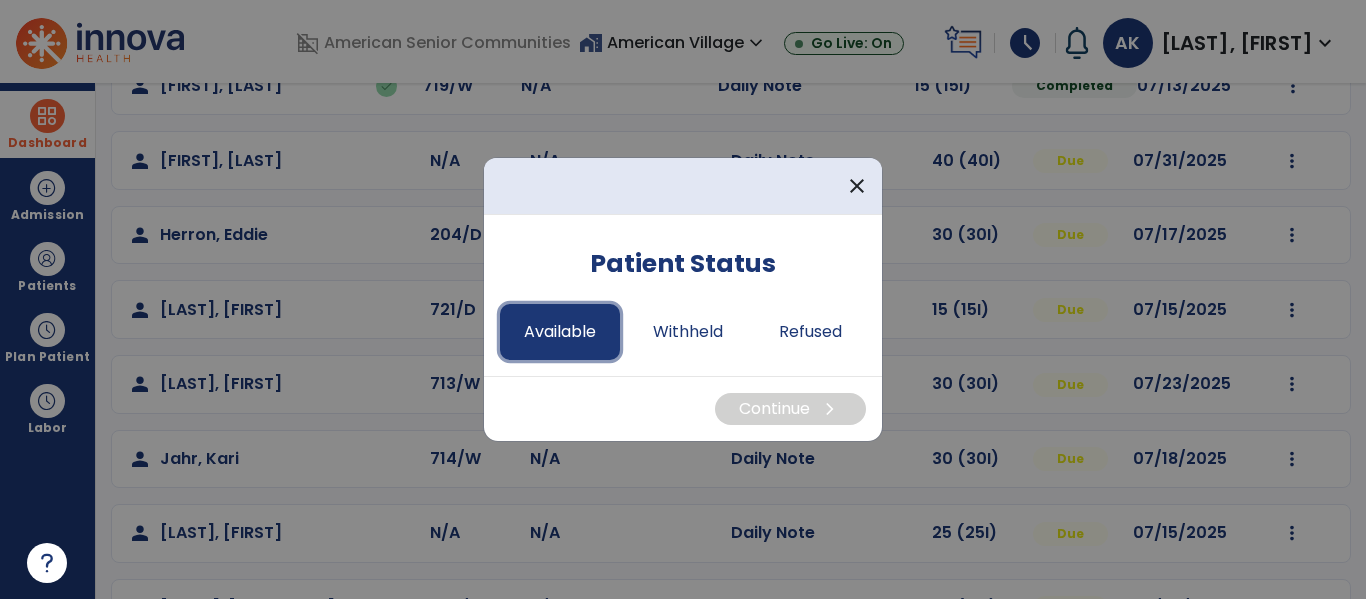 click on "Available" at bounding box center (560, 332) 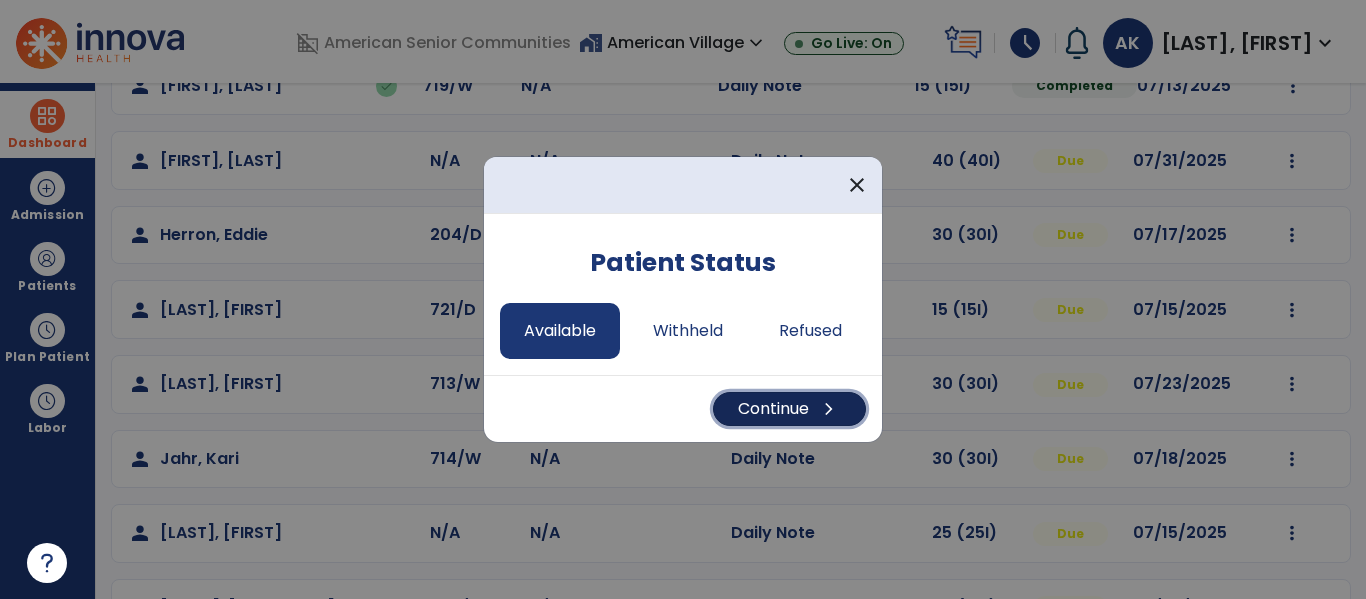 click on "chevron_right" at bounding box center (829, 409) 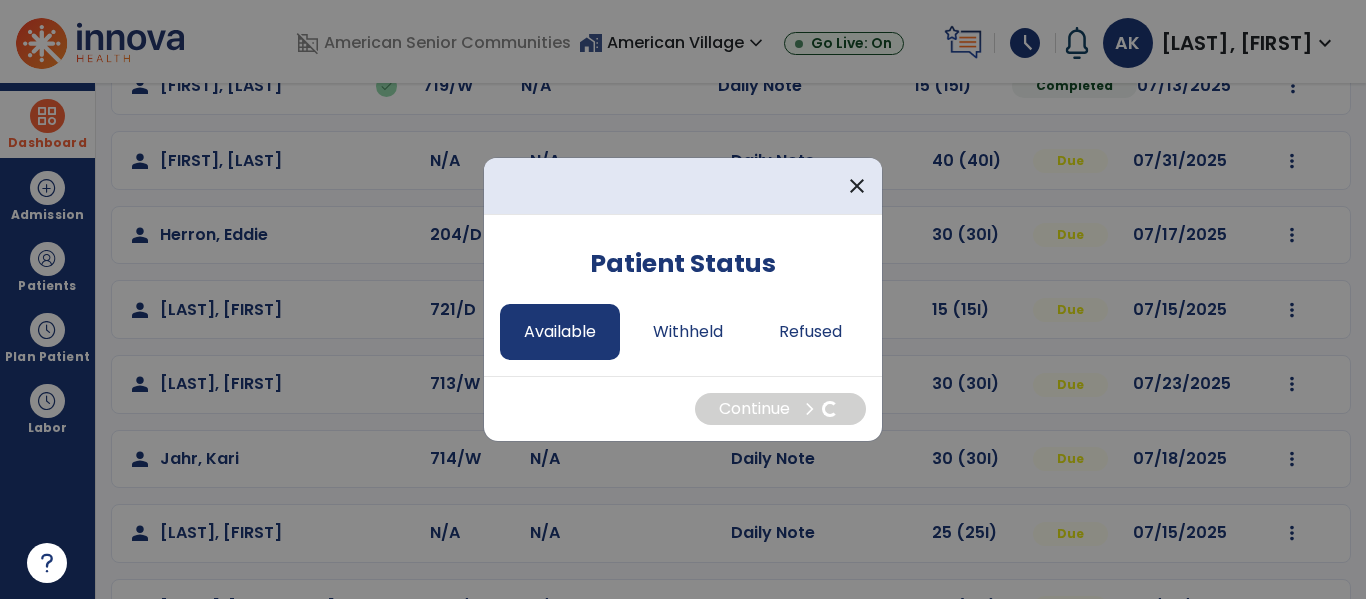 select on "*" 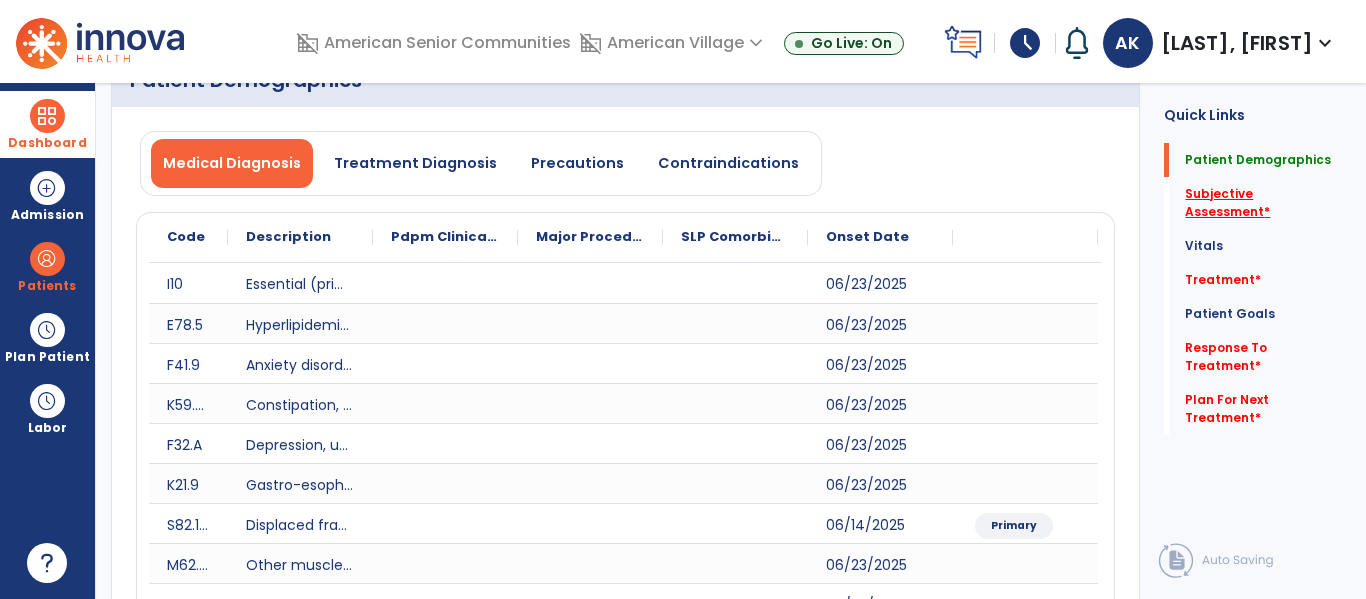 click on "Subjective Assessment   *" 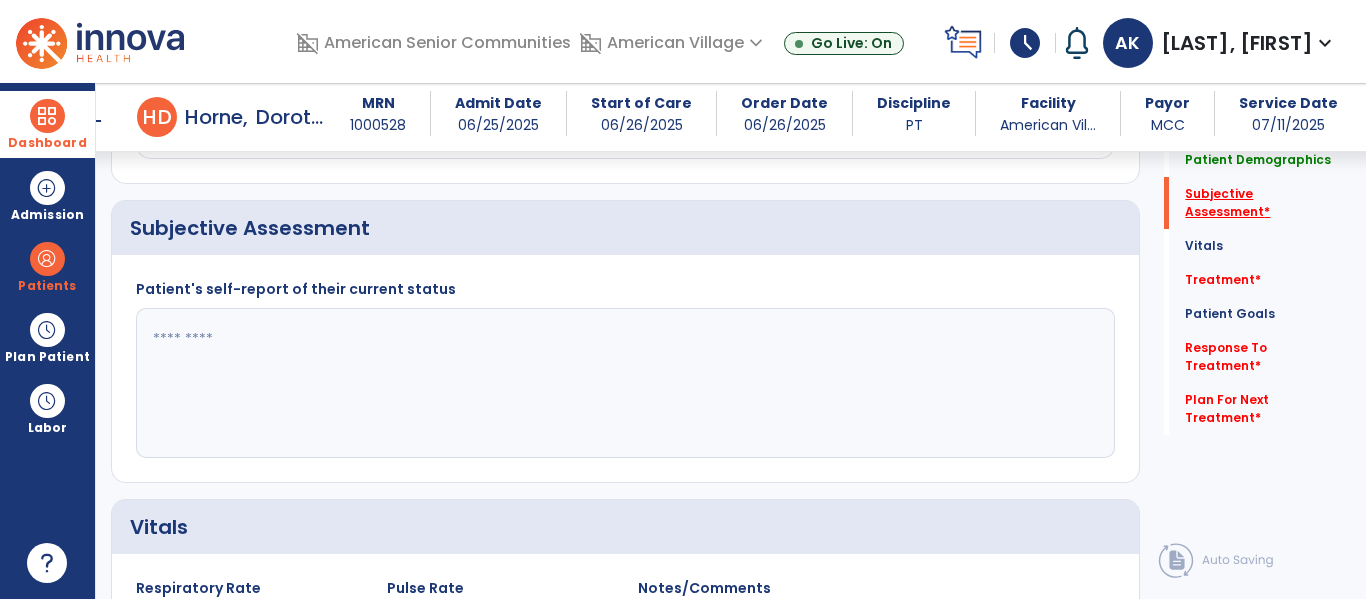 scroll, scrollTop: 1227, scrollLeft: 0, axis: vertical 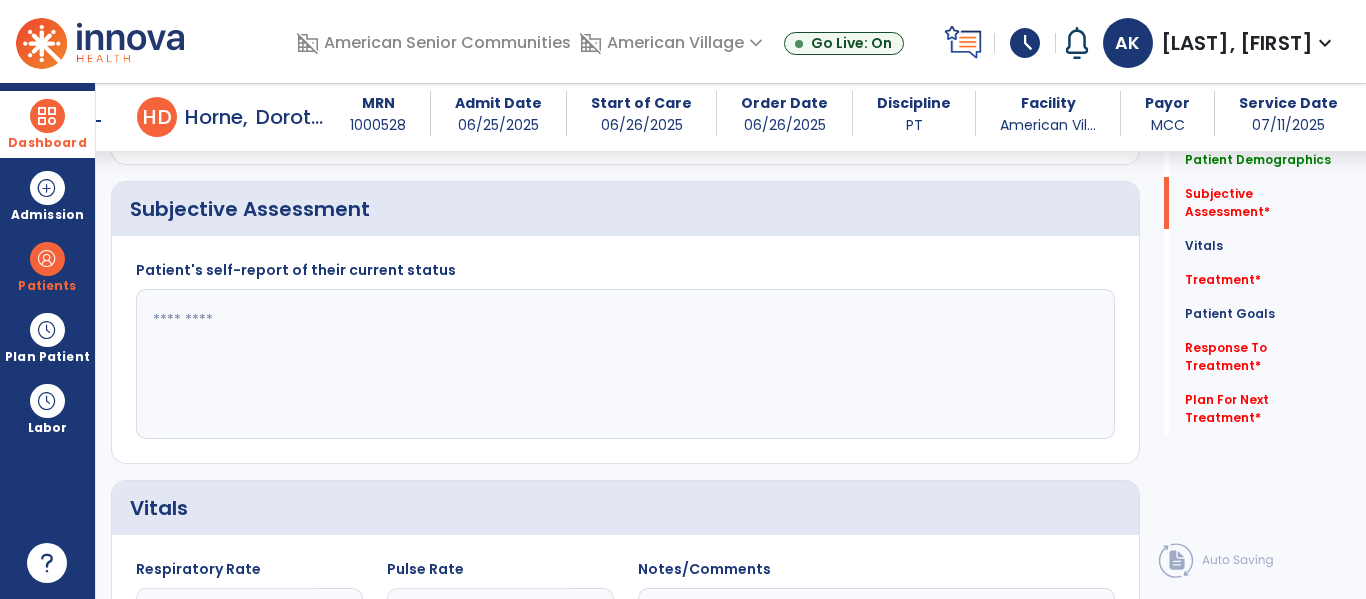 click 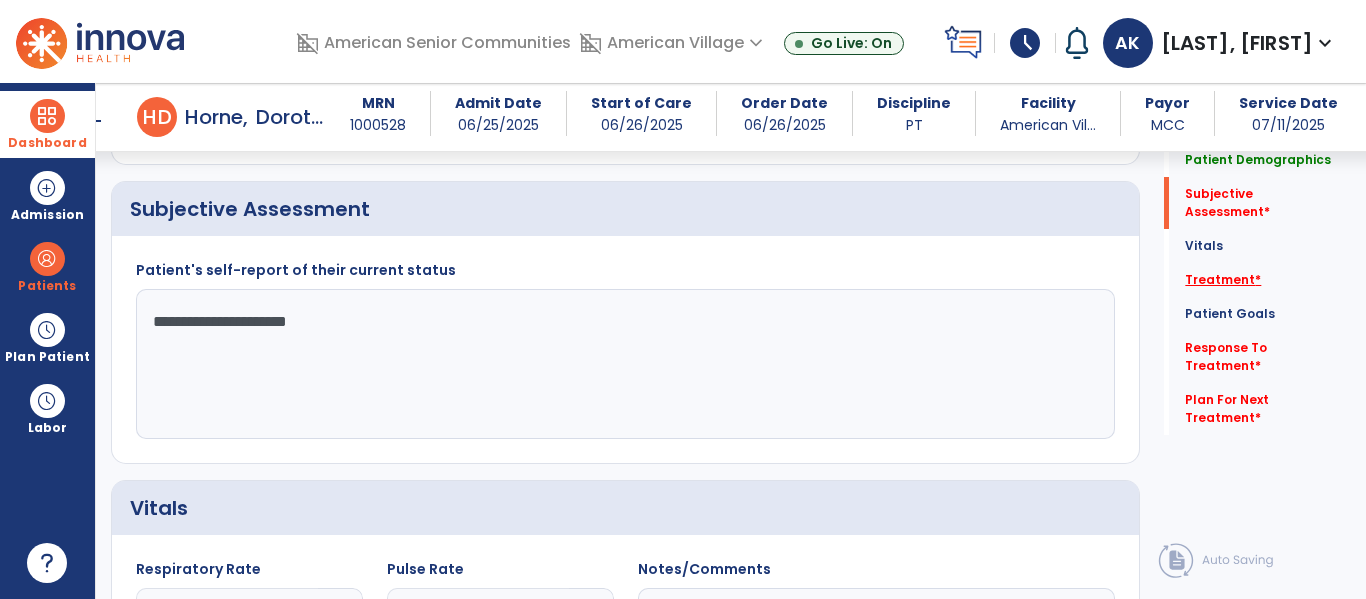 type on "**********" 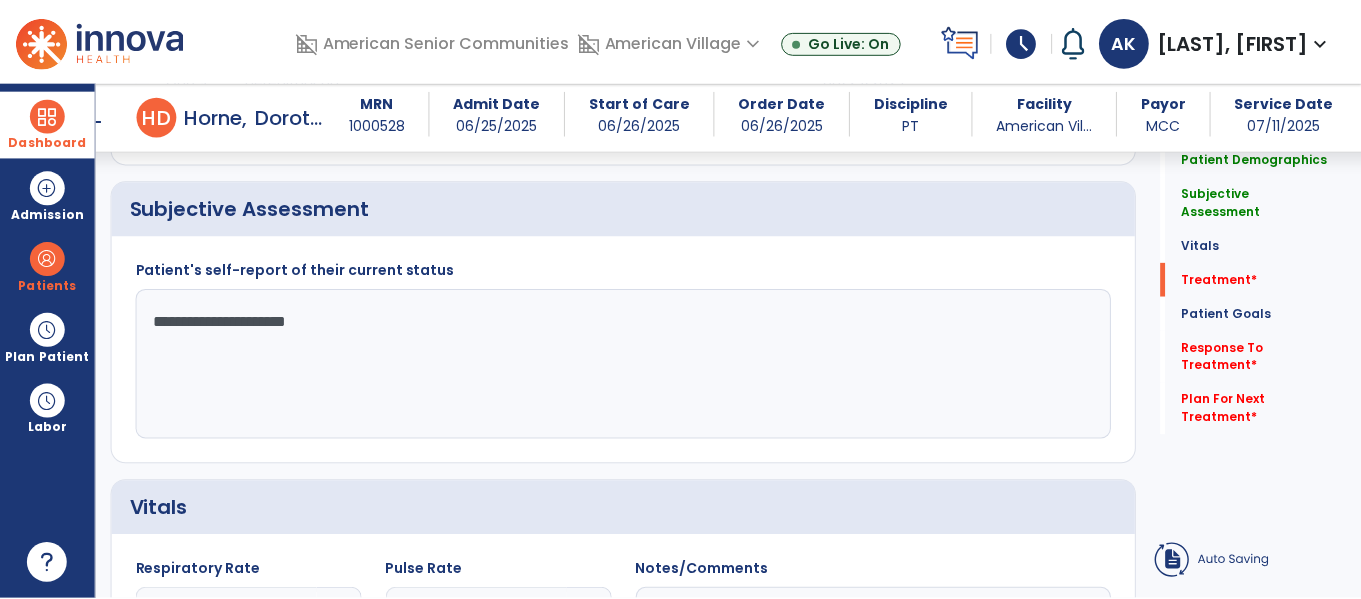 scroll, scrollTop: 1916, scrollLeft: 0, axis: vertical 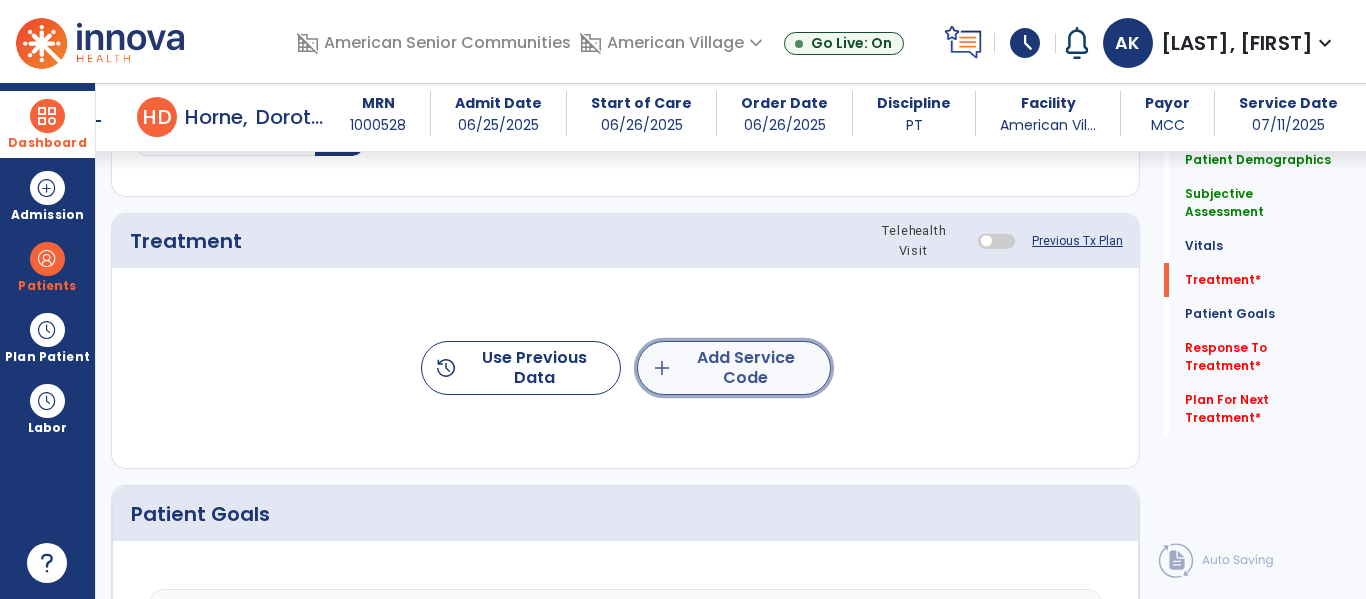 click on "add  Add Service Code" 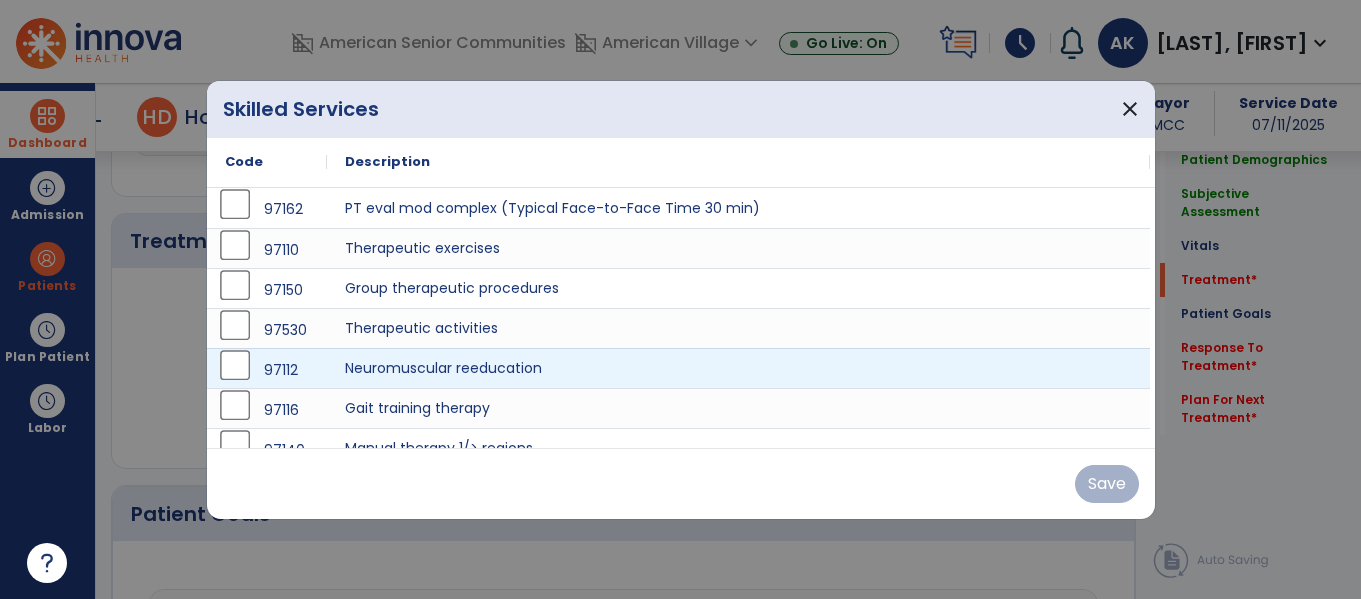 scroll, scrollTop: 1916, scrollLeft: 0, axis: vertical 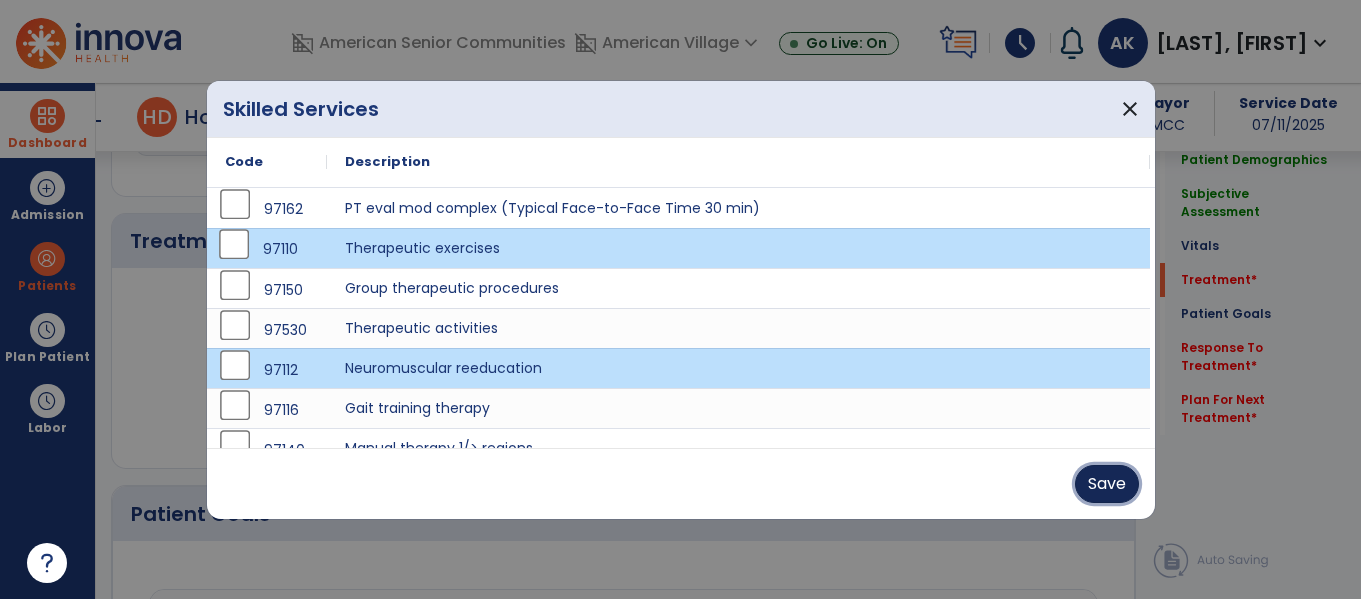 click on "Save" at bounding box center (1107, 484) 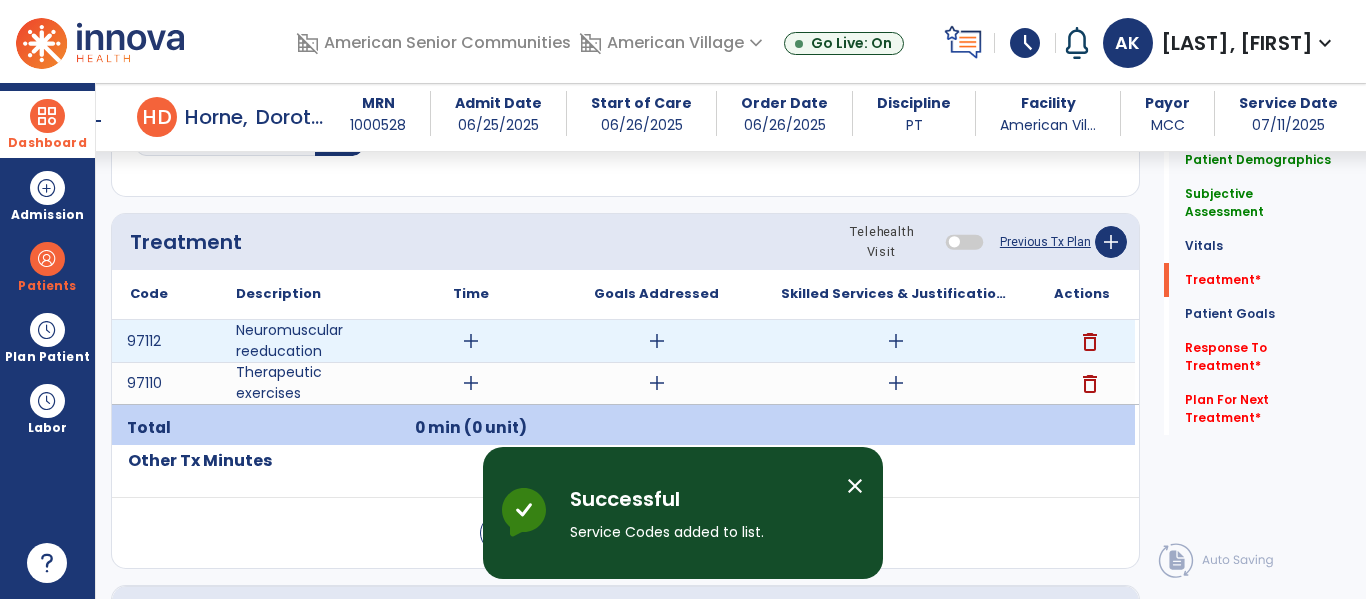 click on "add" at bounding box center (471, 341) 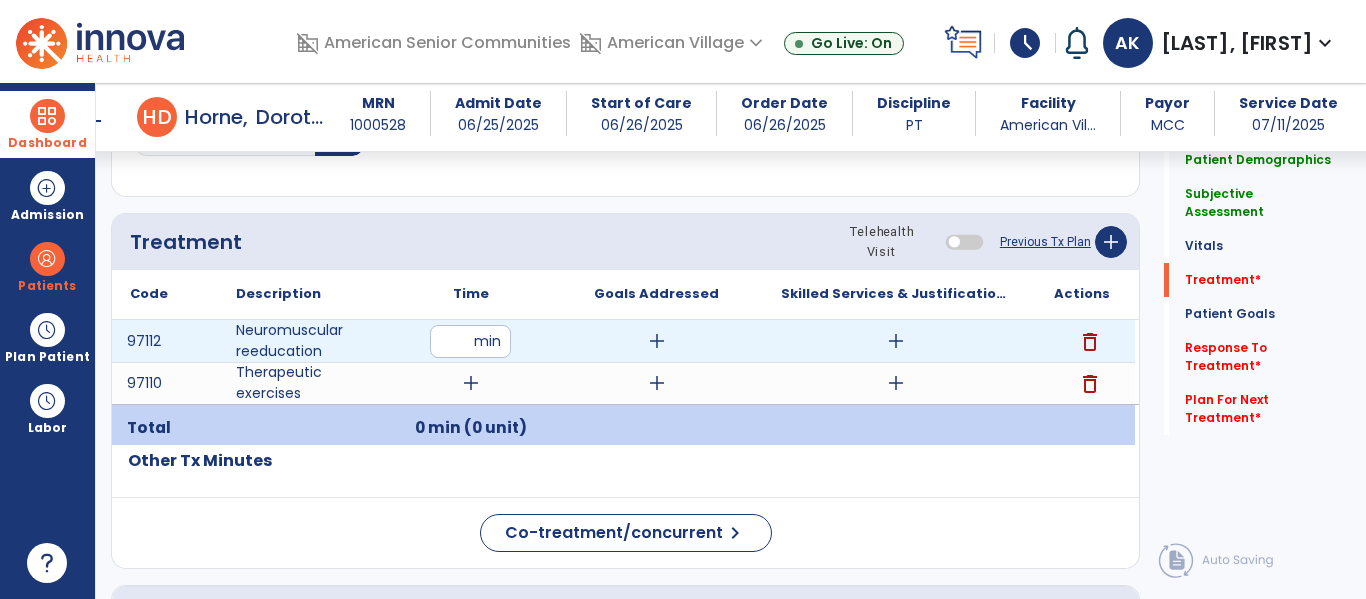 type on "**" 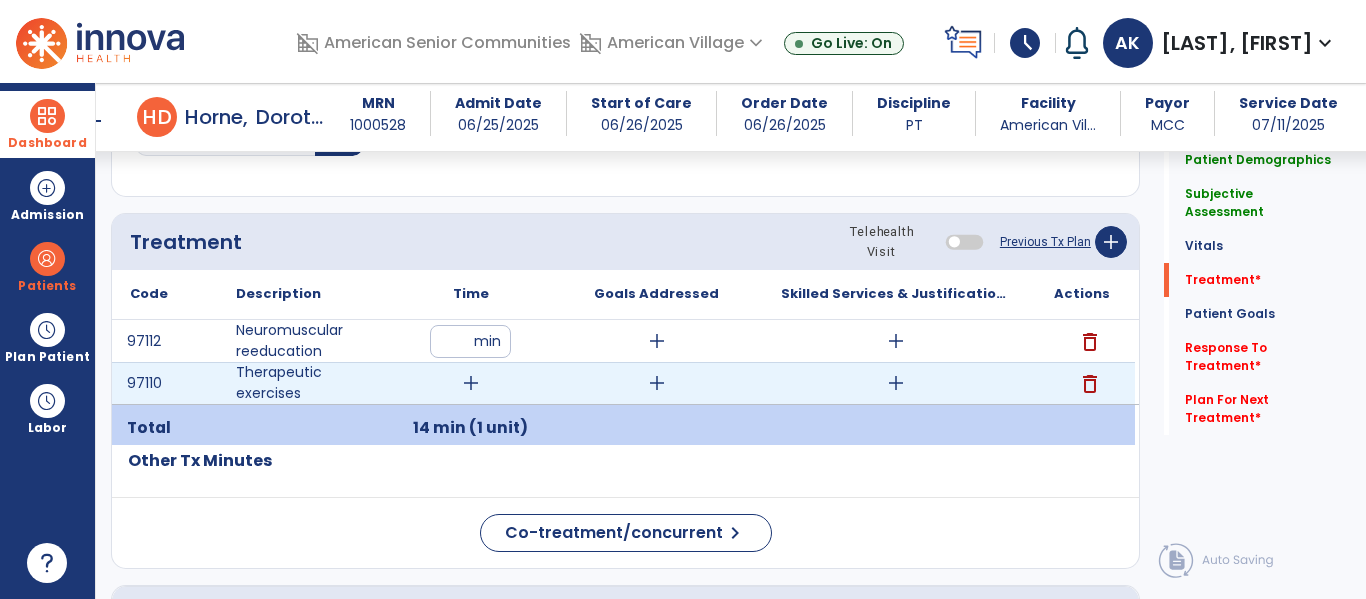 click on "add" at bounding box center [471, 383] 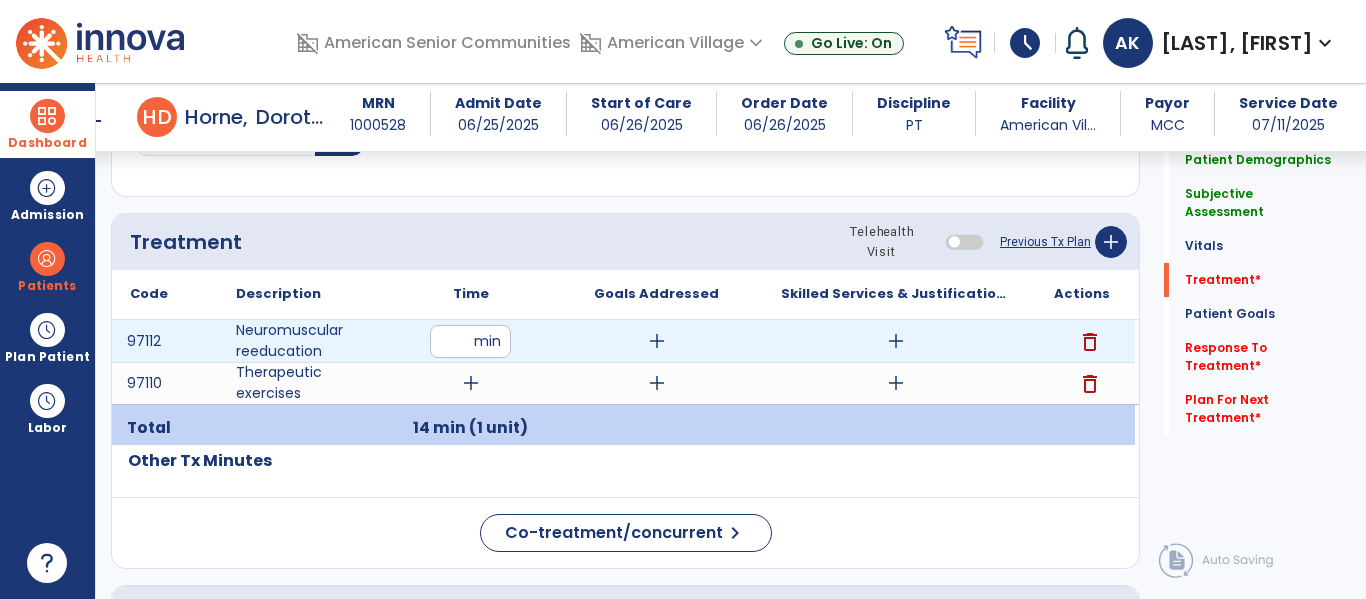 click on "**" at bounding box center (470, 341) 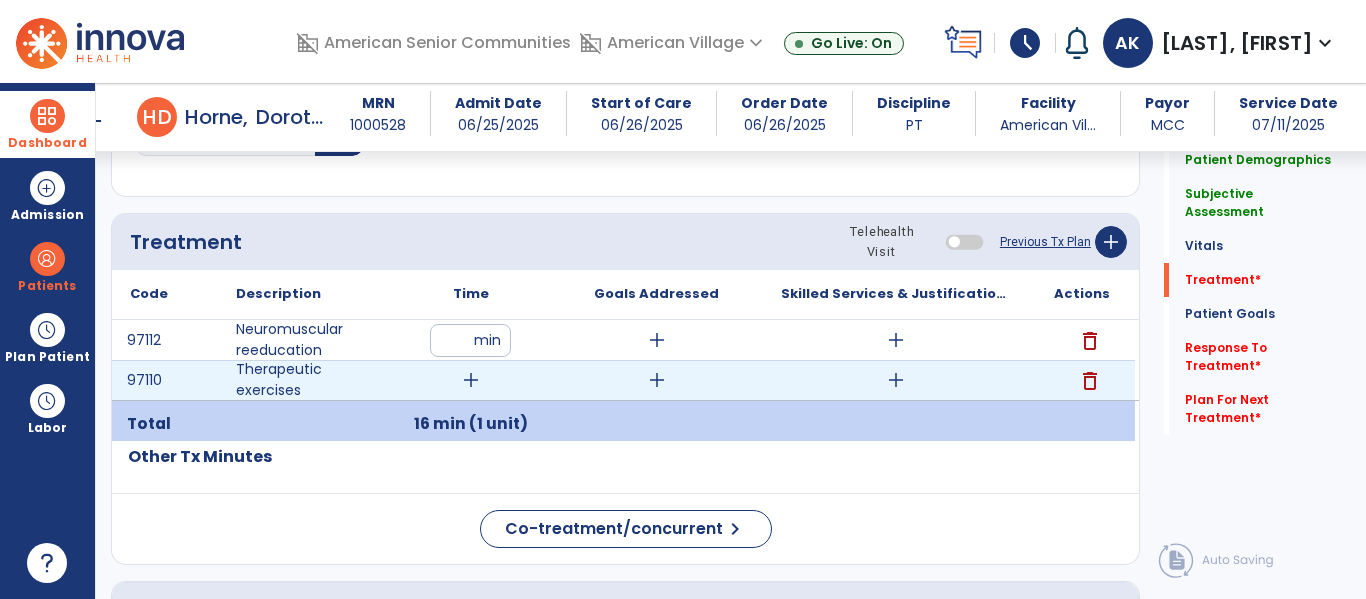click on "add" at bounding box center [471, 380] 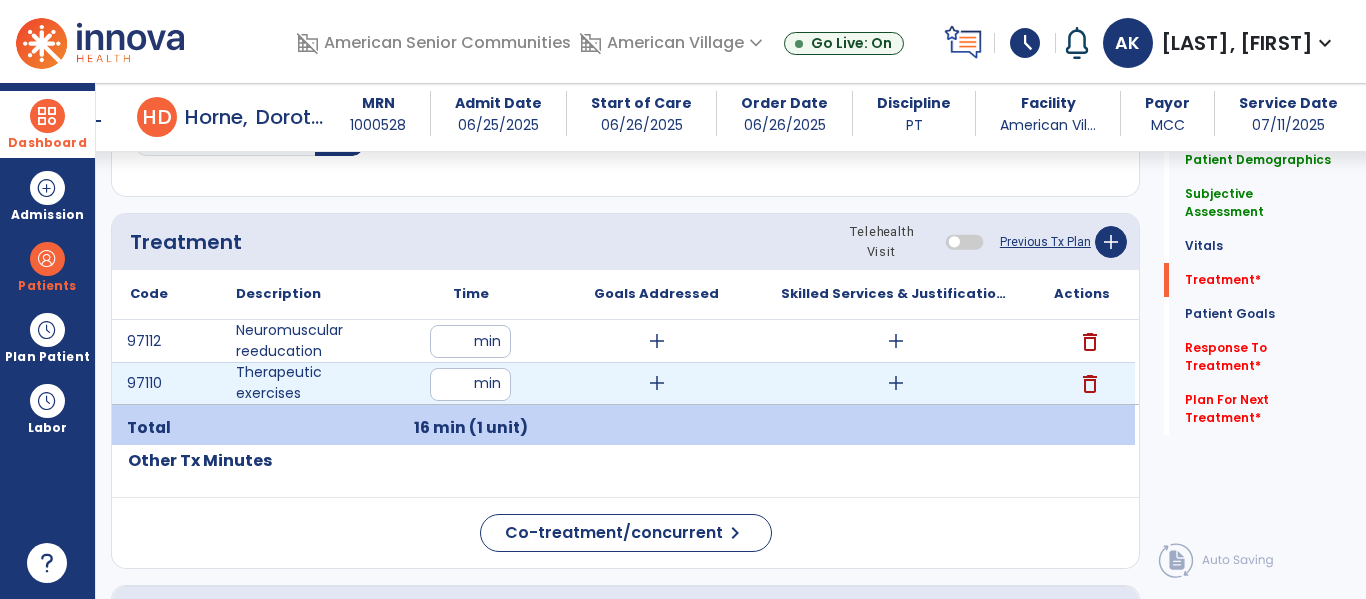 type on "**" 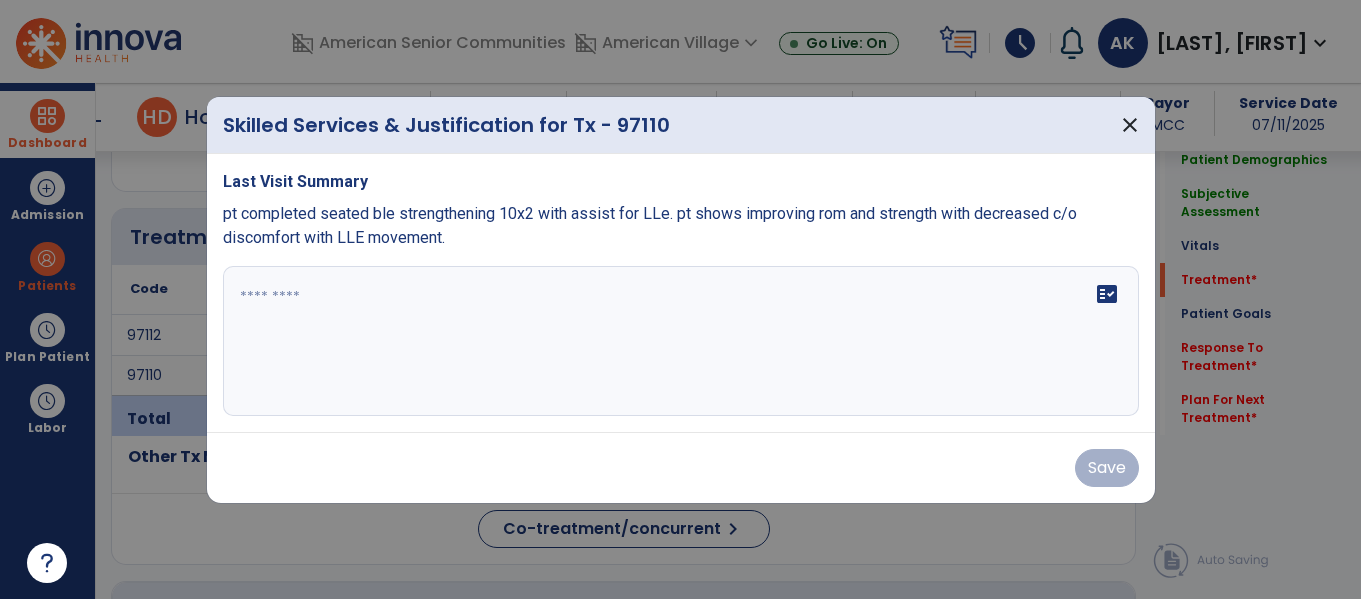 click on "fact_check" at bounding box center [681, 341] 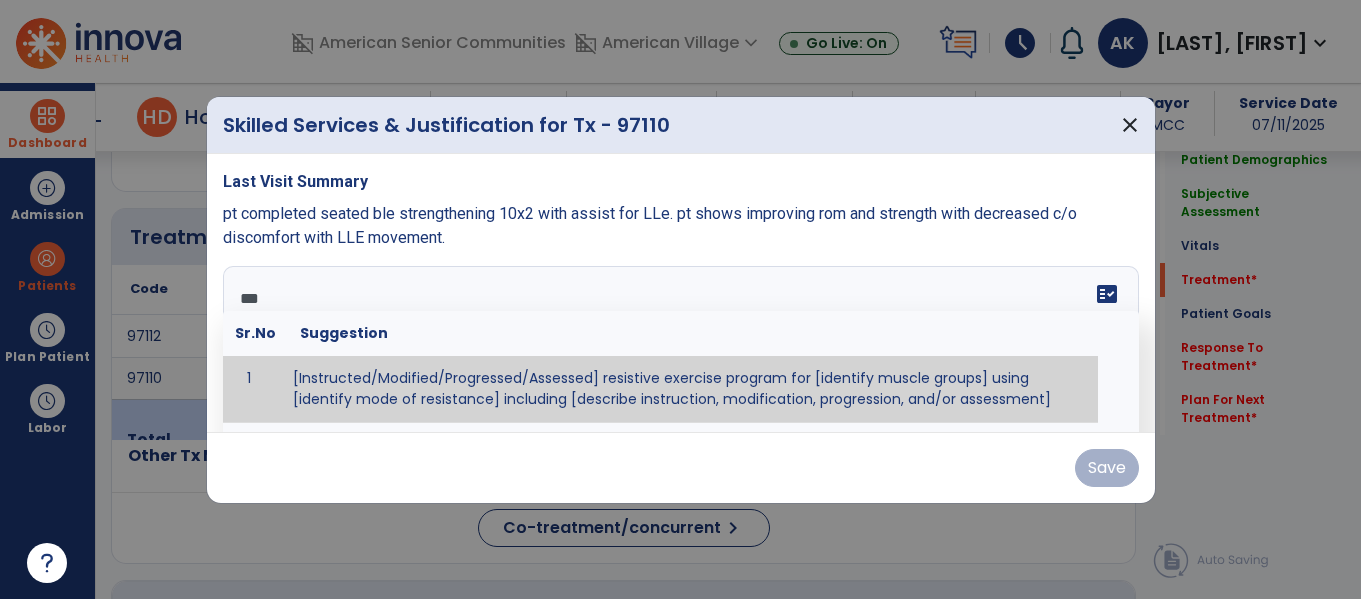 scroll, scrollTop: 1916, scrollLeft: 0, axis: vertical 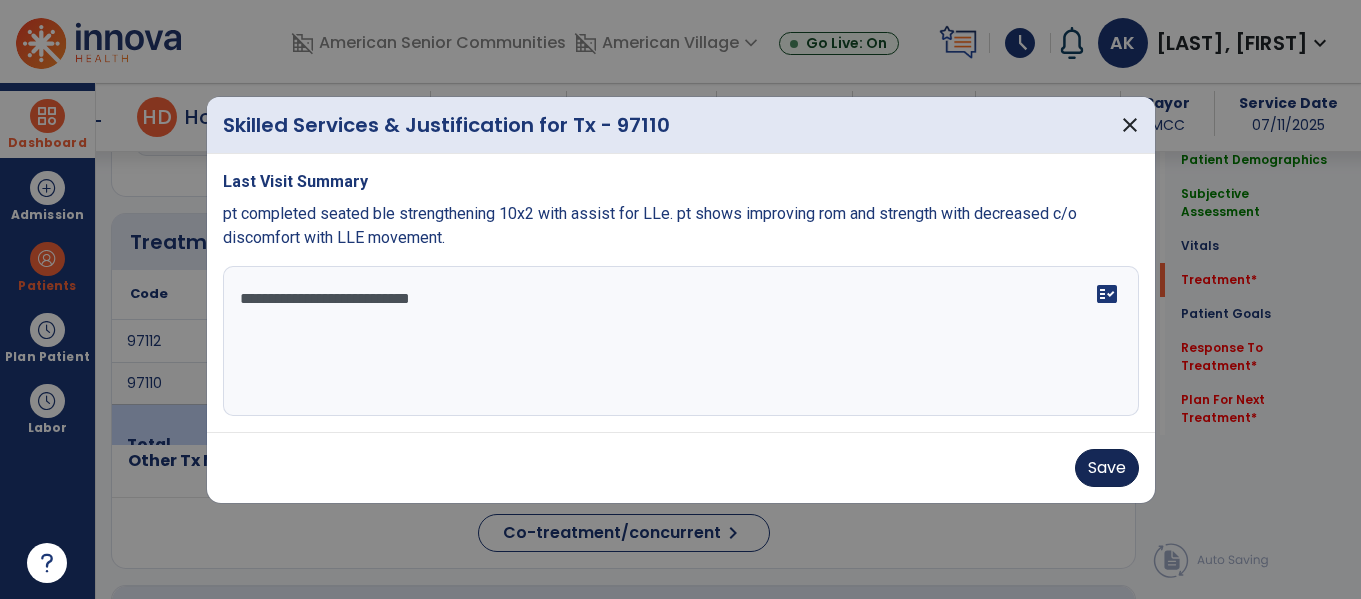 type on "**********" 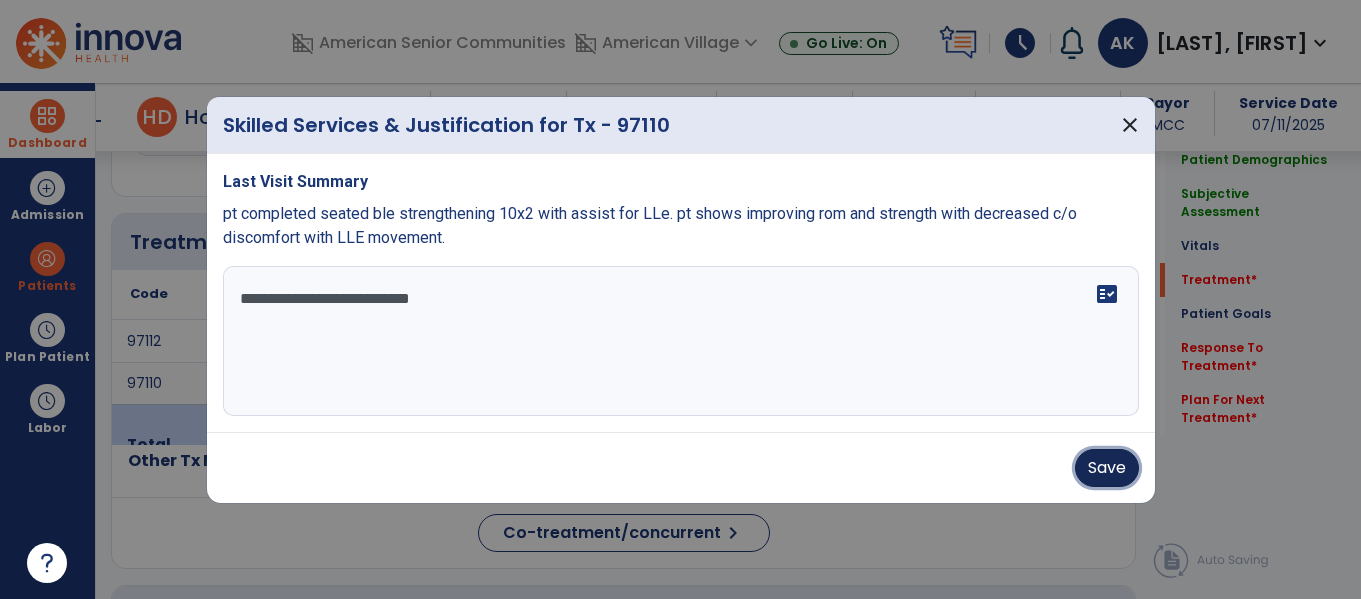 click on "Save" at bounding box center (1107, 468) 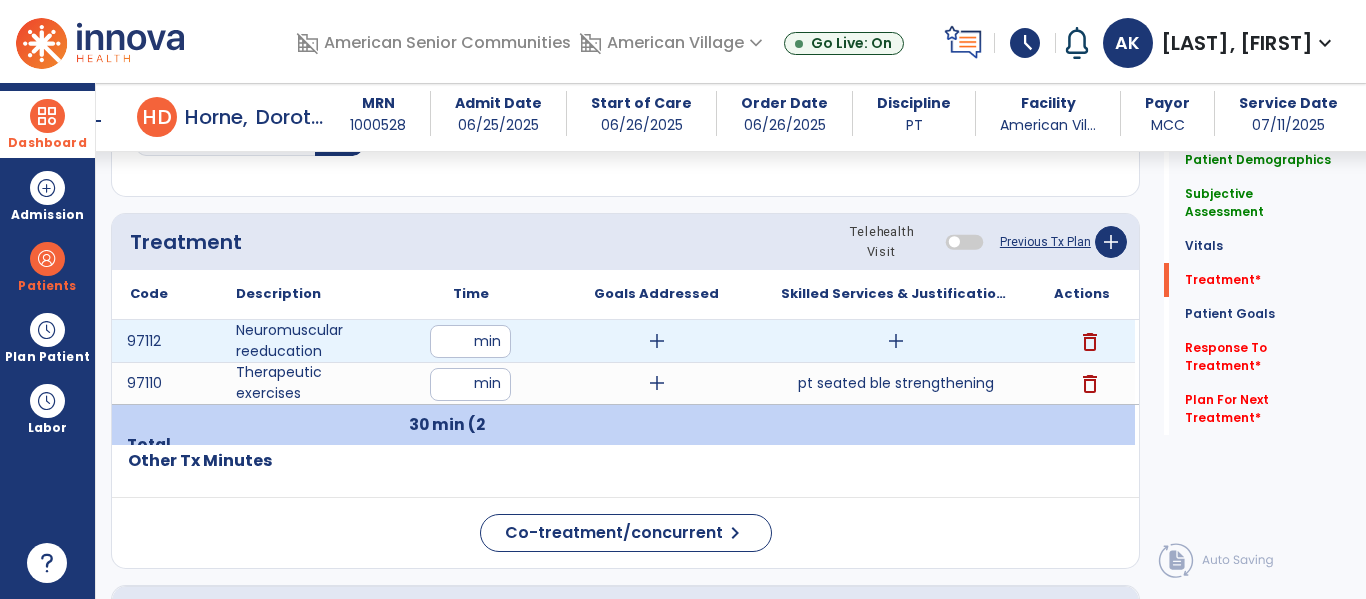 click on "add" at bounding box center (896, 341) 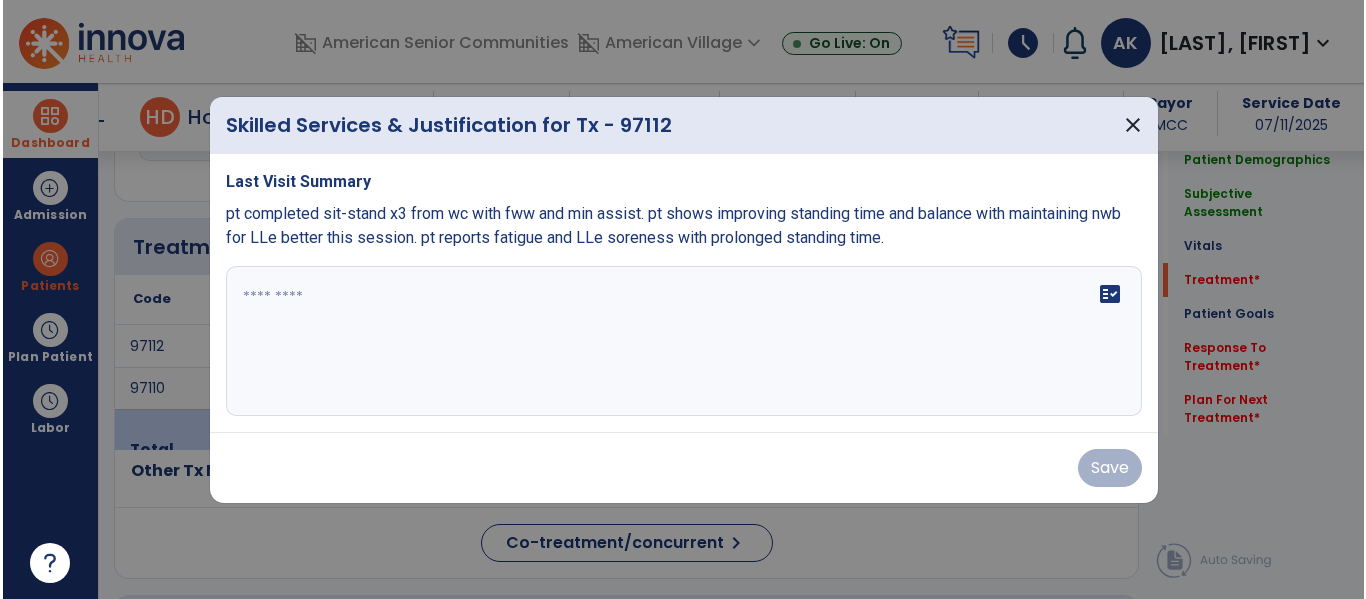 scroll, scrollTop: 1916, scrollLeft: 0, axis: vertical 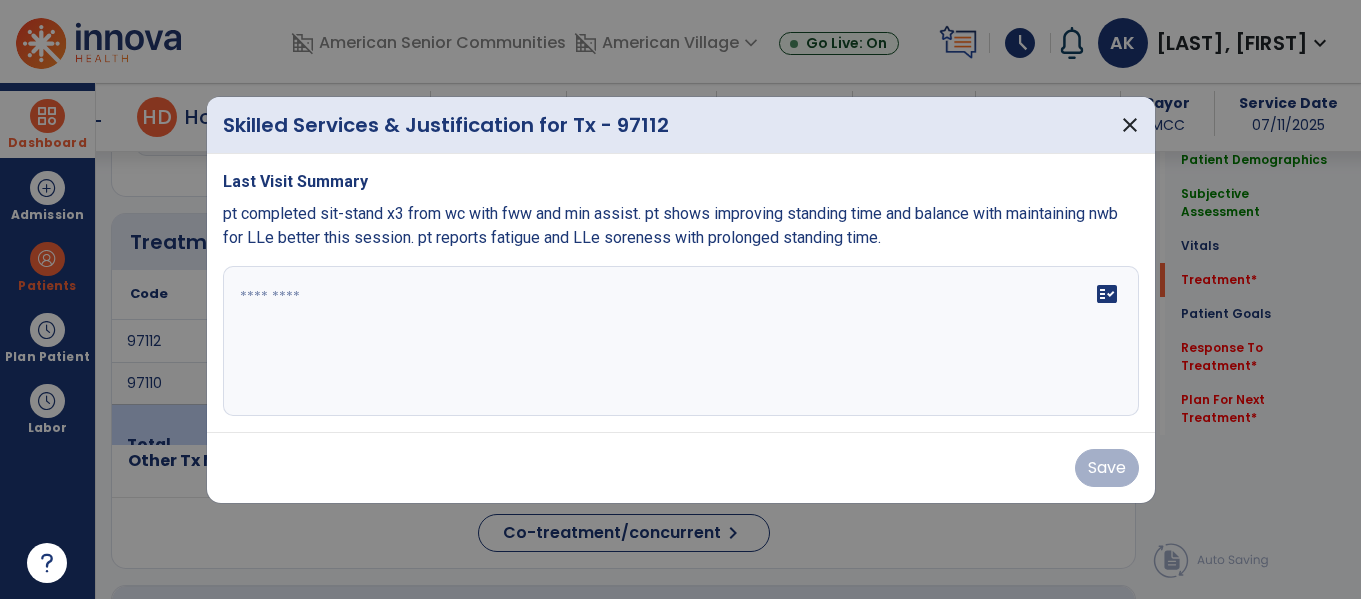 click on "fact_check" at bounding box center [681, 341] 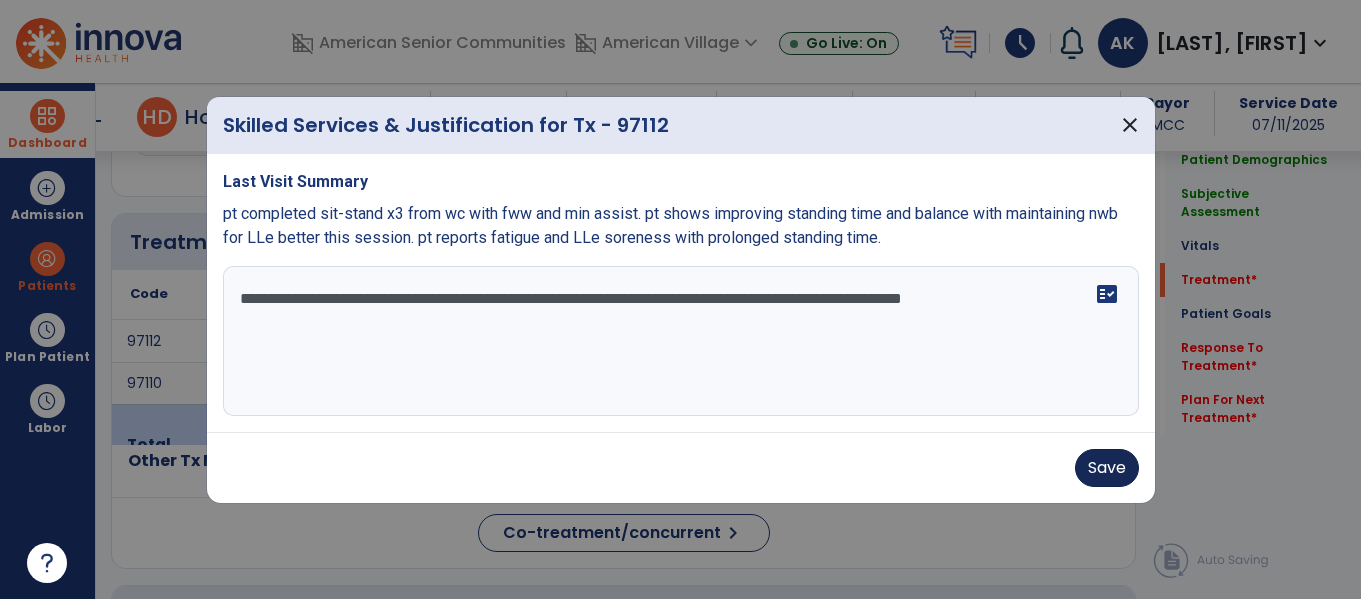 type on "**********" 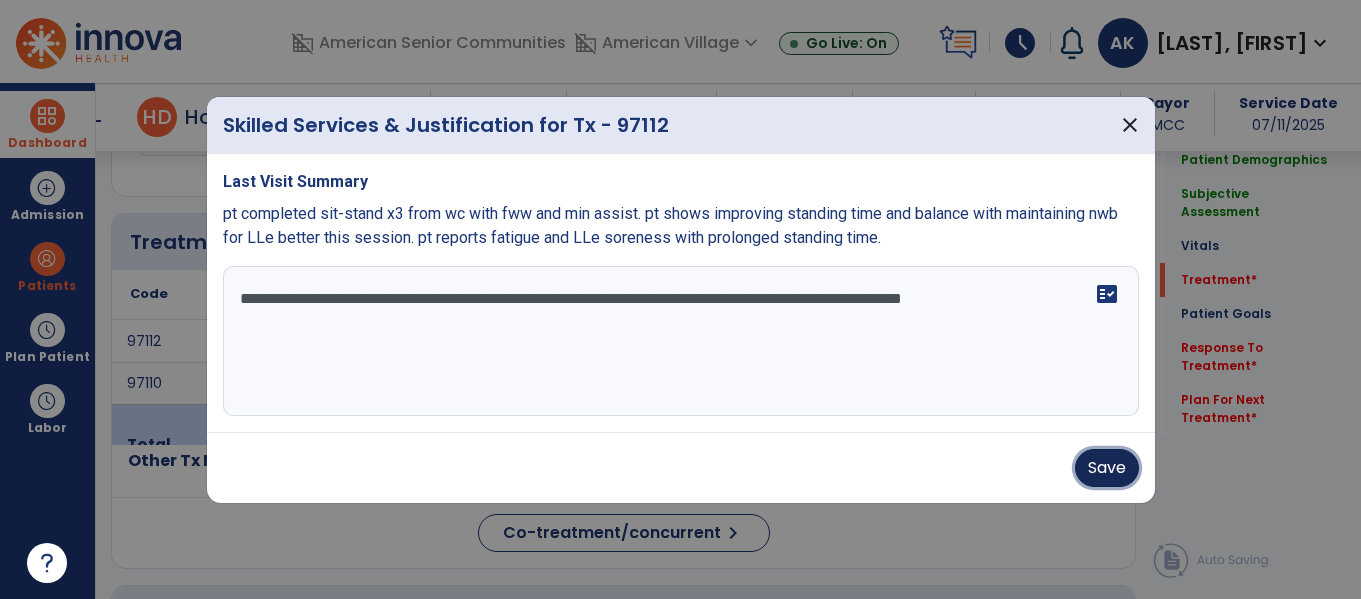 click on "Save" at bounding box center (1107, 468) 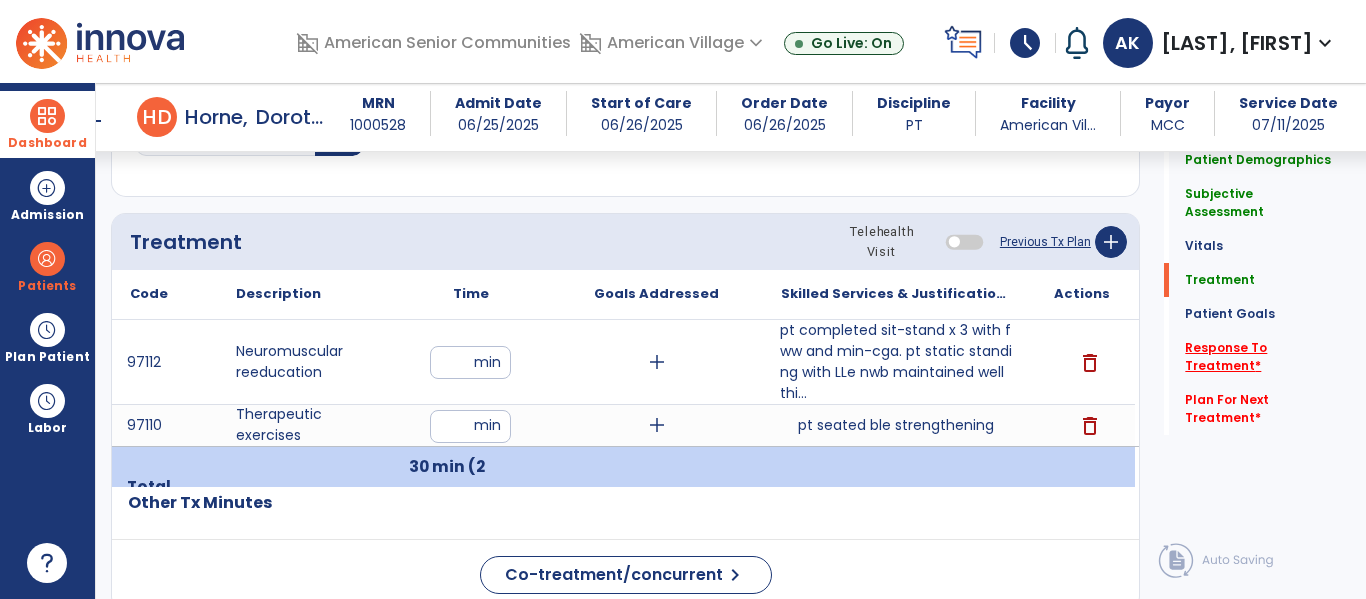 click on "Response To Treatment   *" 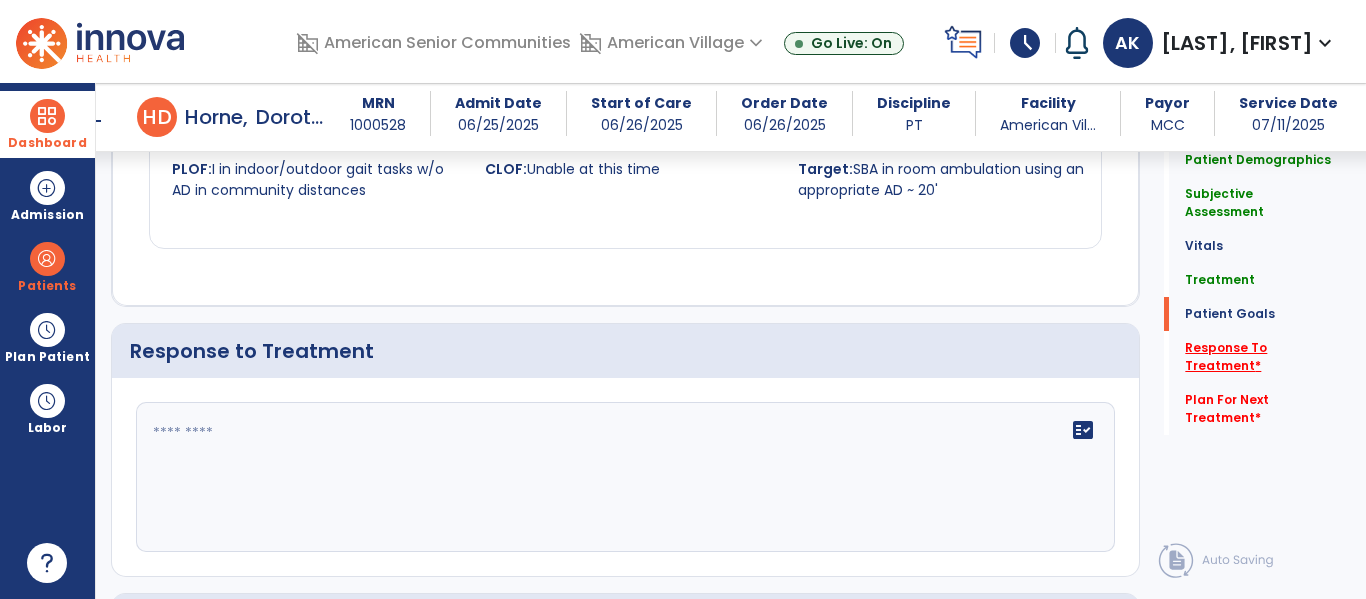 scroll, scrollTop: 3021, scrollLeft: 0, axis: vertical 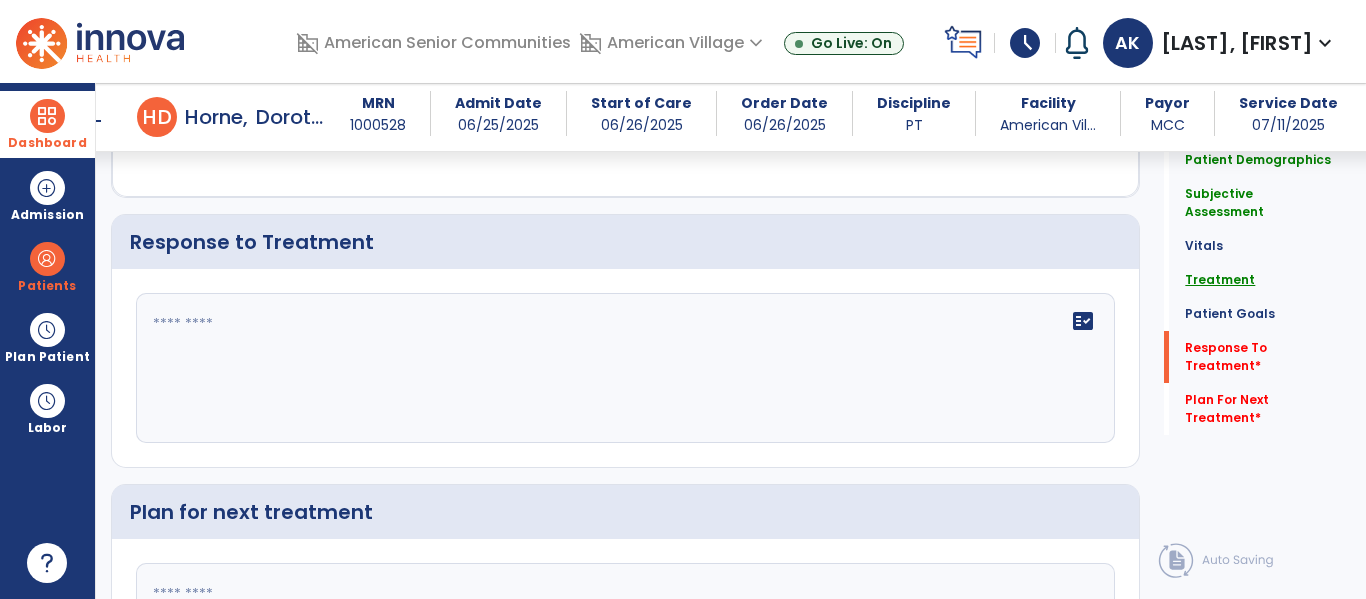 click on "Treatment" 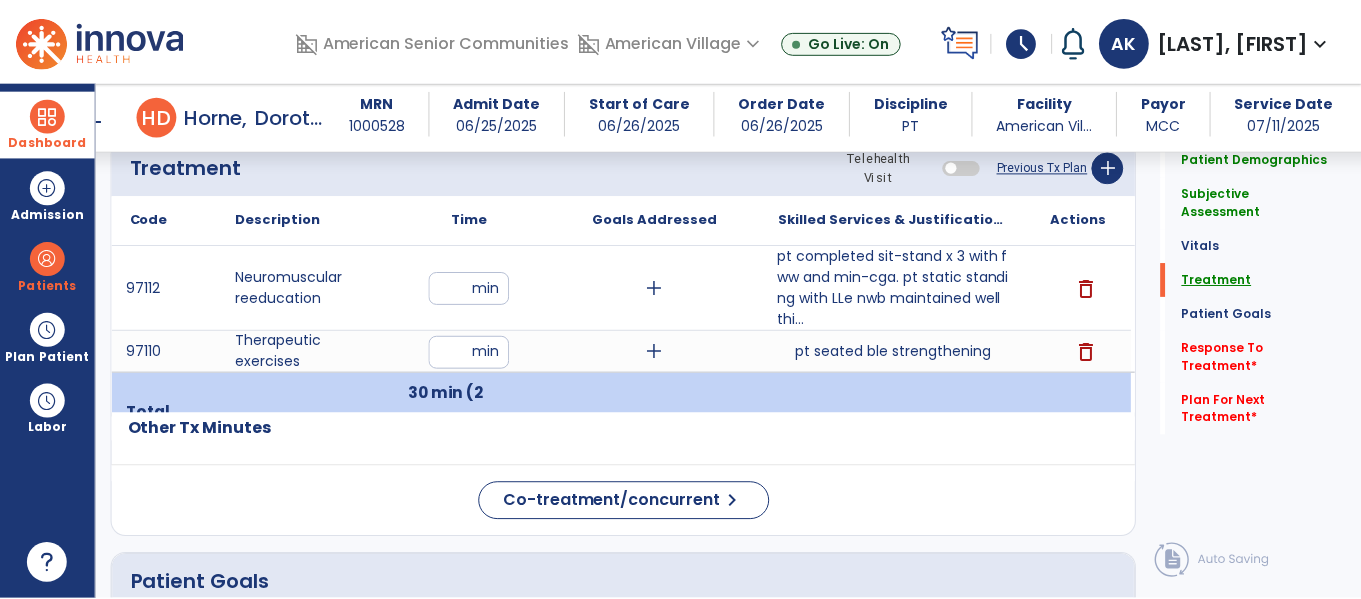scroll, scrollTop: 1987, scrollLeft: 0, axis: vertical 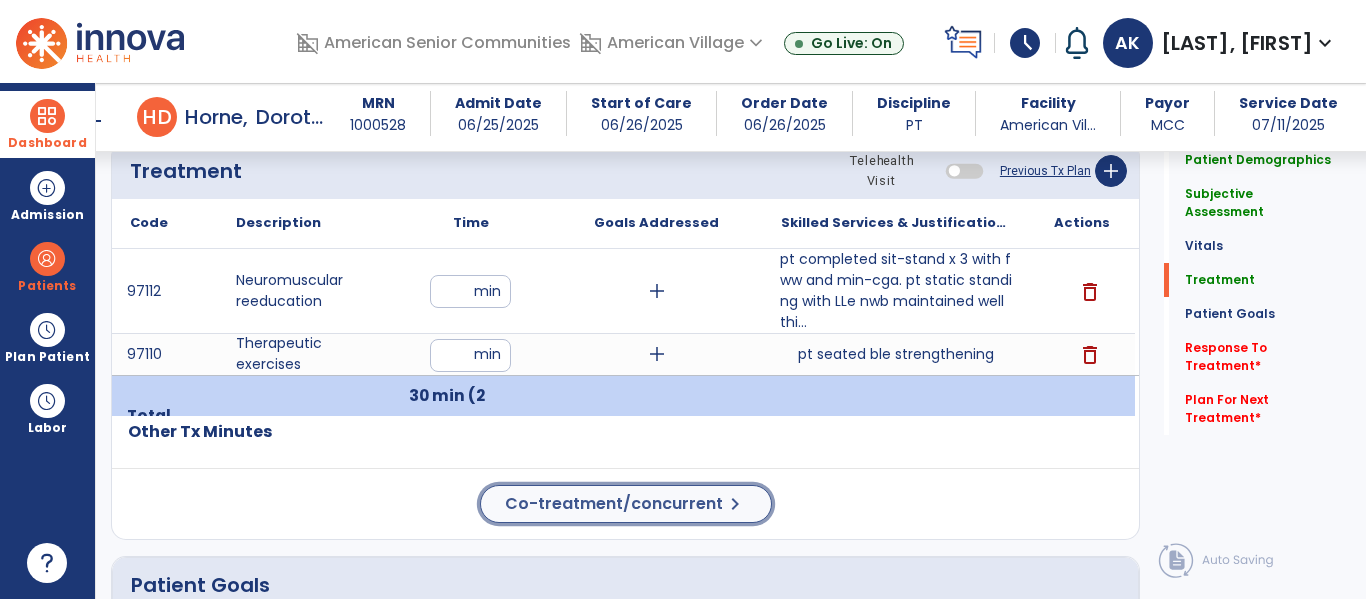 click on "Co-treatment/concurrent" 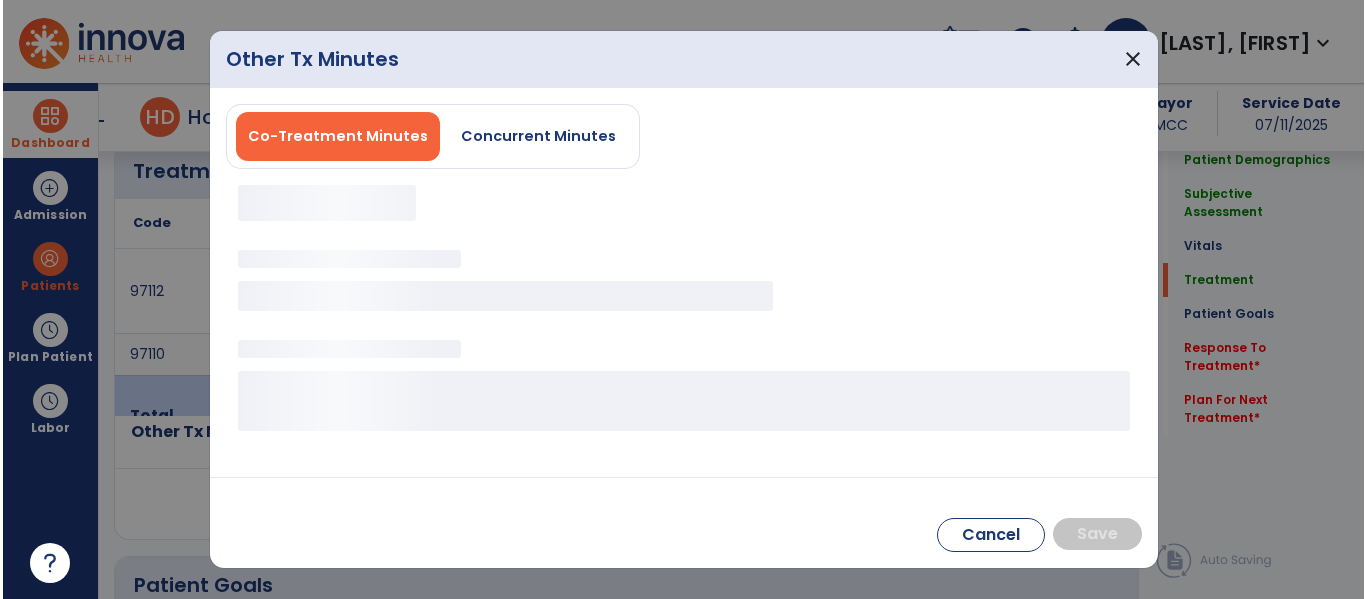 scroll, scrollTop: 1987, scrollLeft: 0, axis: vertical 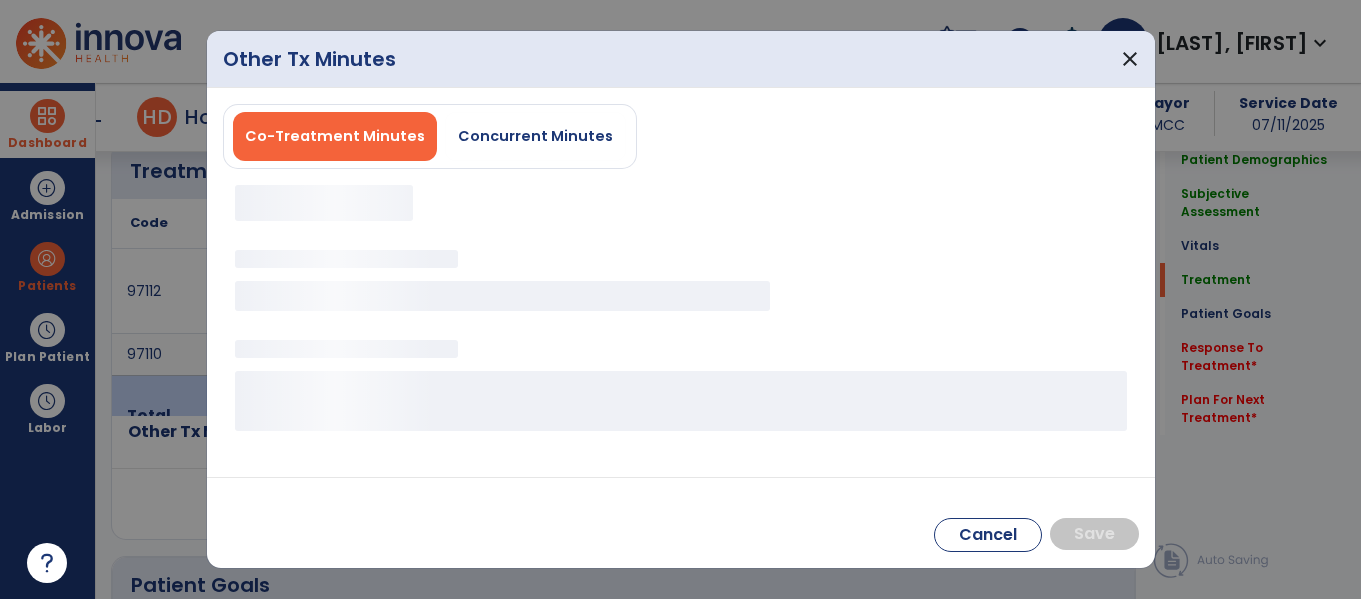 click on "Co-Treatment Minutes   Concurrent Minutes" at bounding box center (430, 136) 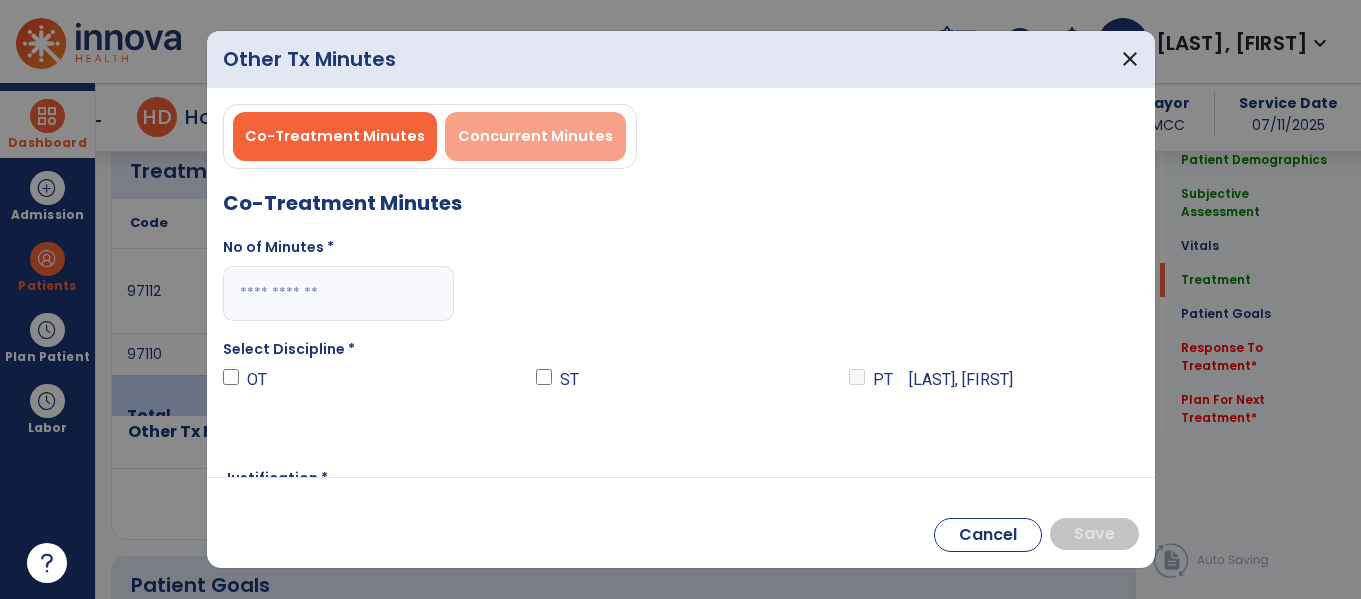 click on "Concurrent Minutes" at bounding box center [535, 136] 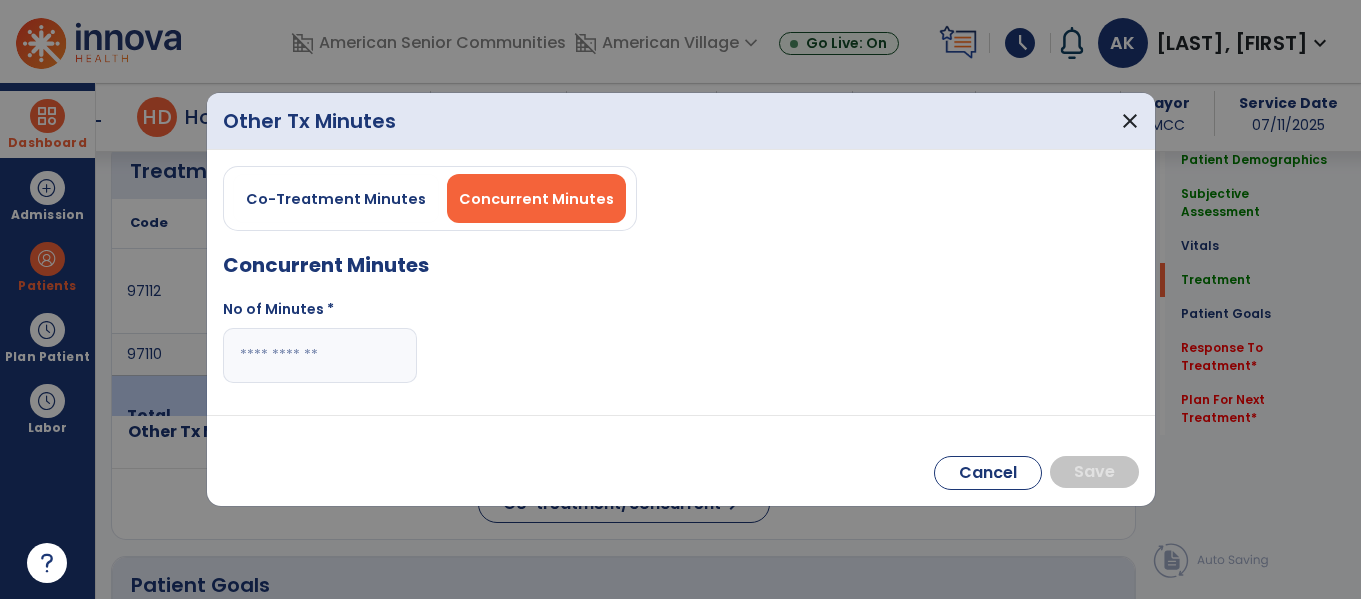 click at bounding box center (320, 355) 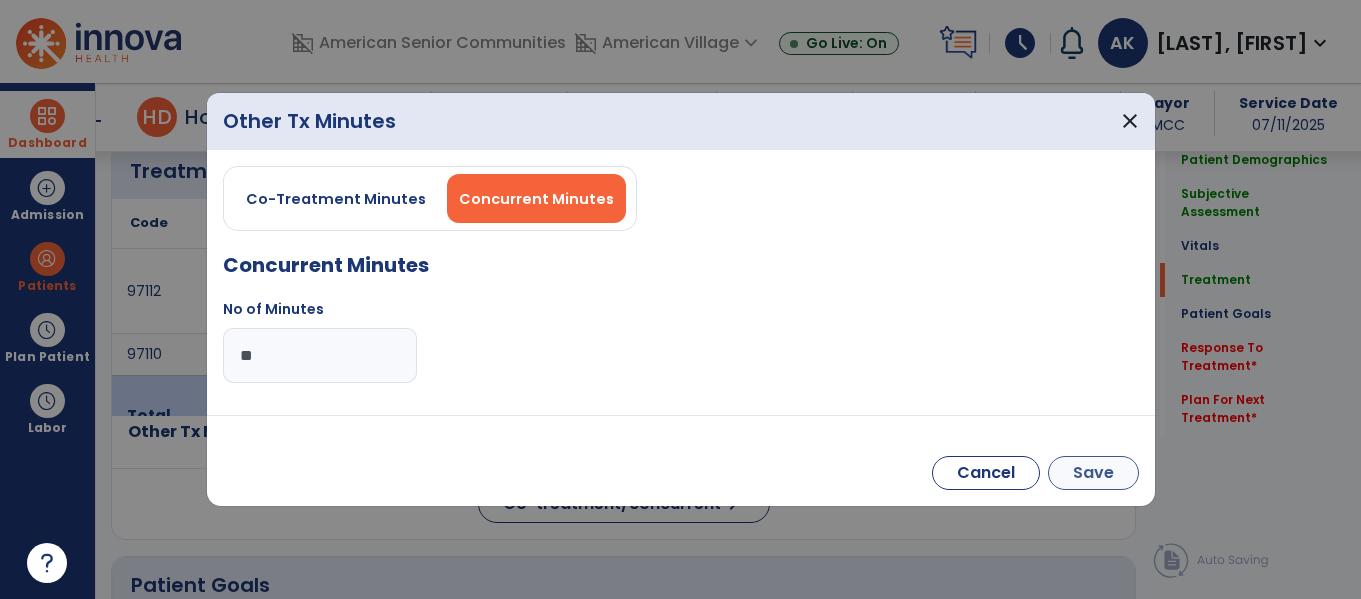 type on "**" 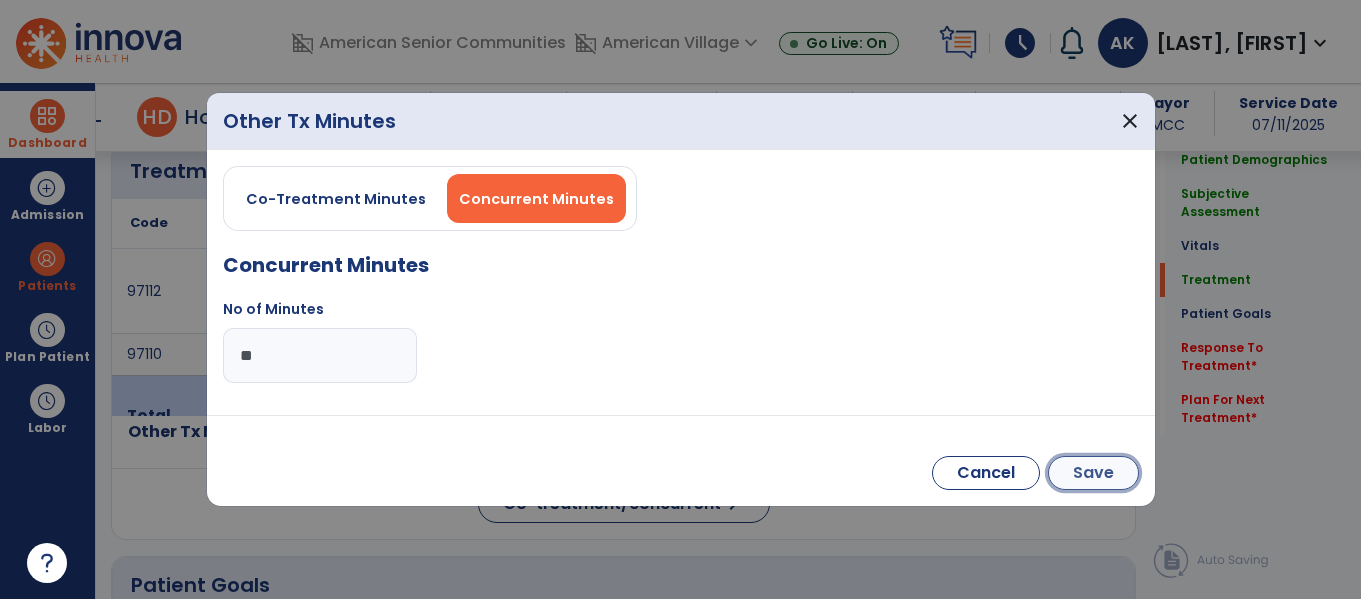 click on "Save" at bounding box center [1093, 473] 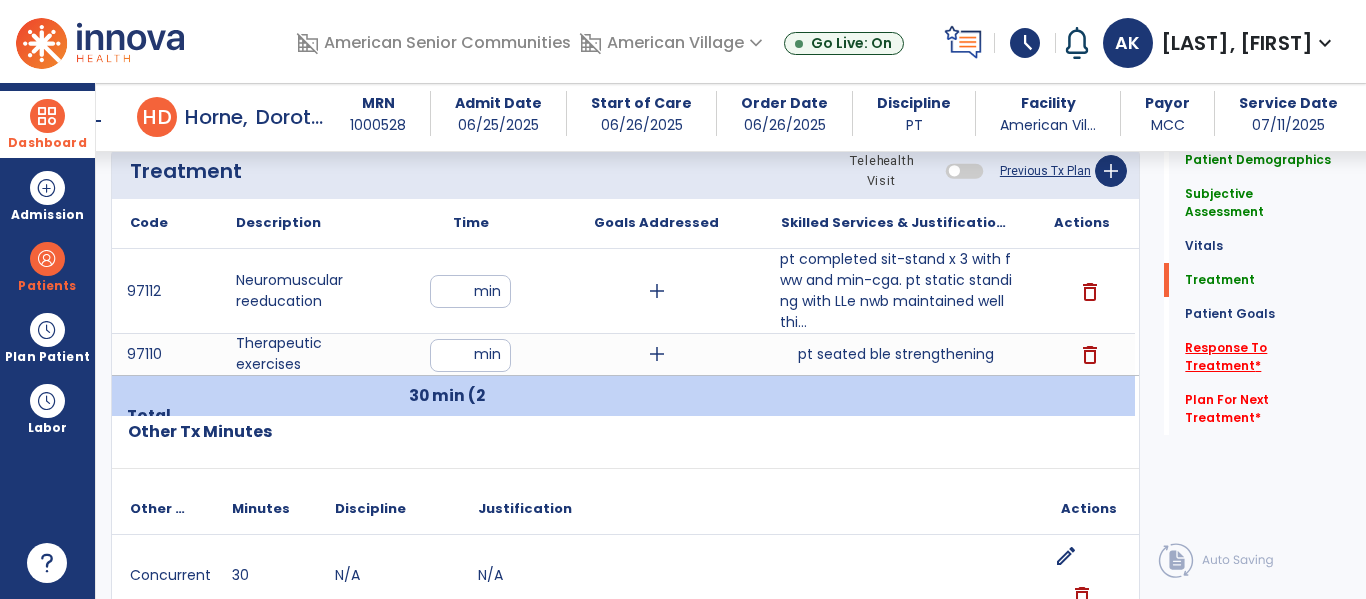 click on "Response To Treatment   *" 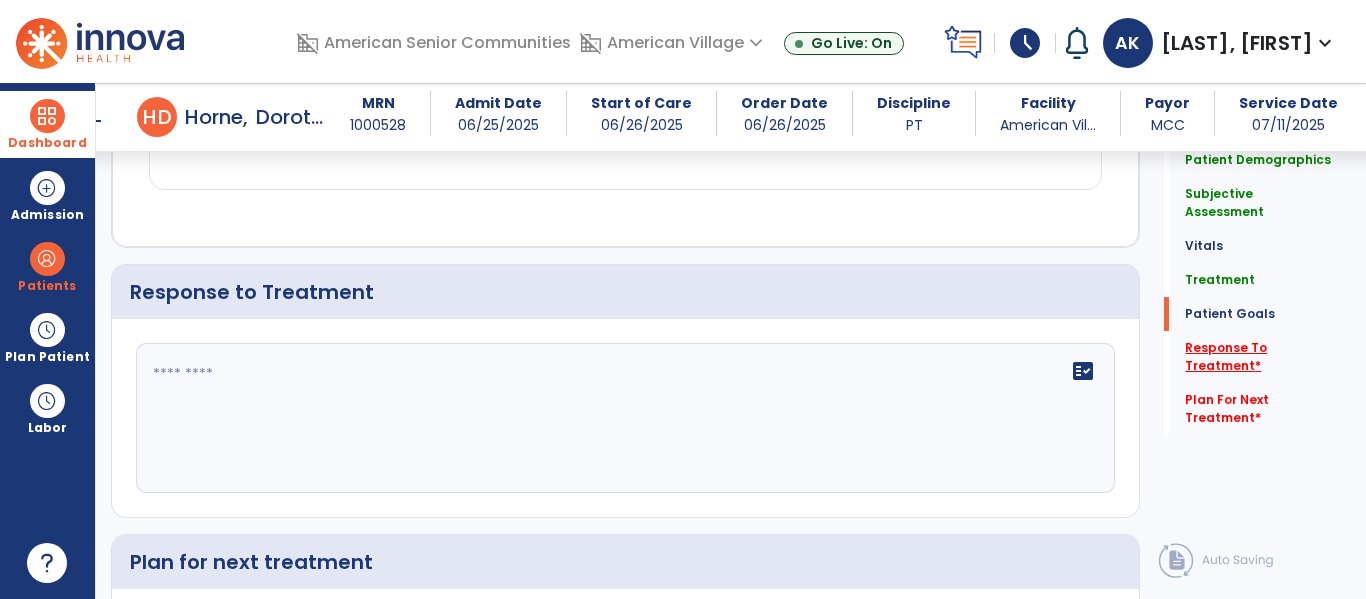 scroll, scrollTop: 3137, scrollLeft: 0, axis: vertical 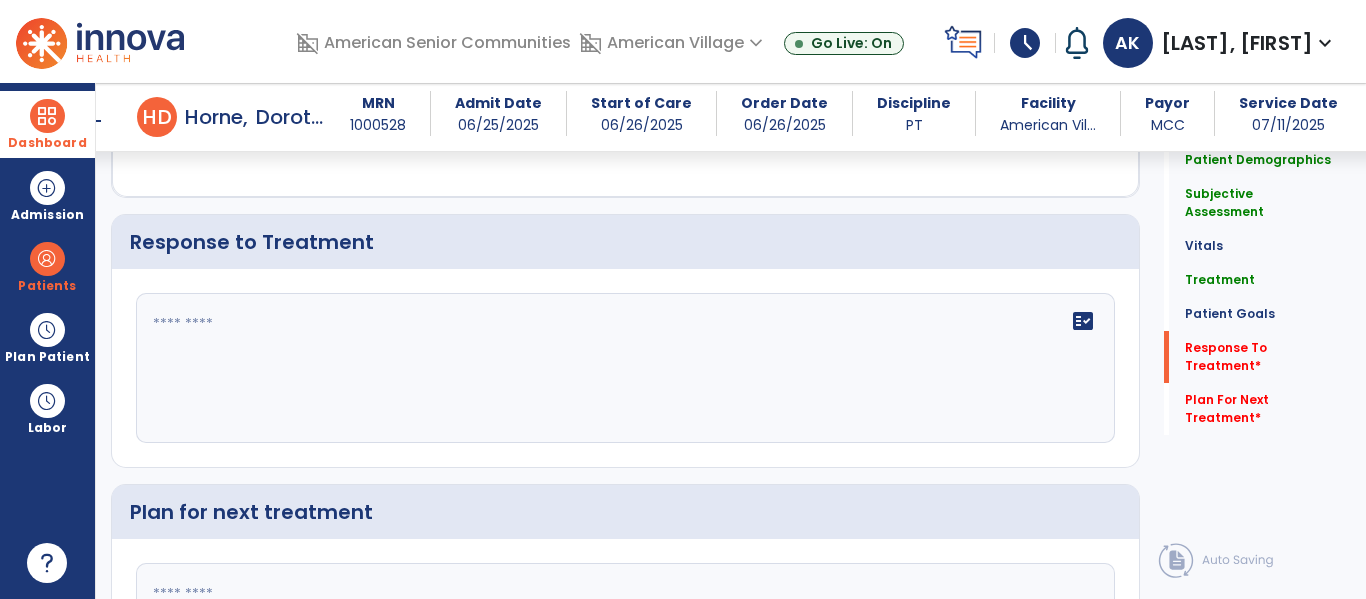 click 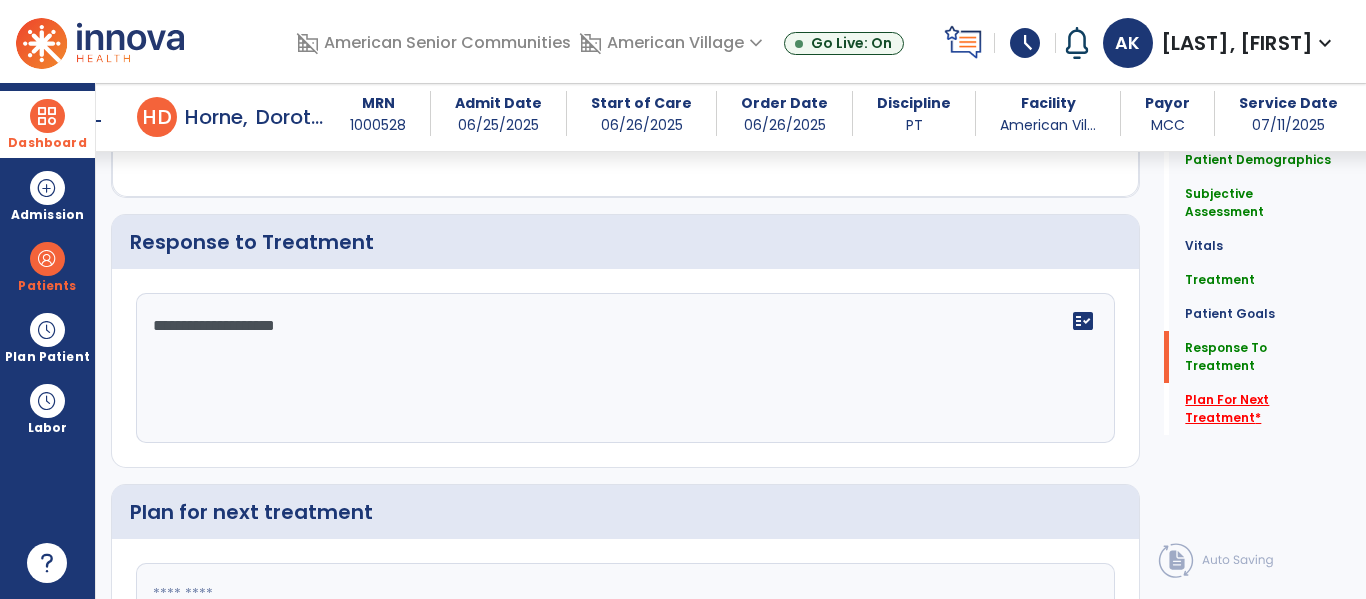 type on "**********" 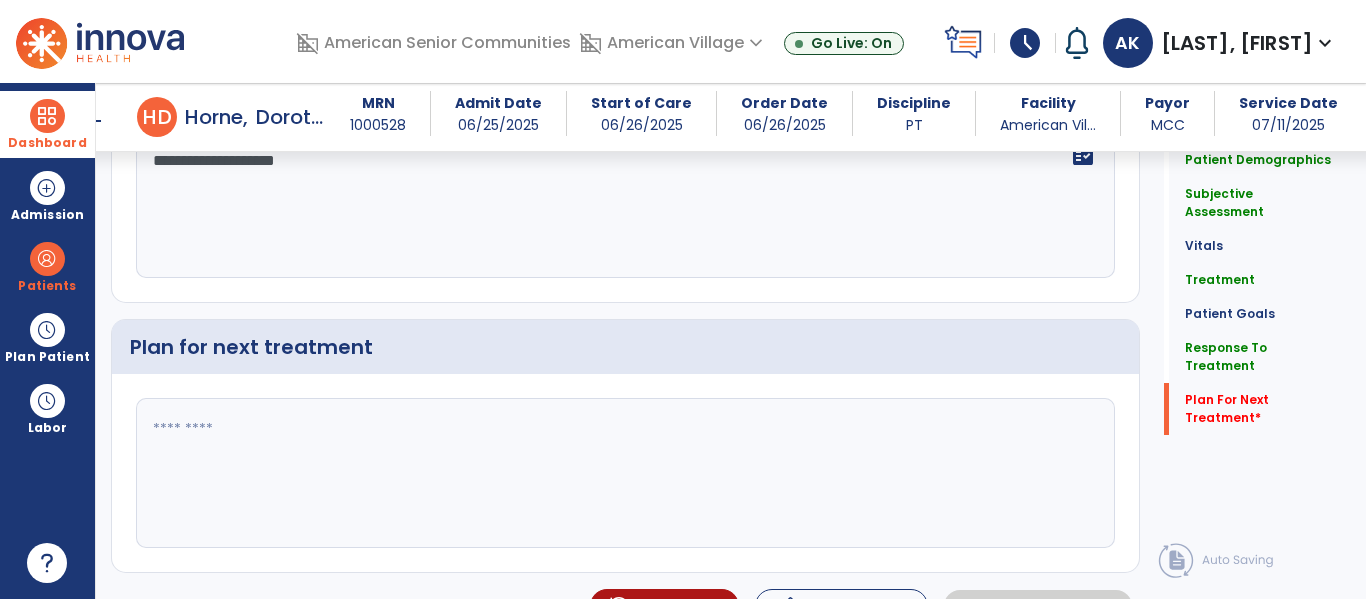 scroll, scrollTop: 3342, scrollLeft: 0, axis: vertical 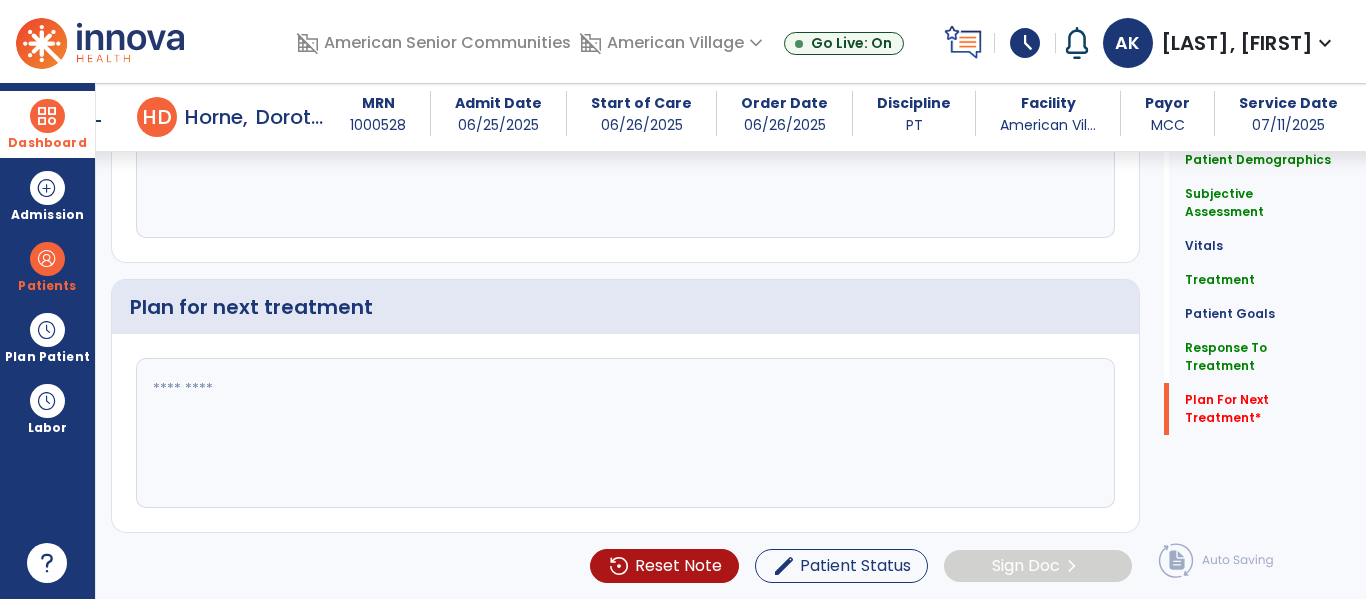click 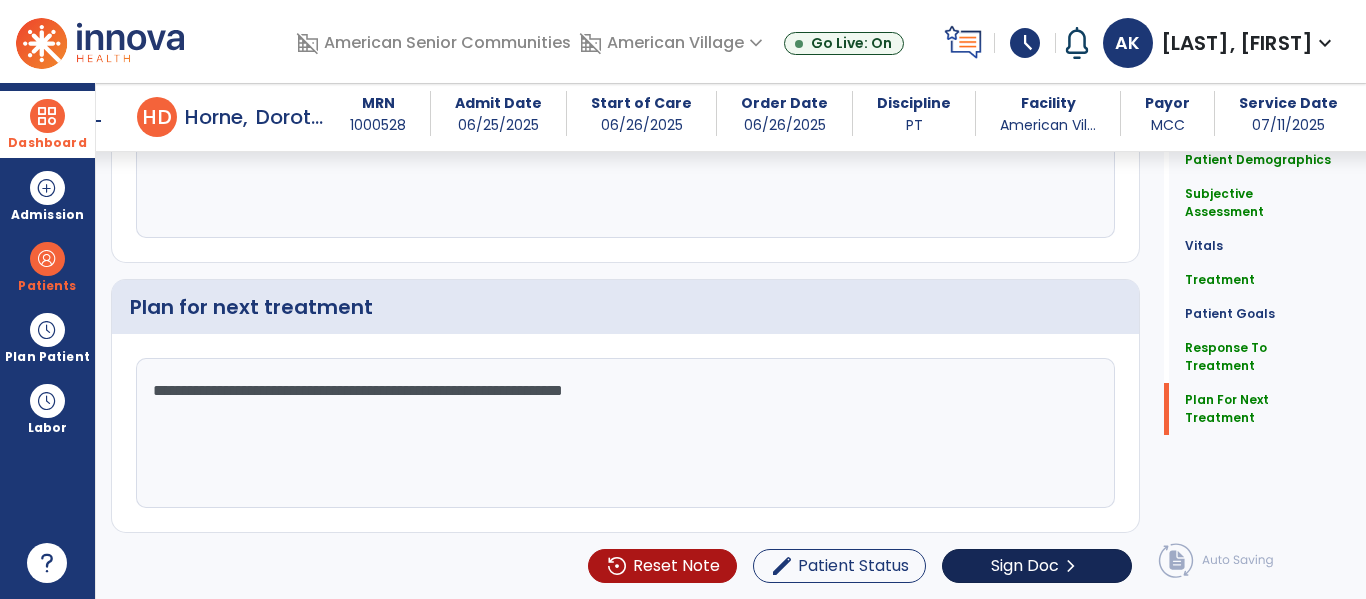 type on "**********" 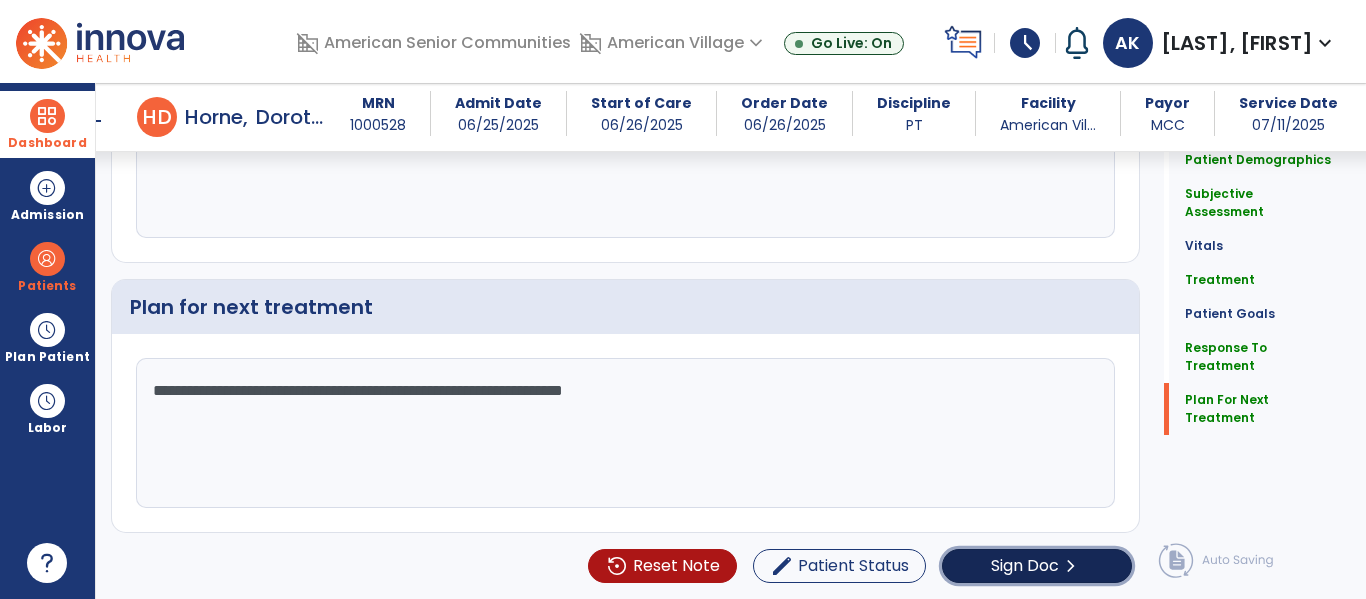 click on "Sign Doc" 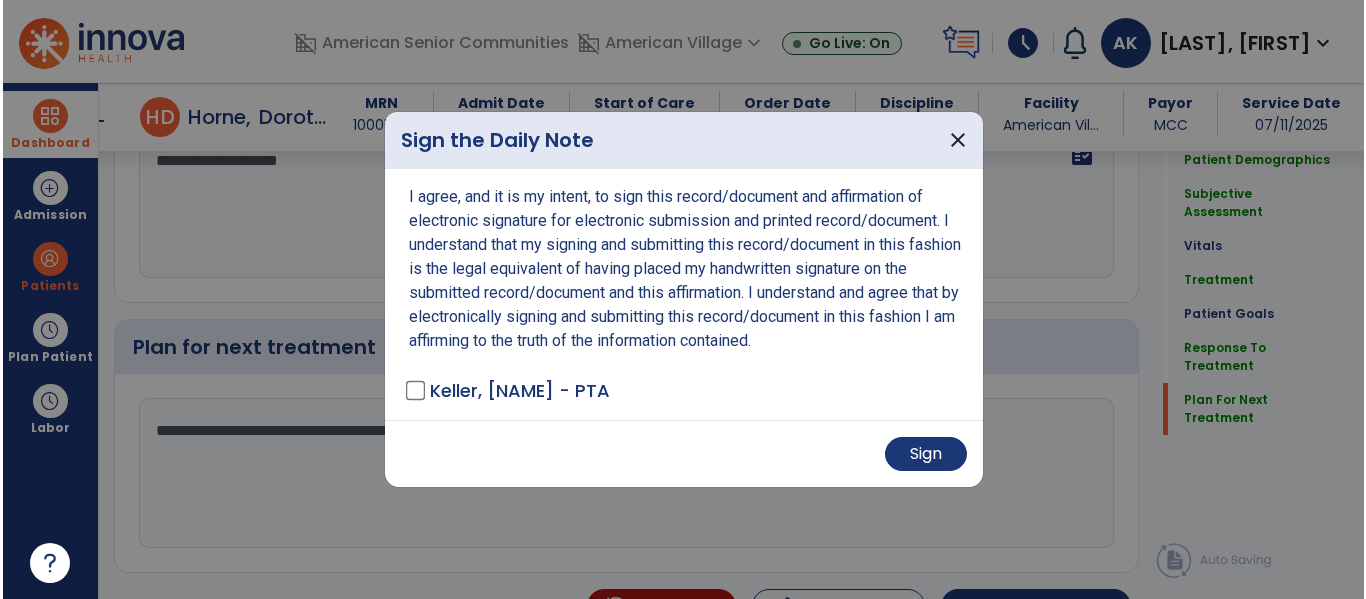 scroll, scrollTop: 3382, scrollLeft: 0, axis: vertical 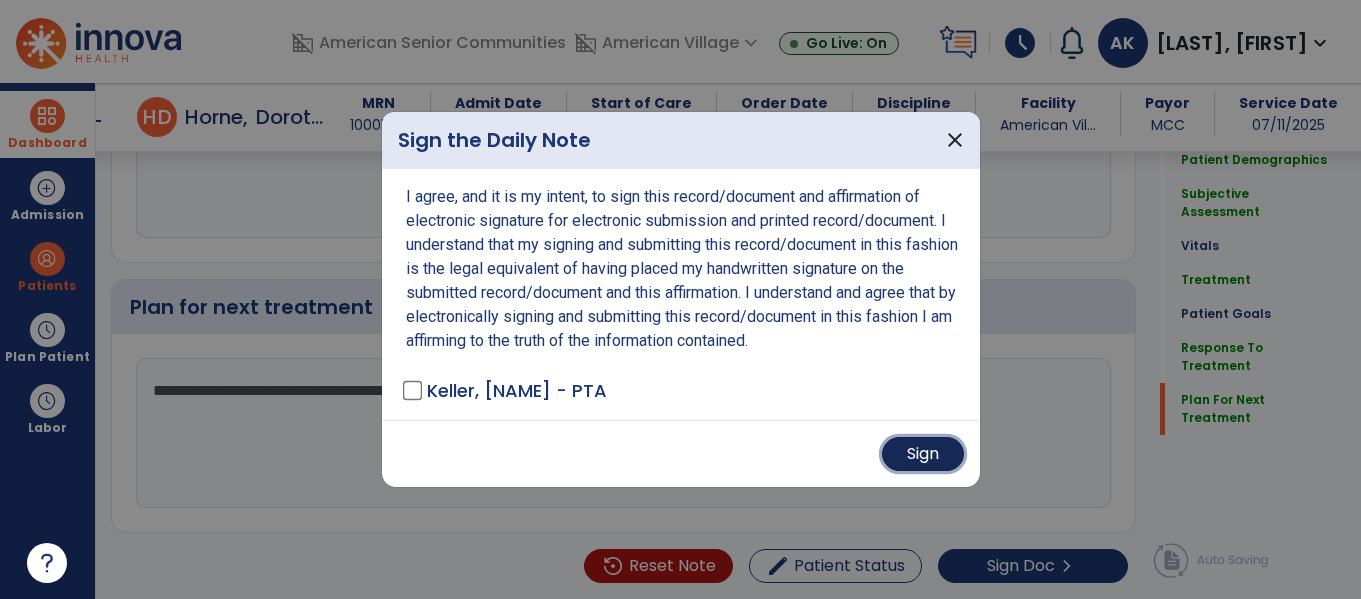 click on "Sign" at bounding box center (923, 454) 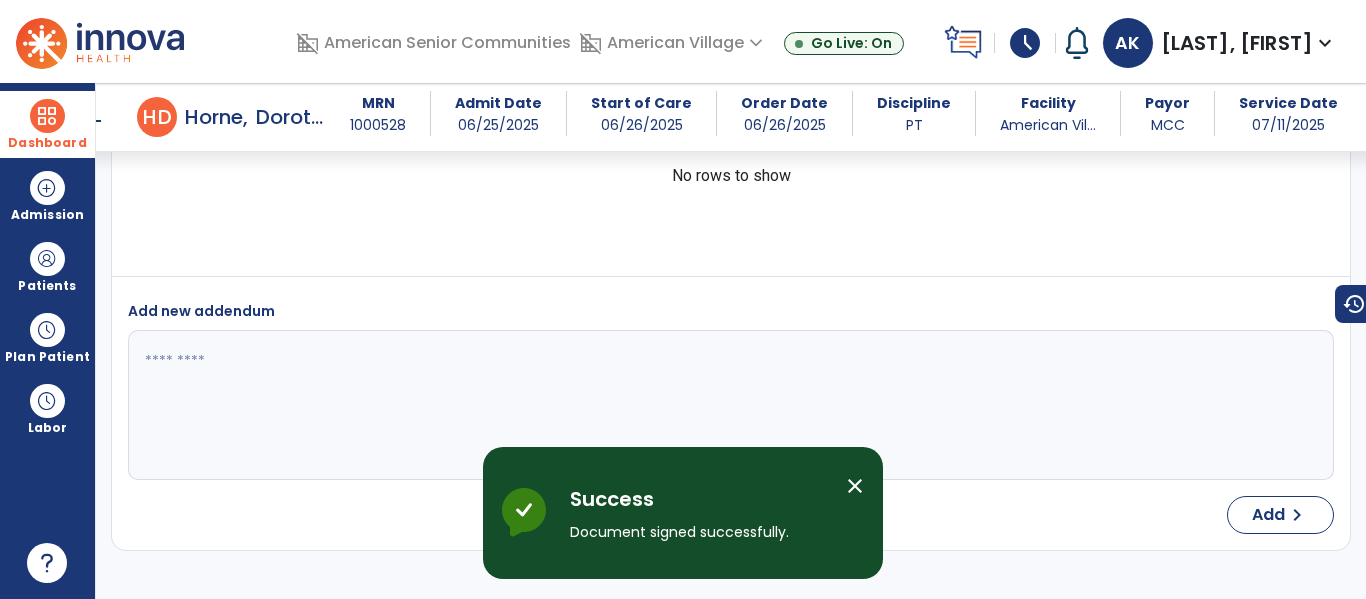 scroll, scrollTop: 4130, scrollLeft: 0, axis: vertical 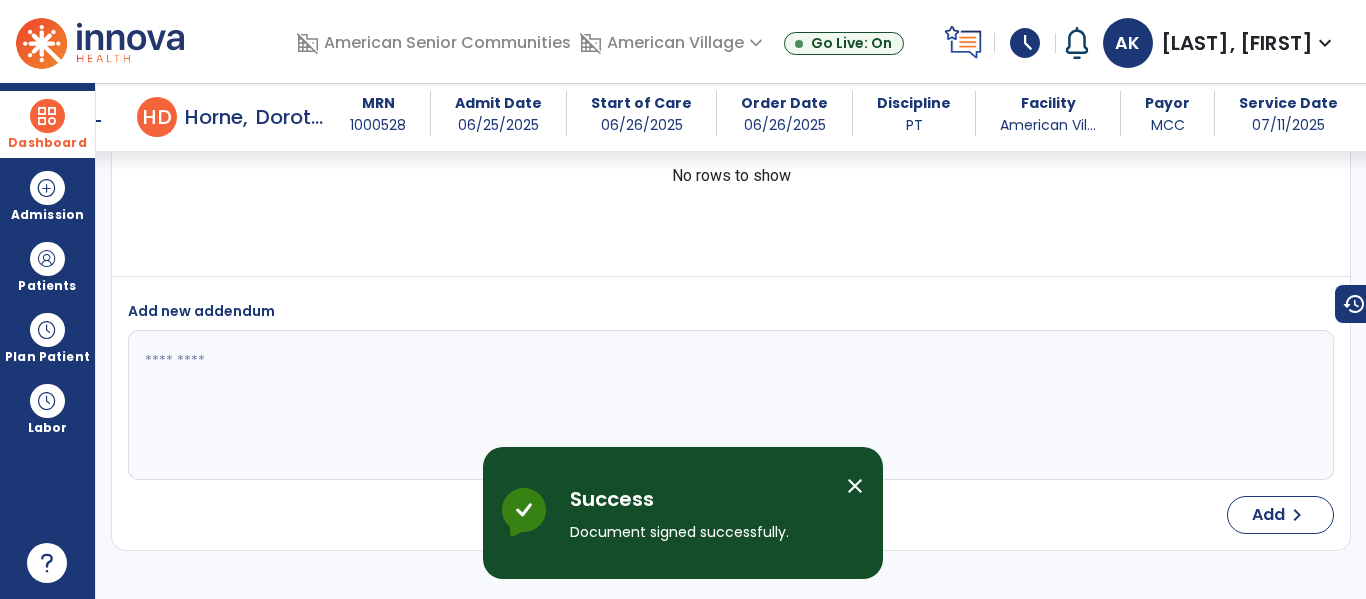 click on "Dashboard" at bounding box center (47, 124) 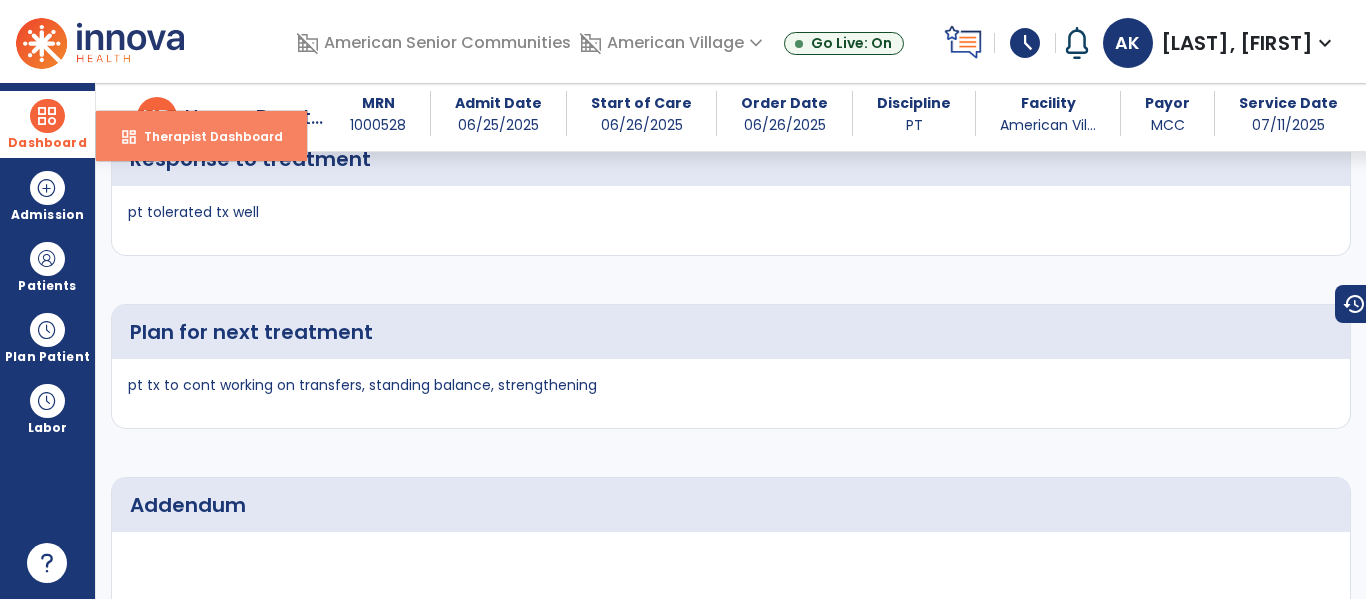 click on "Therapist Dashboard" at bounding box center [205, 136] 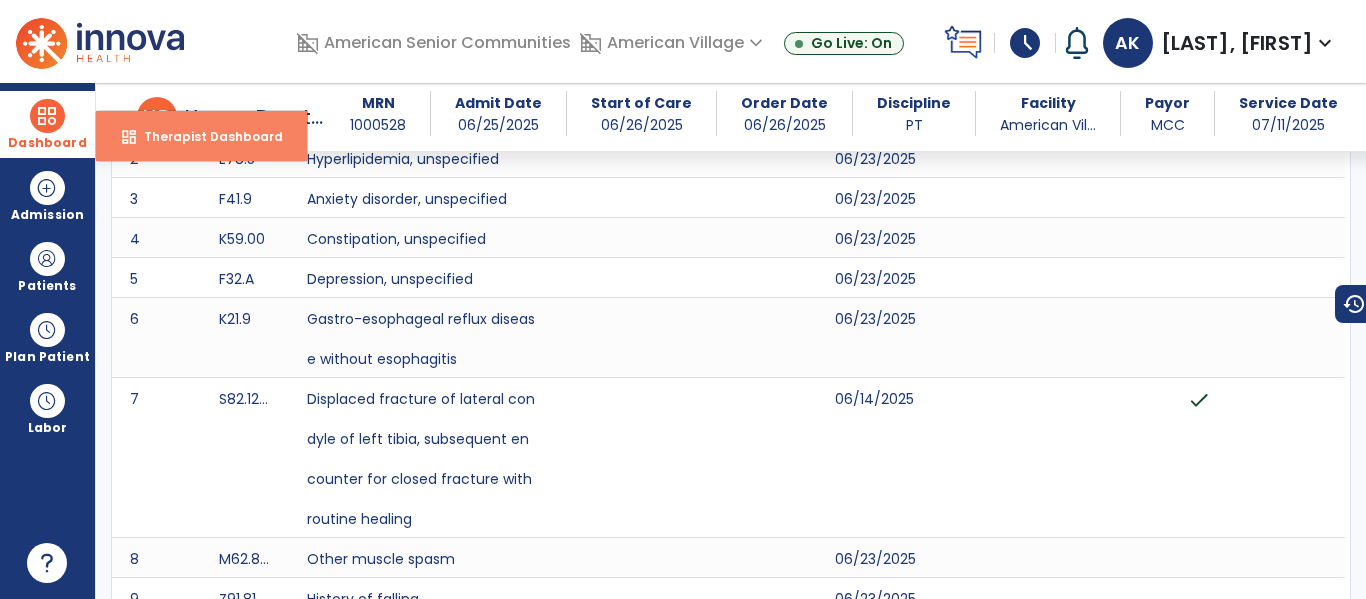 select on "****" 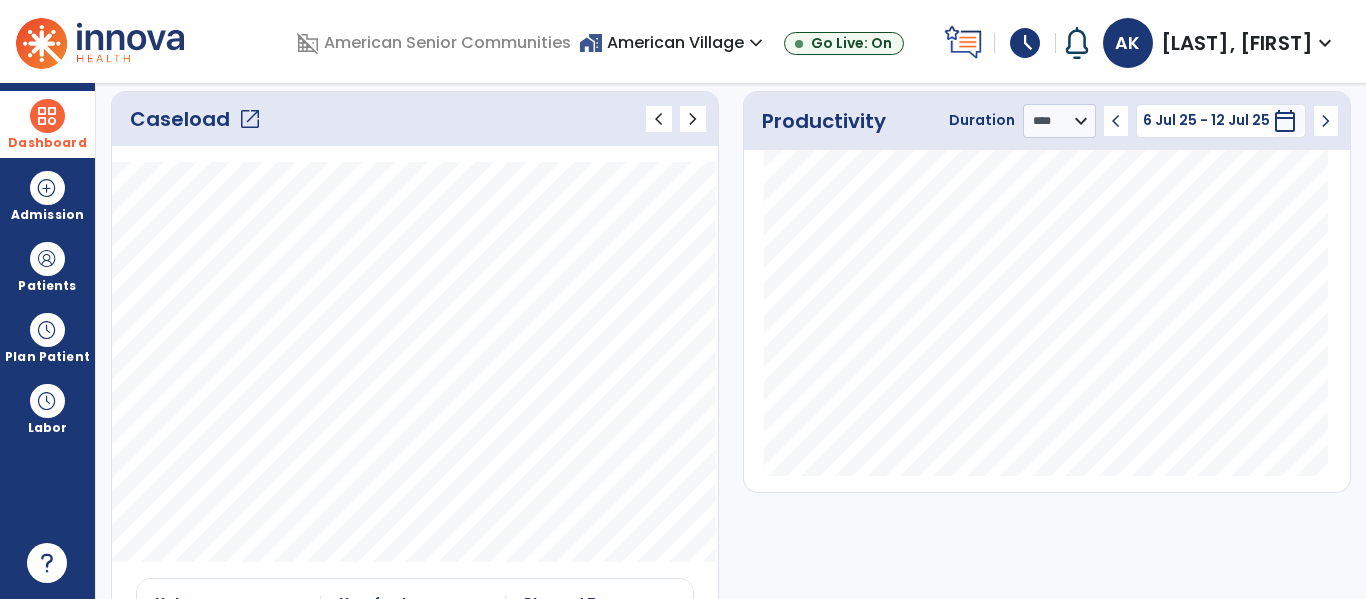 click on "open_in_new" 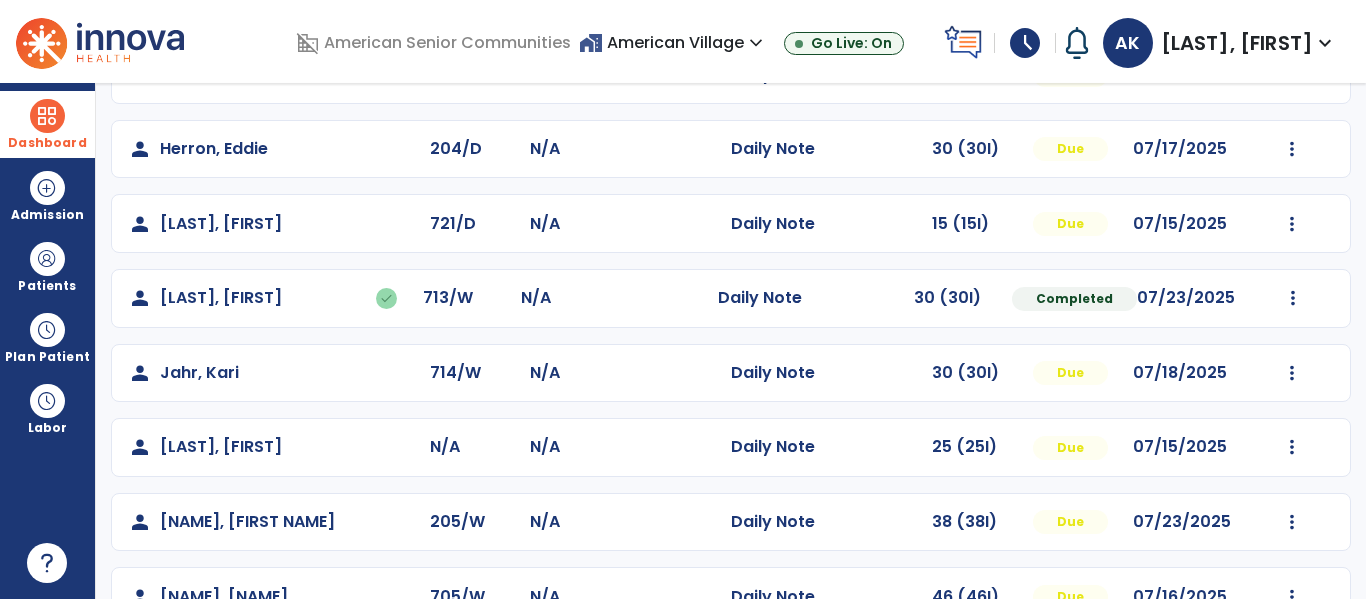 scroll, scrollTop: 289, scrollLeft: 0, axis: vertical 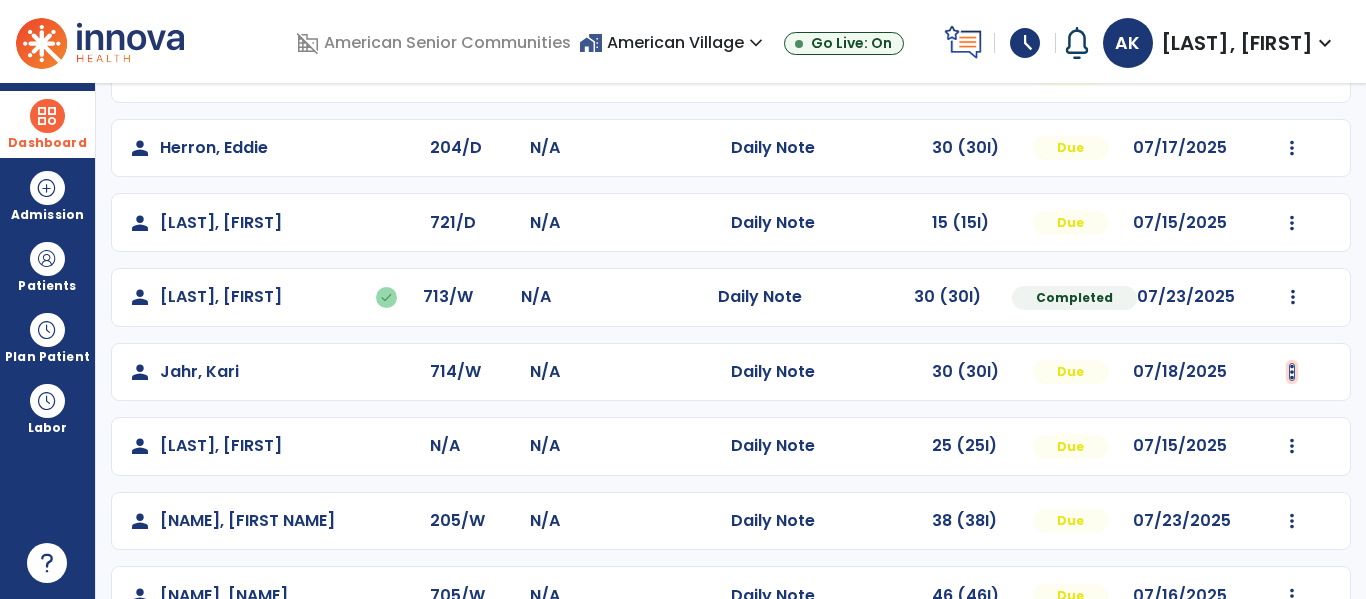 click at bounding box center (1293, -1) 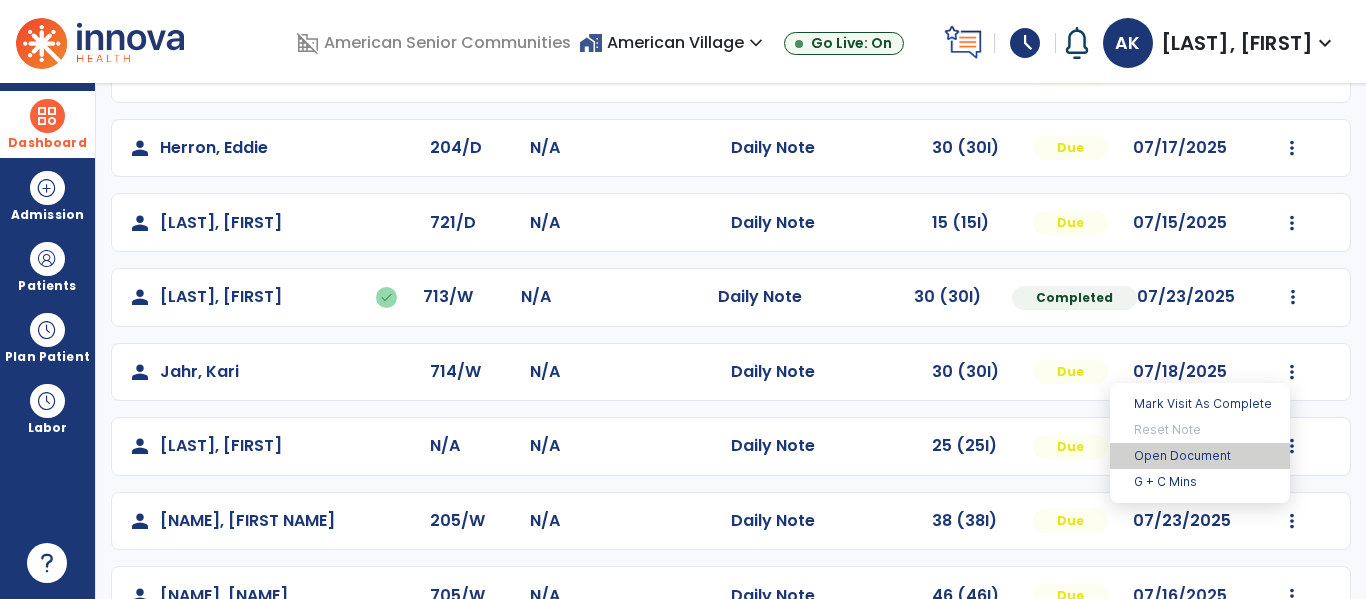 click on "Open Document" at bounding box center (1200, 456) 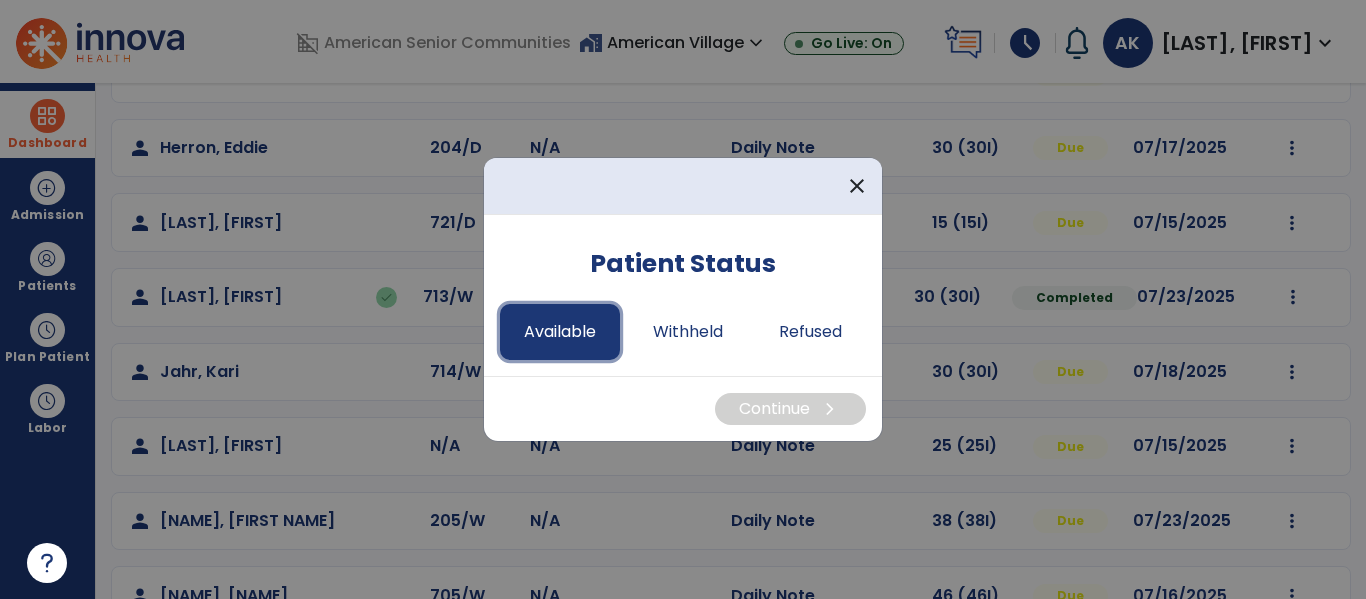 click on "Available" at bounding box center (560, 332) 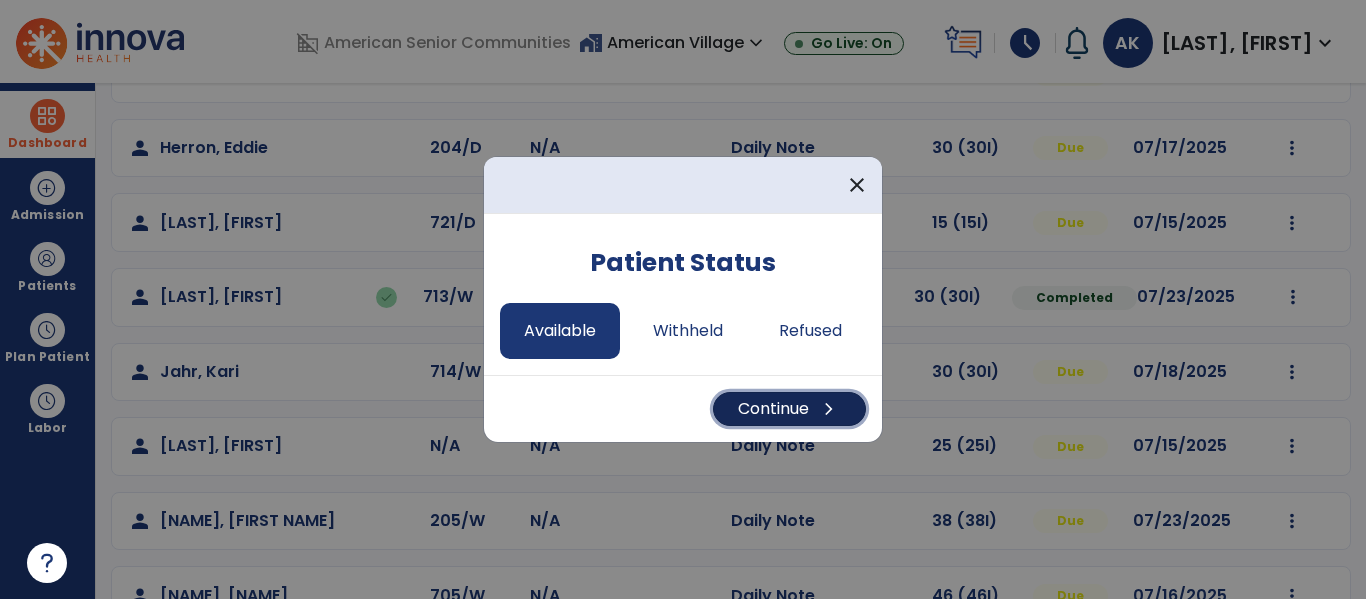 click on "Continue   chevron_right" at bounding box center (789, 409) 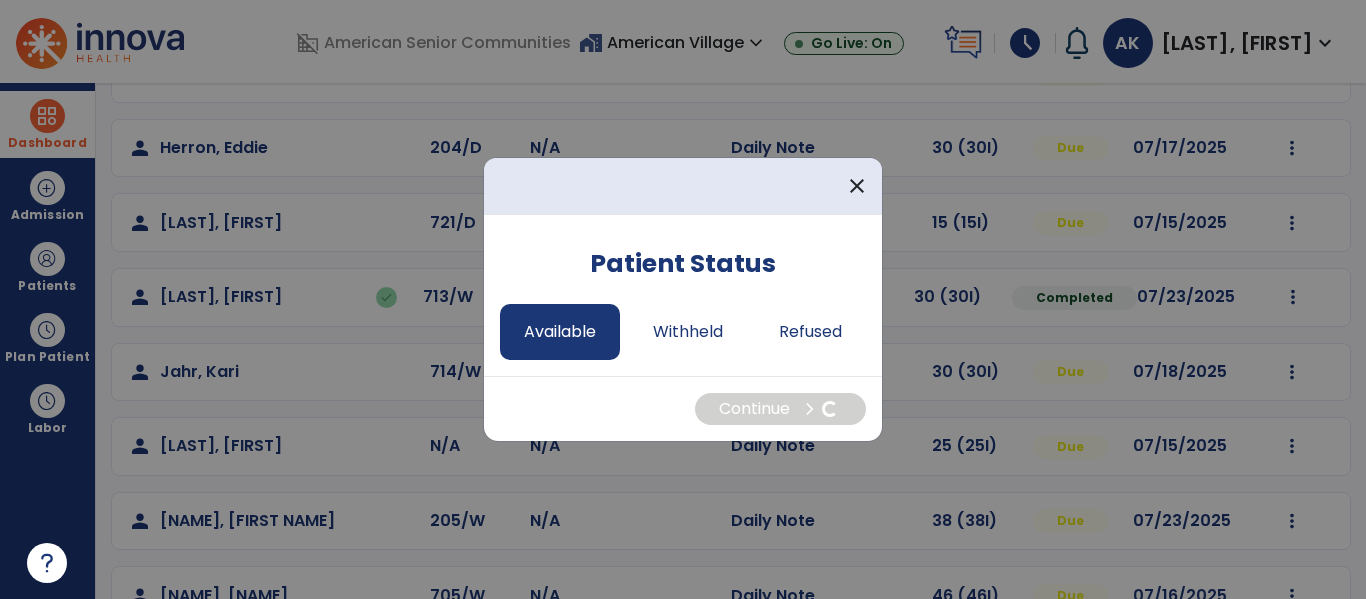 select on "*" 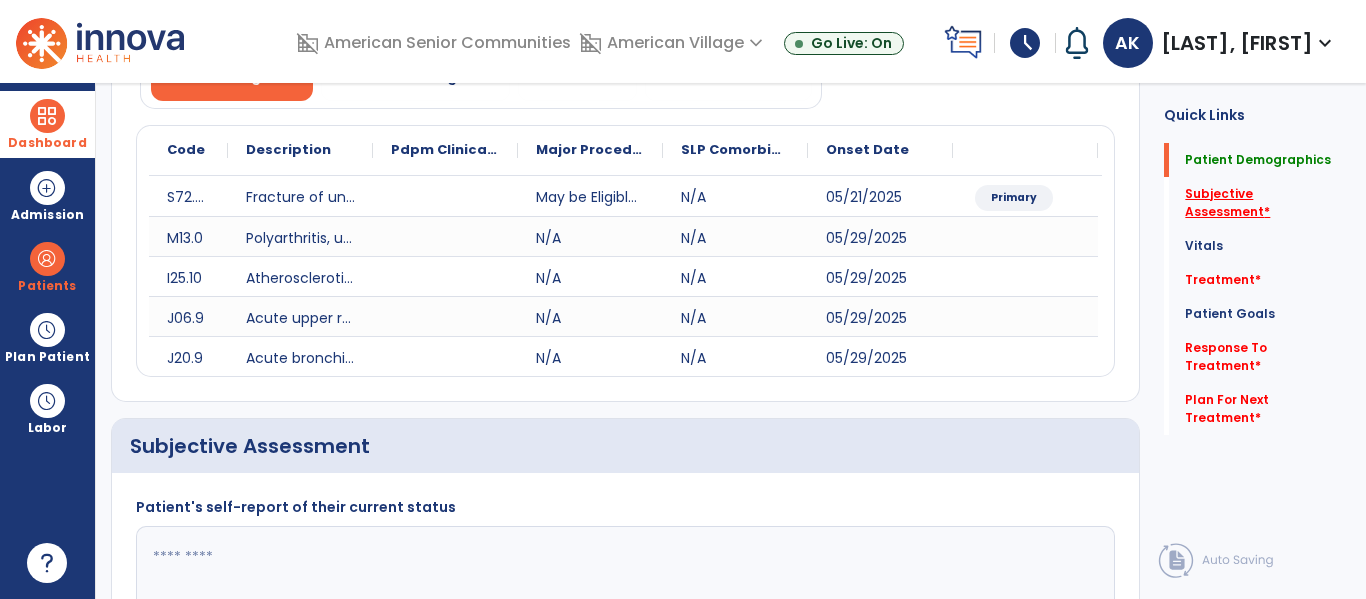 click on "Subjective Assessment   *" 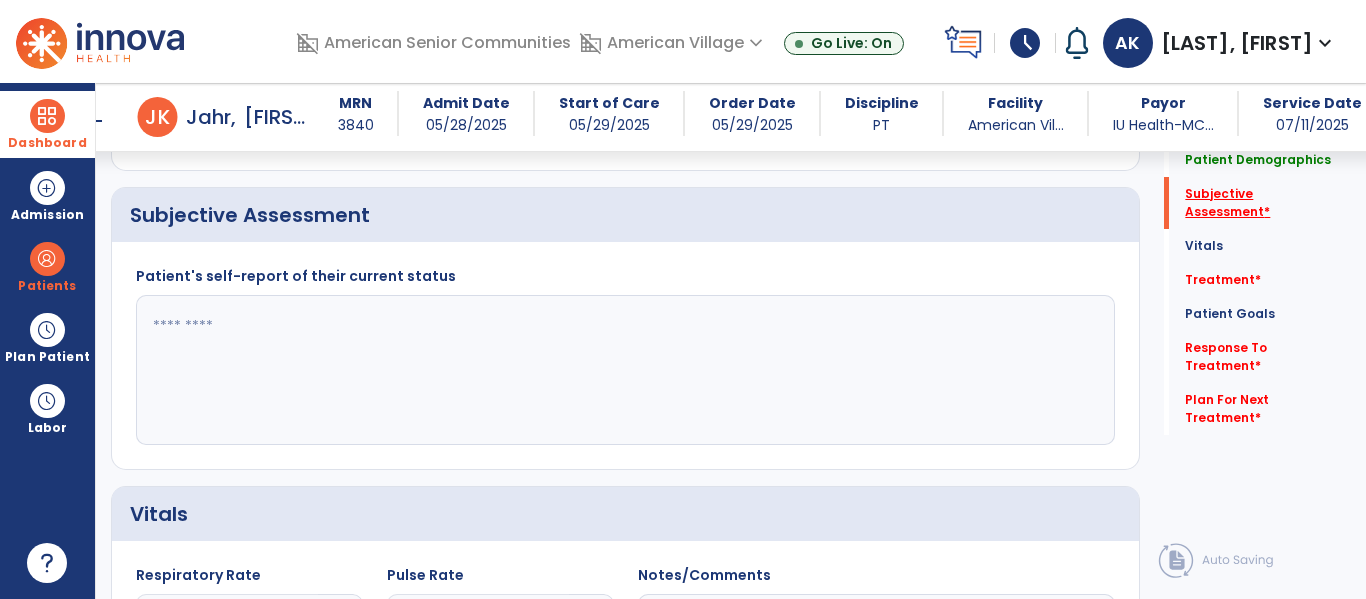 scroll, scrollTop: 507, scrollLeft: 0, axis: vertical 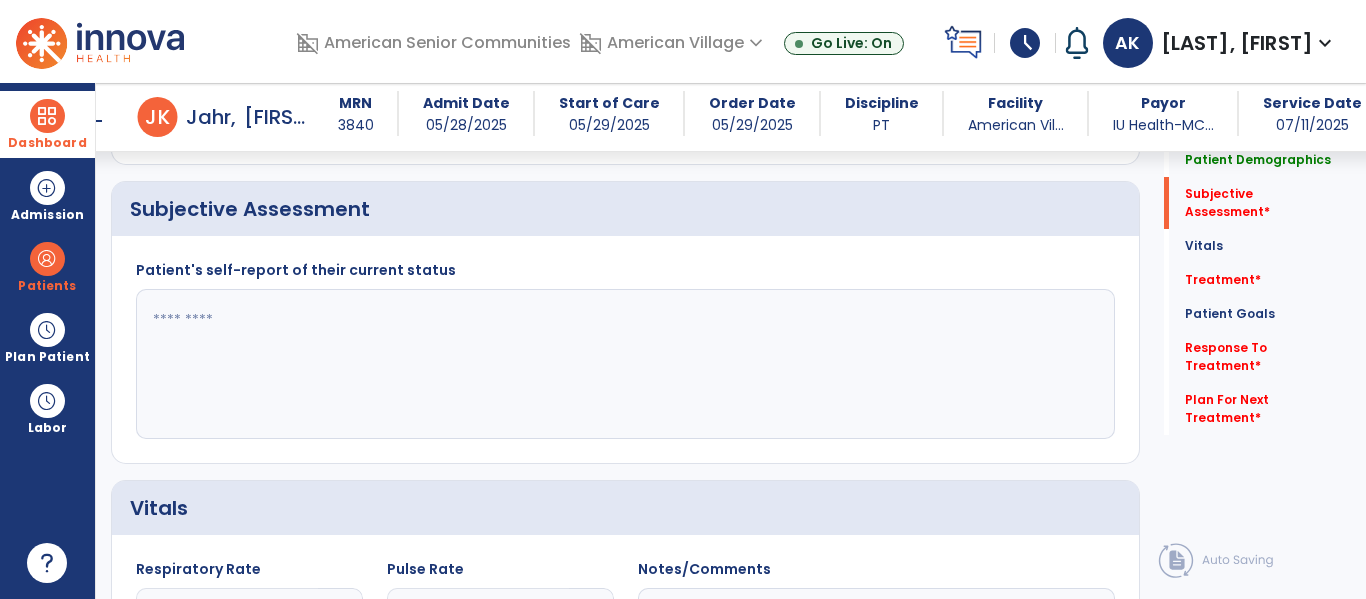 click 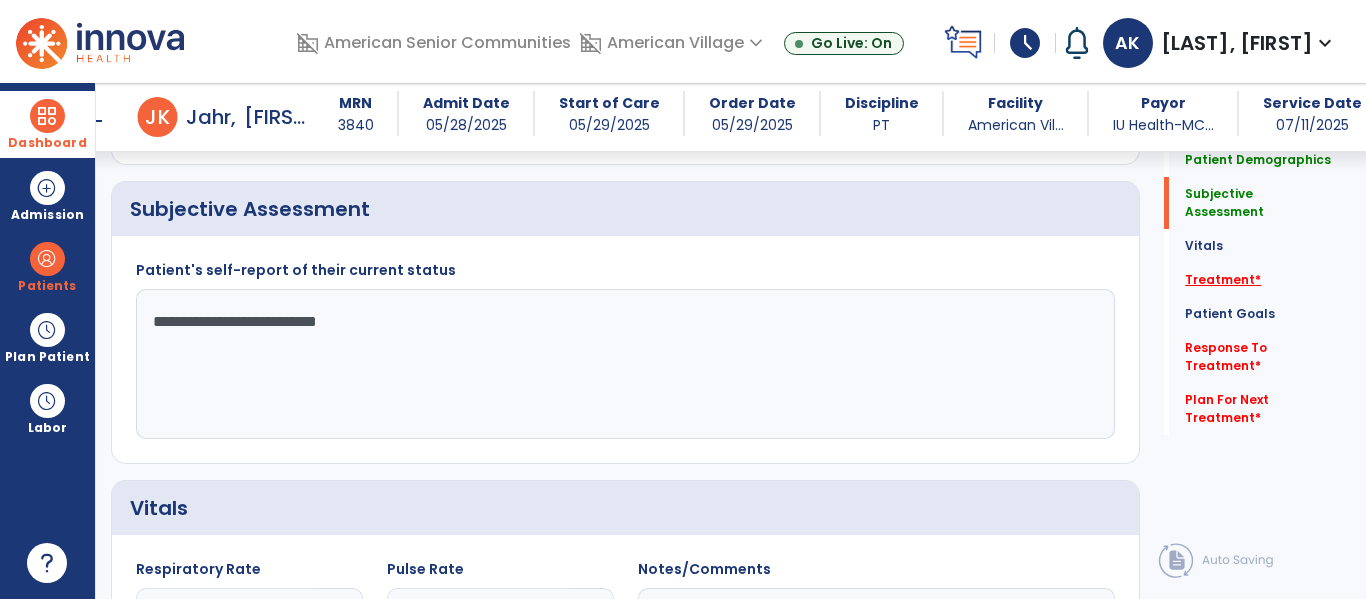 type on "**********" 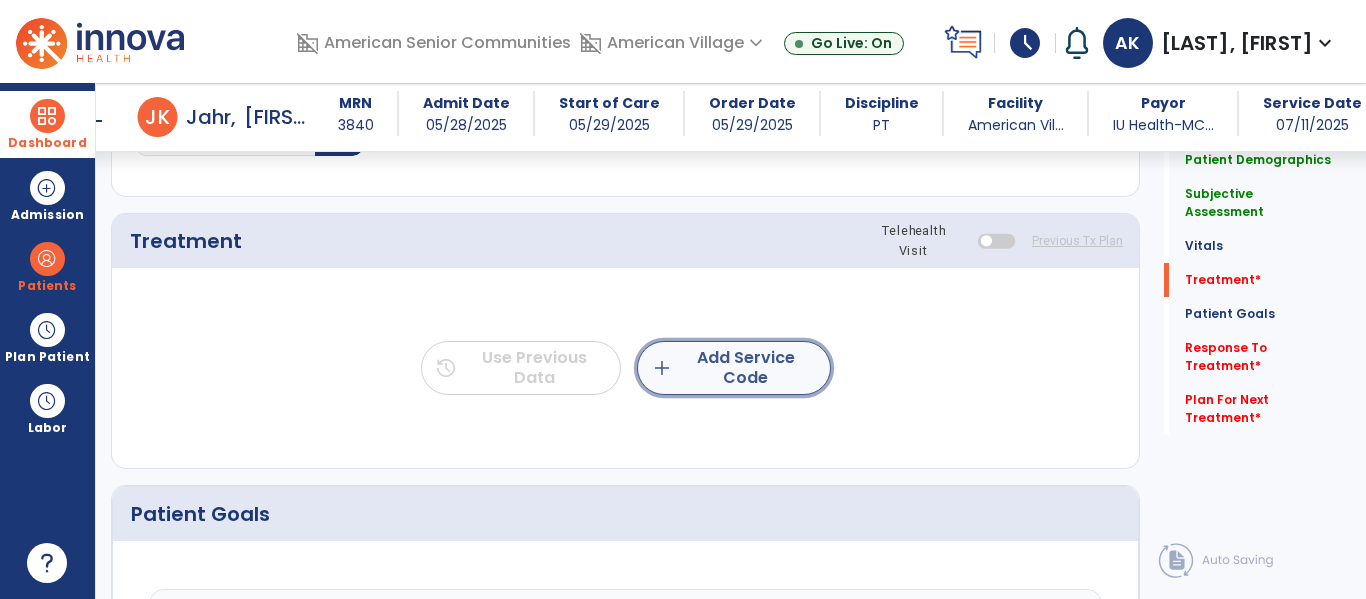 click on "add  Add Service Code" 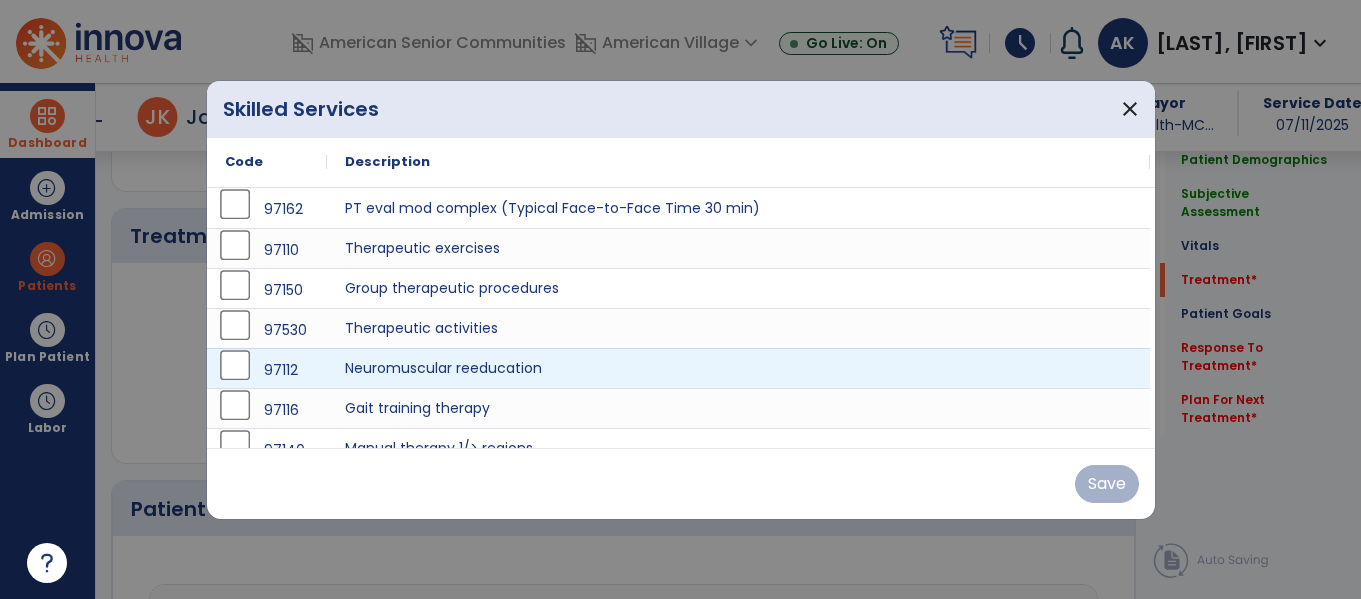 scroll, scrollTop: 1196, scrollLeft: 0, axis: vertical 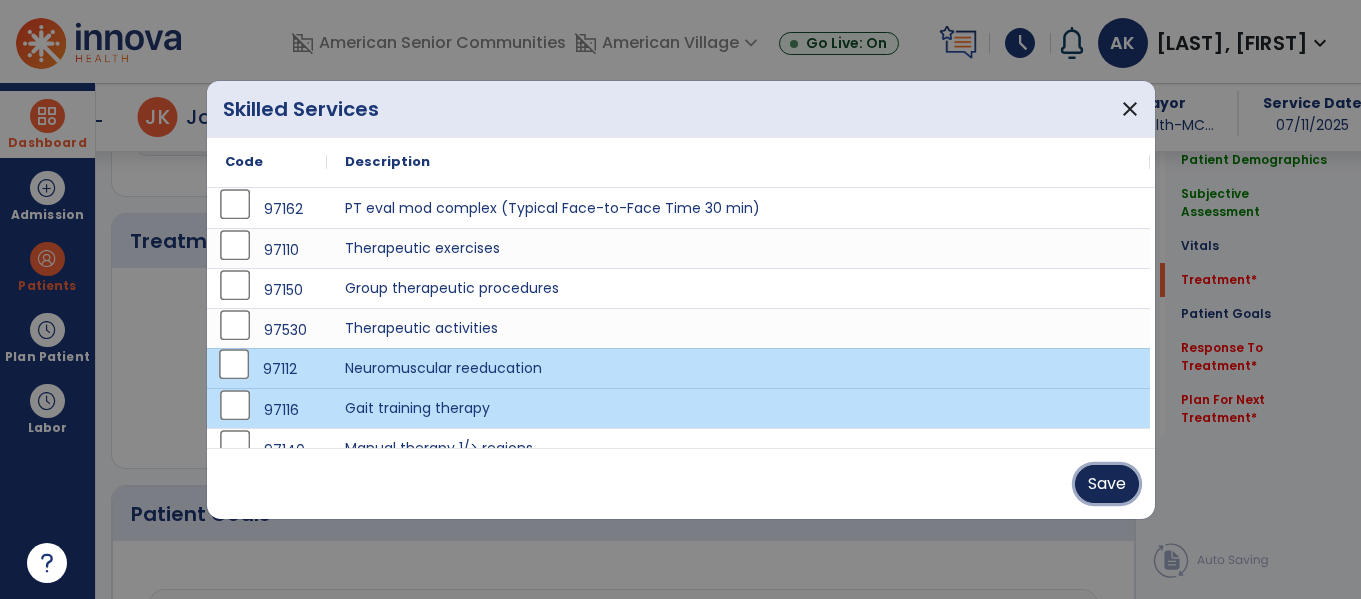 click on "Save" at bounding box center (1107, 484) 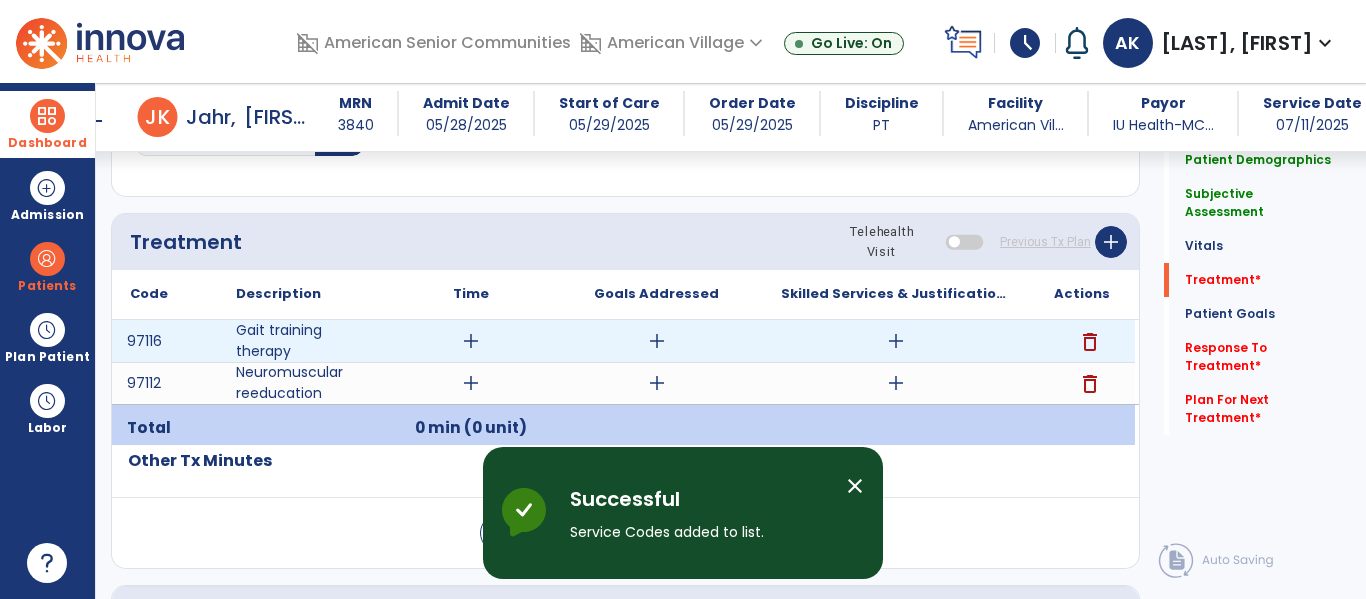 click on "add" at bounding box center [471, 341] 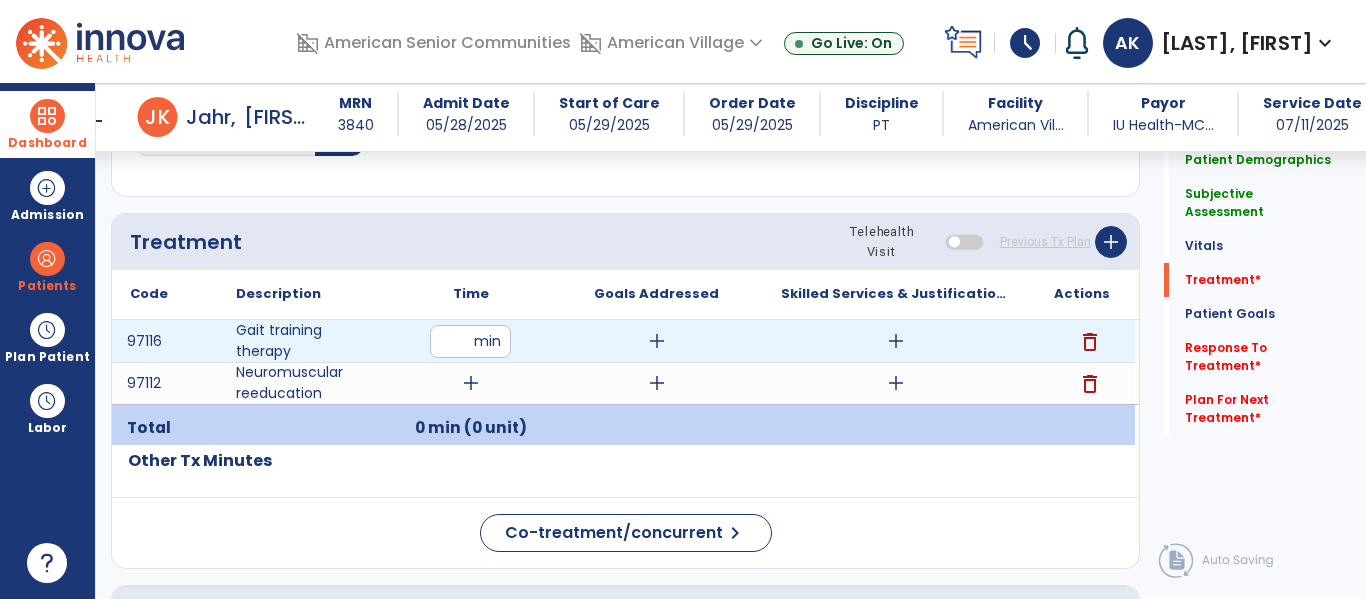 type on "**" 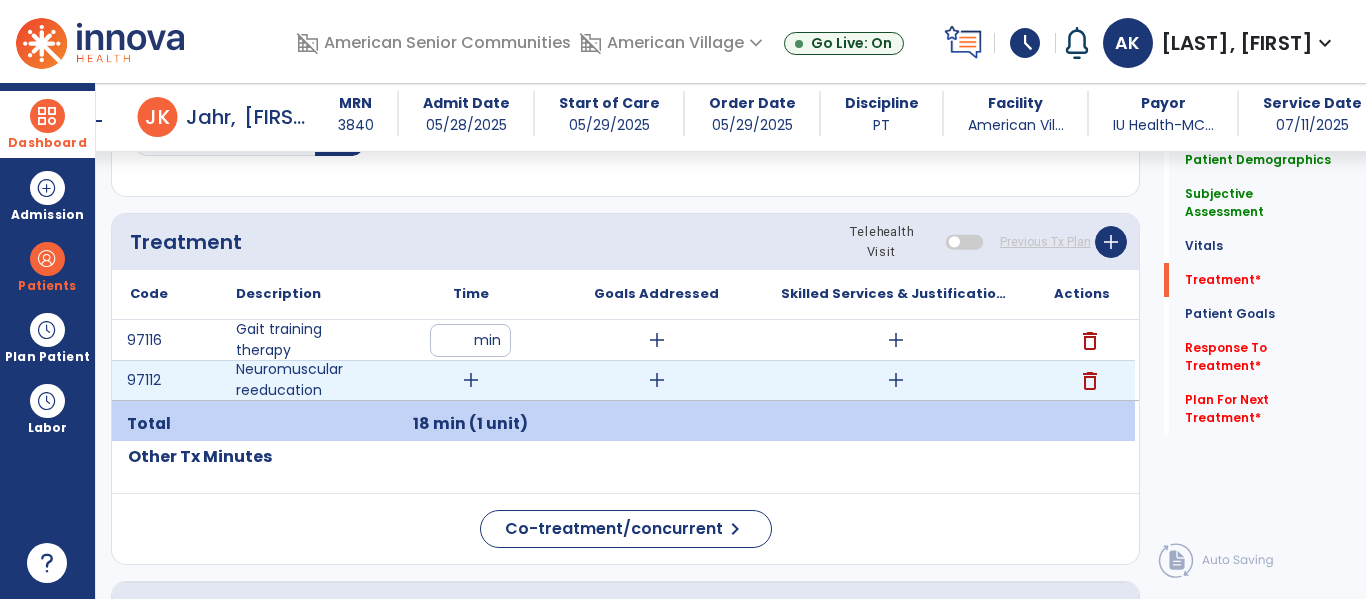 click on "add" at bounding box center [471, 380] 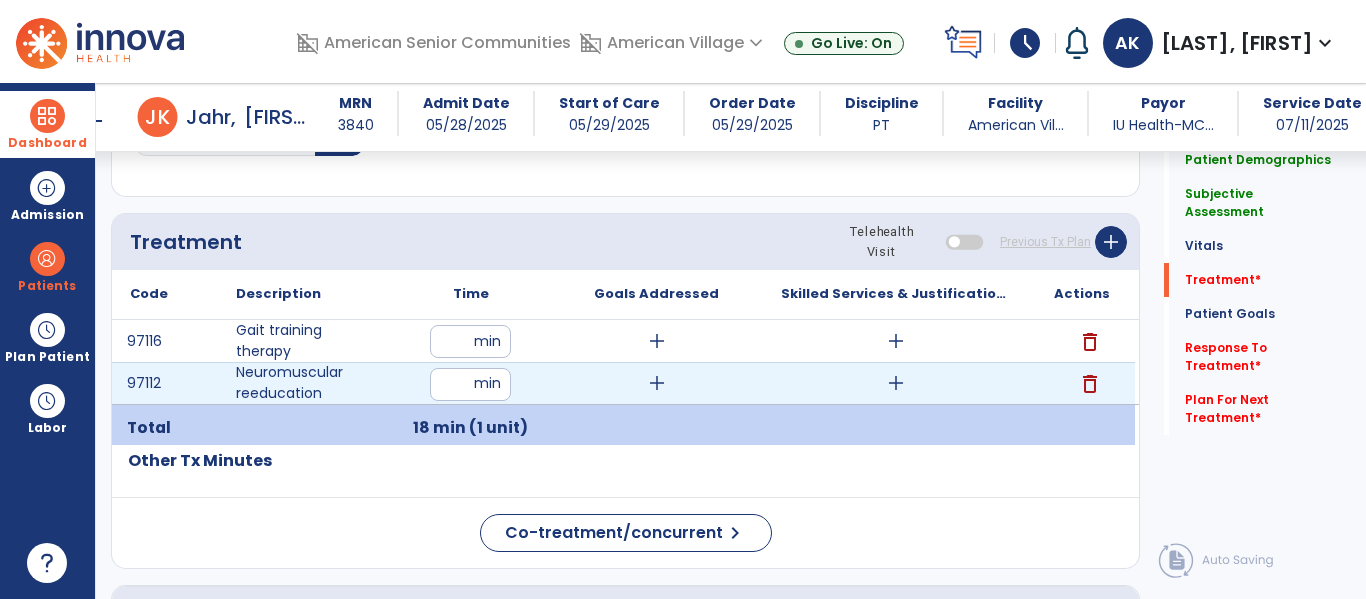 type on "**" 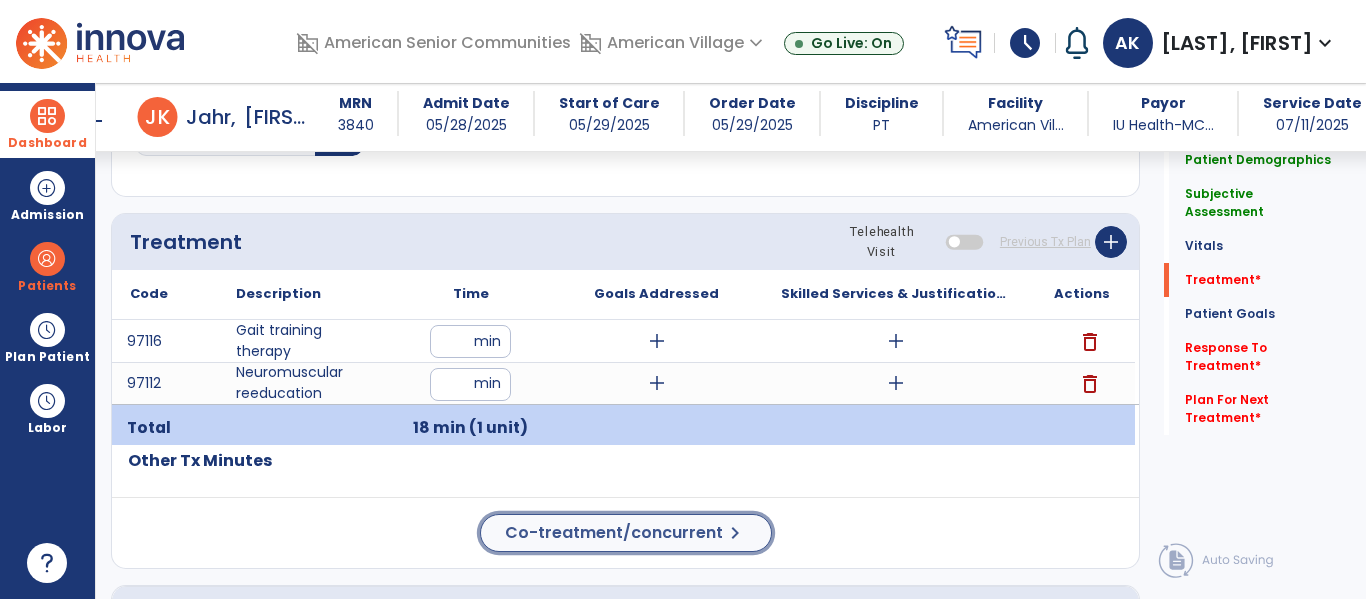 click on "chevron_right" 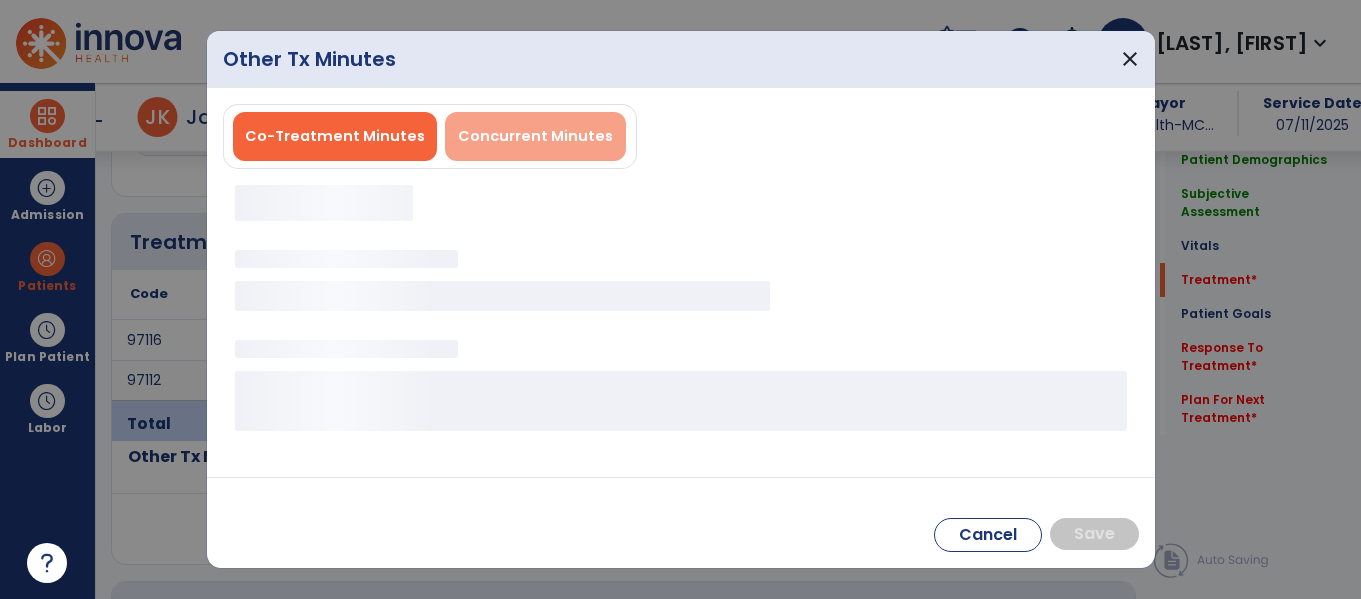 scroll, scrollTop: 1196, scrollLeft: 0, axis: vertical 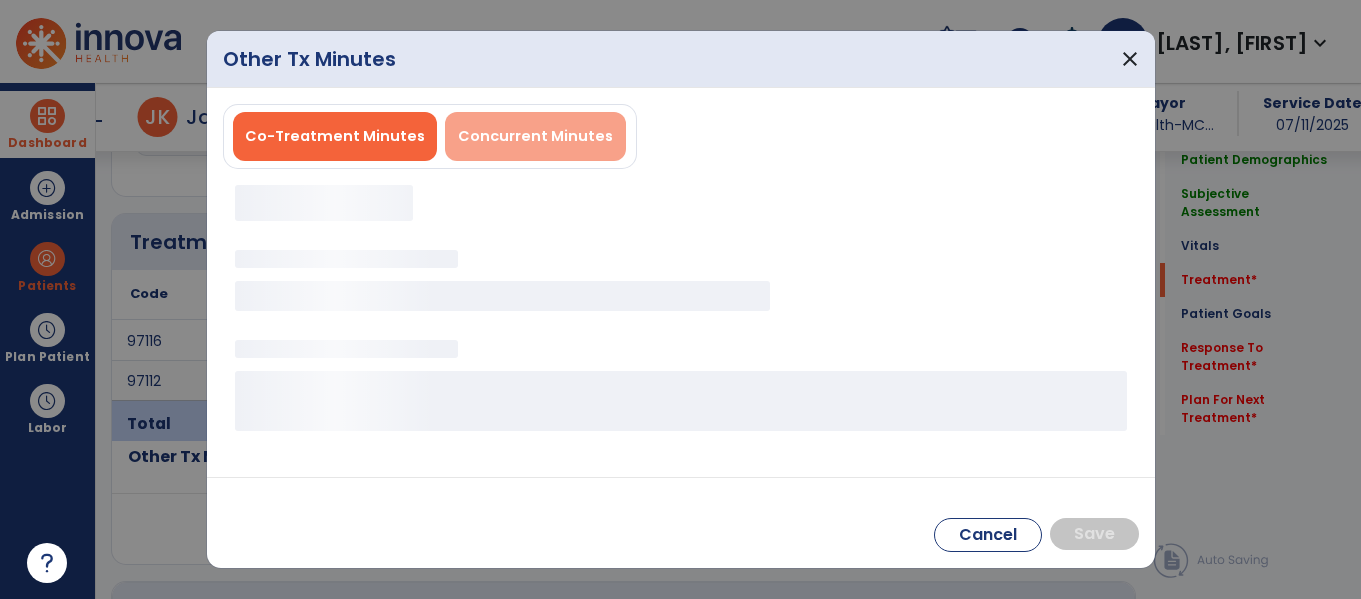 click on "Concurrent Minutes" at bounding box center [535, 136] 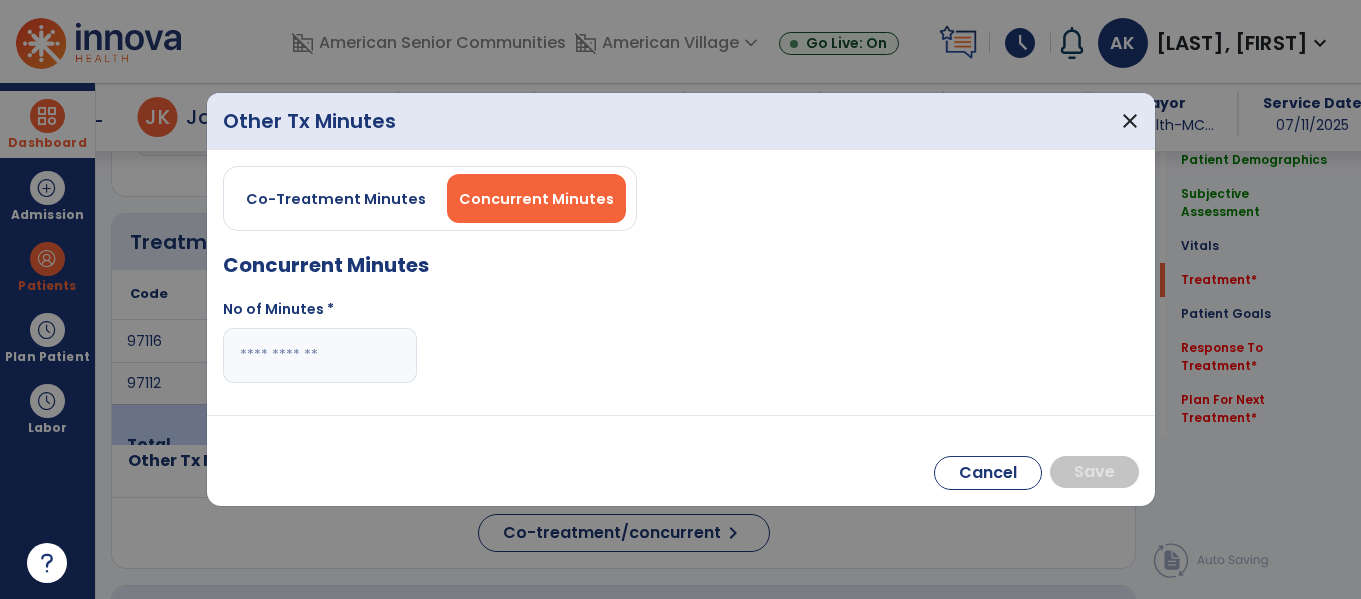 click at bounding box center (320, 355) 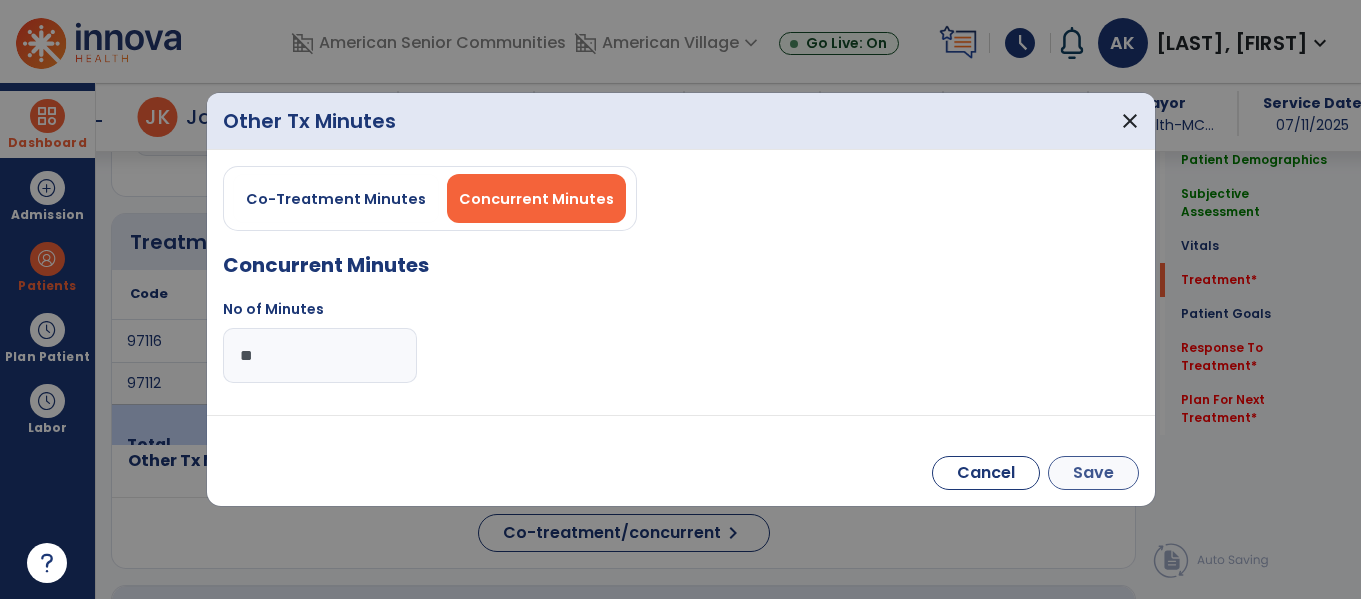 type on "**" 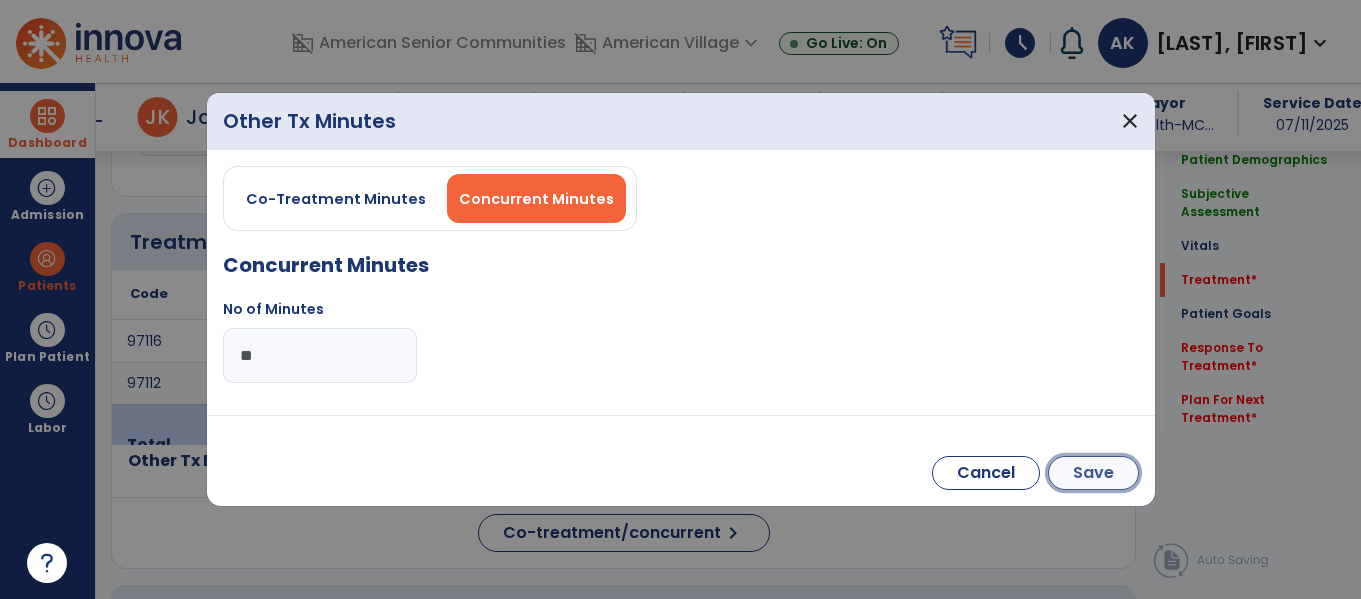 click on "Save" at bounding box center [1093, 473] 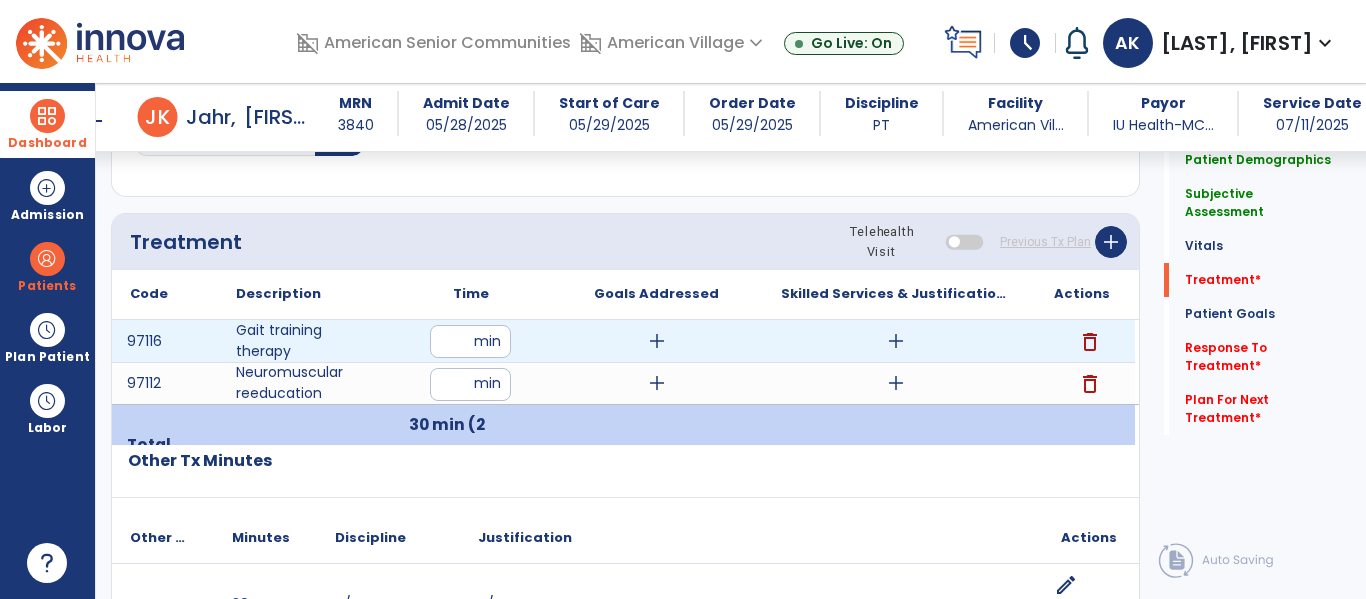 click on "add" at bounding box center (896, 341) 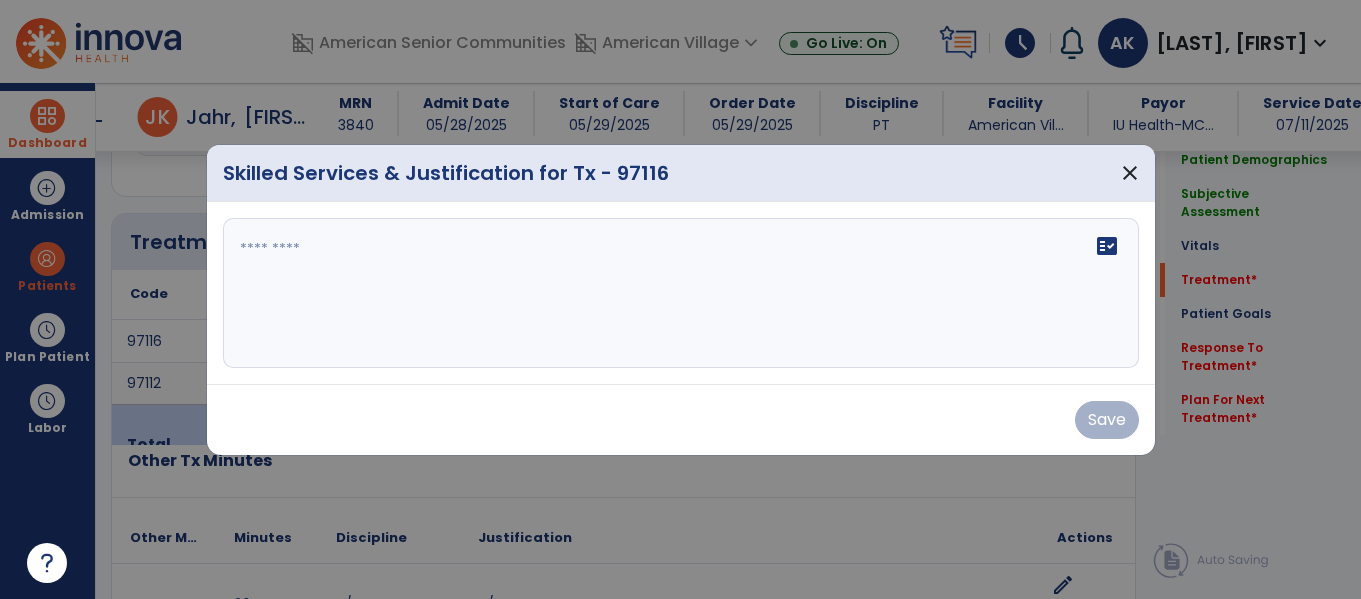 scroll, scrollTop: 1196, scrollLeft: 0, axis: vertical 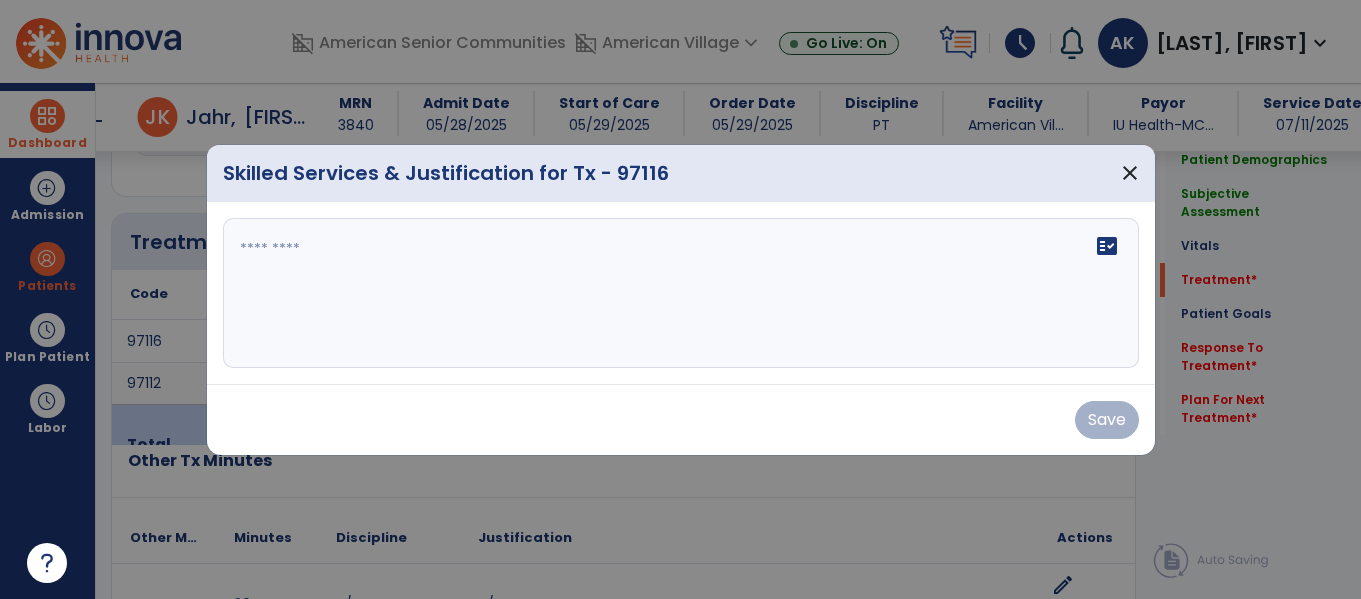 click on "fact_check" at bounding box center [681, 293] 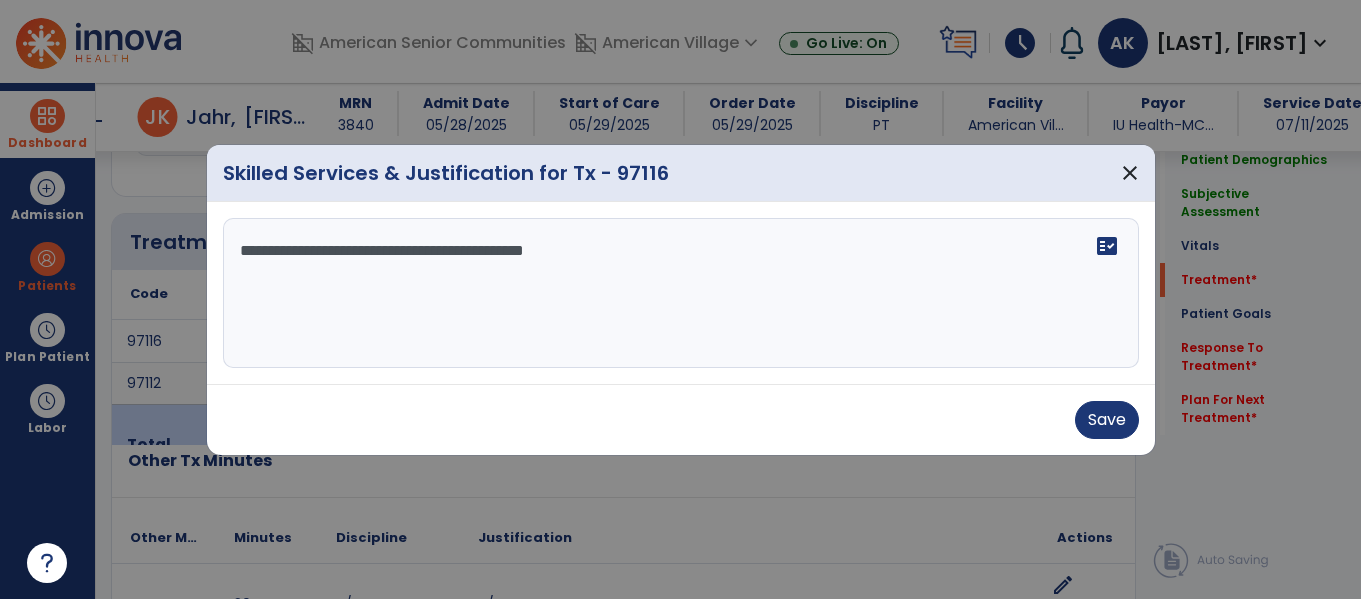type on "**********" 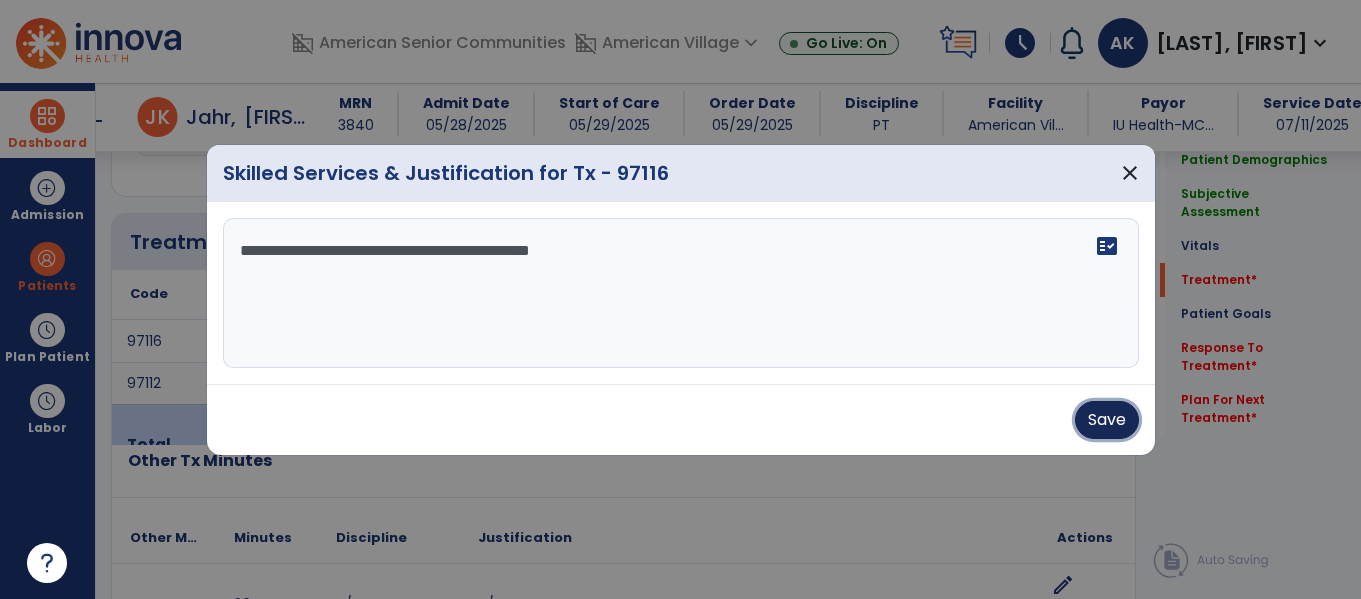 click on "Save" at bounding box center (1107, 420) 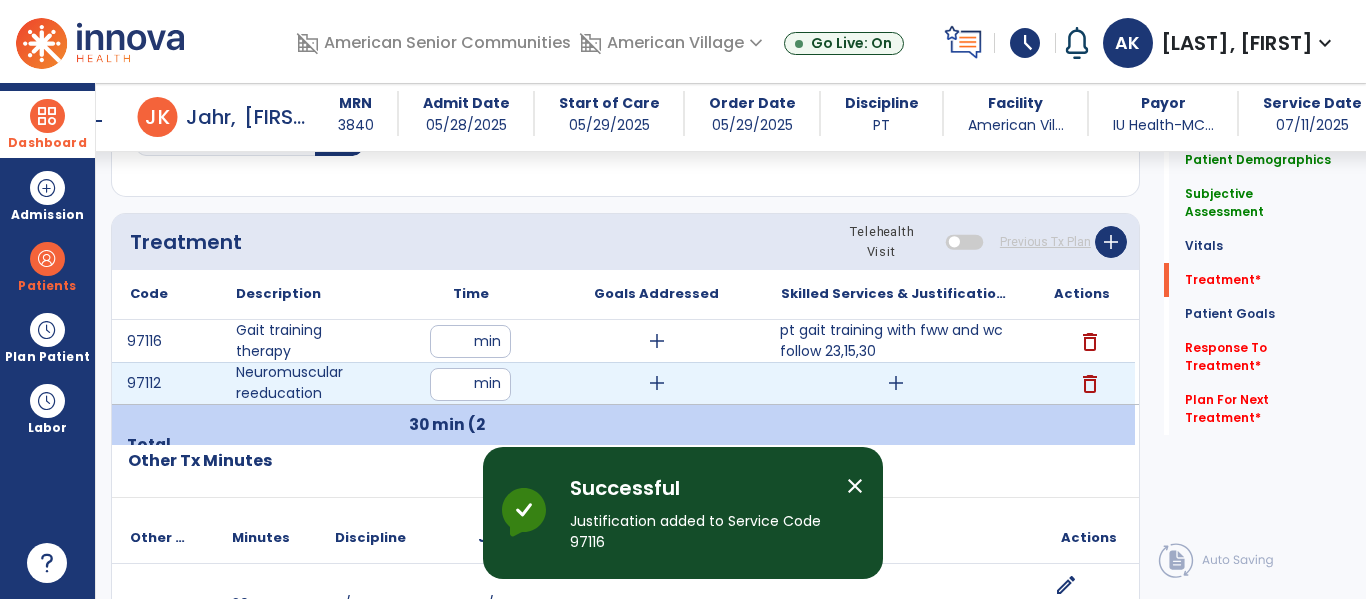 click on "add" at bounding box center [896, 383] 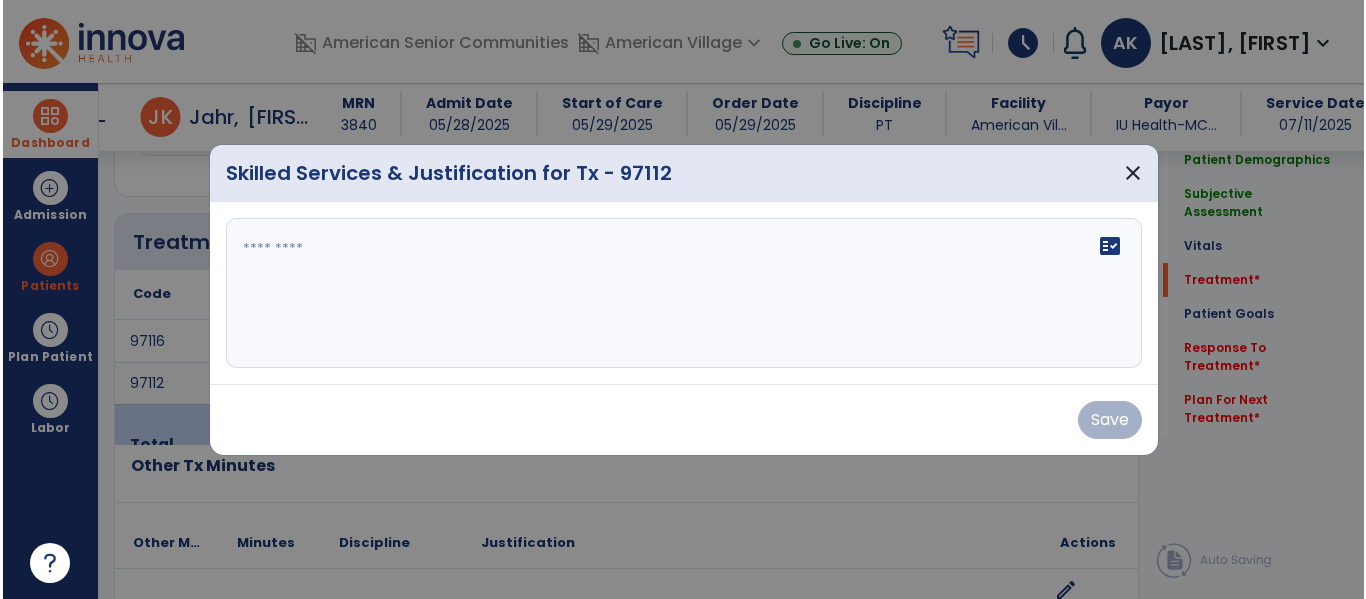 scroll, scrollTop: 1196, scrollLeft: 0, axis: vertical 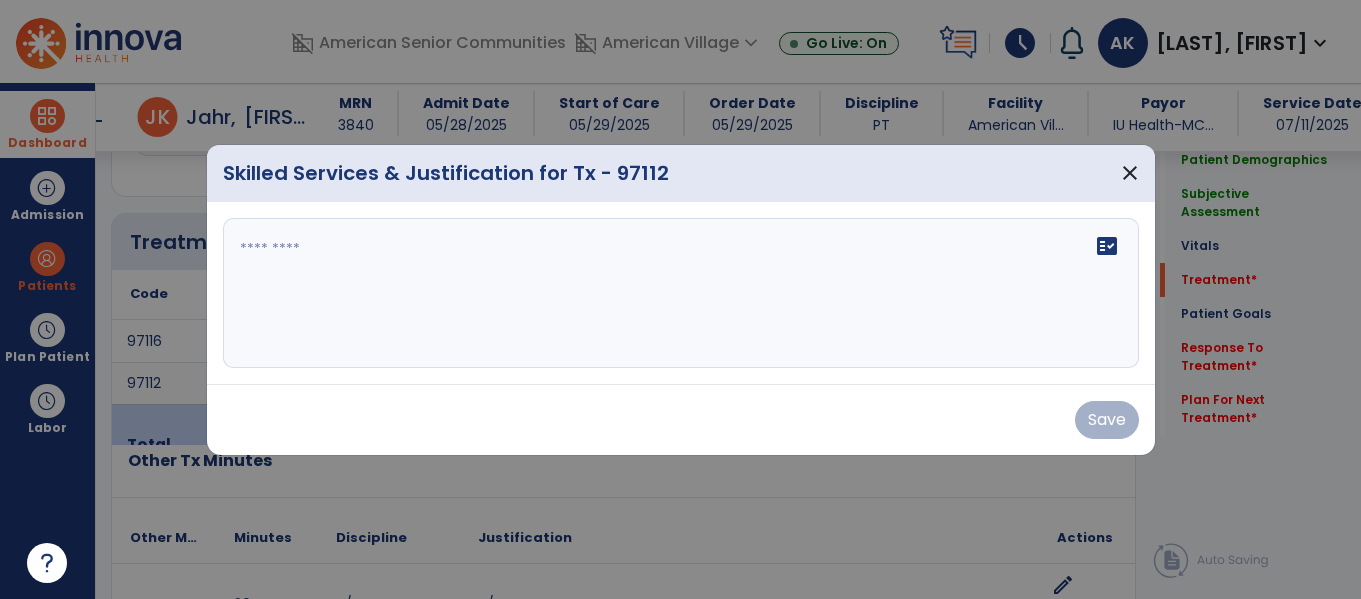 click on "fact_check" at bounding box center (681, 293) 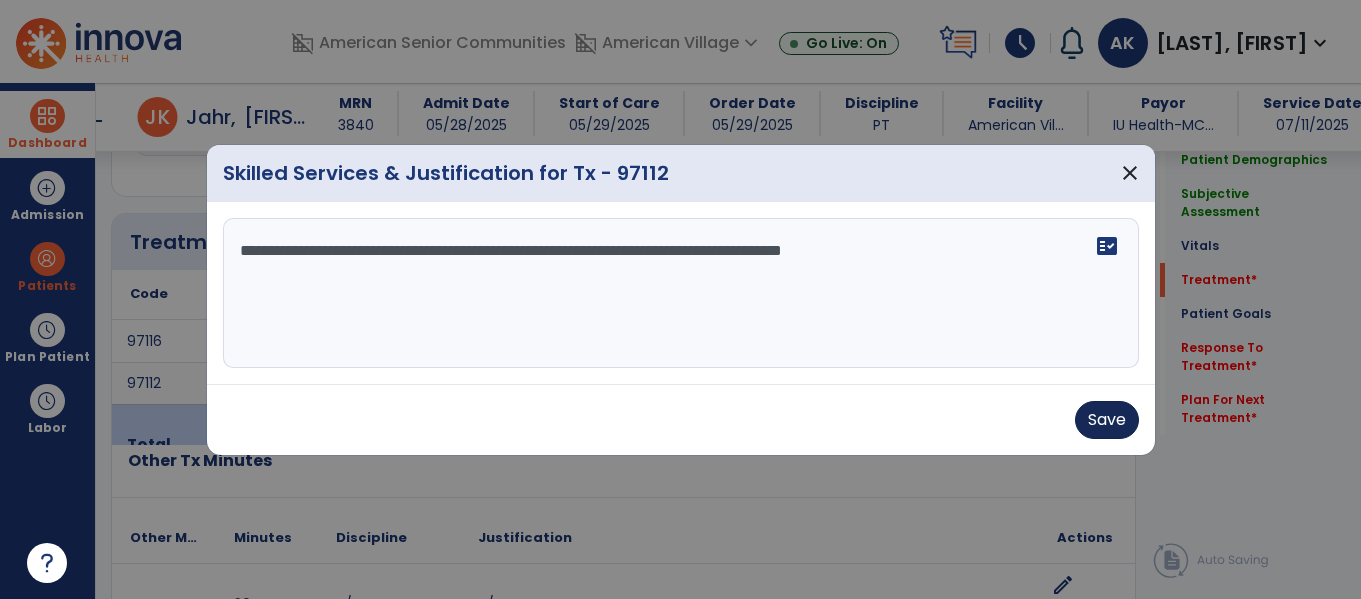 type on "**********" 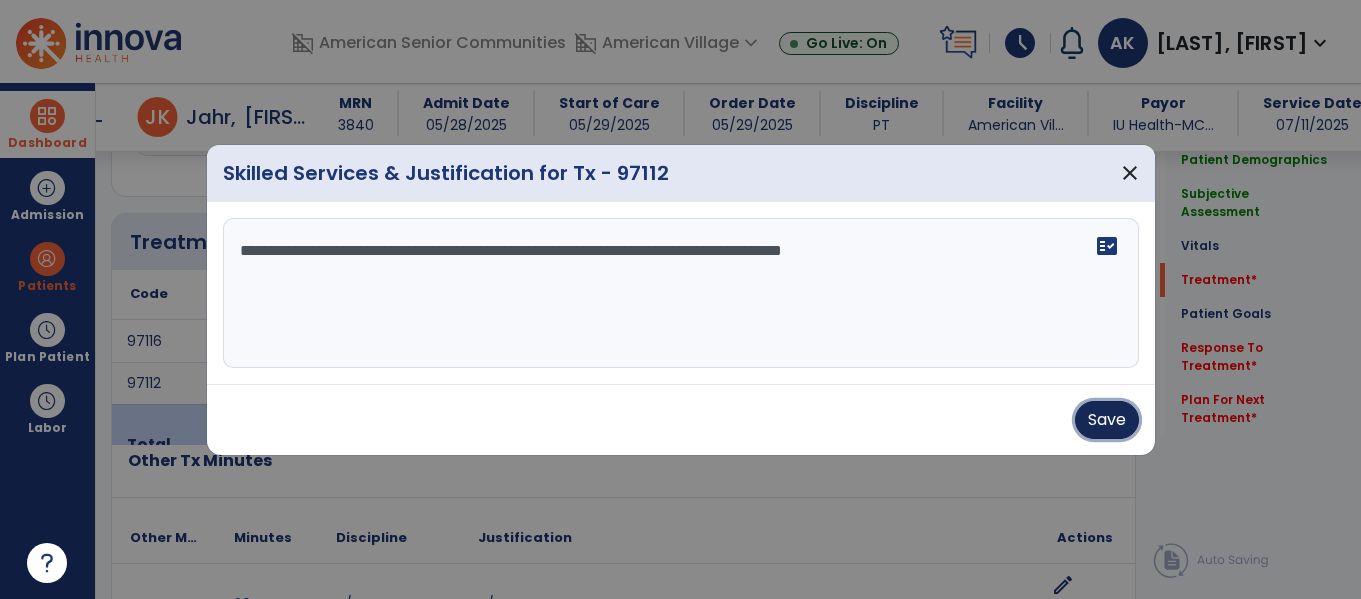 click on "Save" at bounding box center (1107, 420) 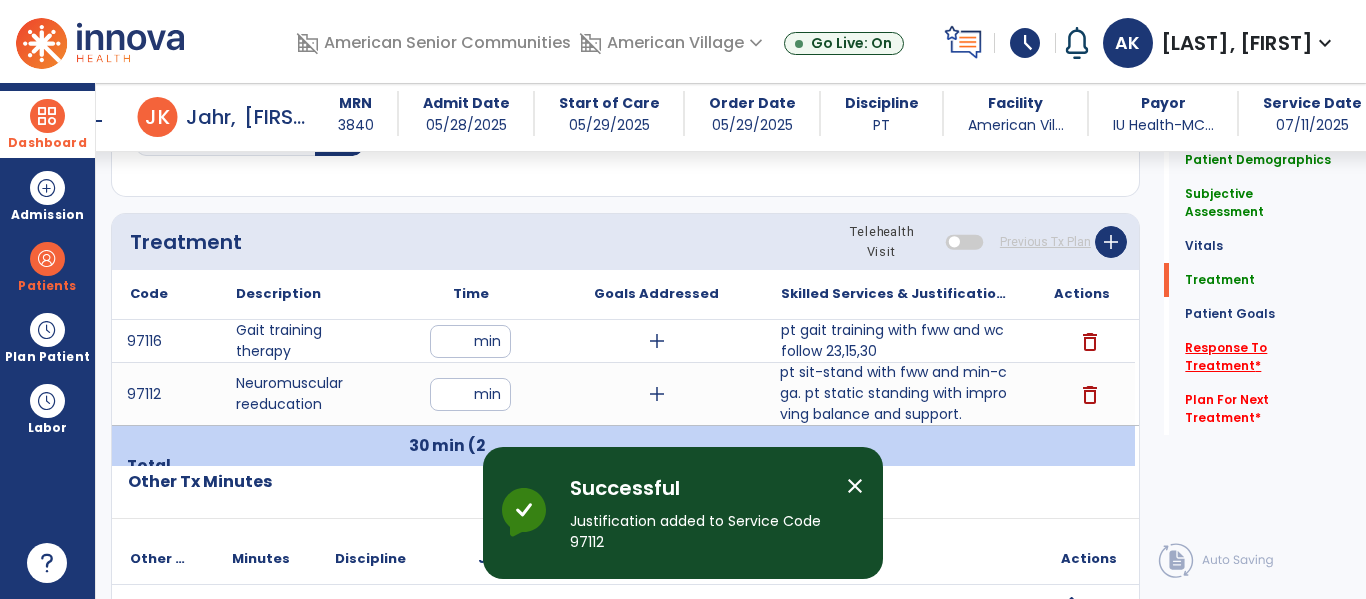 click on "Response To Treatment   *" 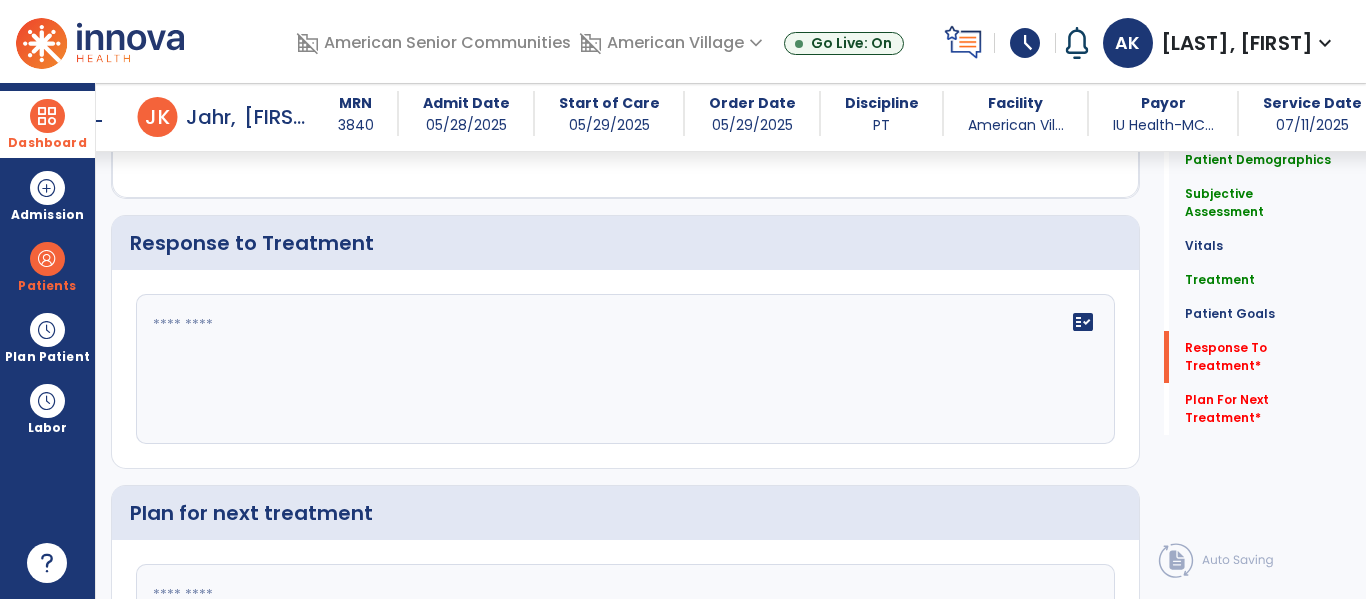 scroll, scrollTop: 2702, scrollLeft: 0, axis: vertical 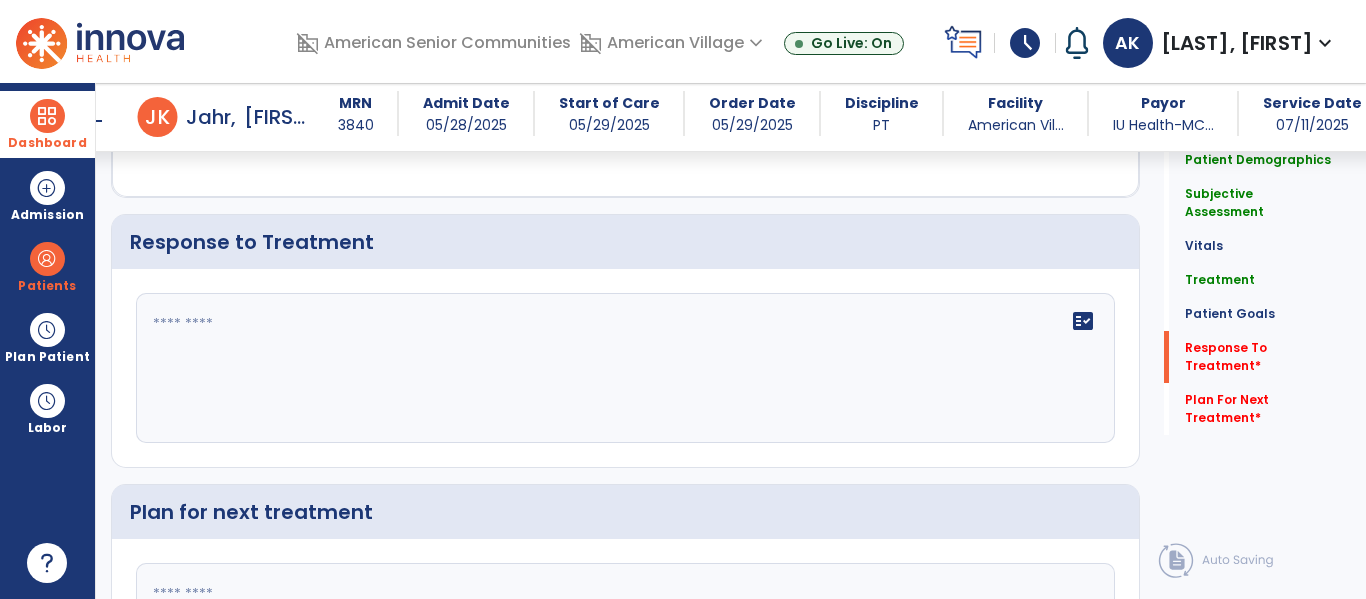 click on "fact_check" 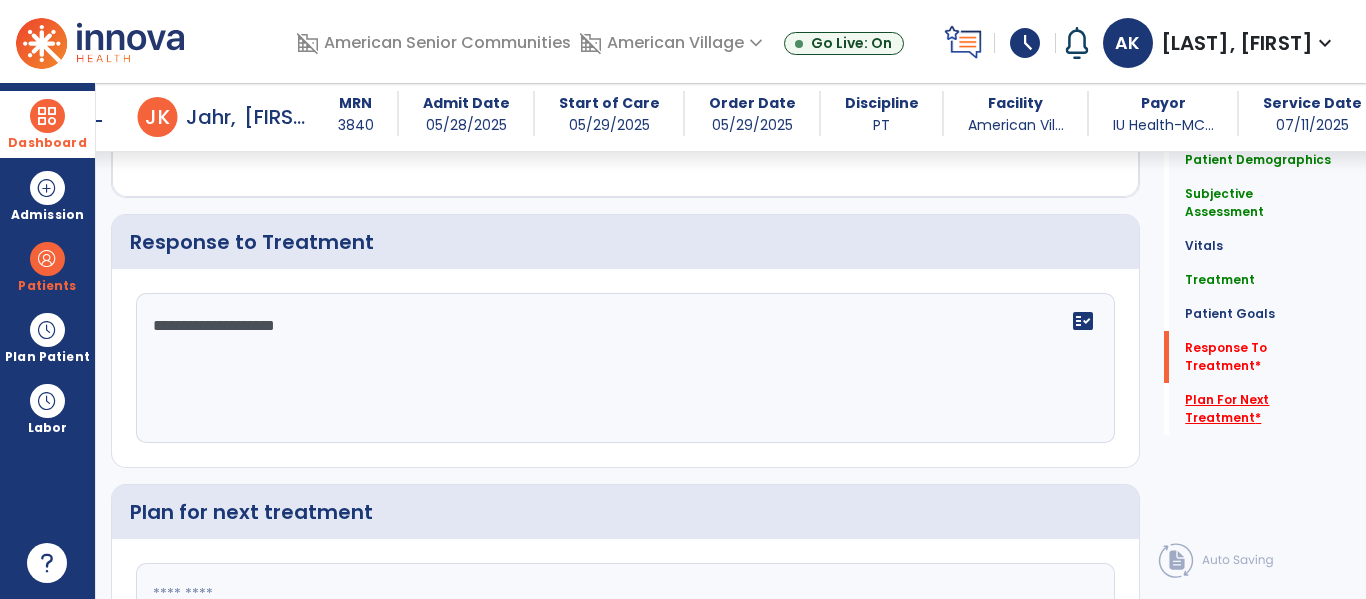 type on "**********" 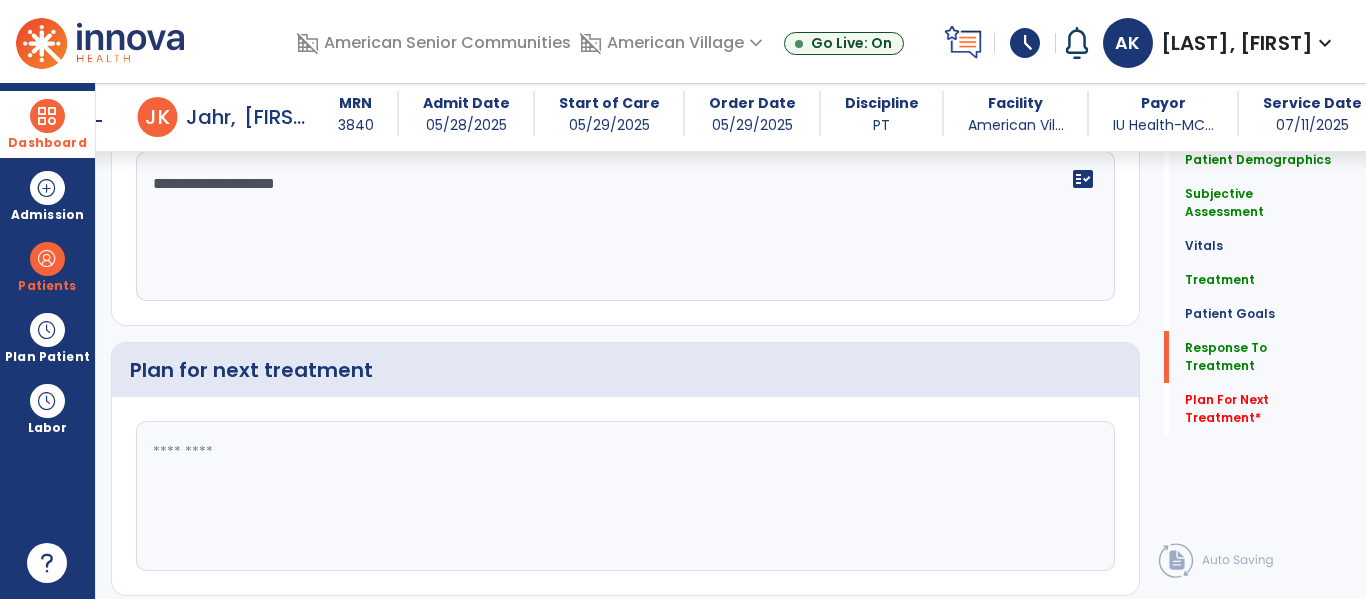 scroll, scrollTop: 2842, scrollLeft: 0, axis: vertical 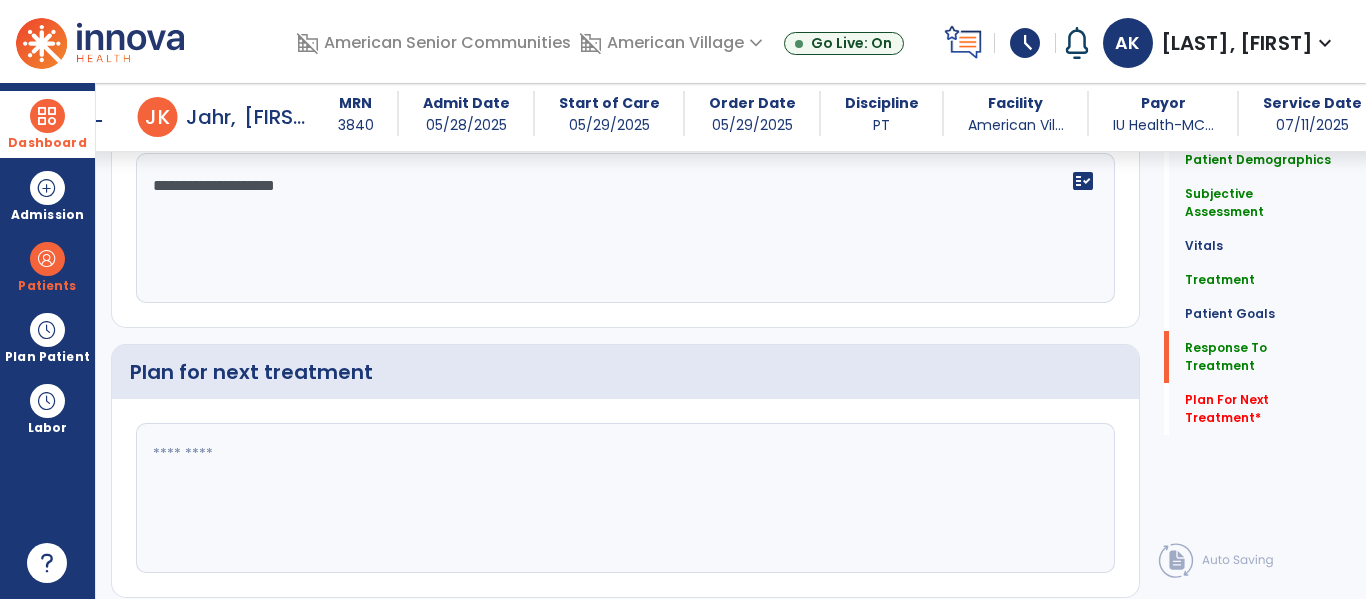 click 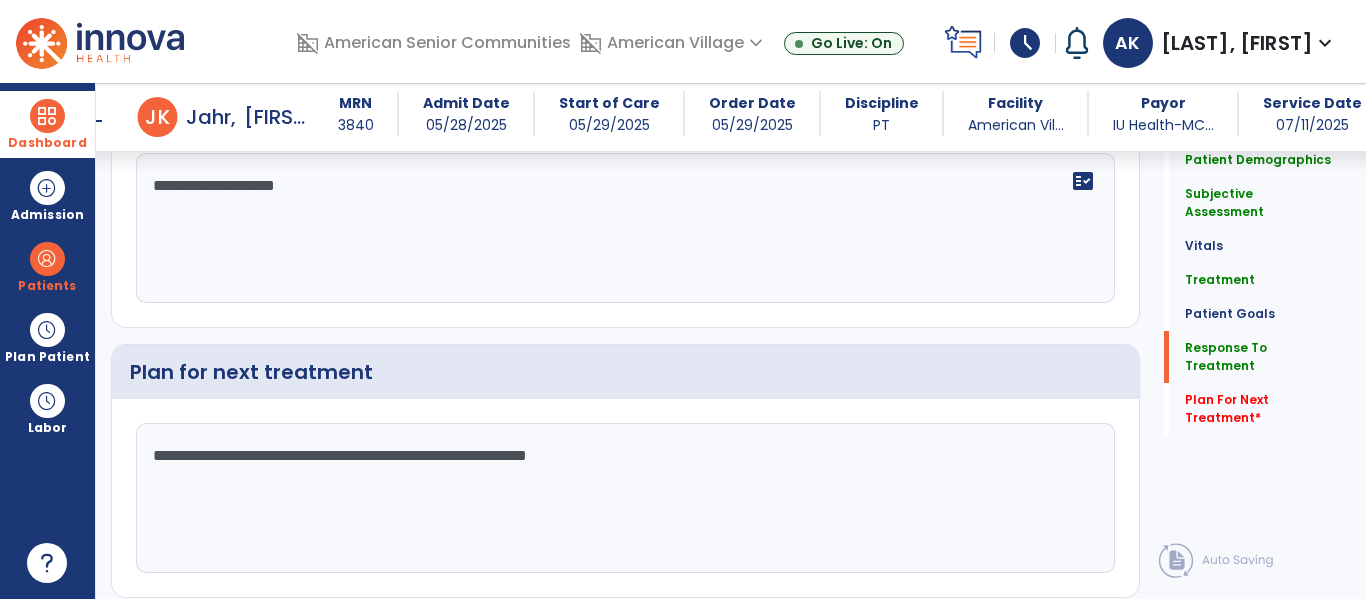 type on "**********" 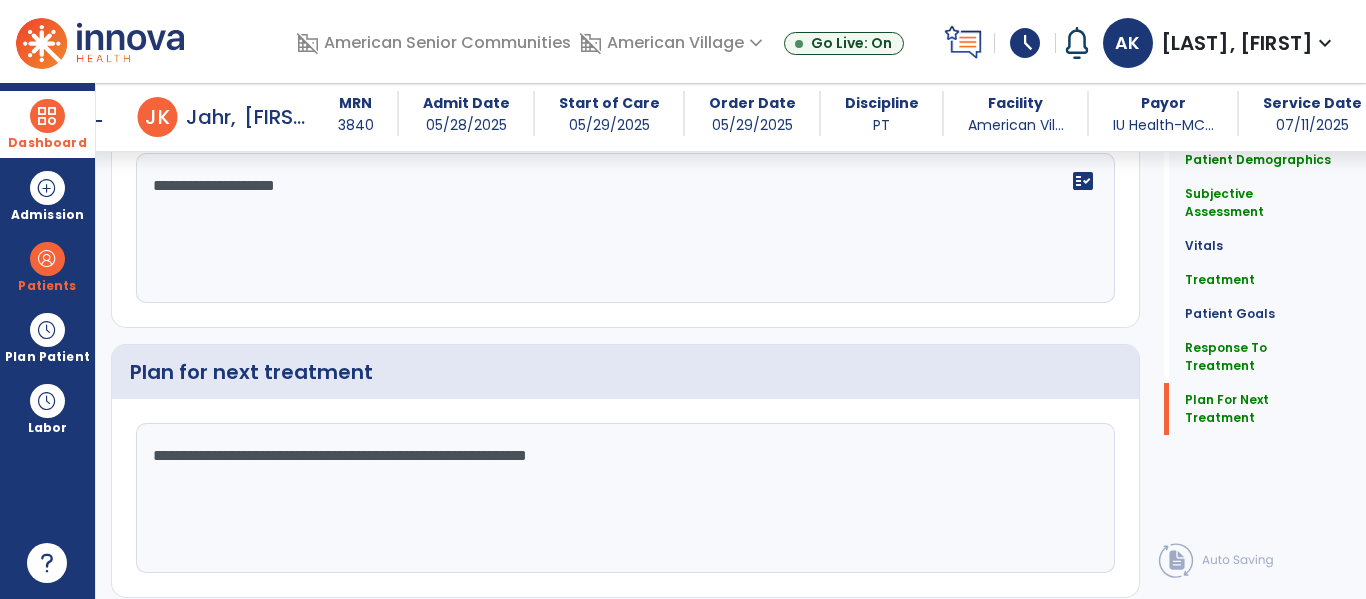 click on "Sign Doc" 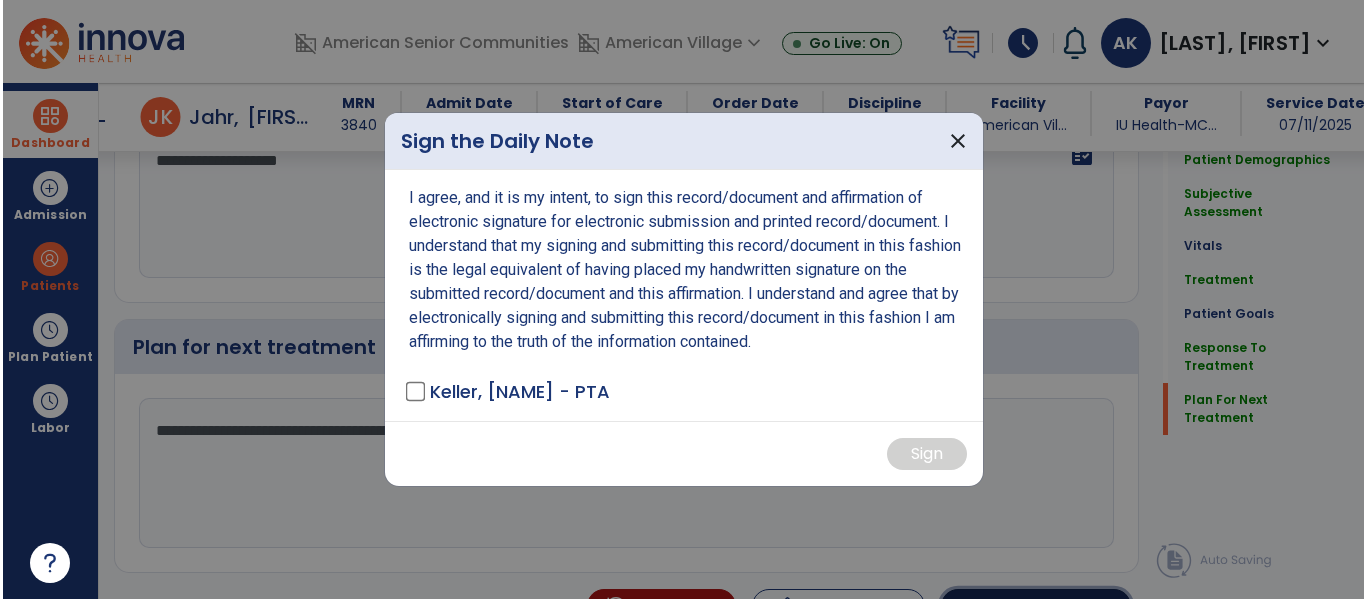 scroll, scrollTop: 2947, scrollLeft: 0, axis: vertical 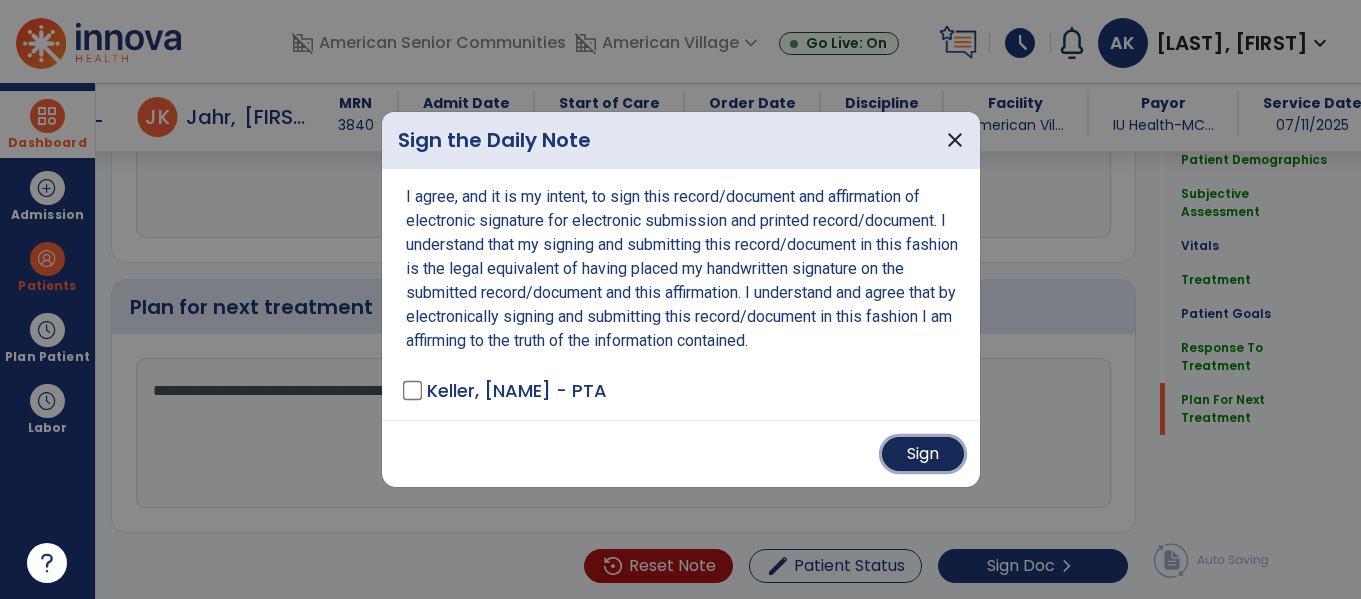 click on "Sign" at bounding box center (923, 454) 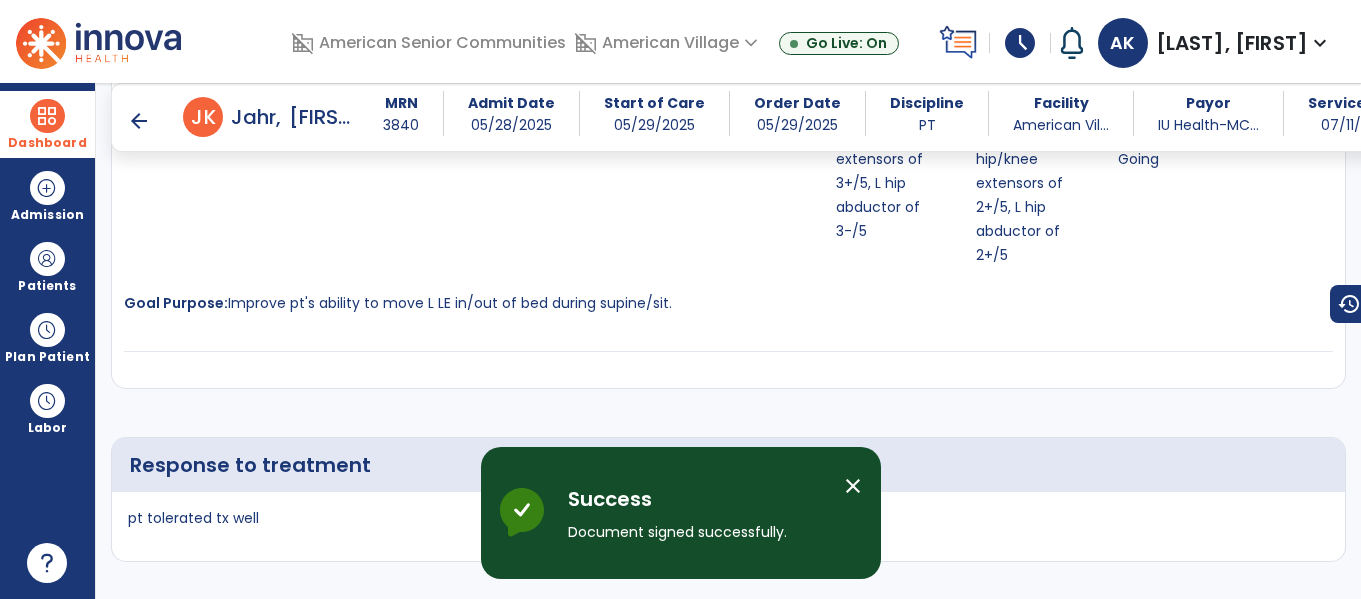 click at bounding box center [47, 116] 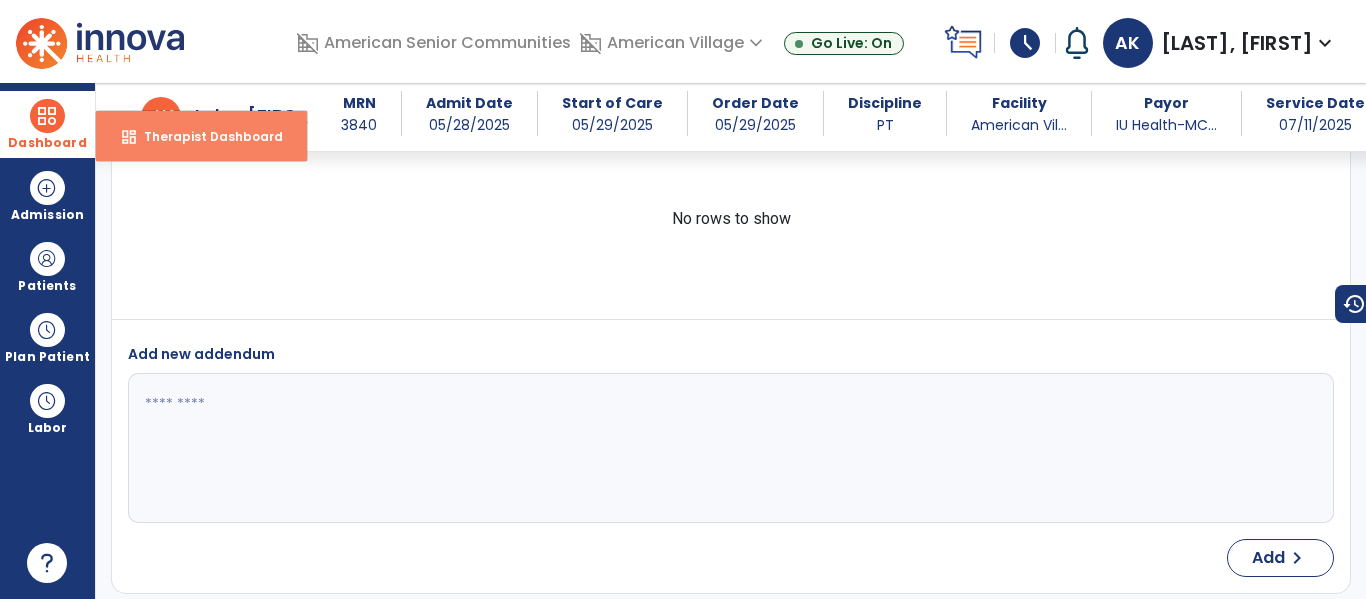 click on "dashboard  Therapist Dashboard" at bounding box center [201, 136] 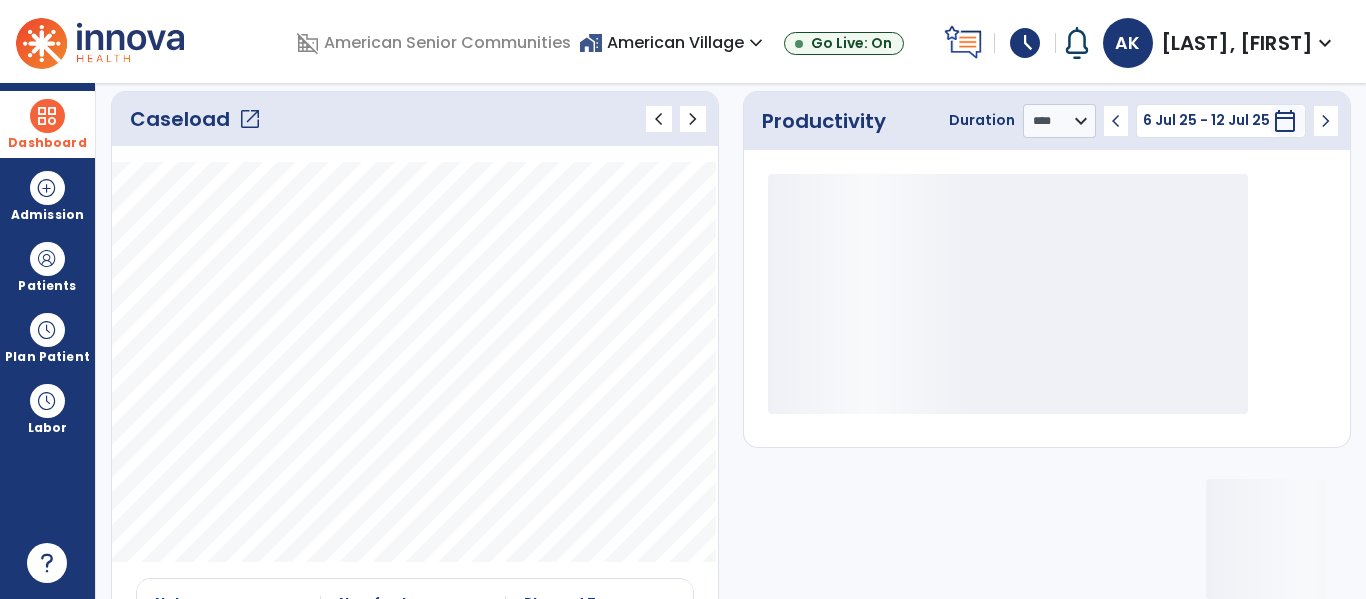 click on "open_in_new" 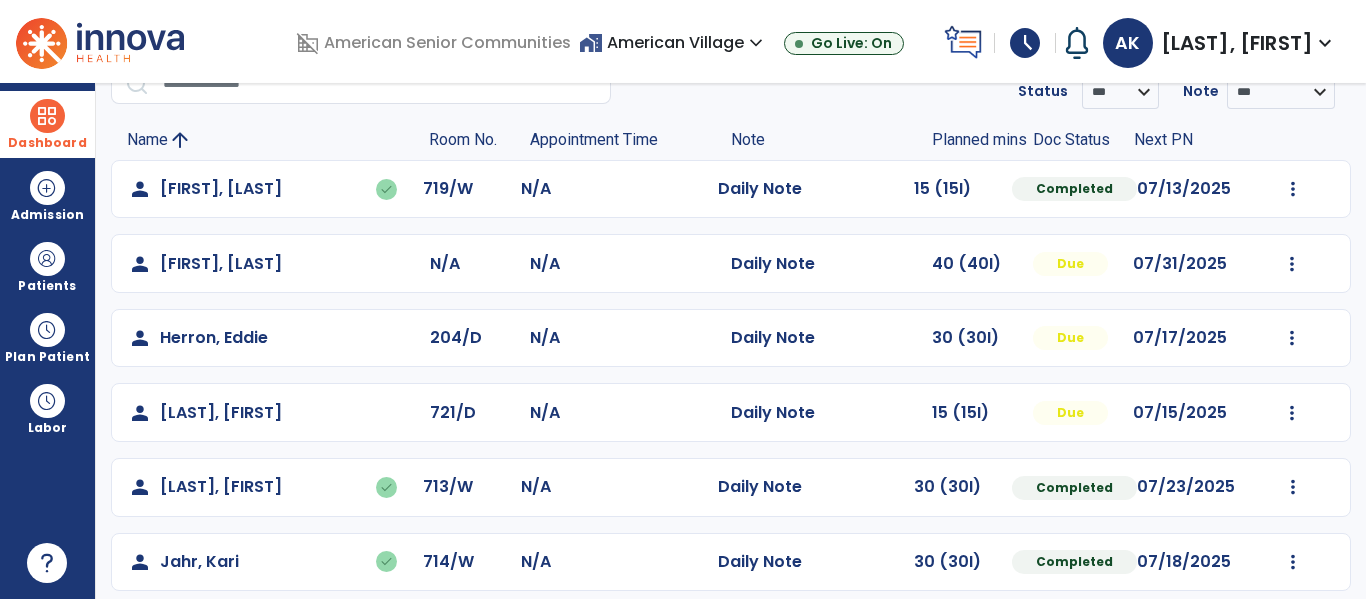 scroll, scrollTop: 0, scrollLeft: 0, axis: both 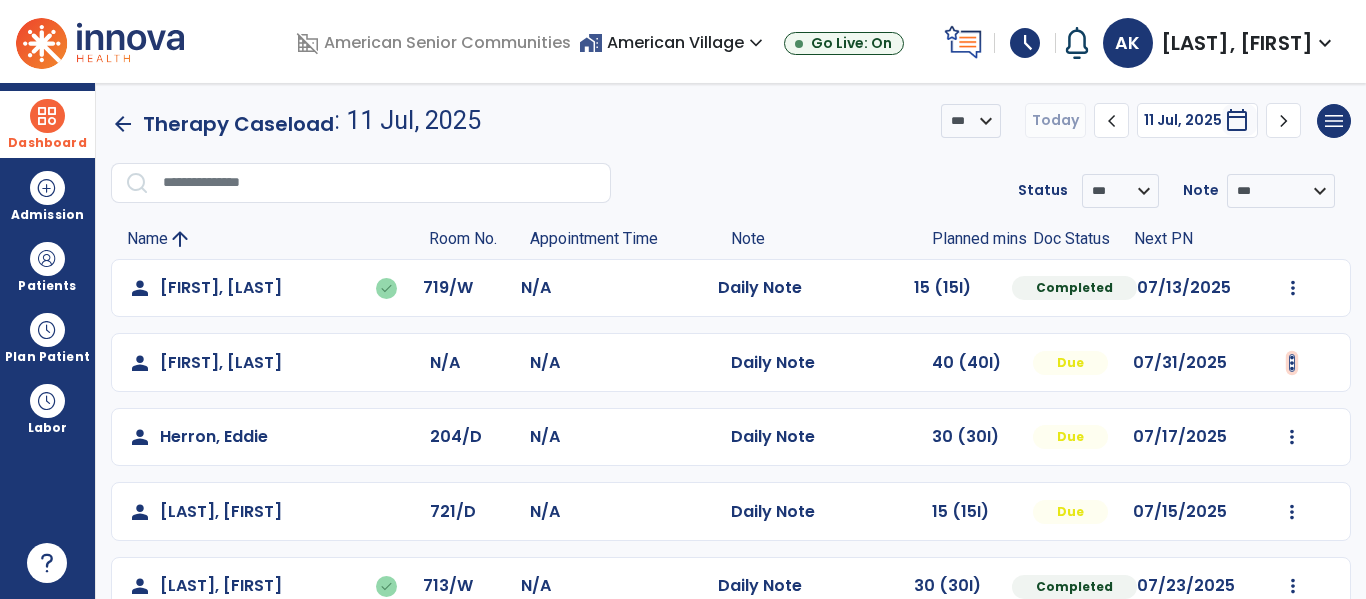 click at bounding box center [1293, 288] 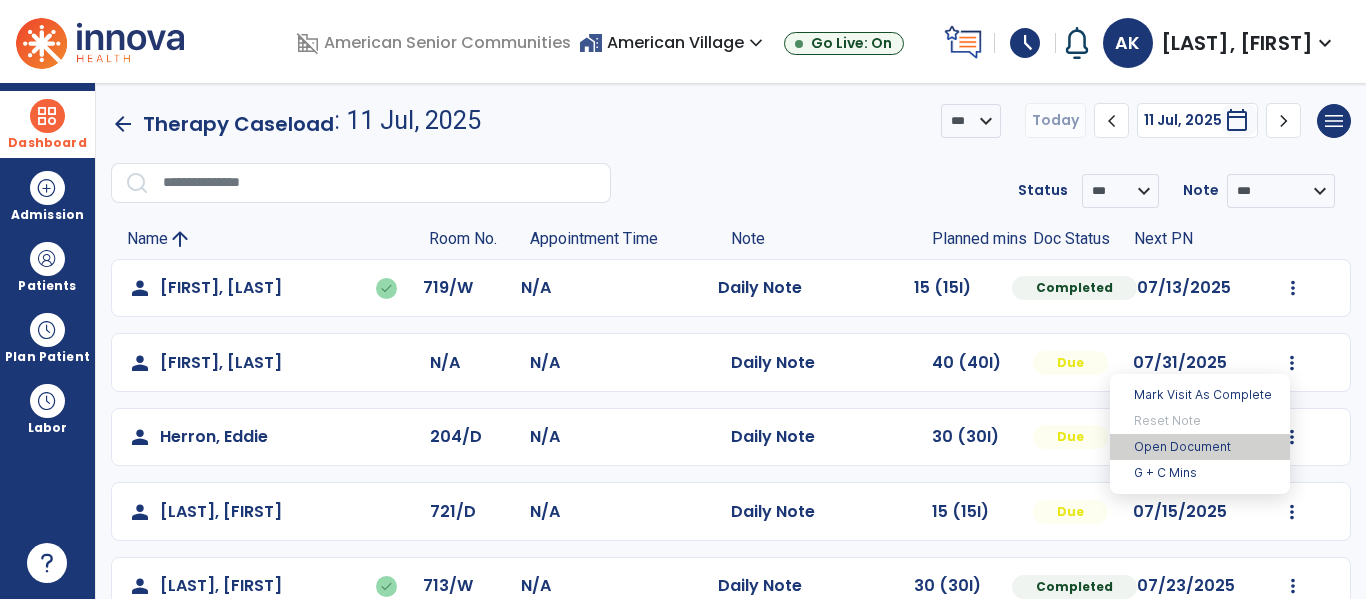 click on "Open Document" at bounding box center [1200, 447] 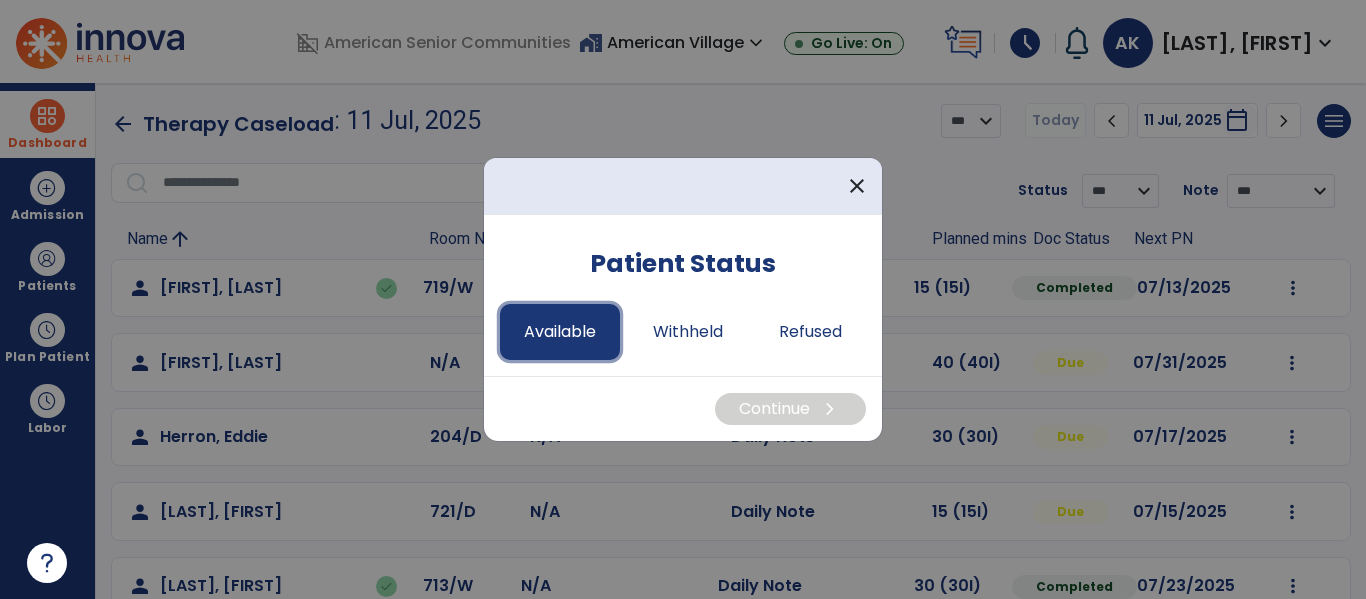 click on "Available" at bounding box center (560, 332) 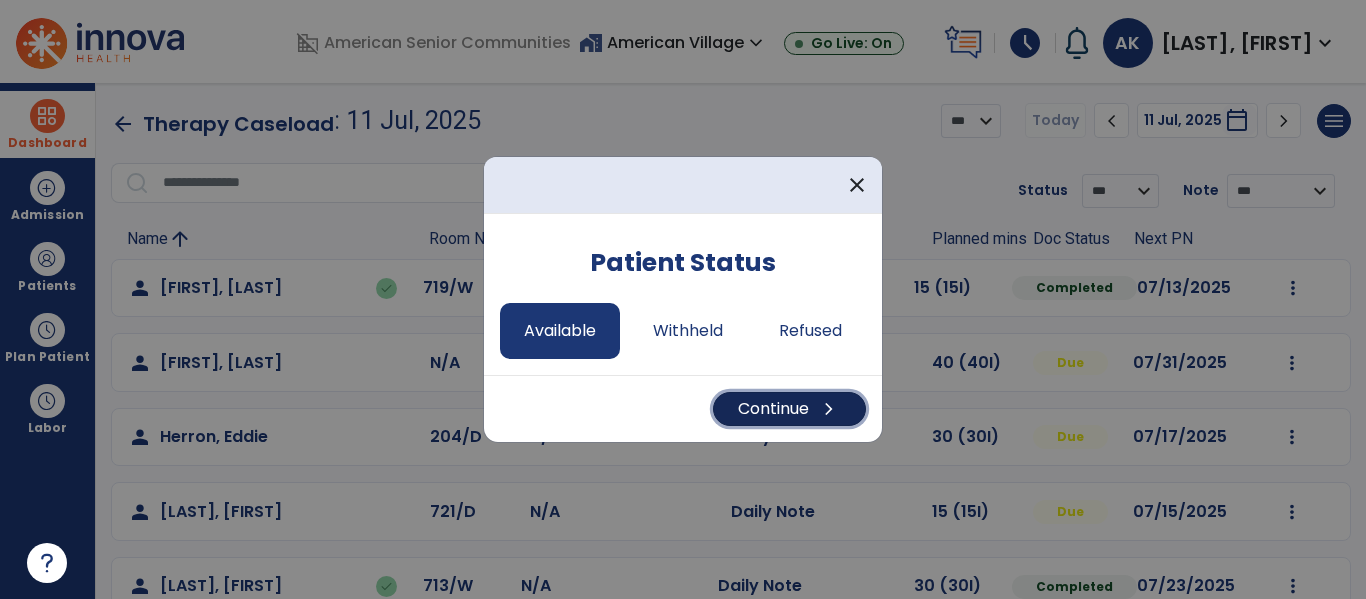 click on "chevron_right" at bounding box center [829, 409] 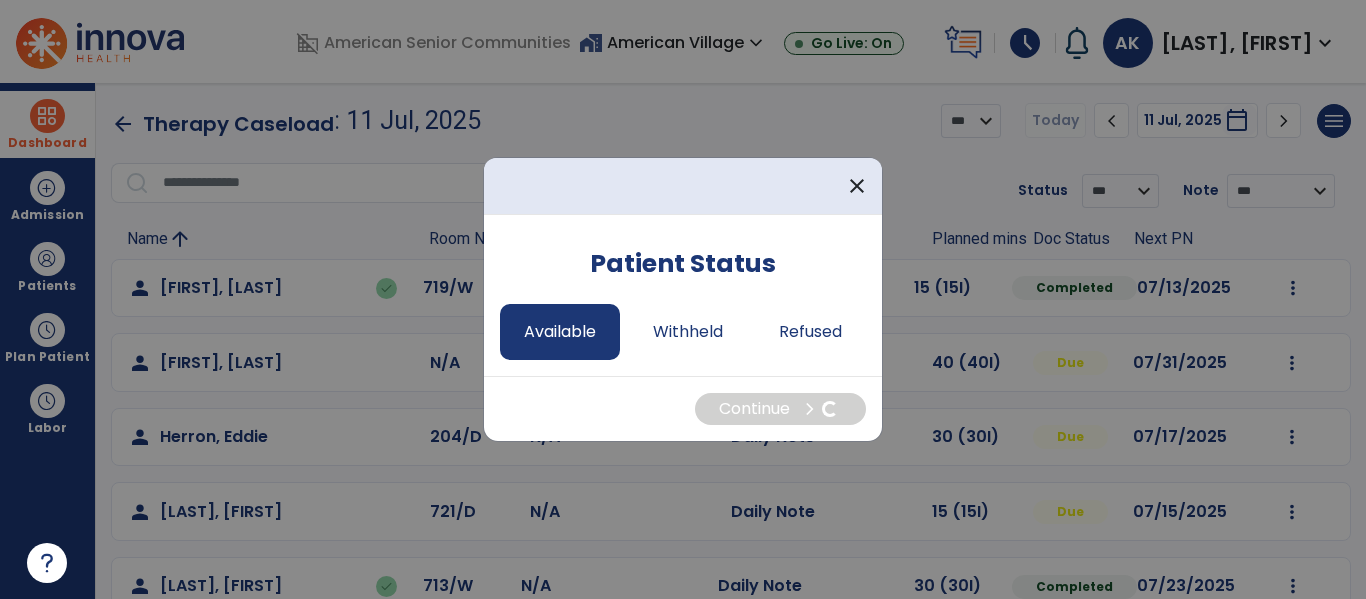 select on "*" 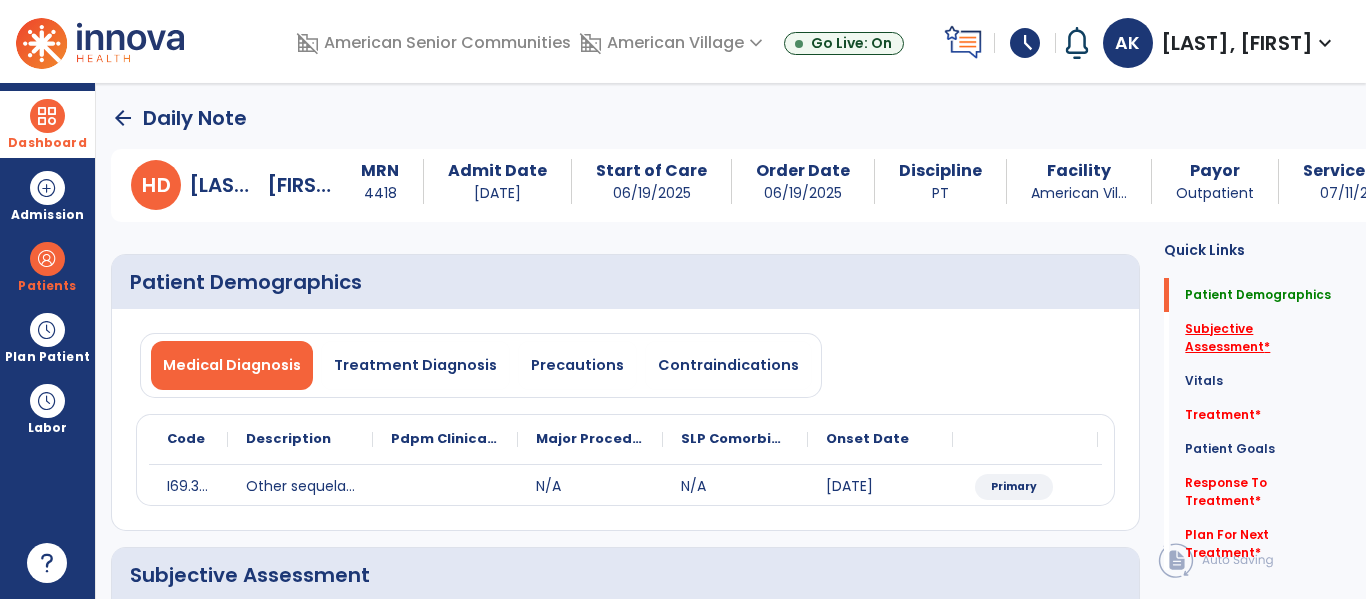 click on "Subjective Assessment   *" 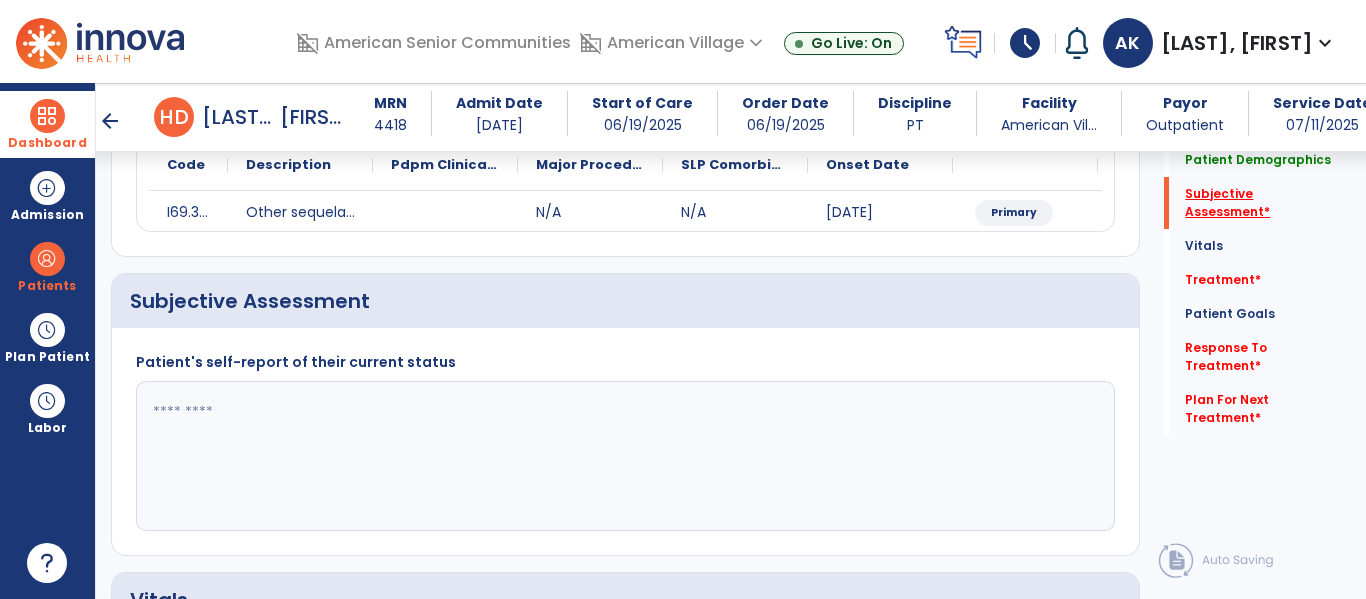 scroll, scrollTop: 347, scrollLeft: 0, axis: vertical 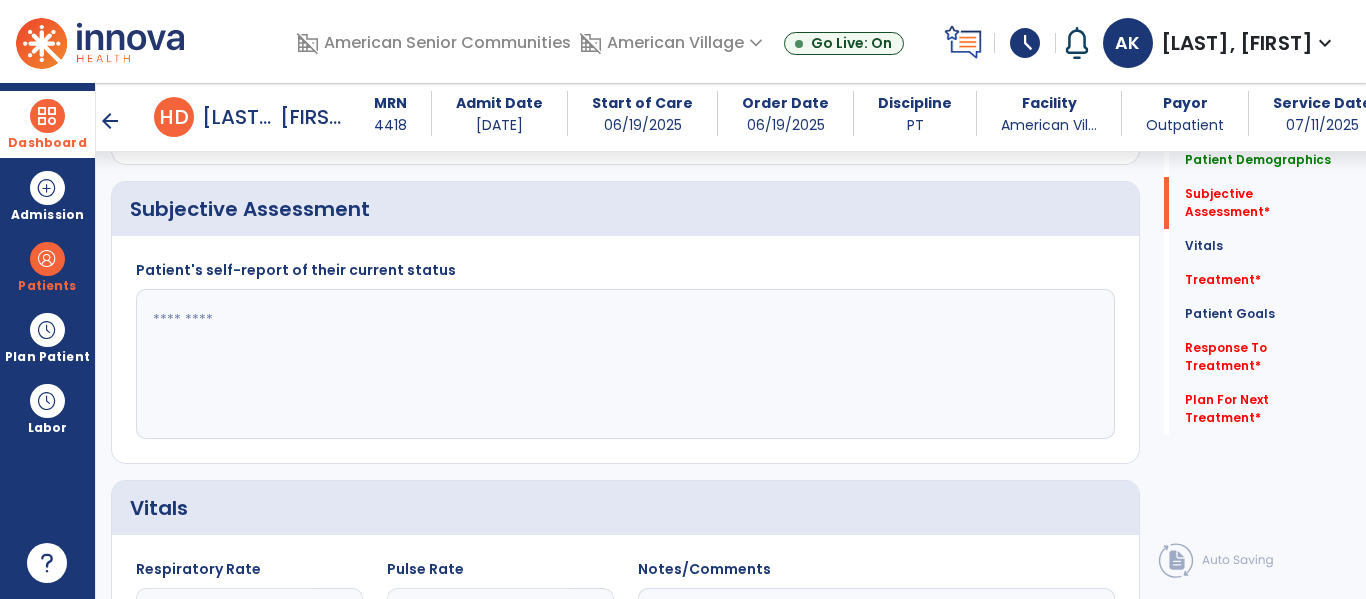 click 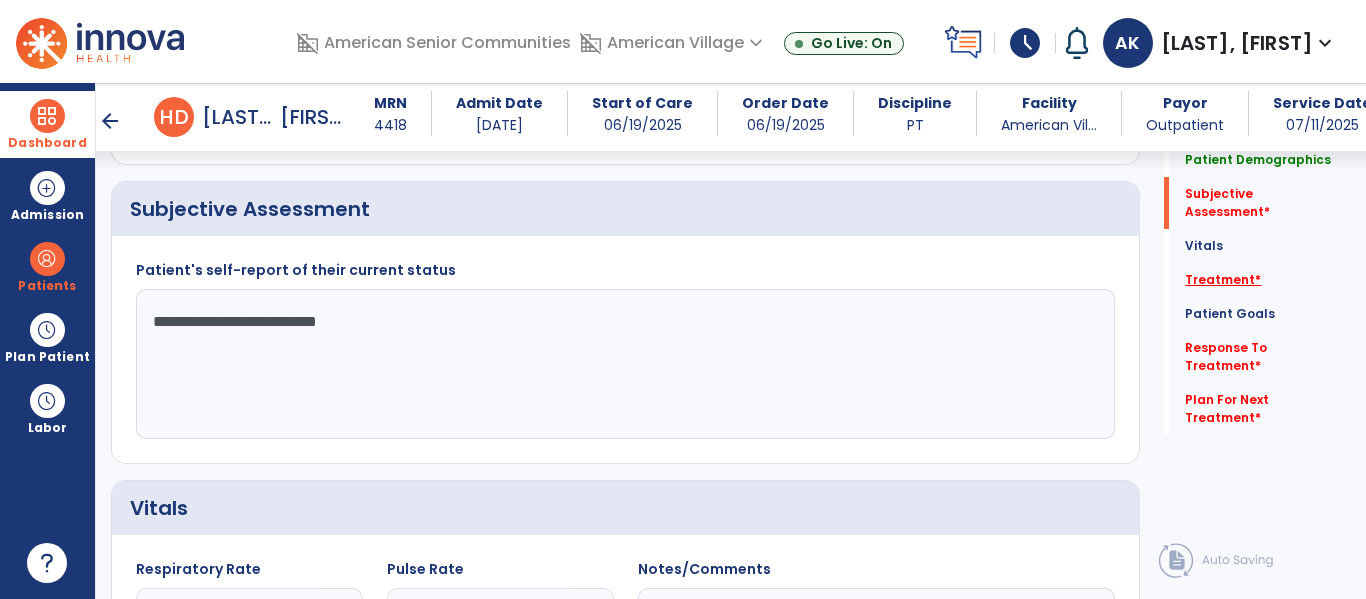type on "**********" 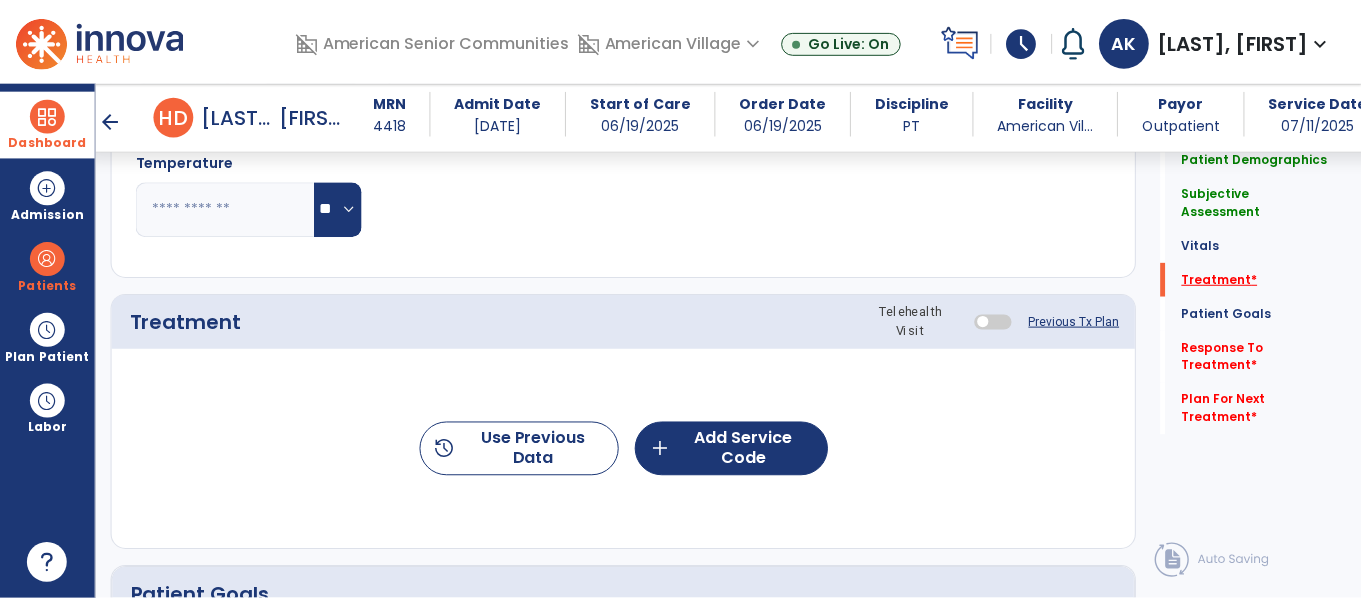 scroll, scrollTop: 1036, scrollLeft: 0, axis: vertical 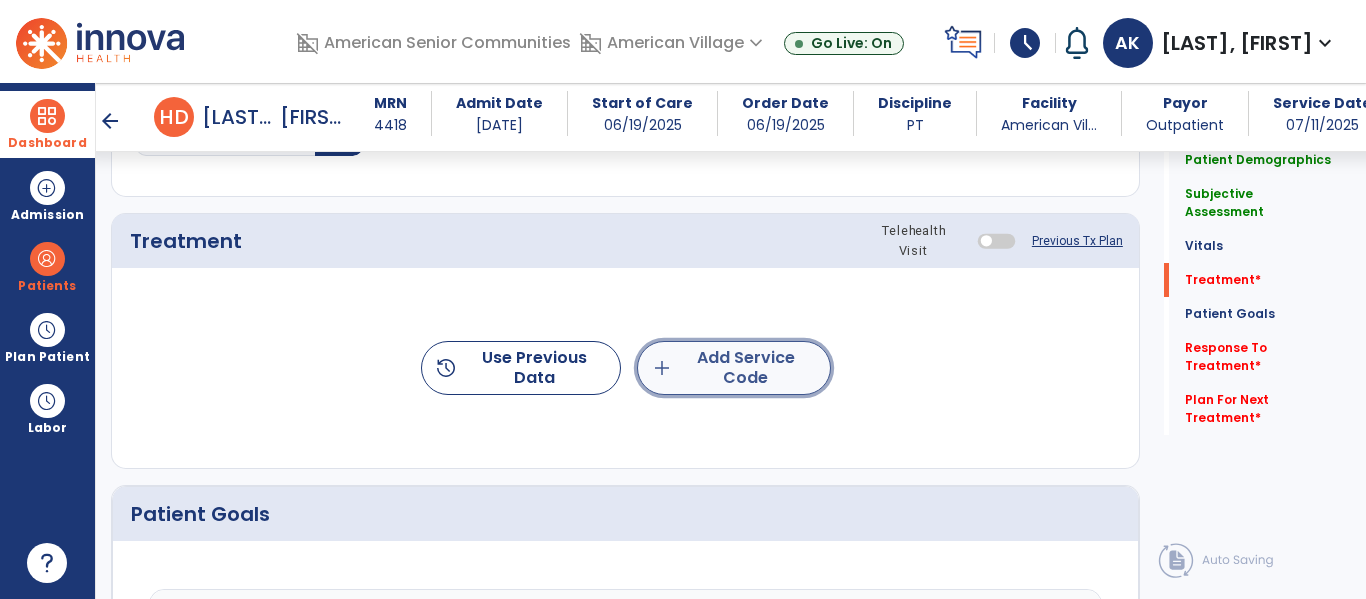 click on "add  Add Service Code" 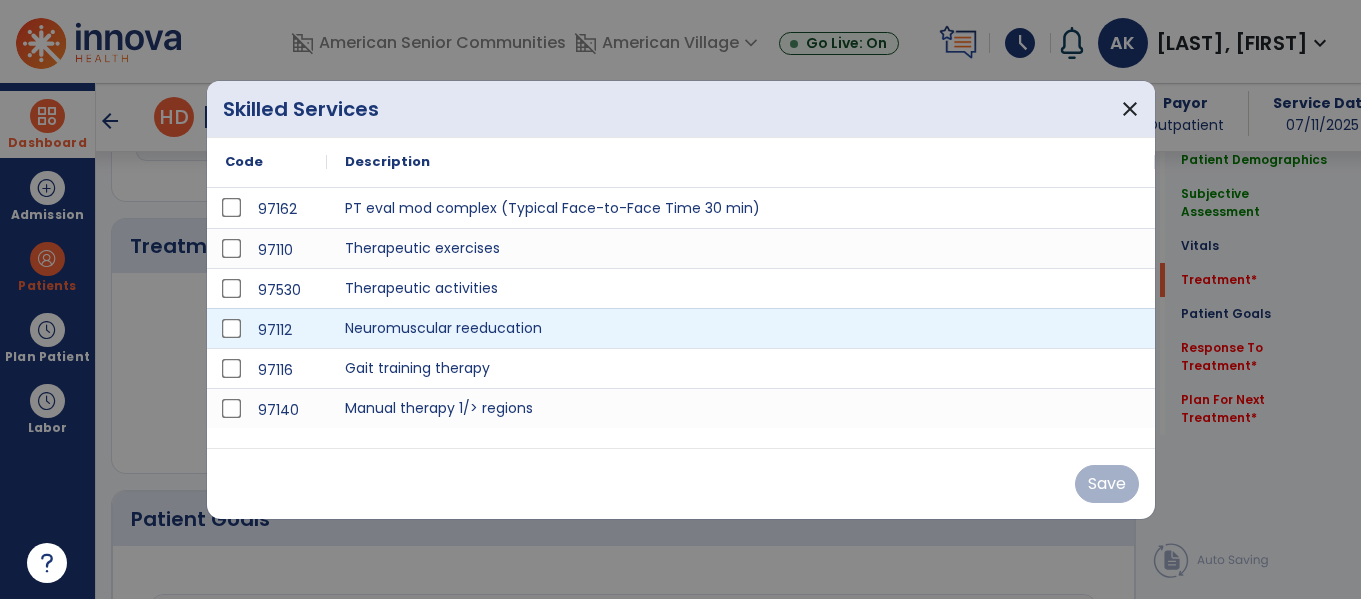 scroll, scrollTop: 1036, scrollLeft: 0, axis: vertical 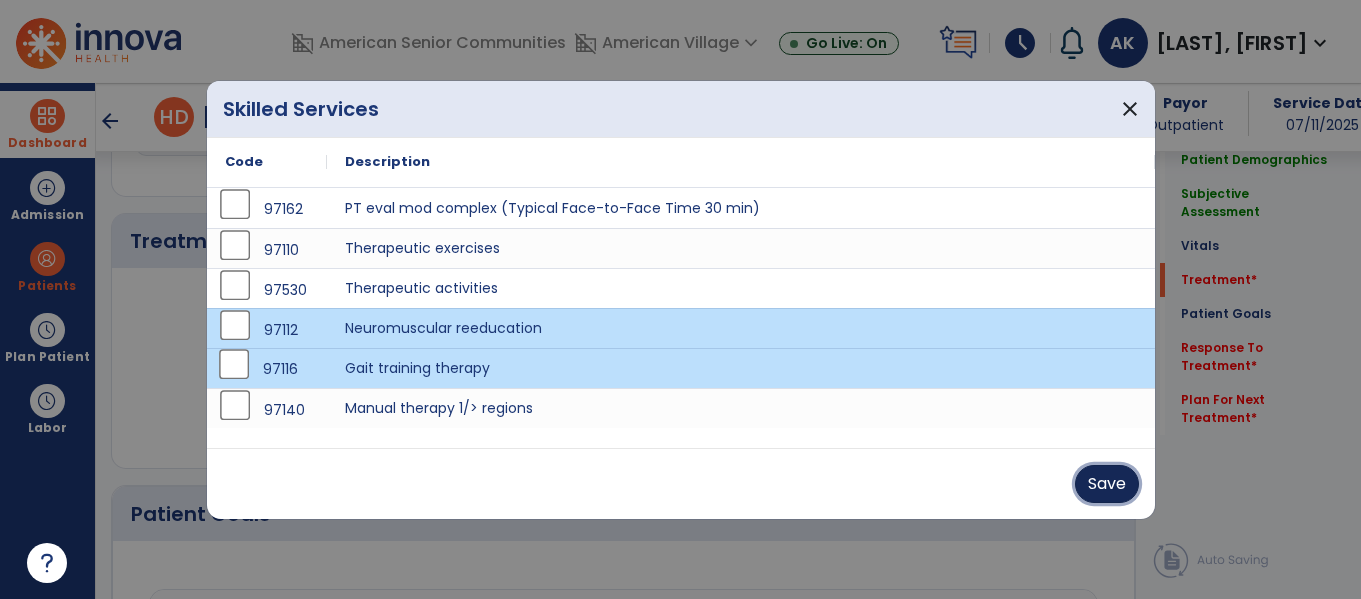 click on "Save" at bounding box center (1107, 484) 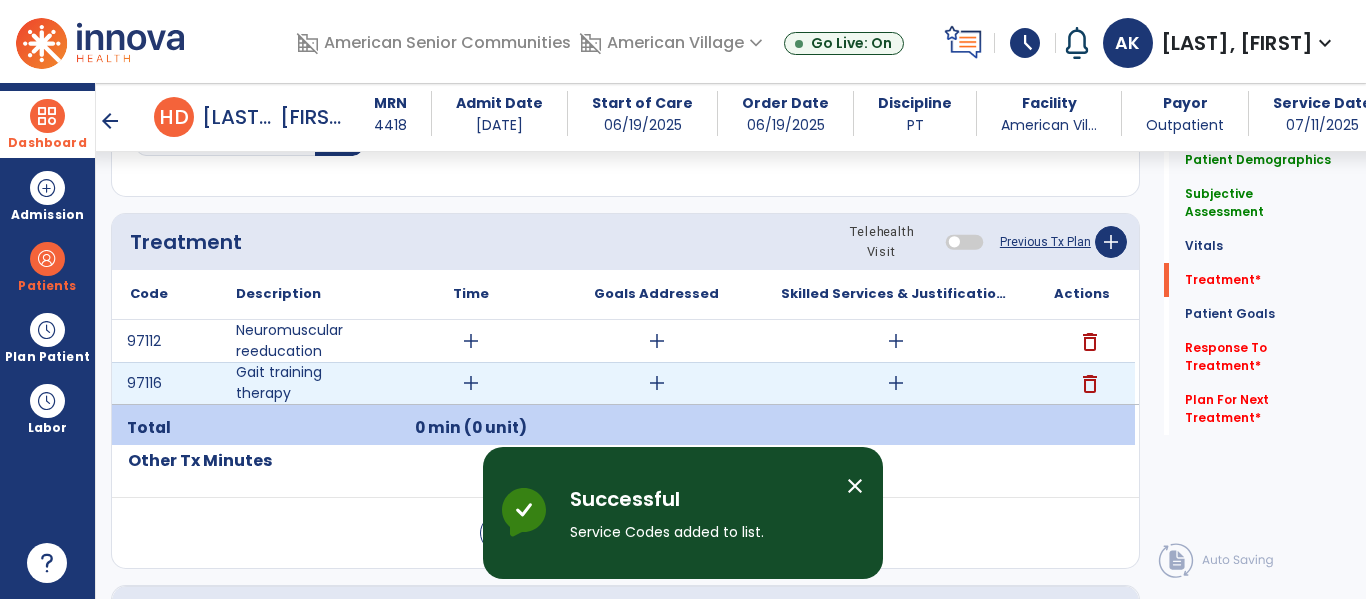 click on "add" at bounding box center (471, 383) 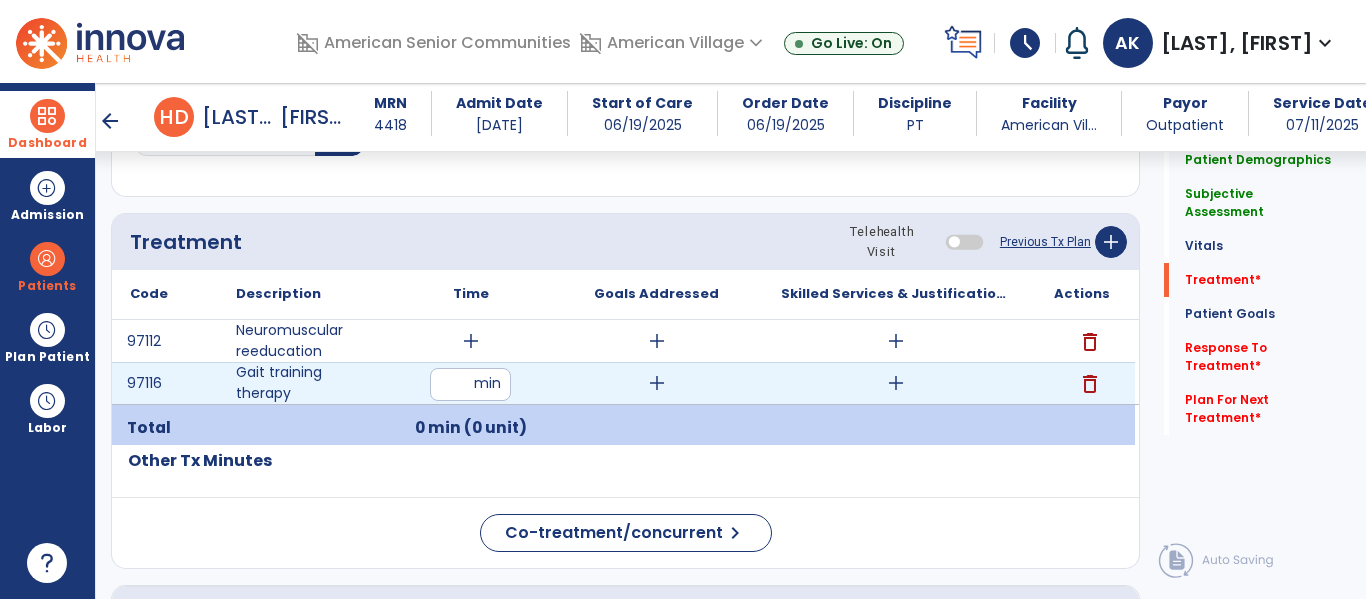 type on "**" 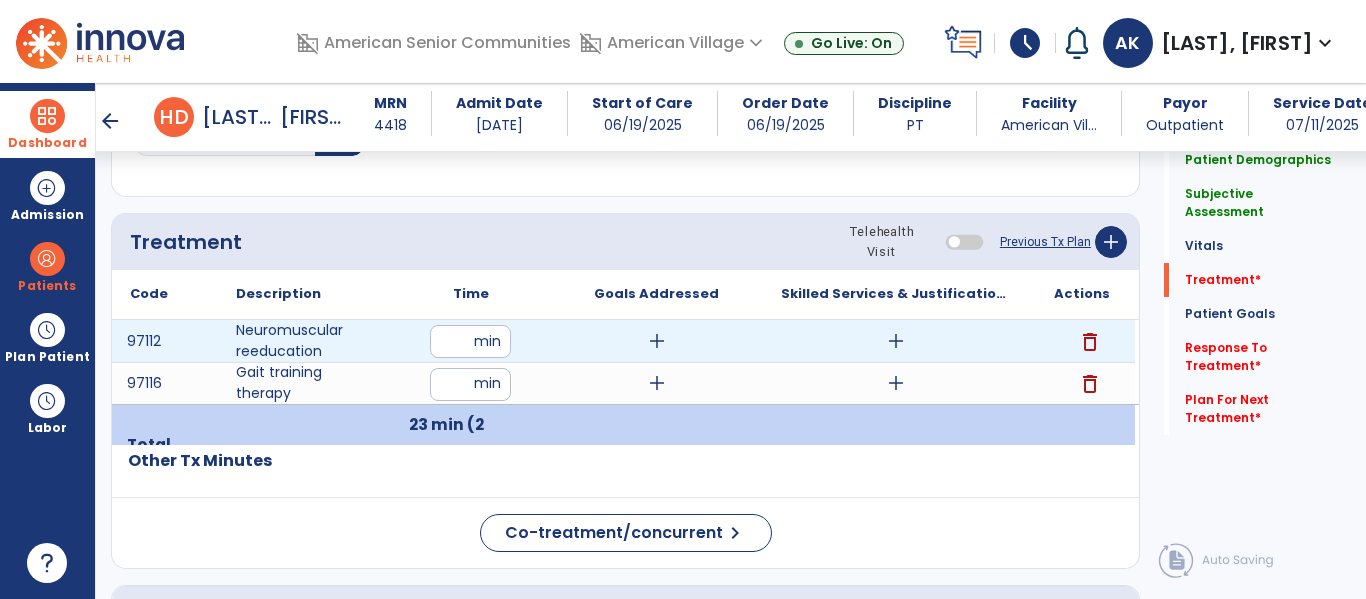 type on "**" 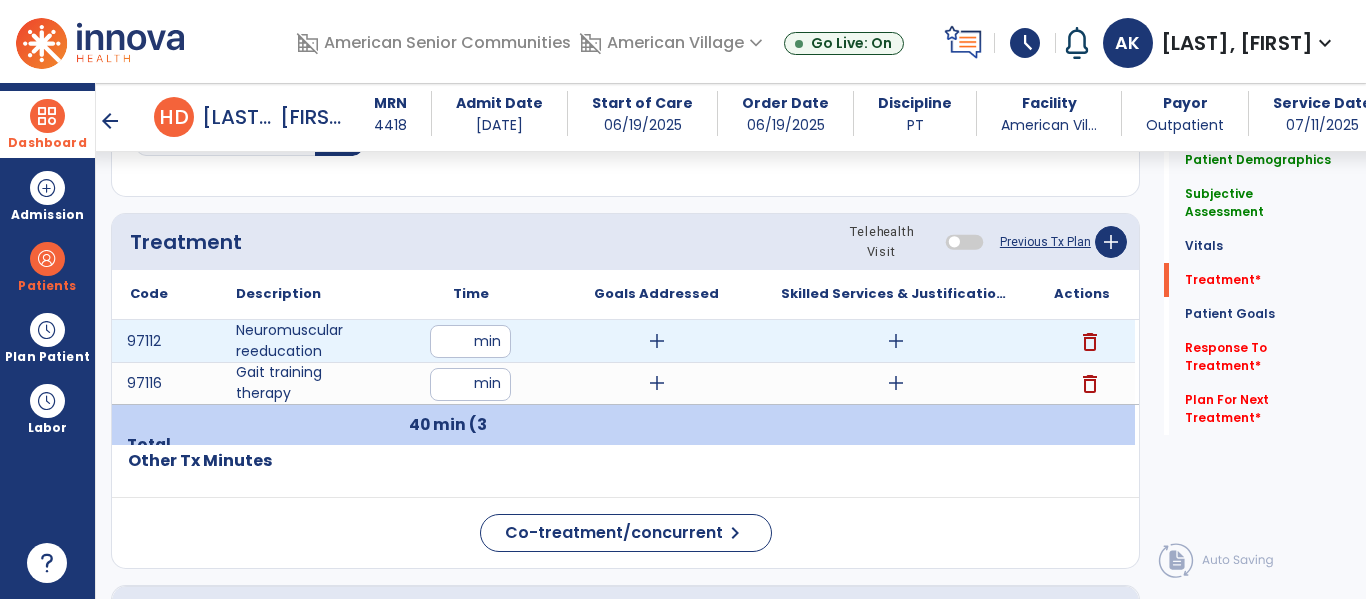 click on "add" at bounding box center (896, 341) 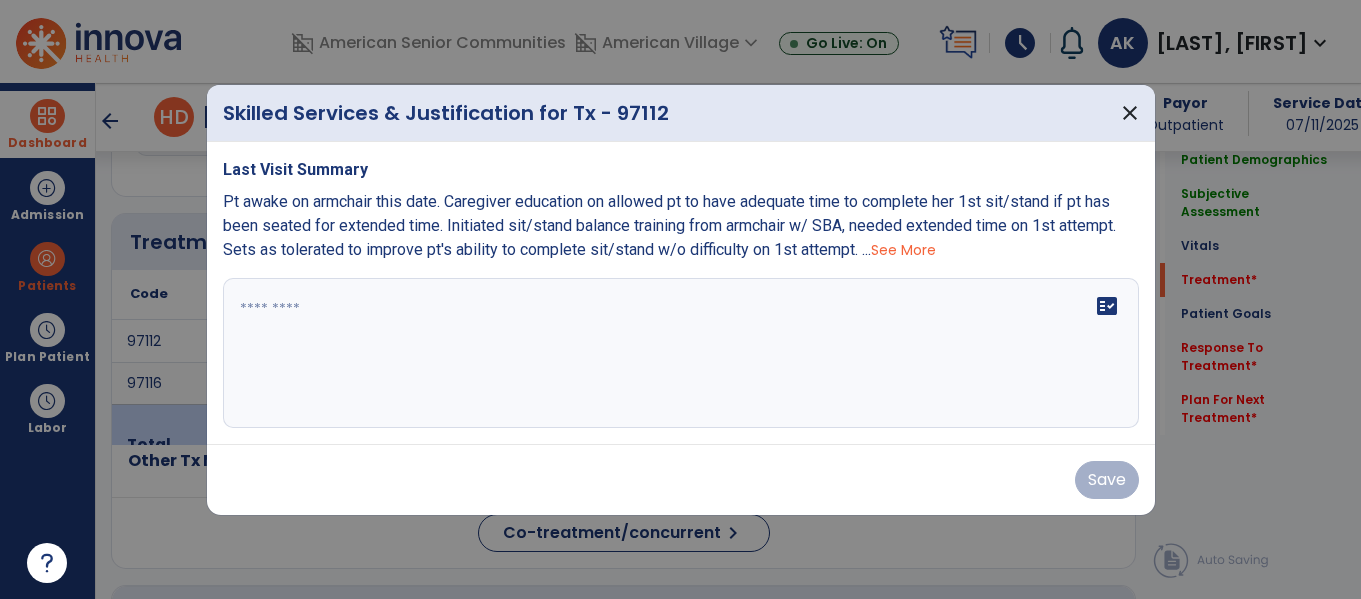 scroll, scrollTop: 1036, scrollLeft: 0, axis: vertical 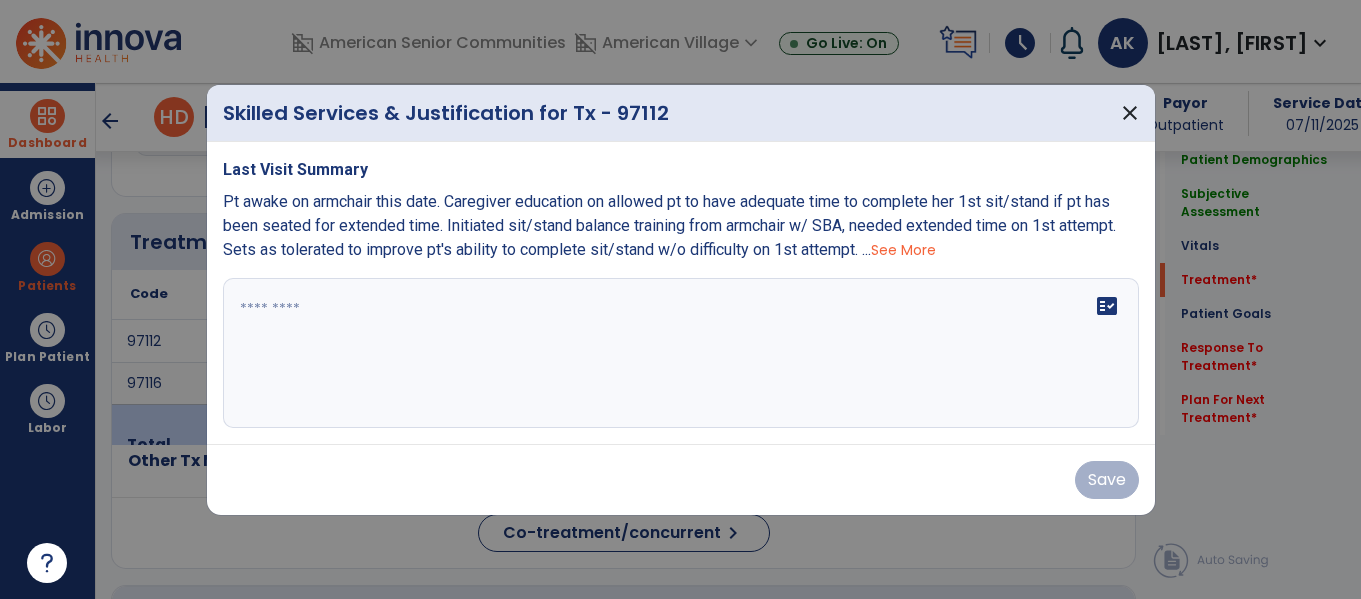 click on "fact_check" at bounding box center (681, 353) 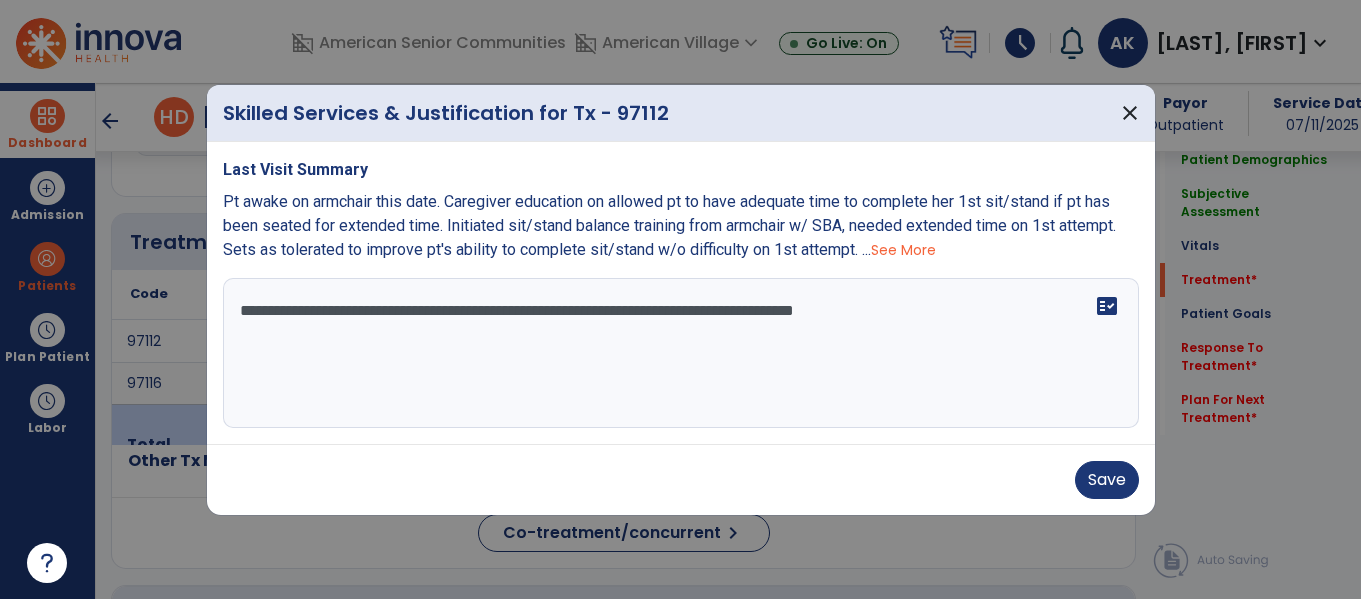 type on "**********" 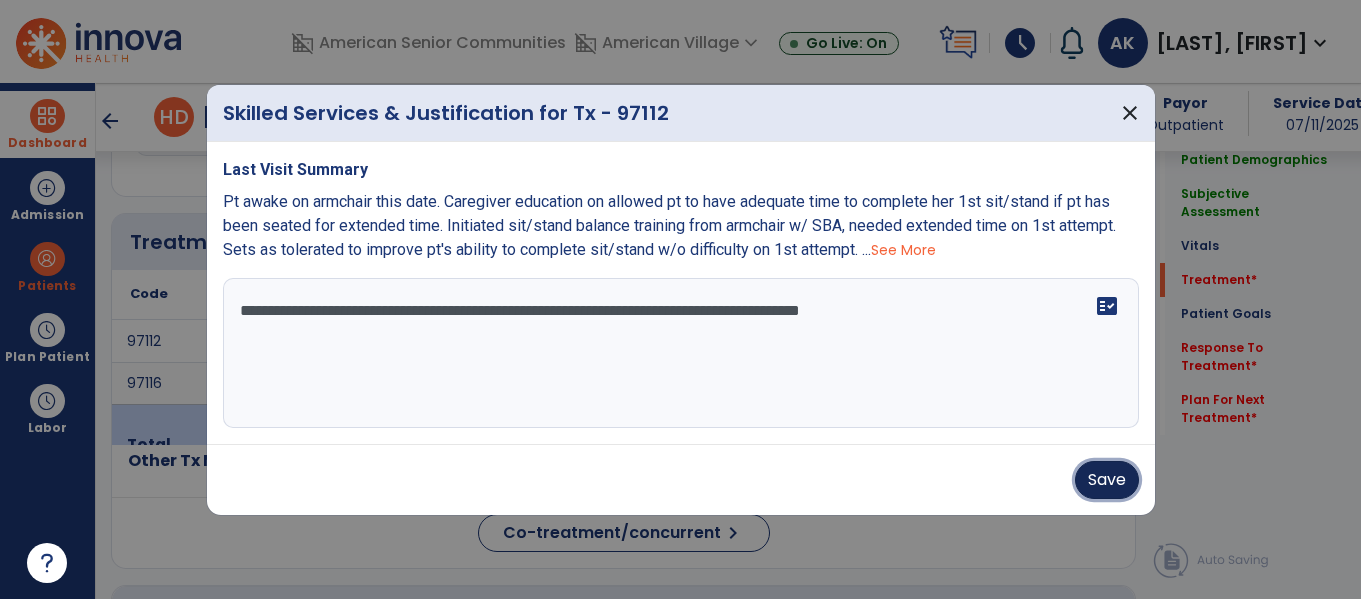 click on "Save" at bounding box center [1107, 480] 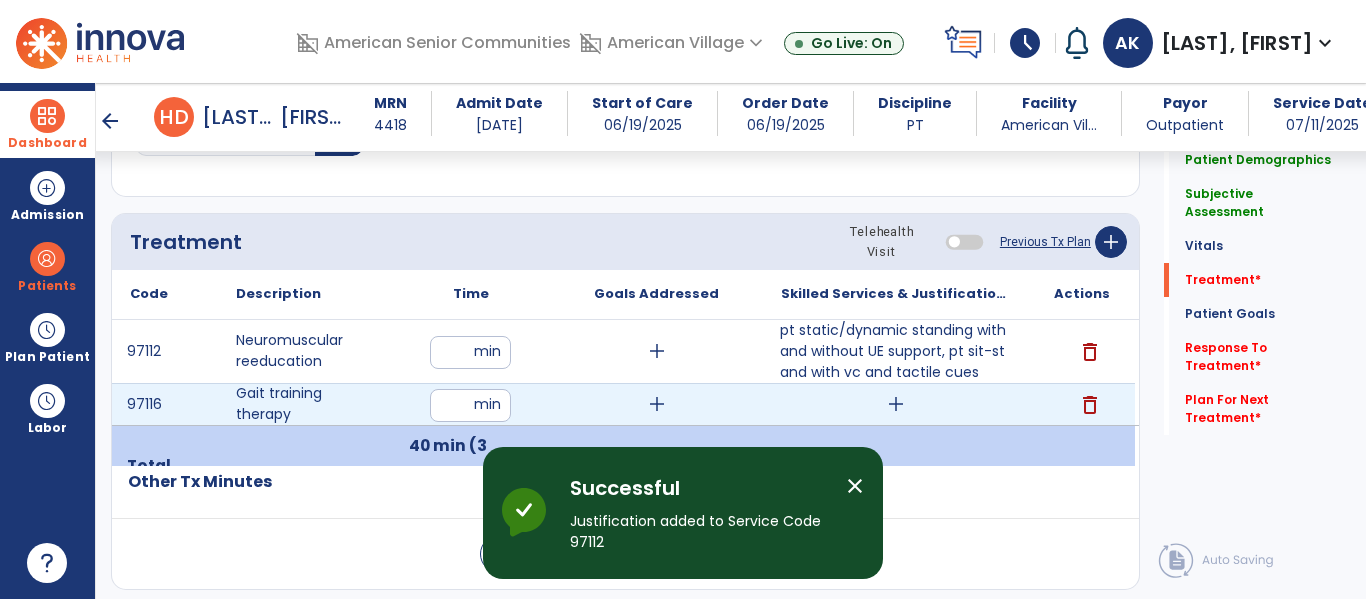 click on "add" at bounding box center (896, 404) 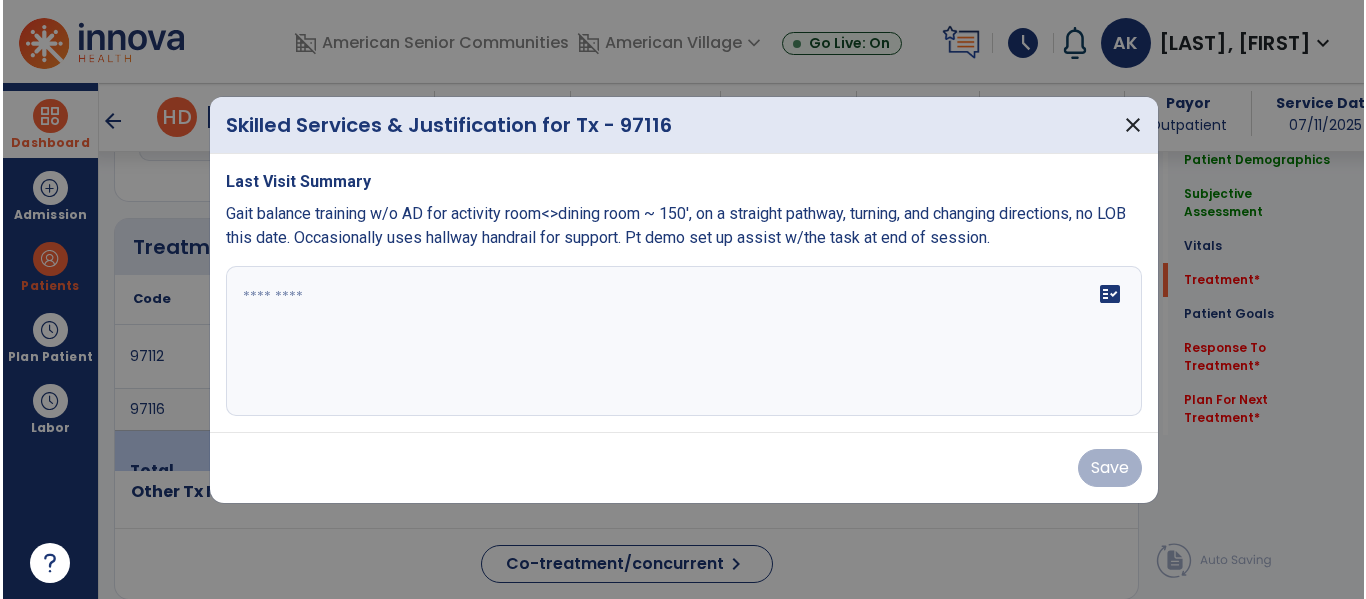 scroll, scrollTop: 1036, scrollLeft: 0, axis: vertical 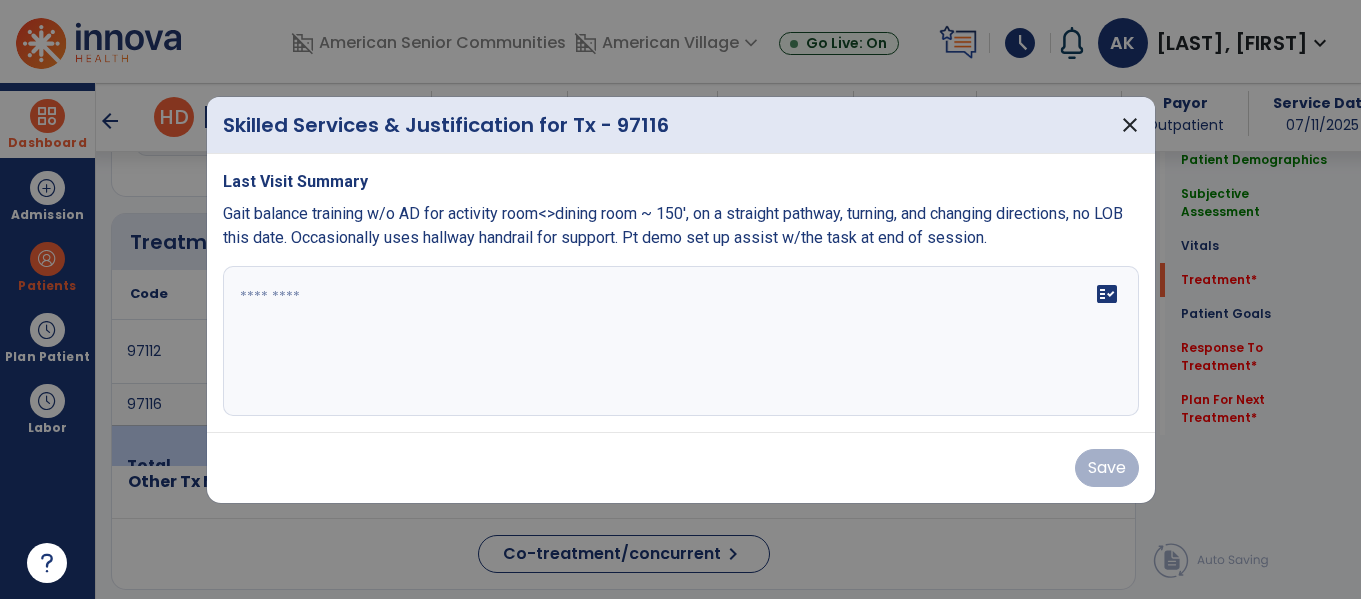 click on "fact_check" at bounding box center (681, 341) 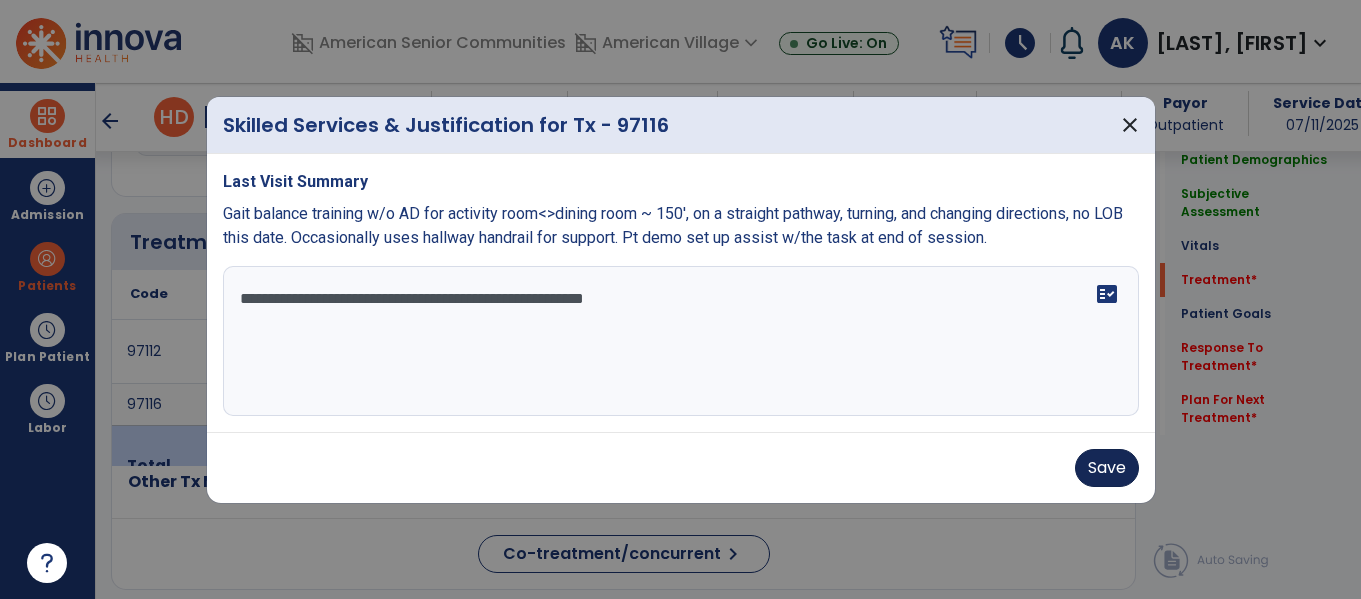 type on "**********" 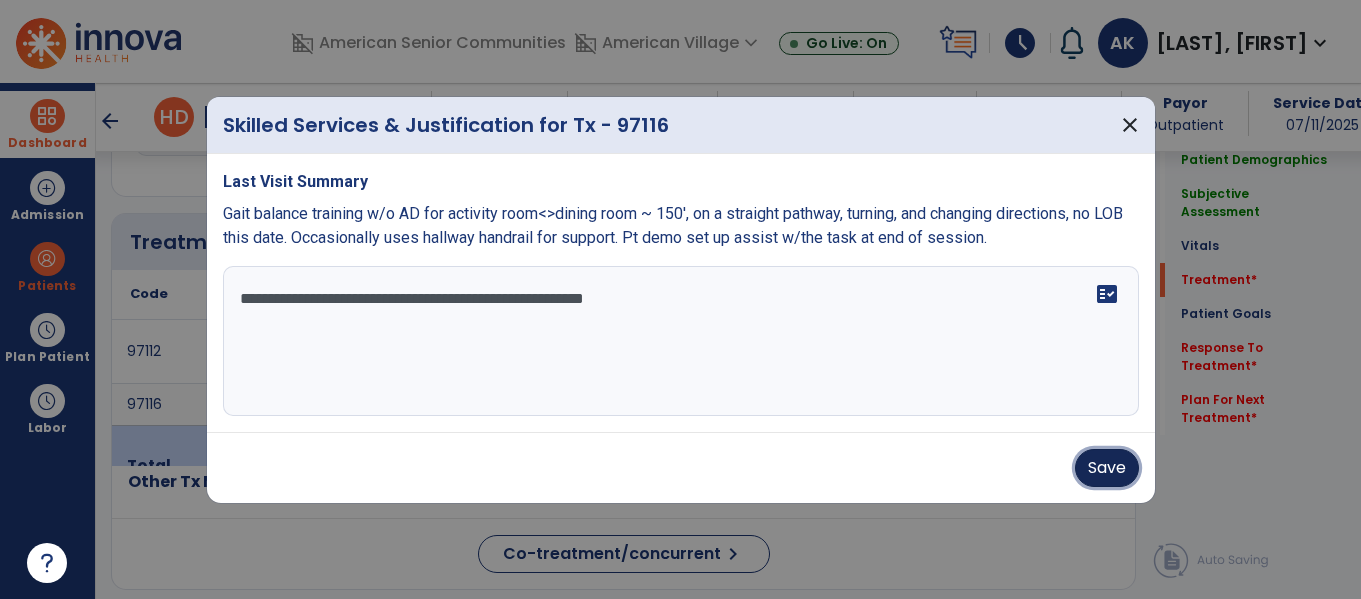 click on "Save" at bounding box center [1107, 468] 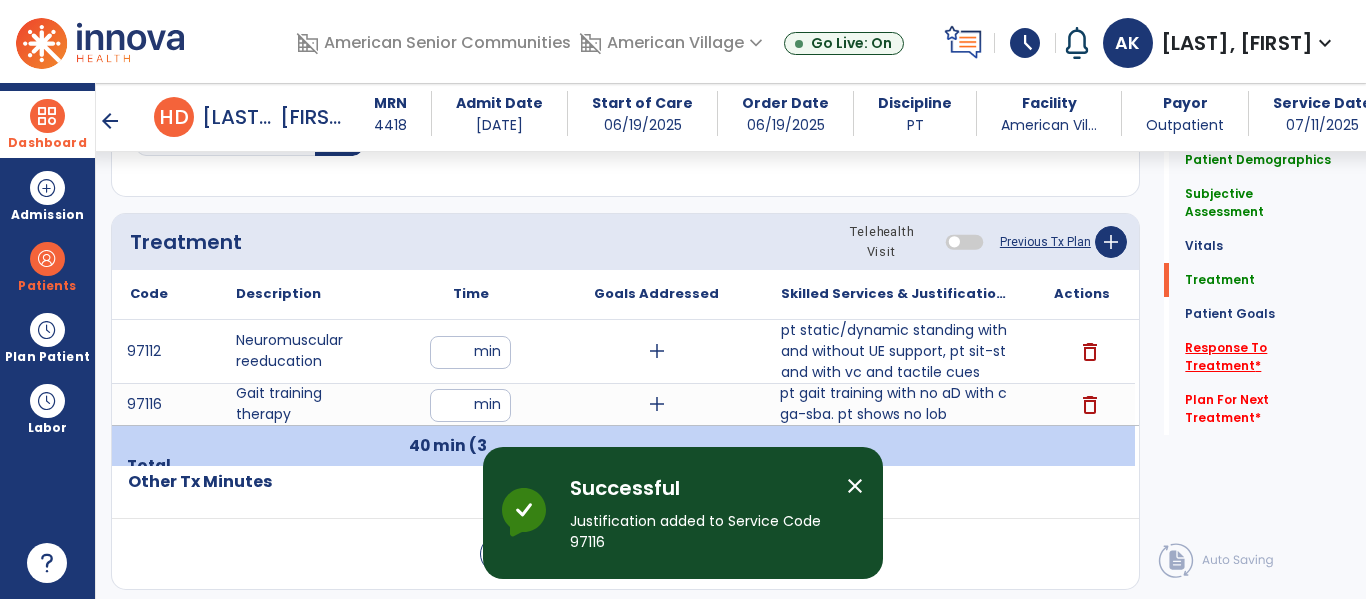 click on "Response To Treatment   *" 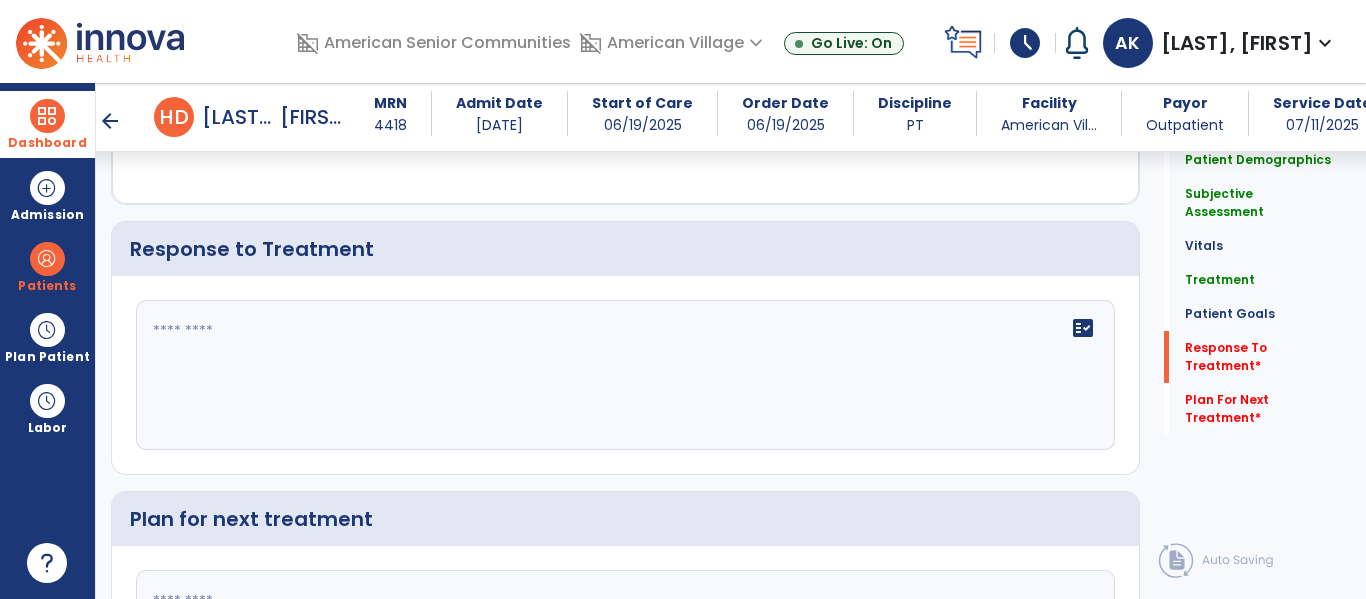 scroll, scrollTop: 2120, scrollLeft: 0, axis: vertical 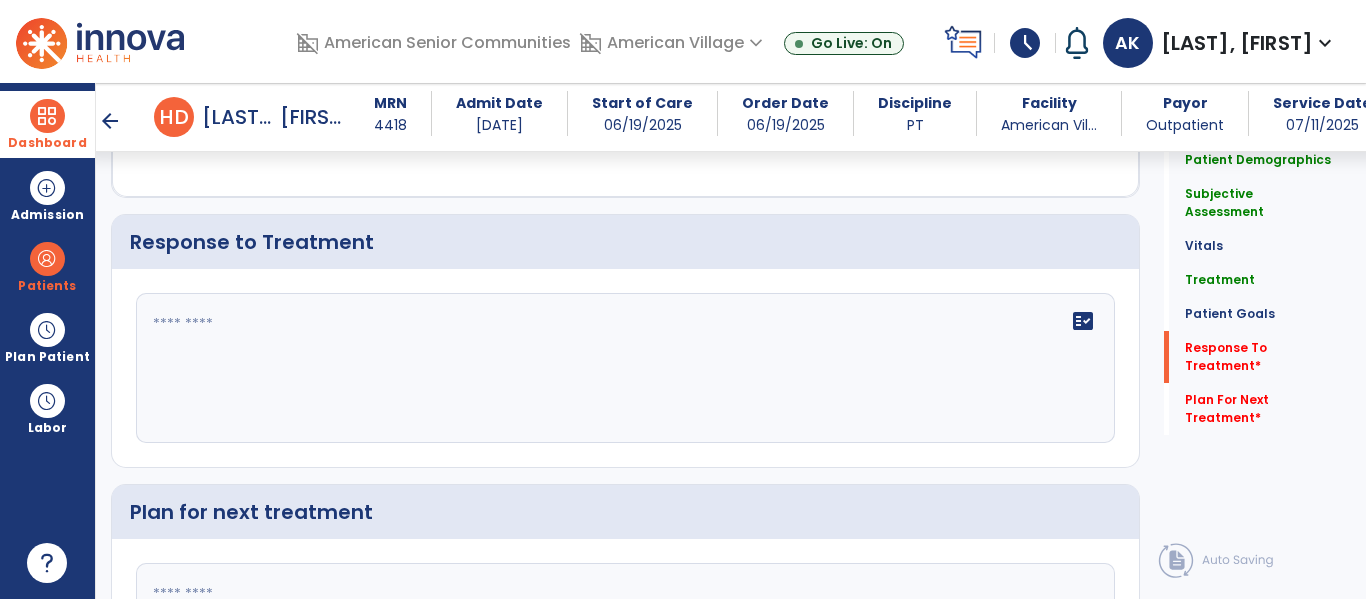 click on "fact_check" 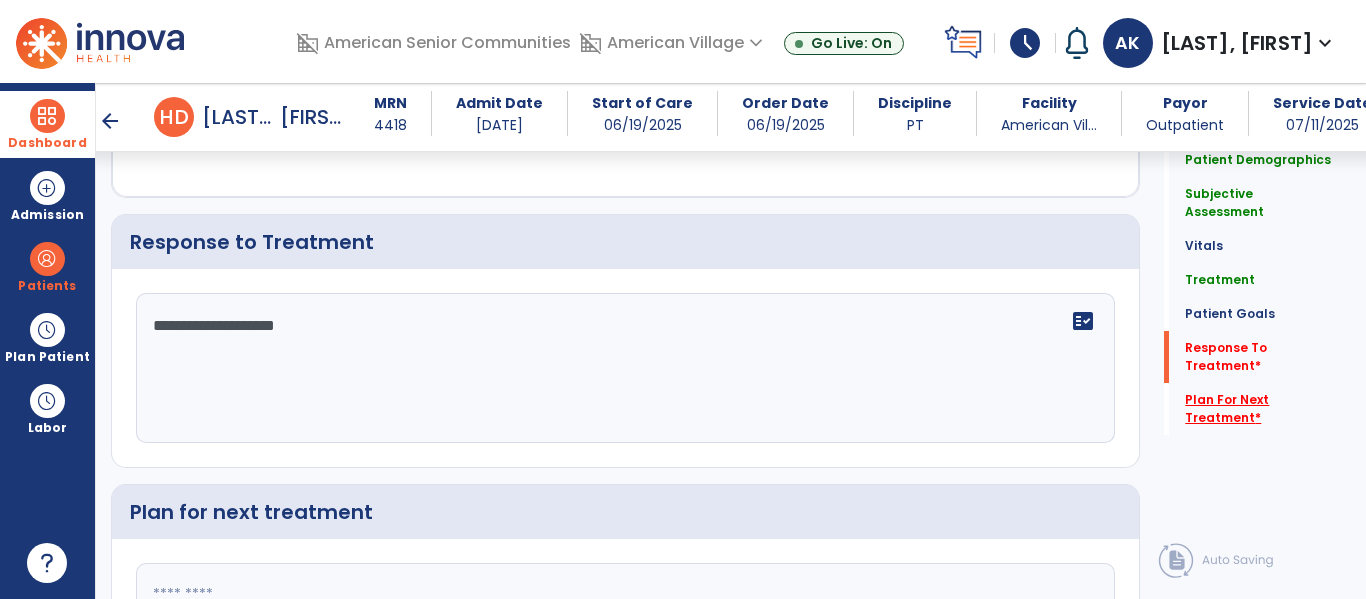 type on "**********" 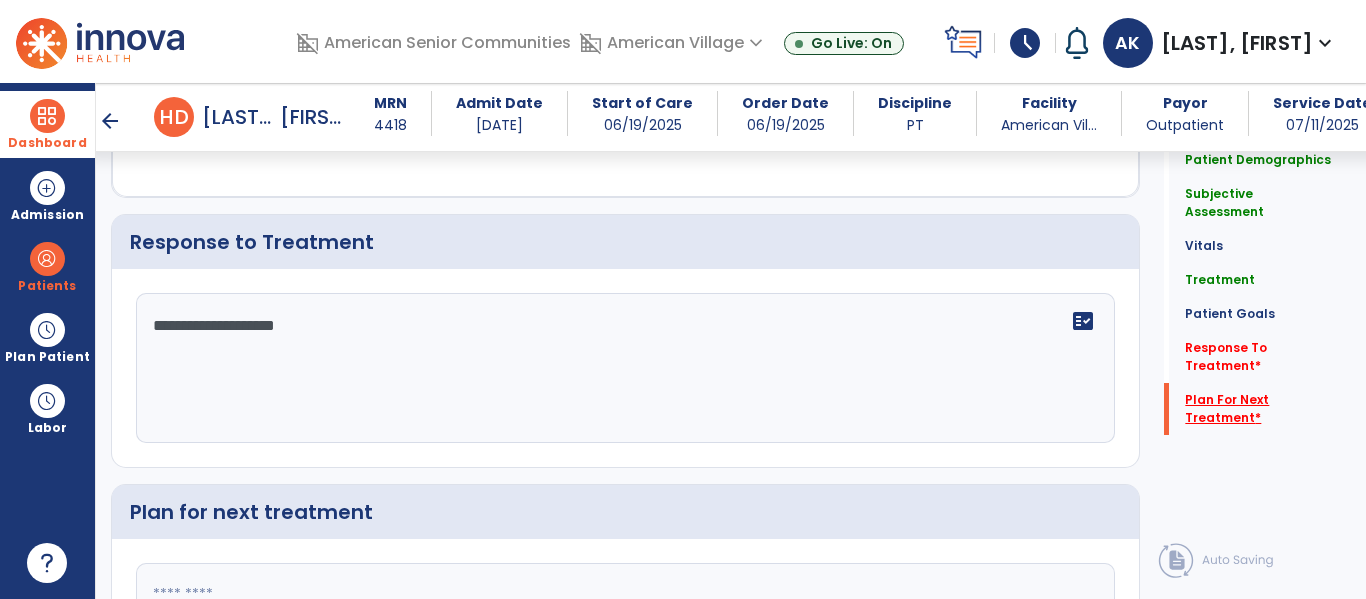 scroll, scrollTop: 2300, scrollLeft: 0, axis: vertical 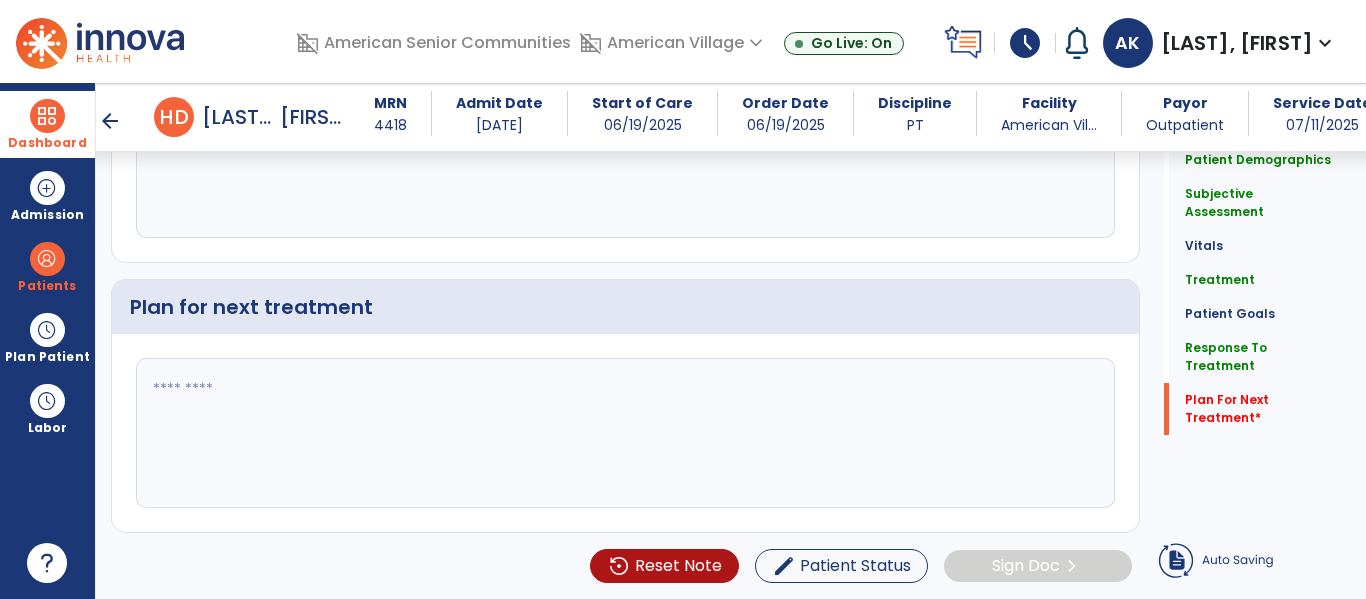 click 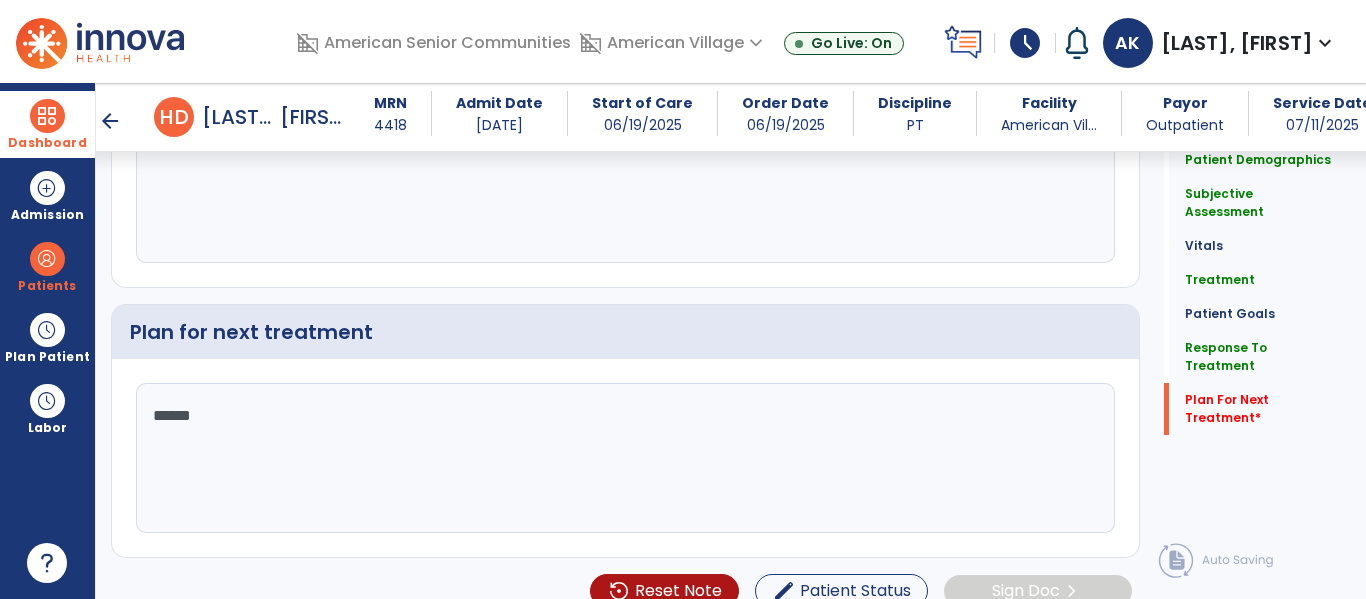 scroll, scrollTop: 2325, scrollLeft: 0, axis: vertical 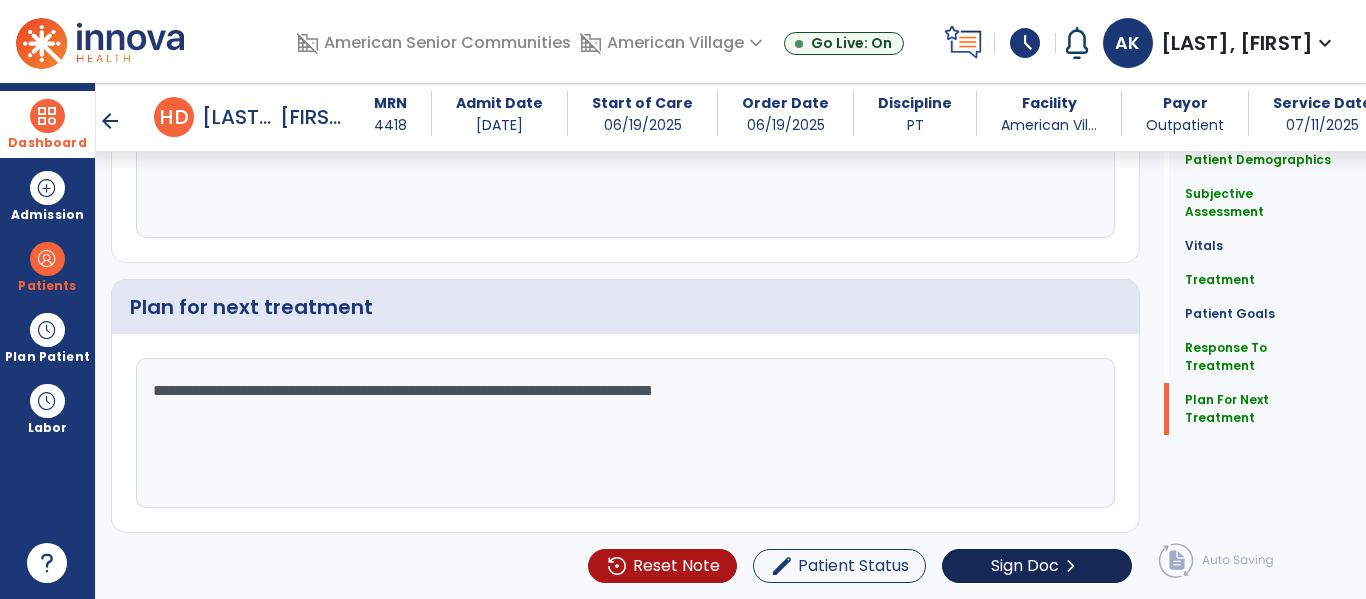 type on "**********" 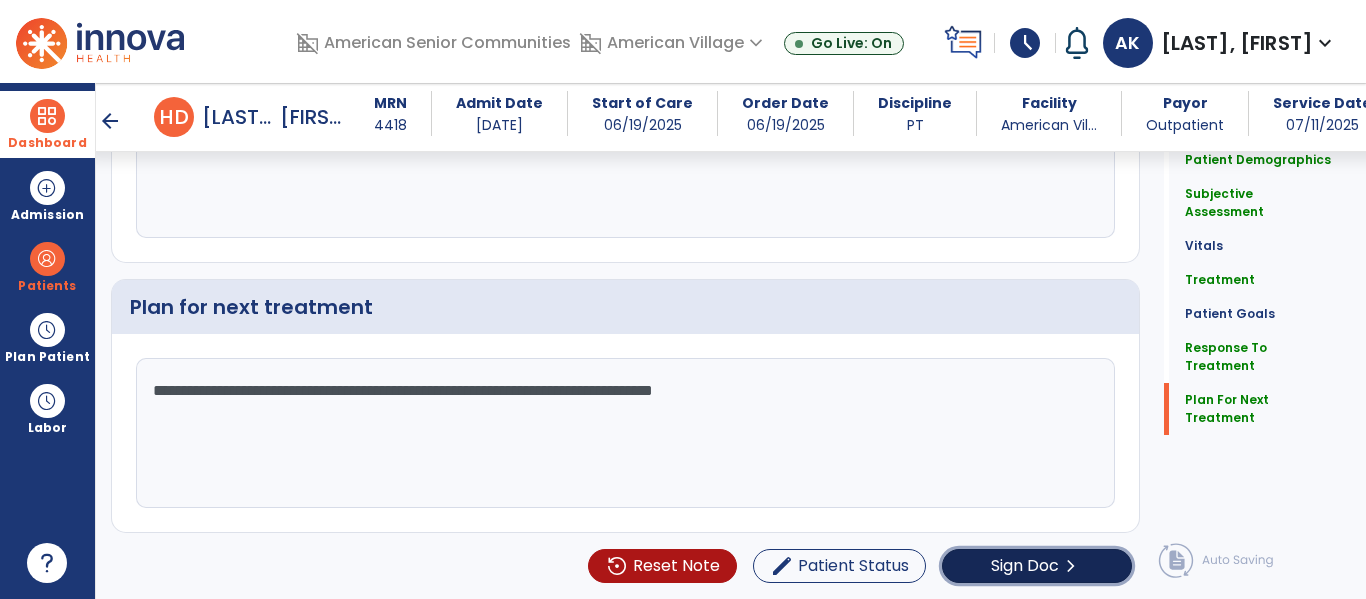 click on "Sign Doc" 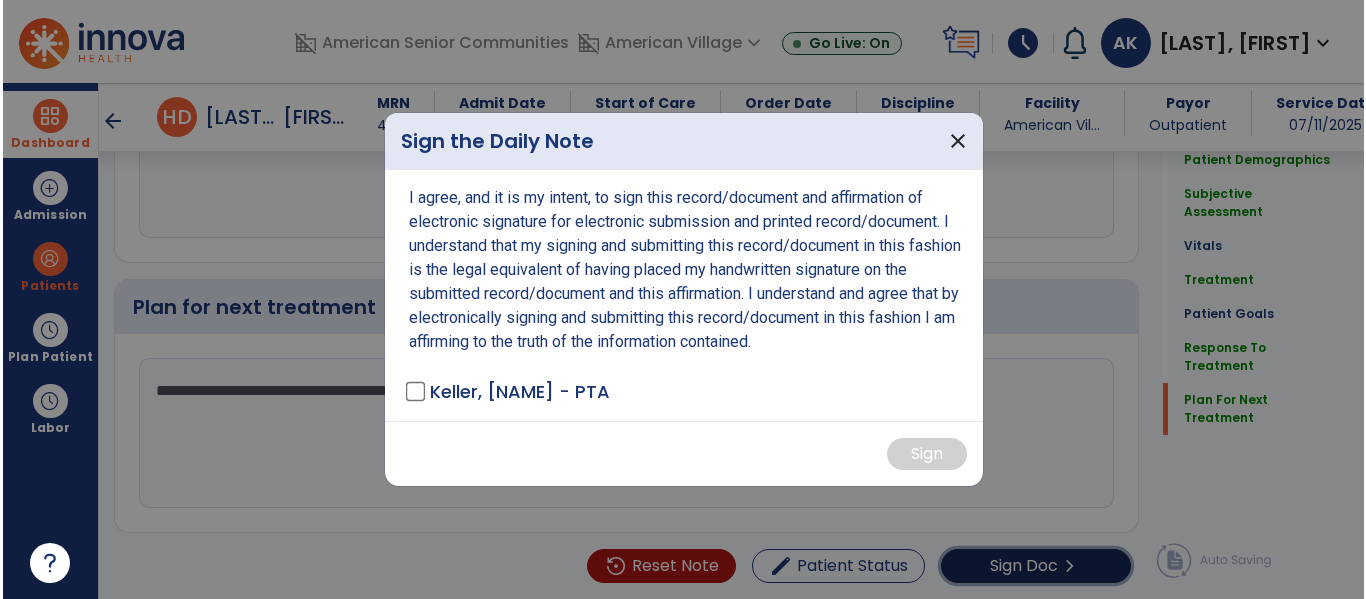 scroll, scrollTop: 2325, scrollLeft: 0, axis: vertical 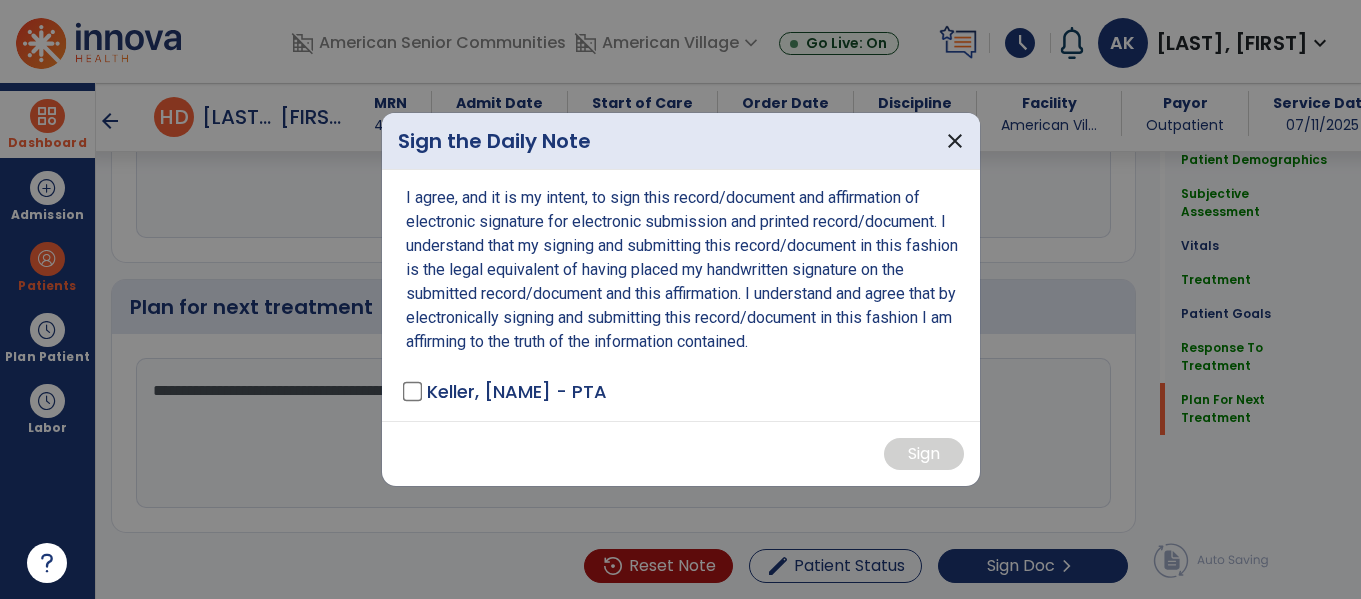 click on "[LAST], [FIRST] - PTA" at bounding box center (511, 391) 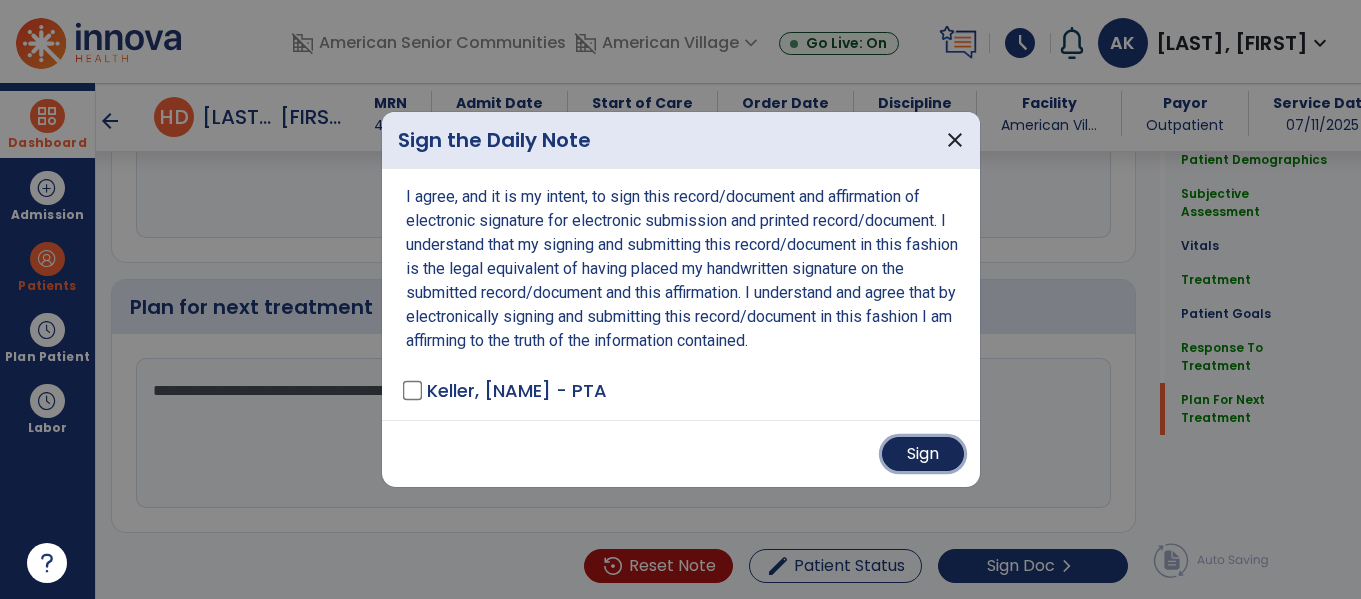 click on "Sign" at bounding box center (923, 454) 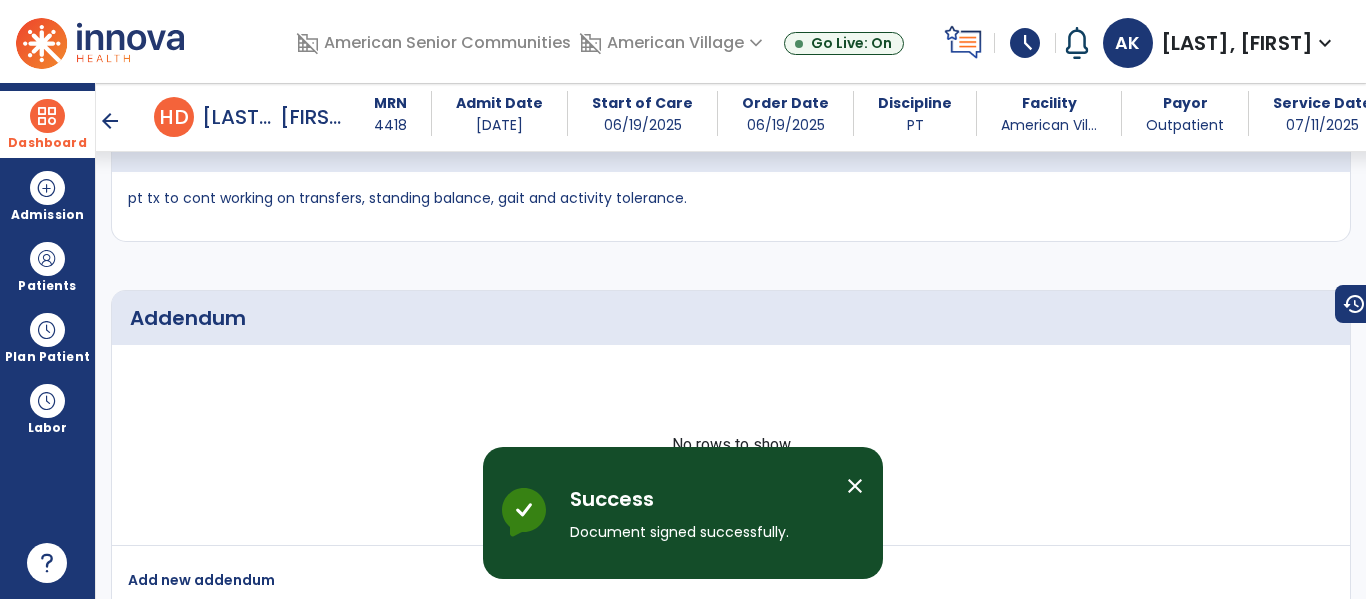 scroll, scrollTop: 2969, scrollLeft: 0, axis: vertical 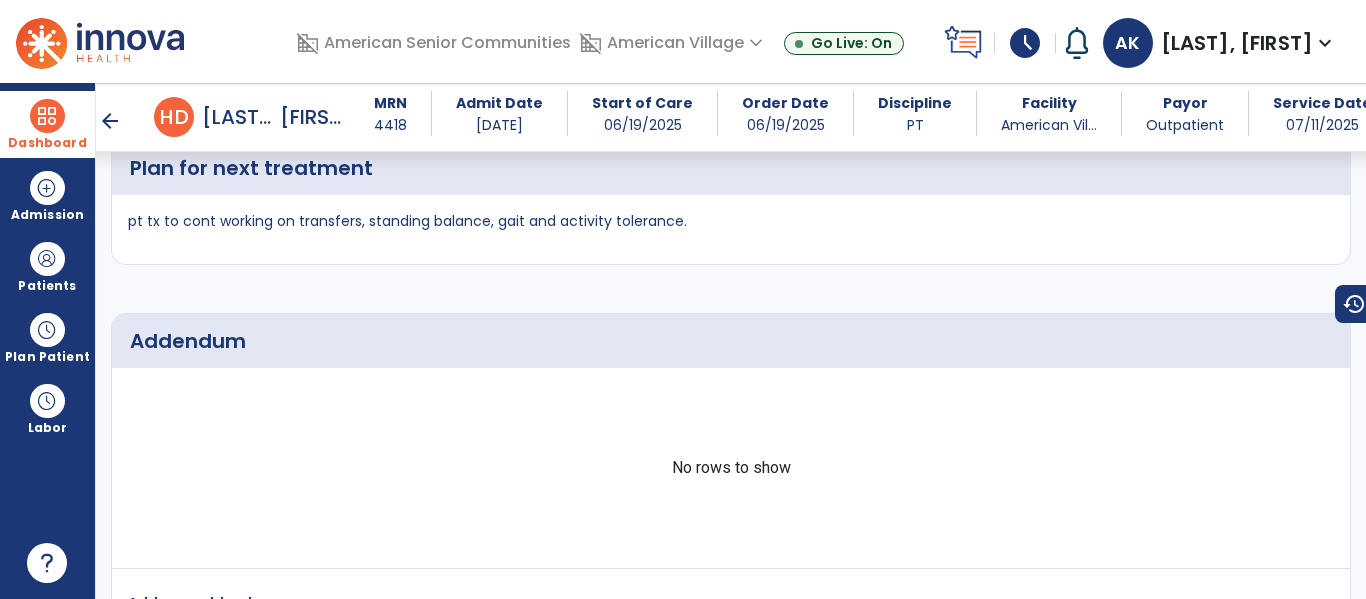 click at bounding box center [47, 116] 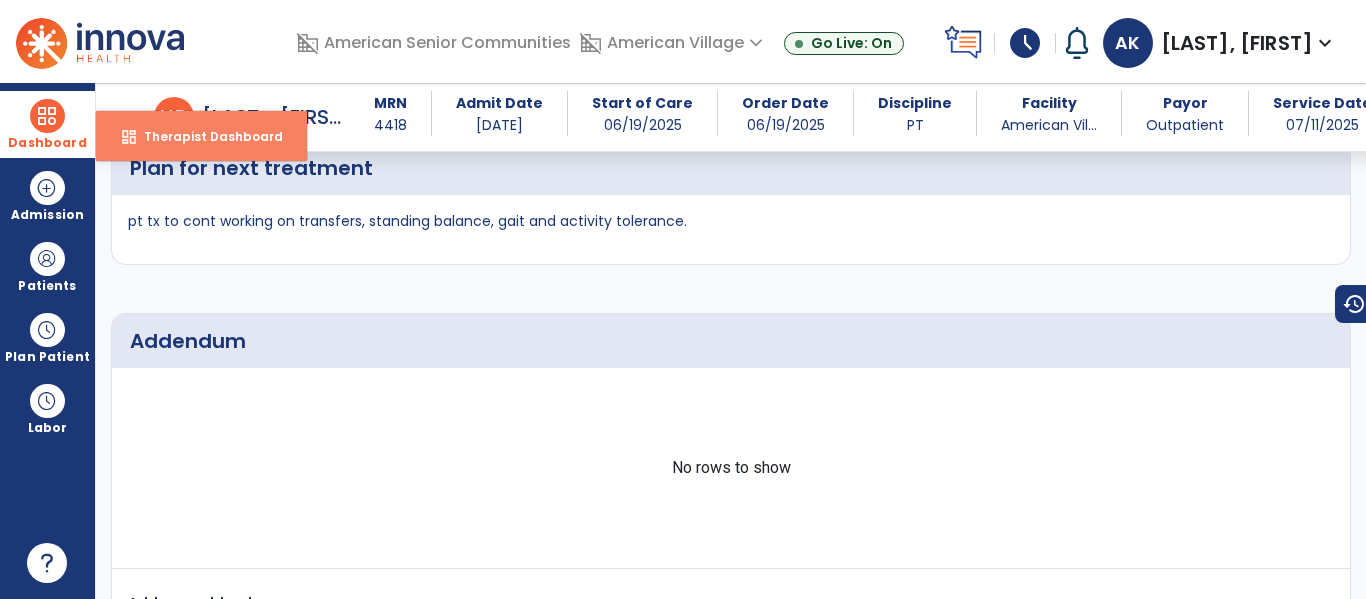 click on "dashboard" at bounding box center (129, 137) 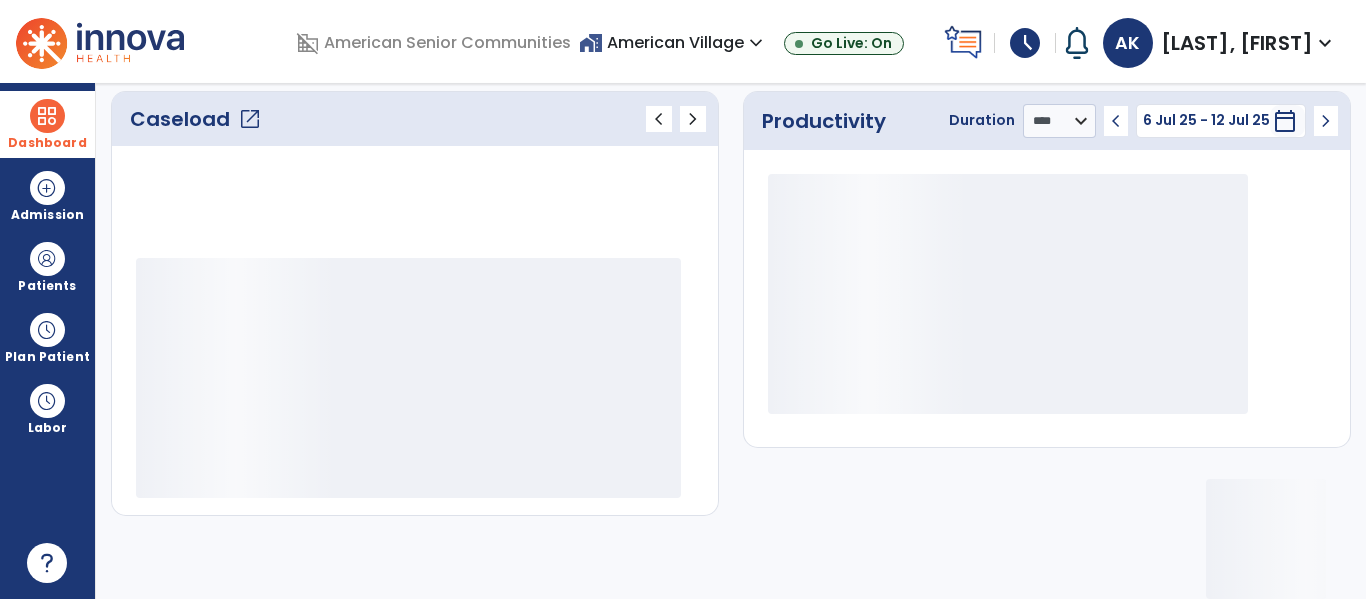 scroll, scrollTop: 276, scrollLeft: 0, axis: vertical 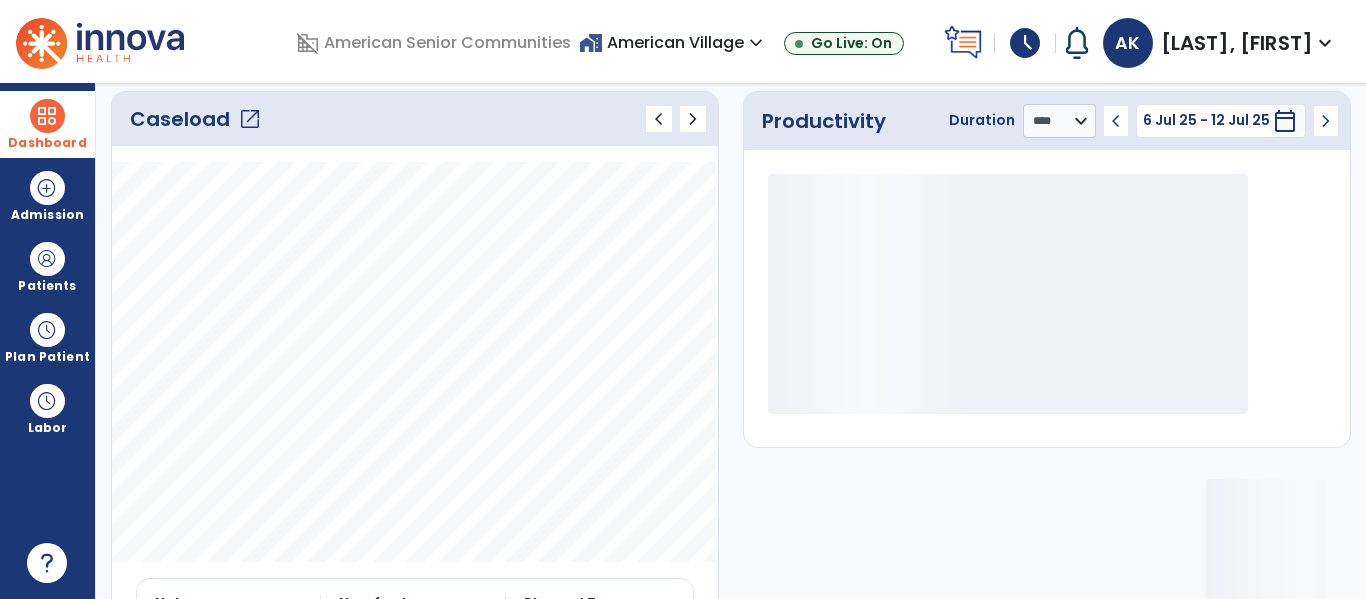 click on "open_in_new" 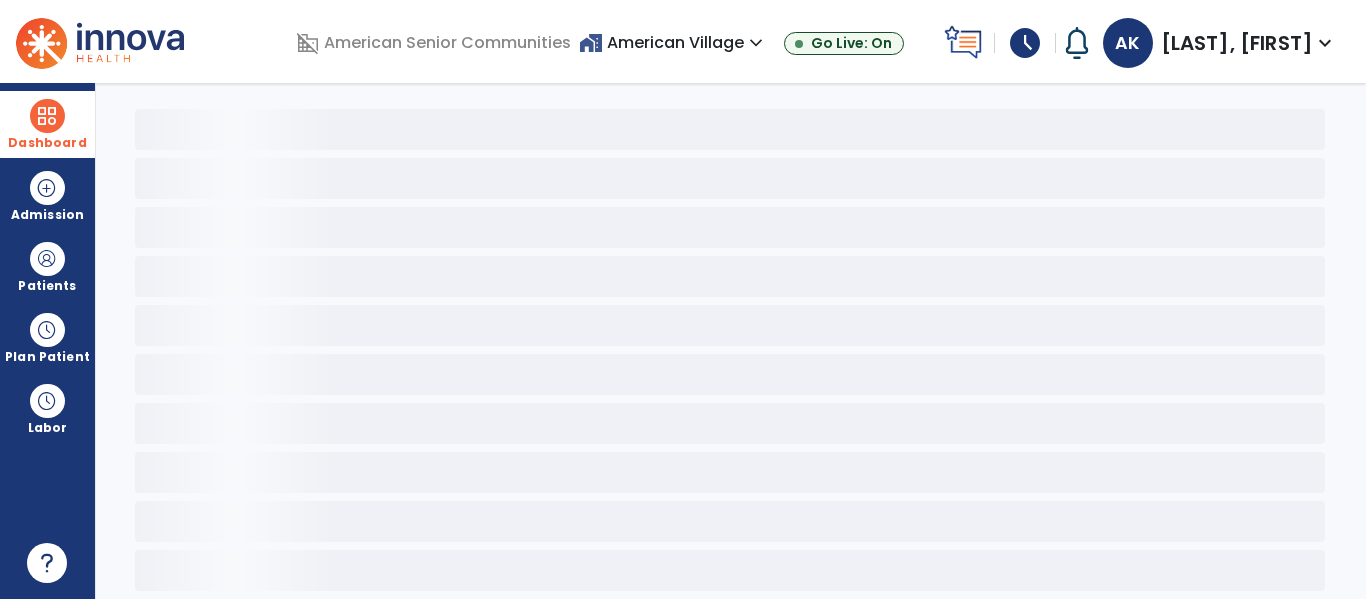 scroll, scrollTop: 78, scrollLeft: 0, axis: vertical 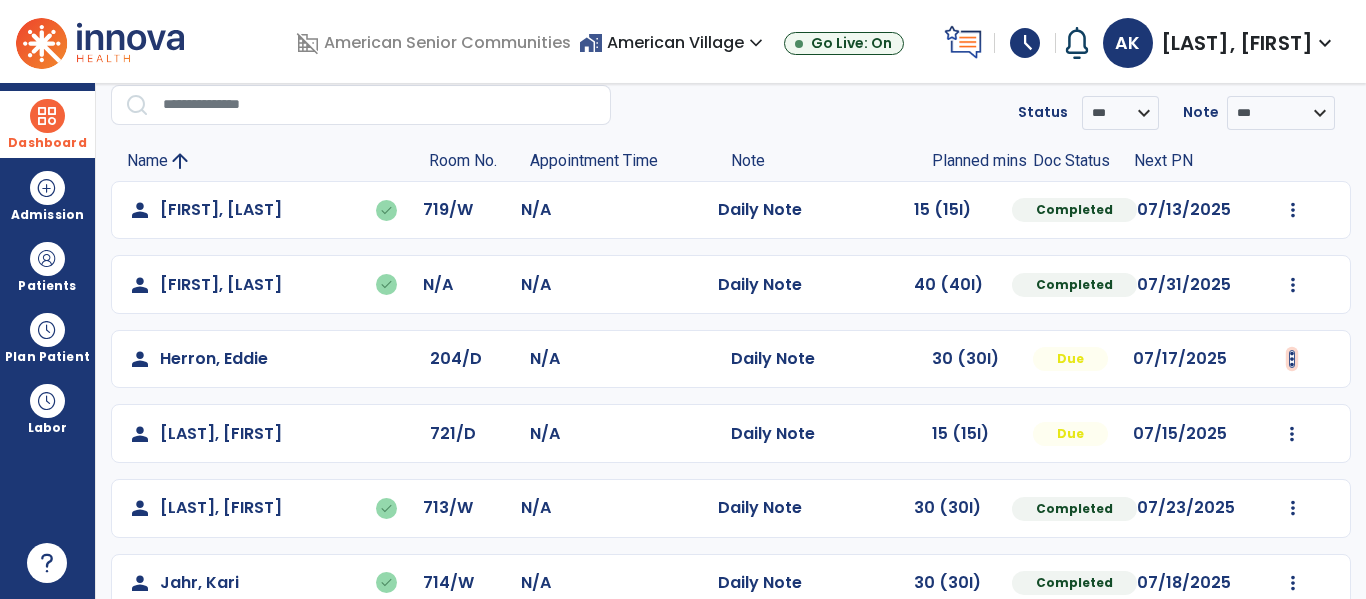 click at bounding box center (1293, 210) 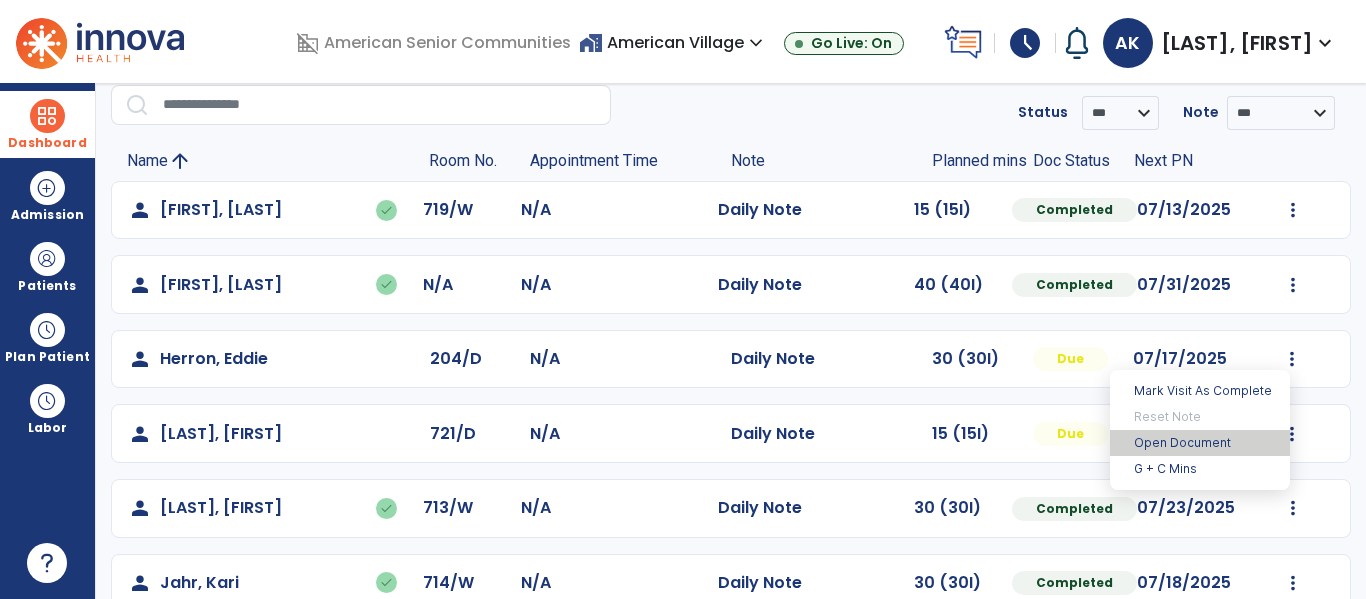 click on "Open Document" at bounding box center (1200, 443) 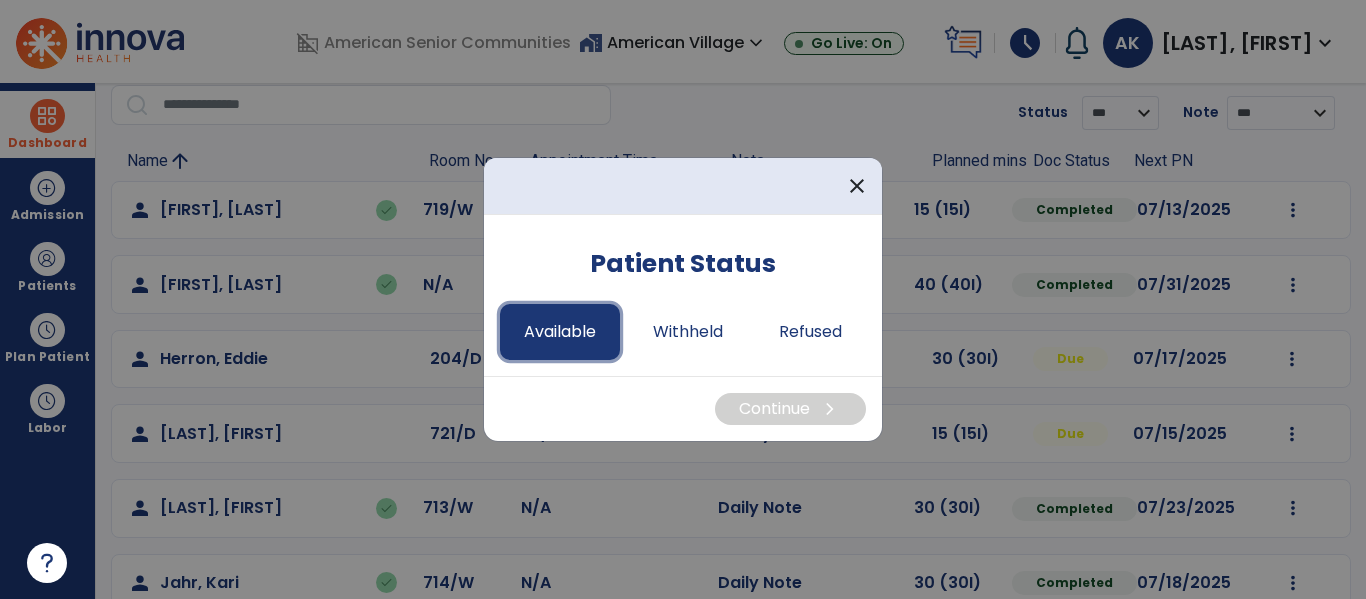 click on "Available" at bounding box center (560, 332) 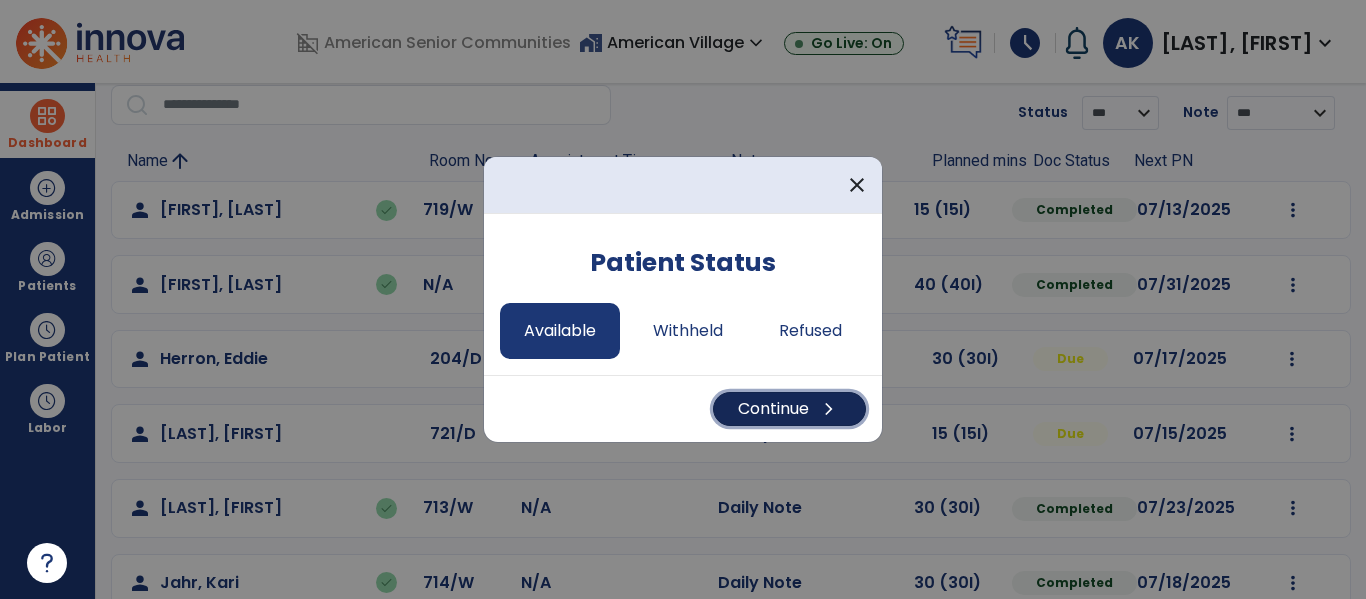click on "Continue   chevron_right" at bounding box center [789, 409] 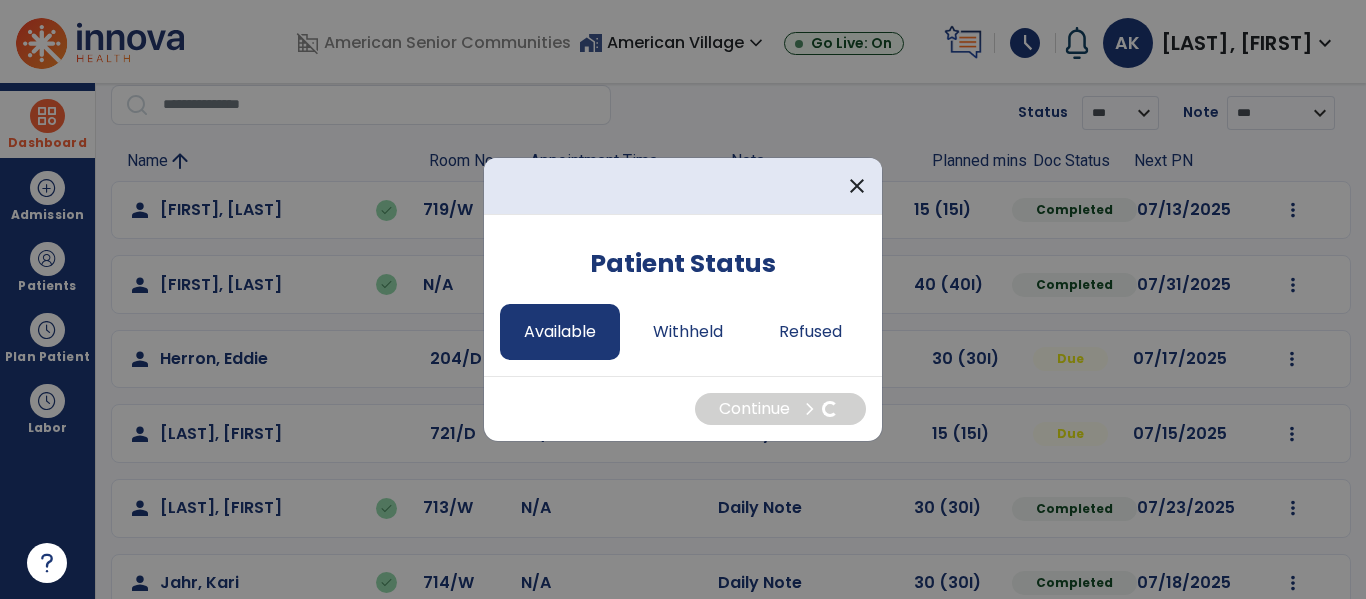 select on "*" 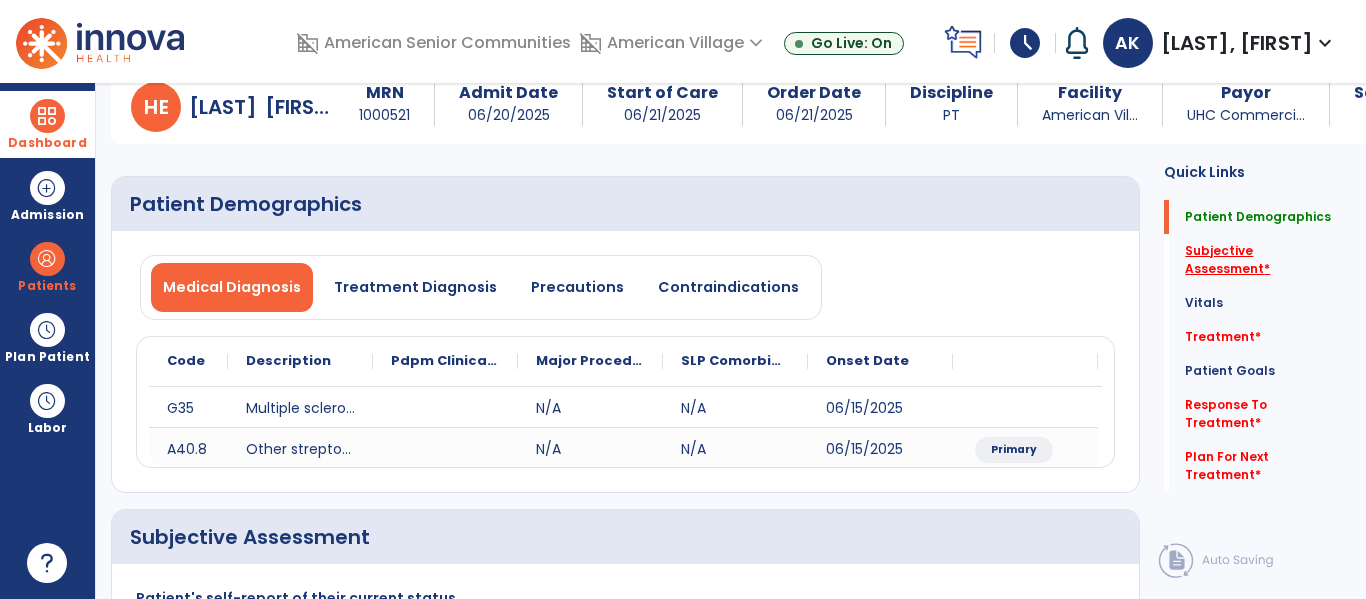 click on "Subjective Assessment   *" 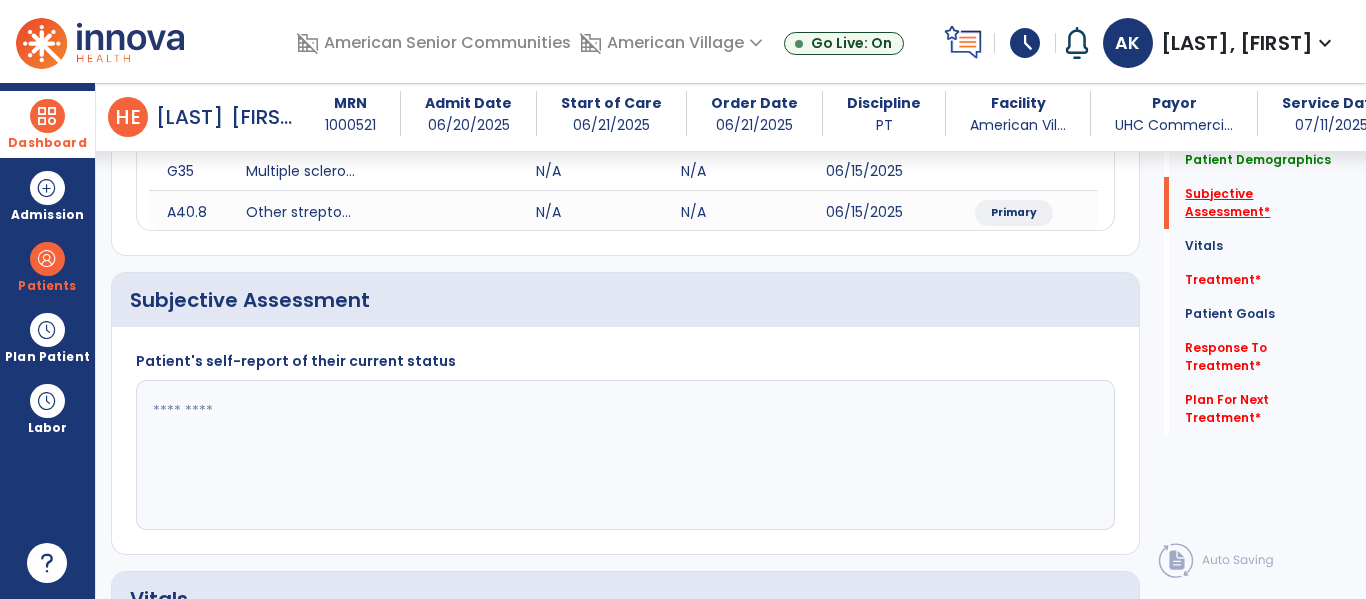 scroll, scrollTop: 387, scrollLeft: 0, axis: vertical 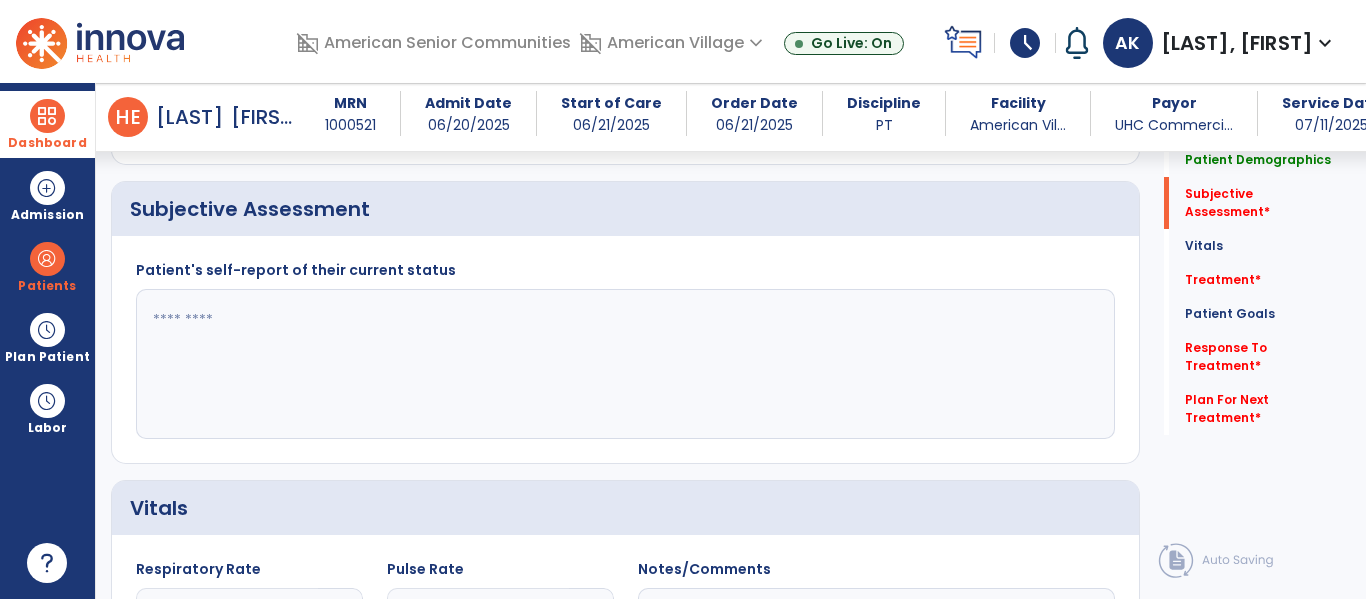 click 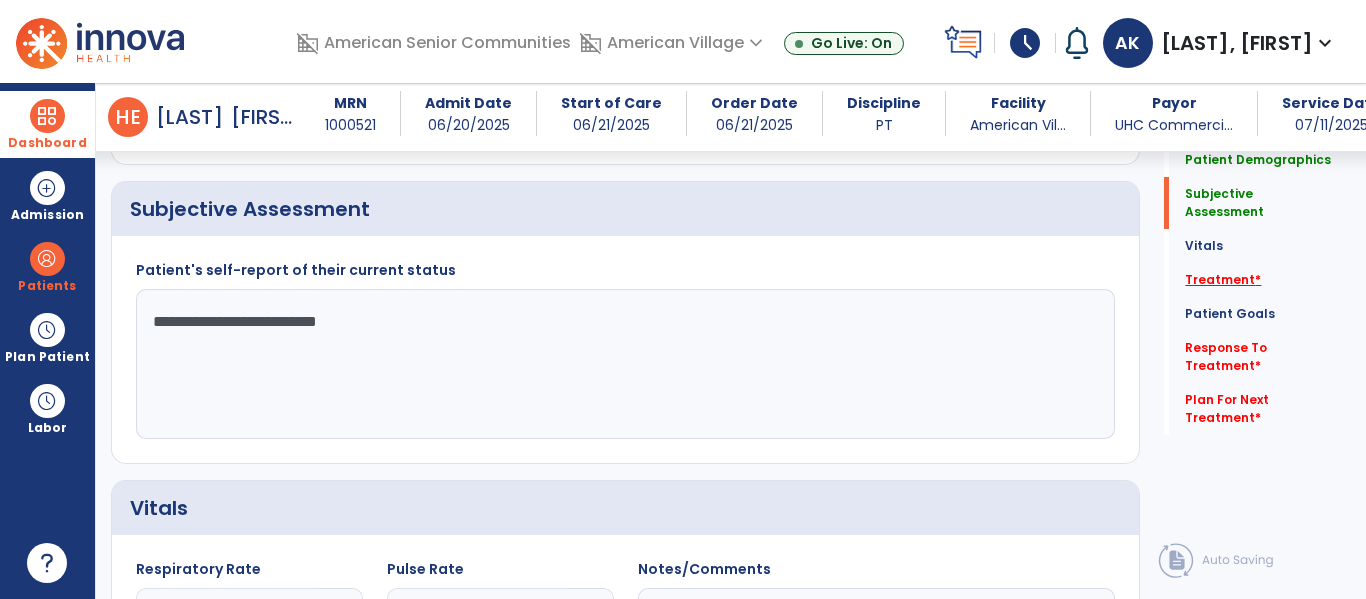 type on "**********" 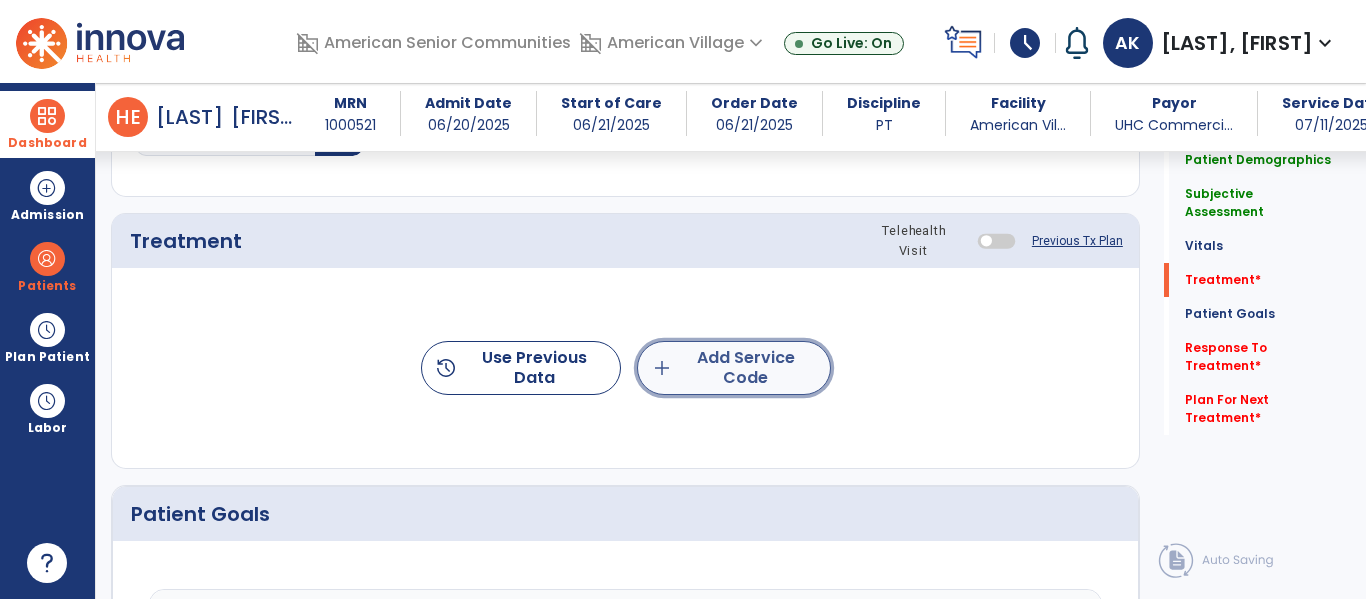 click on "add  Add Service Code" 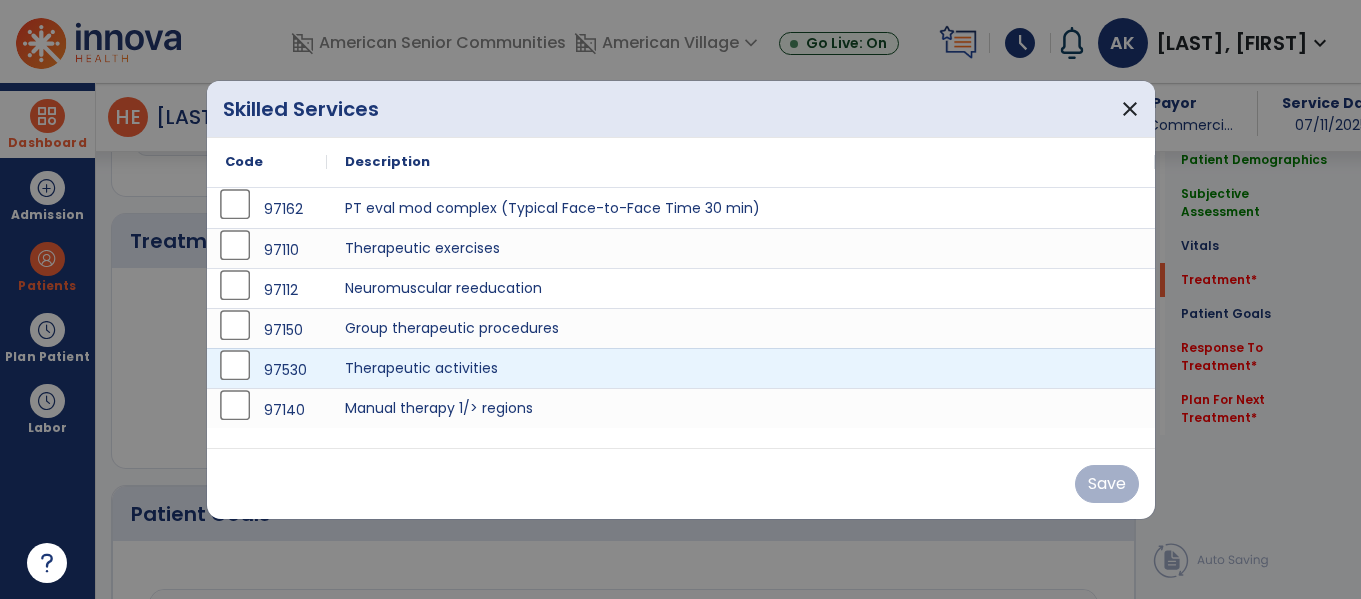 scroll, scrollTop: 1076, scrollLeft: 0, axis: vertical 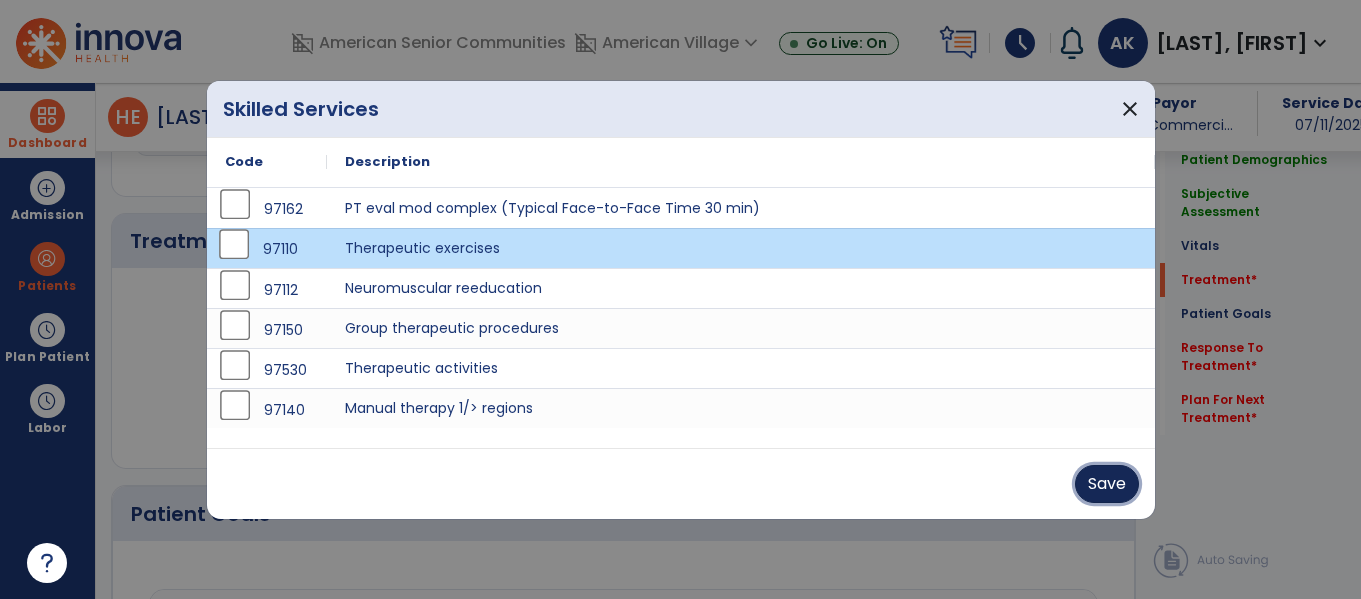 click on "Save" at bounding box center [1107, 484] 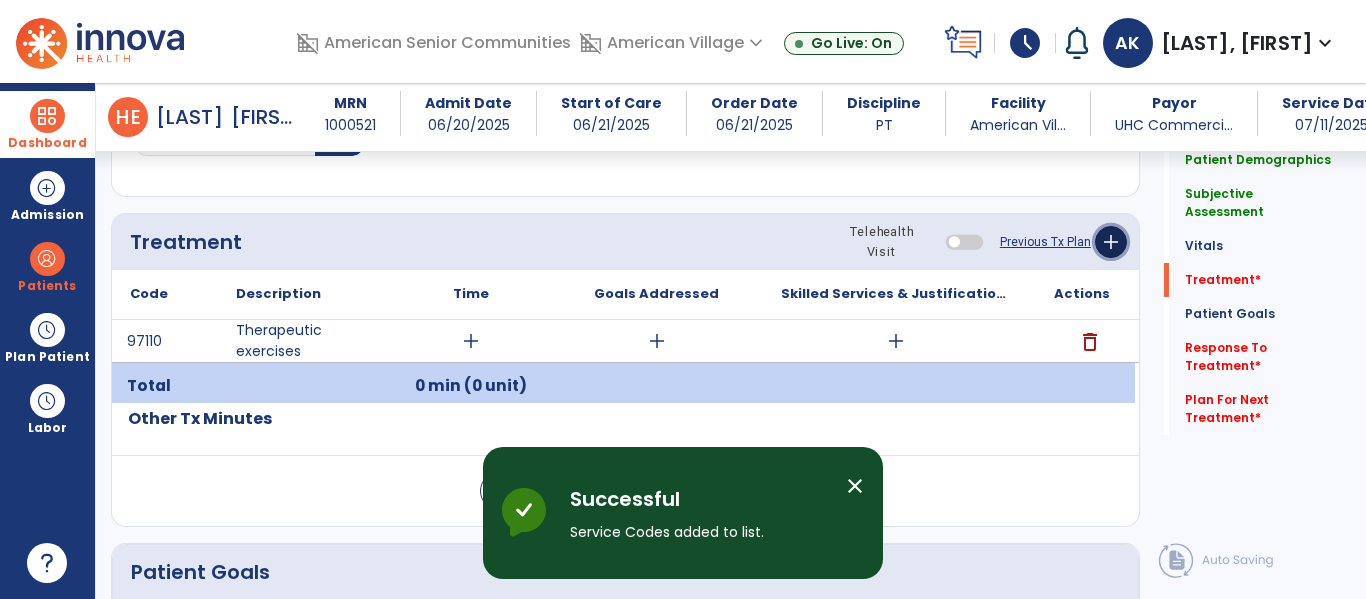 click on "add" 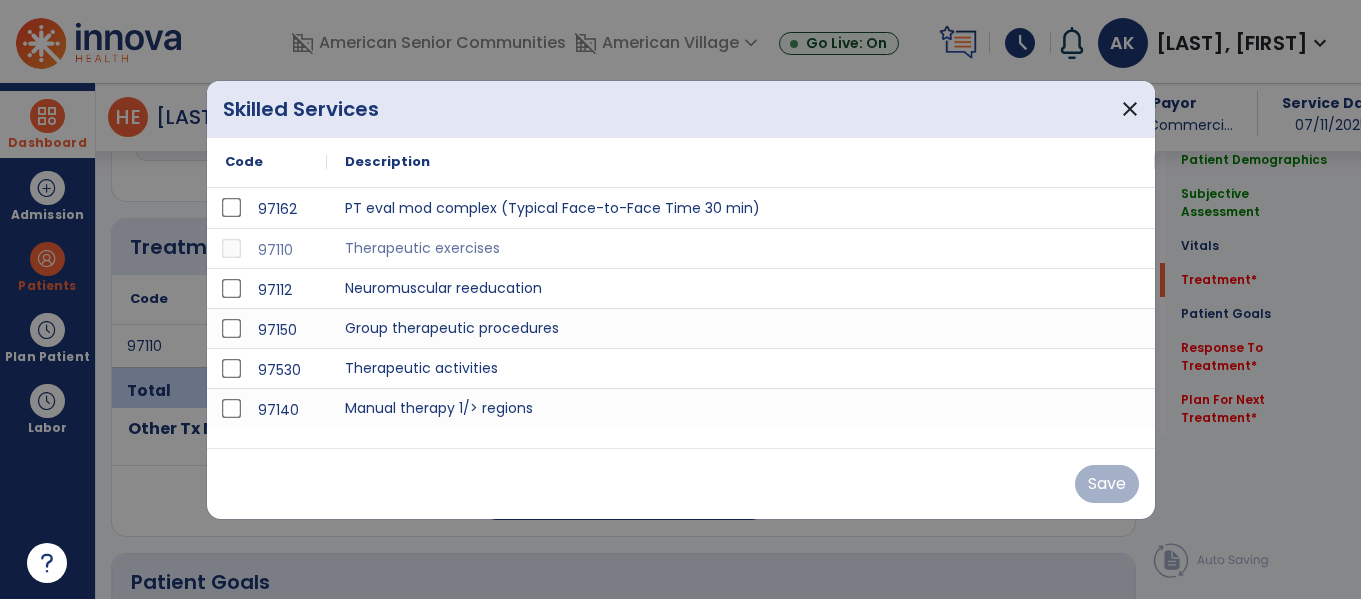 scroll, scrollTop: 1076, scrollLeft: 0, axis: vertical 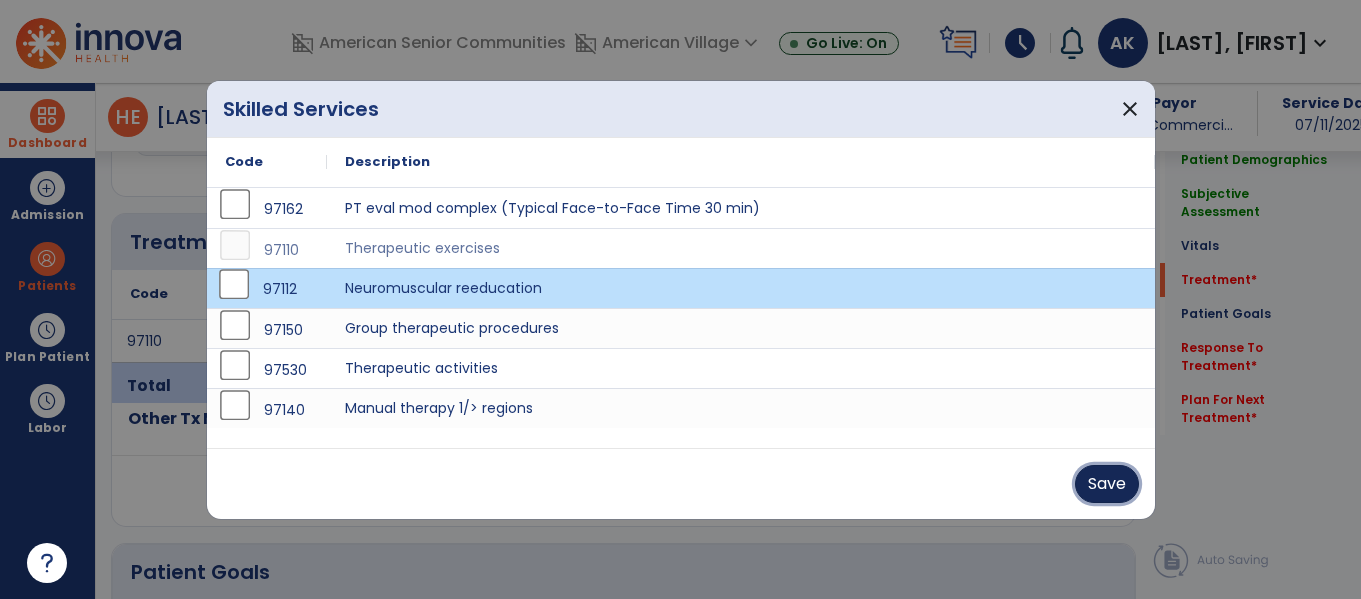 click on "Save" at bounding box center [1107, 484] 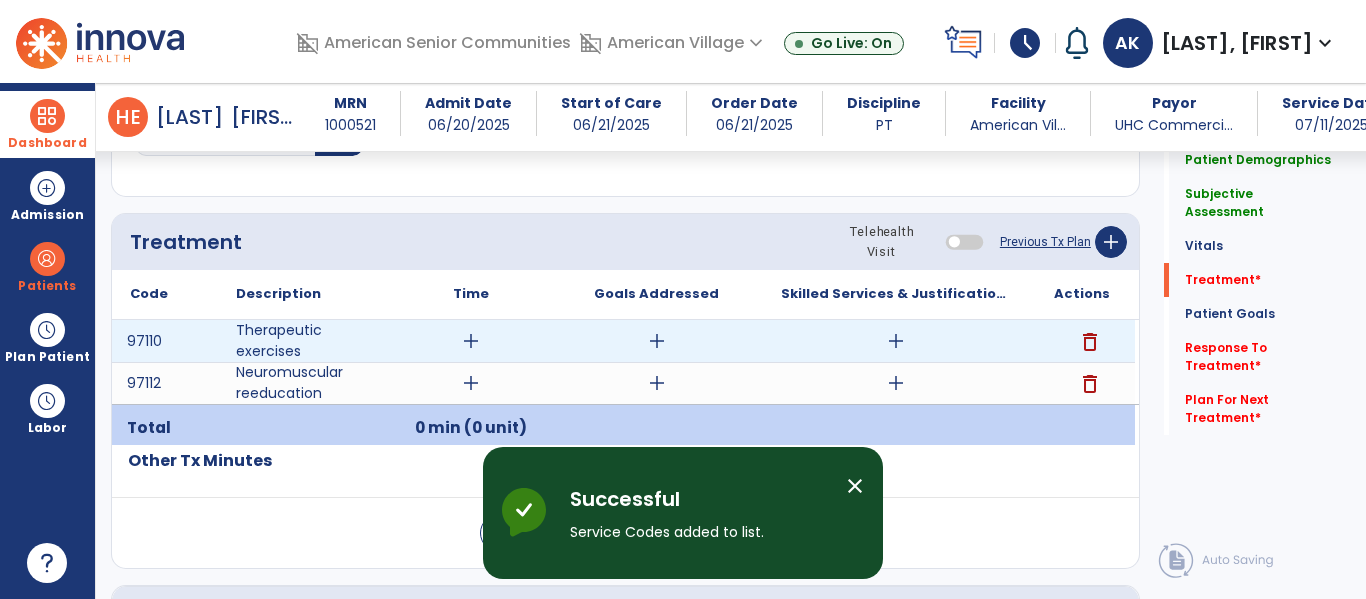 click on "add" at bounding box center (471, 341) 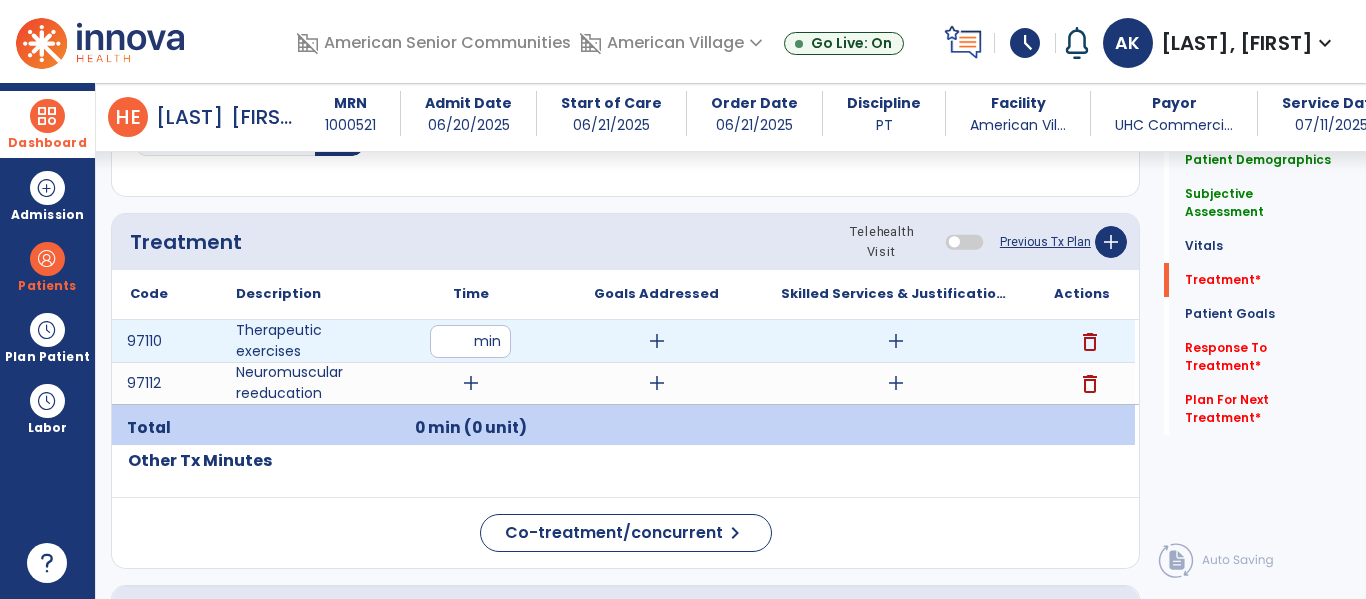 type on "**" 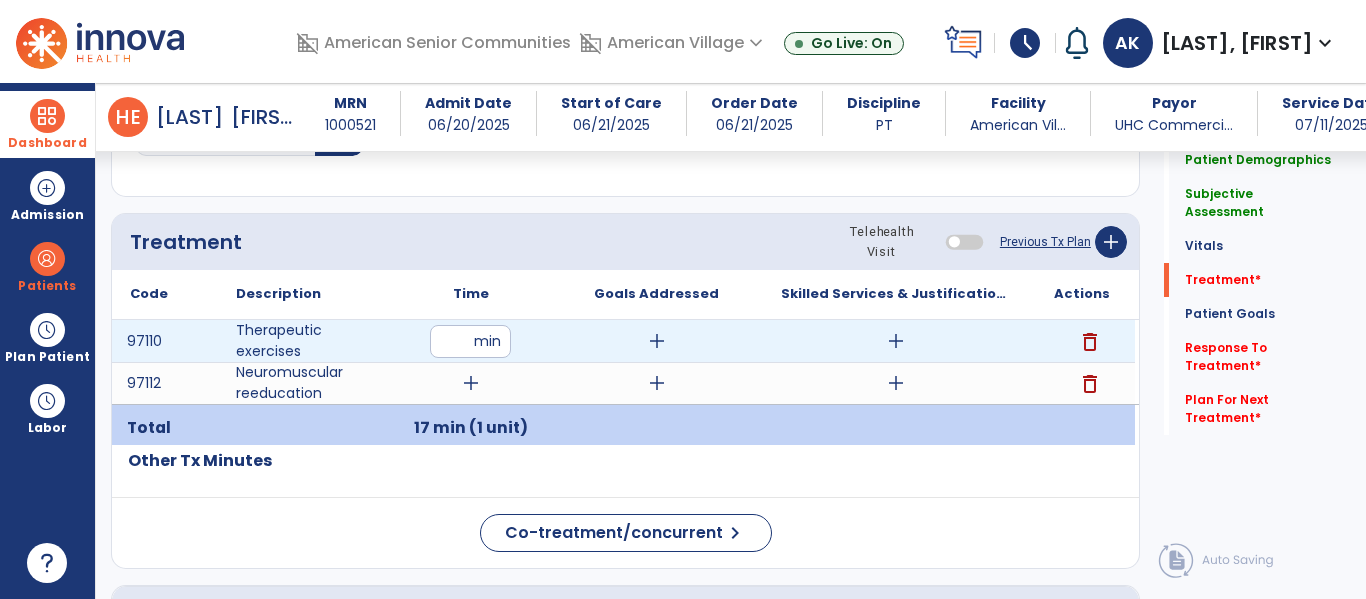 click on "**" at bounding box center [470, 341] 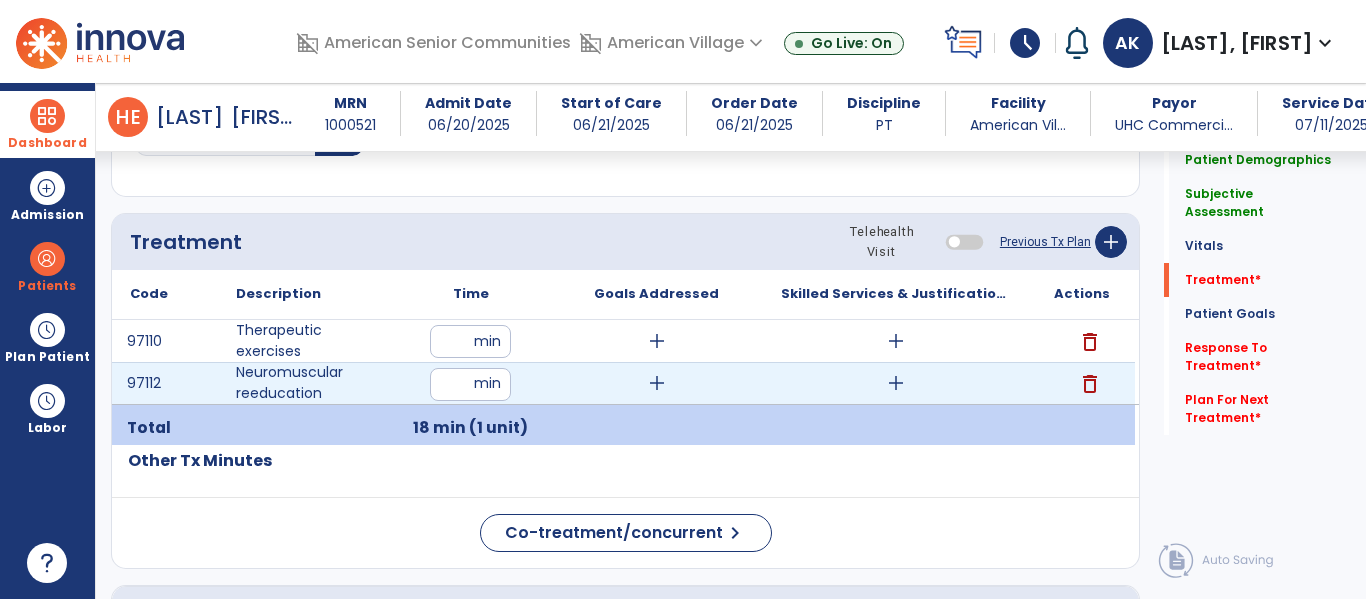 type on "**" 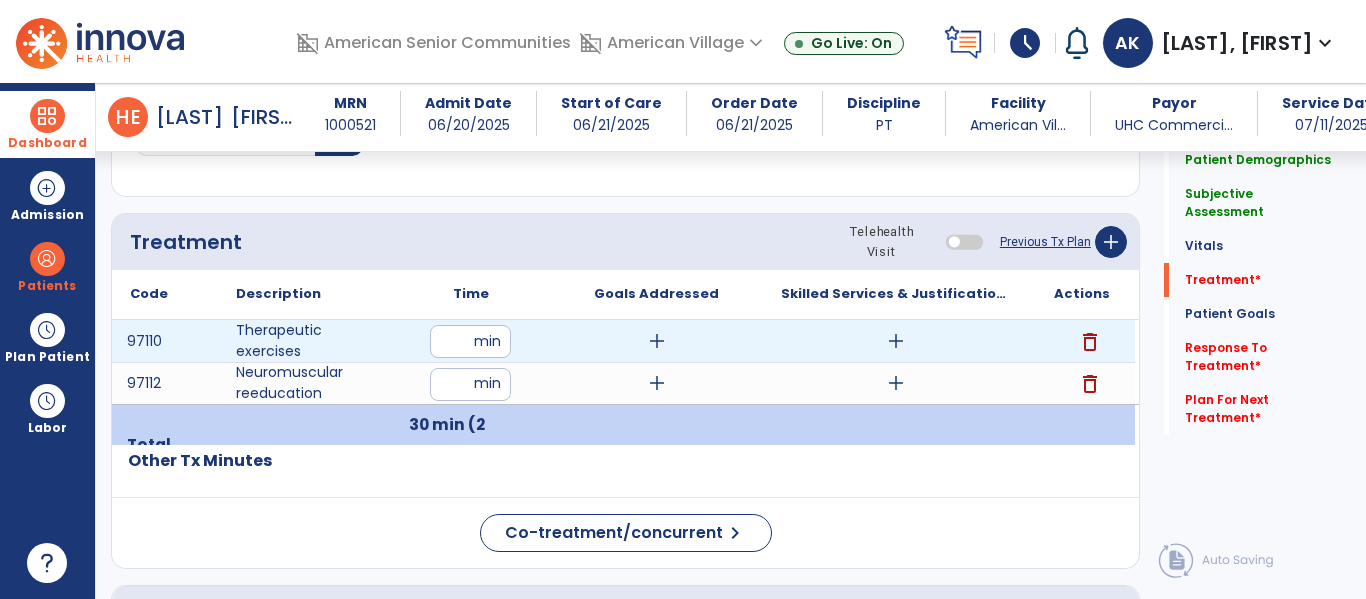 click on "add" at bounding box center [896, 341] 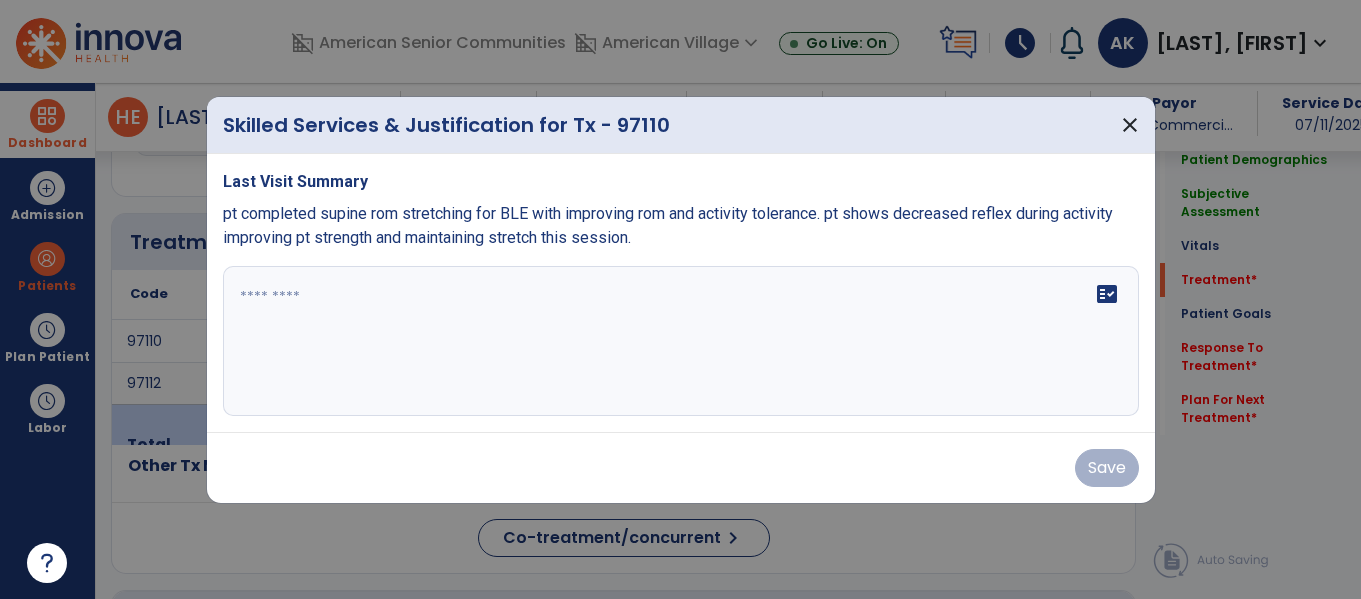 scroll, scrollTop: 1076, scrollLeft: 0, axis: vertical 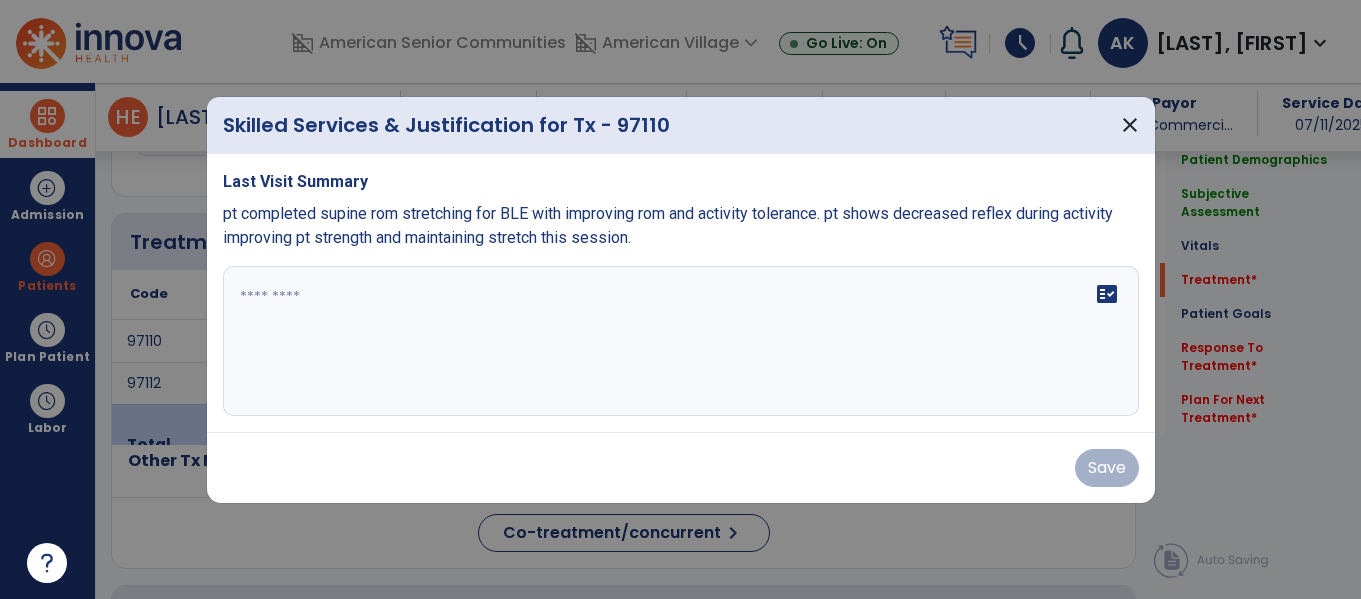 click on "fact_check" at bounding box center [681, 341] 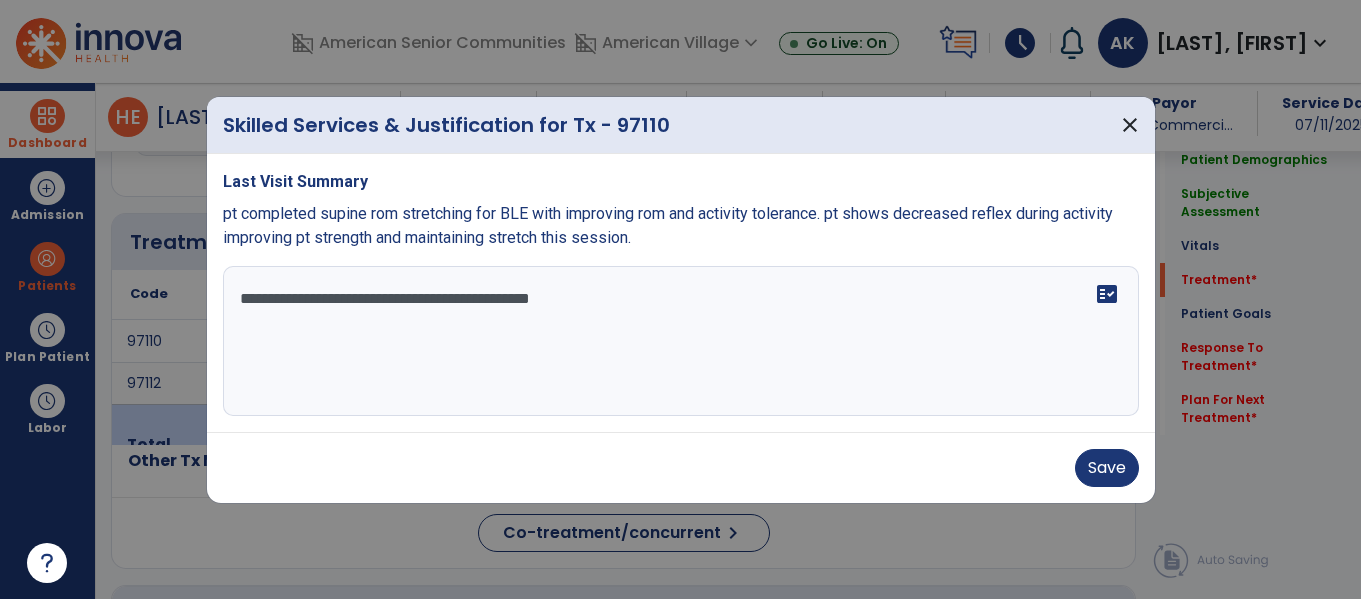 type on "**********" 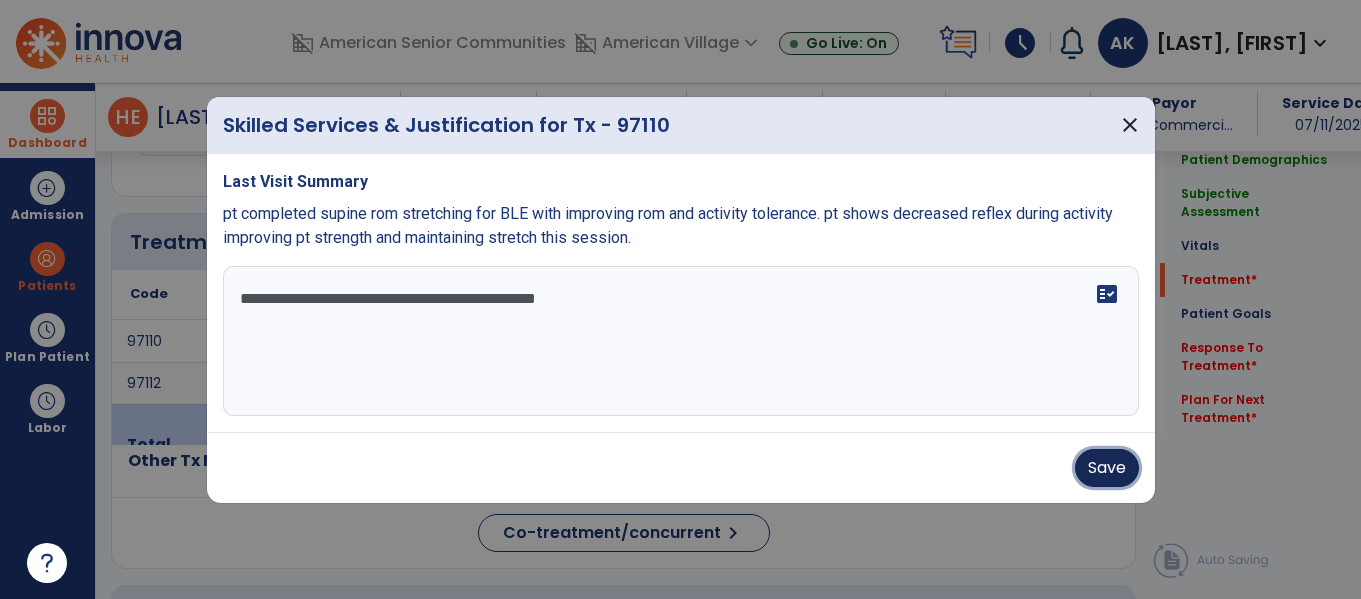 click on "Save" at bounding box center (1107, 468) 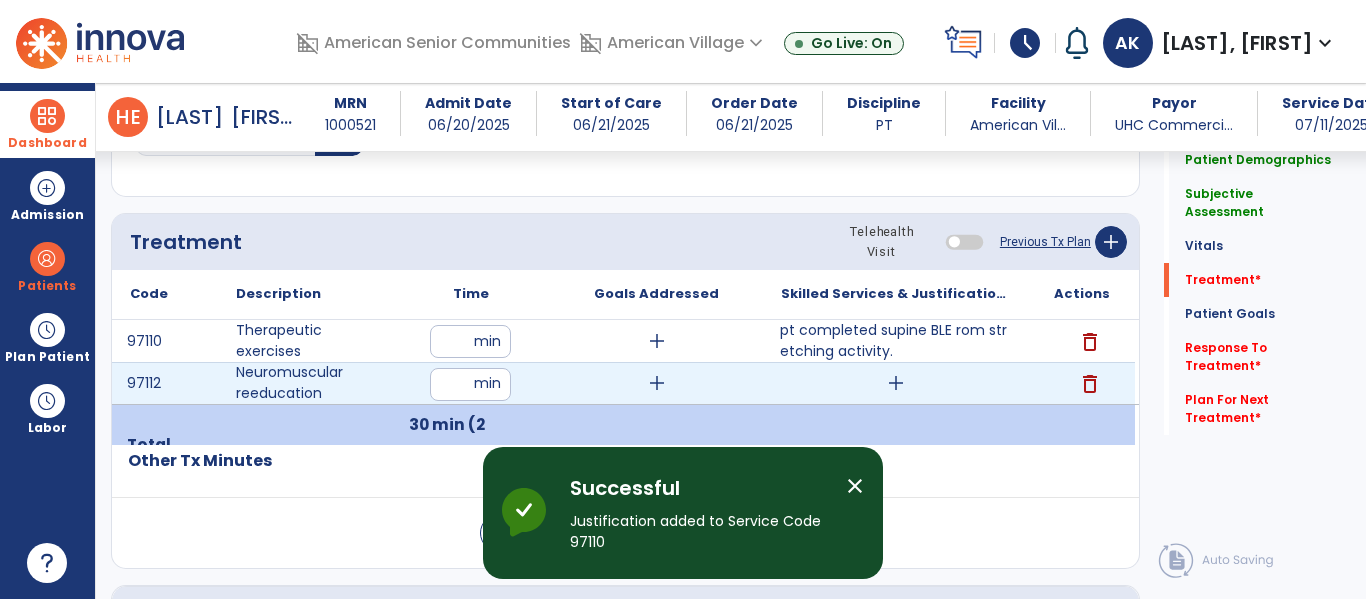 click on "add" at bounding box center (896, 383) 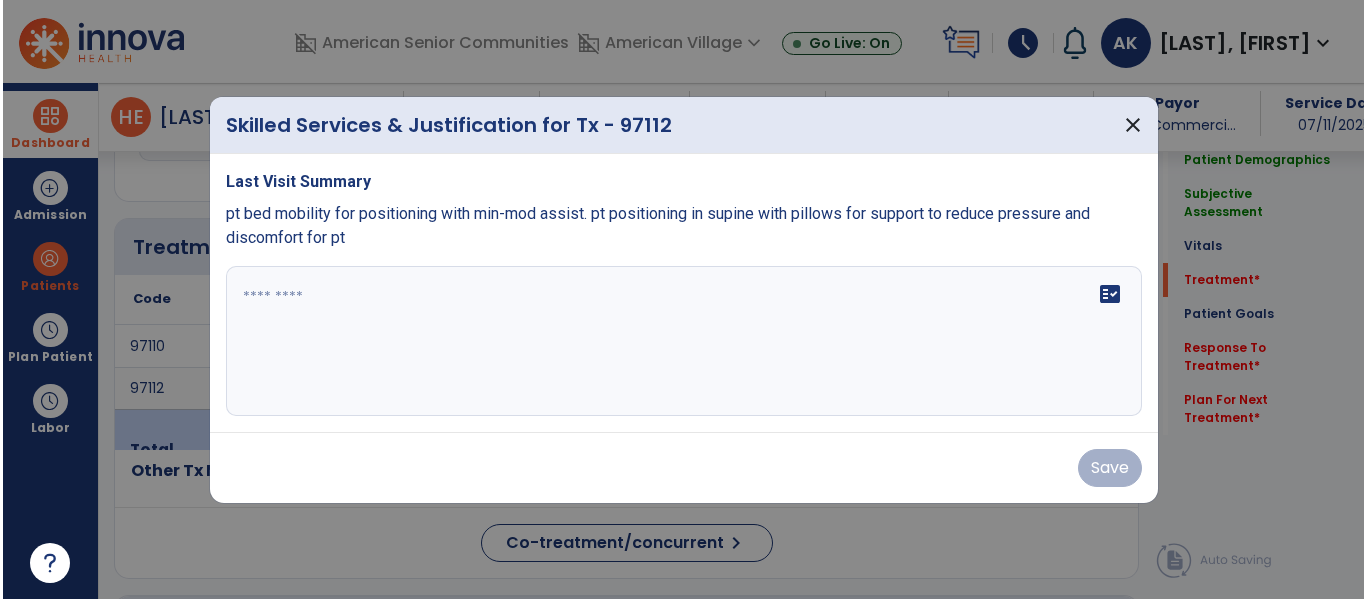 scroll, scrollTop: 1076, scrollLeft: 0, axis: vertical 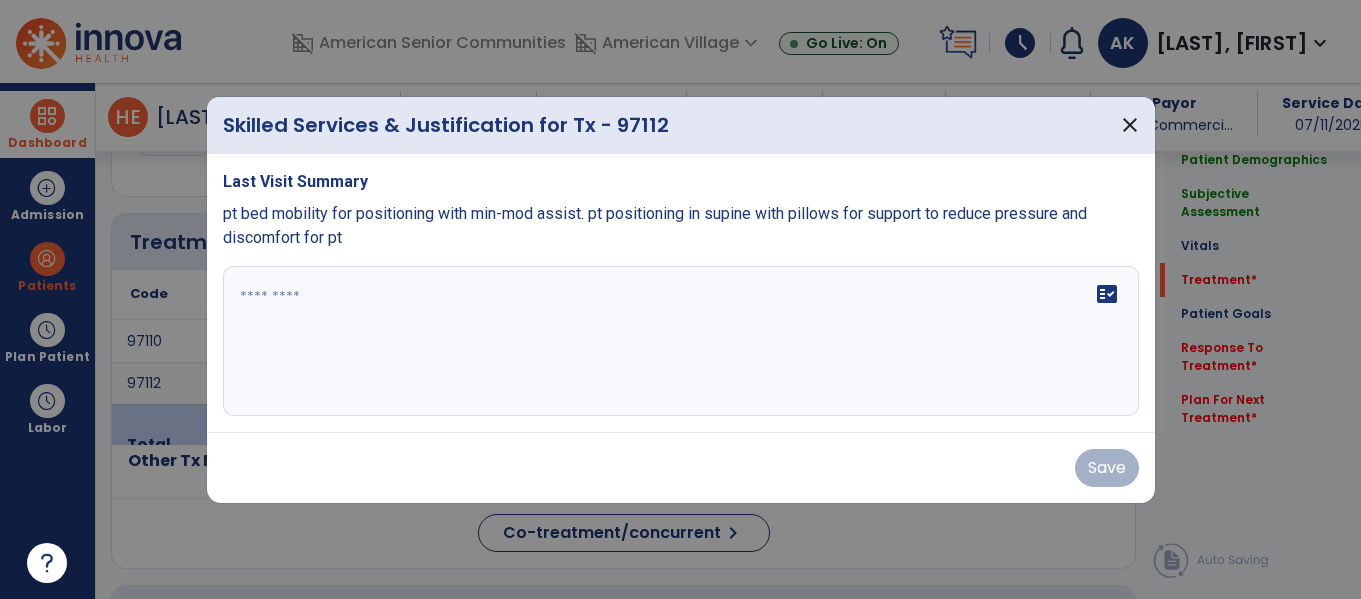 click on "fact_check" at bounding box center [681, 341] 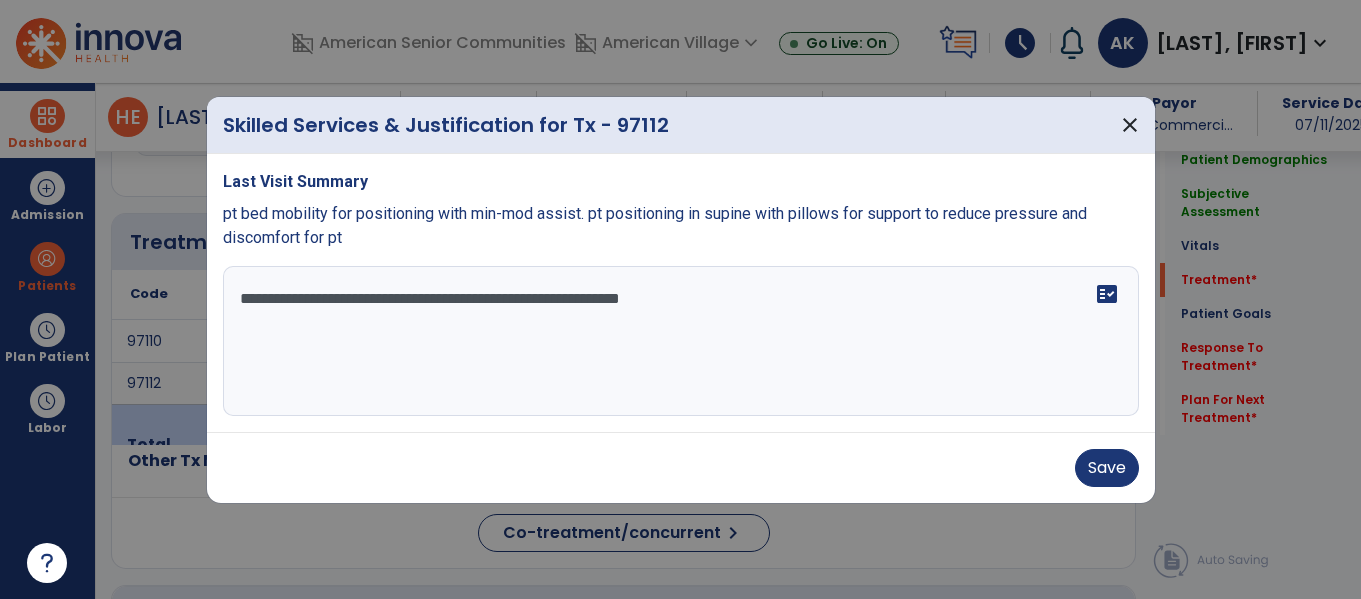 type on "**********" 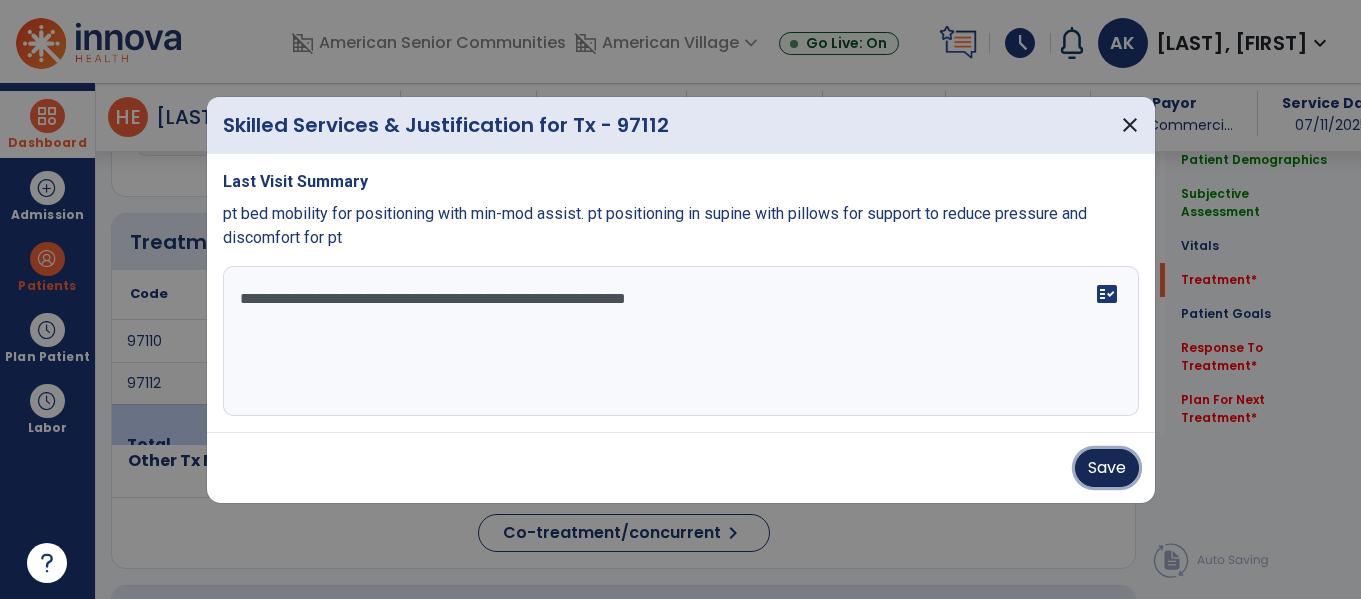click on "Save" at bounding box center (1107, 468) 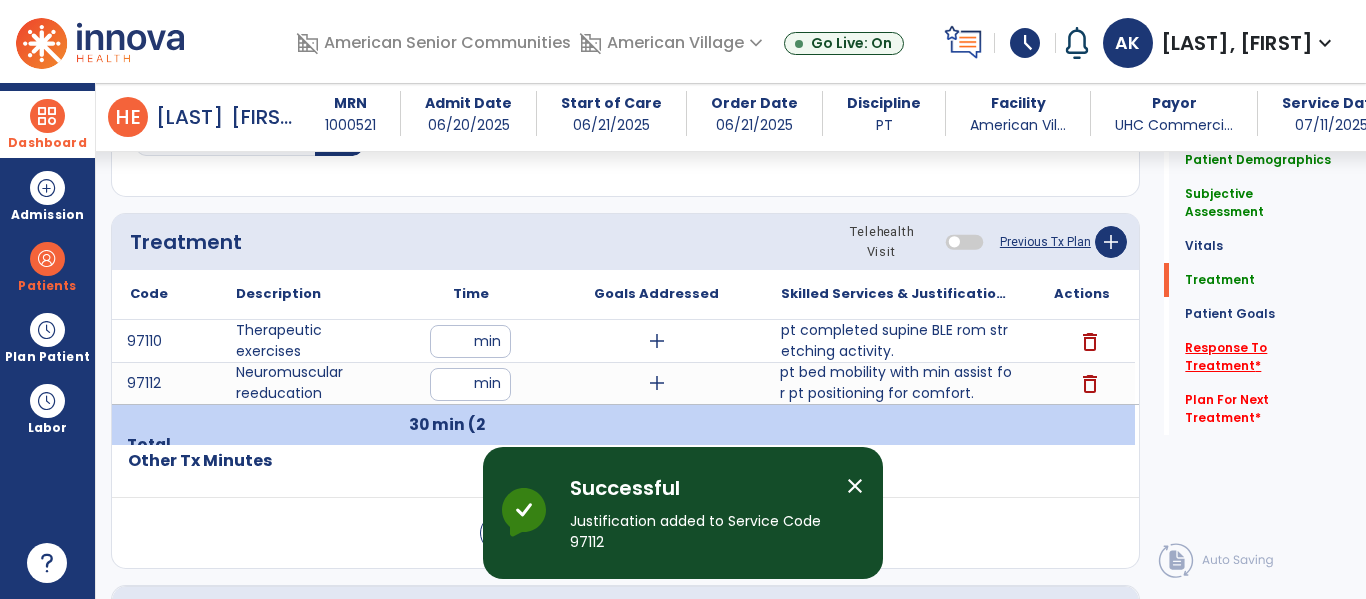 click on "Response To Treatment   *" 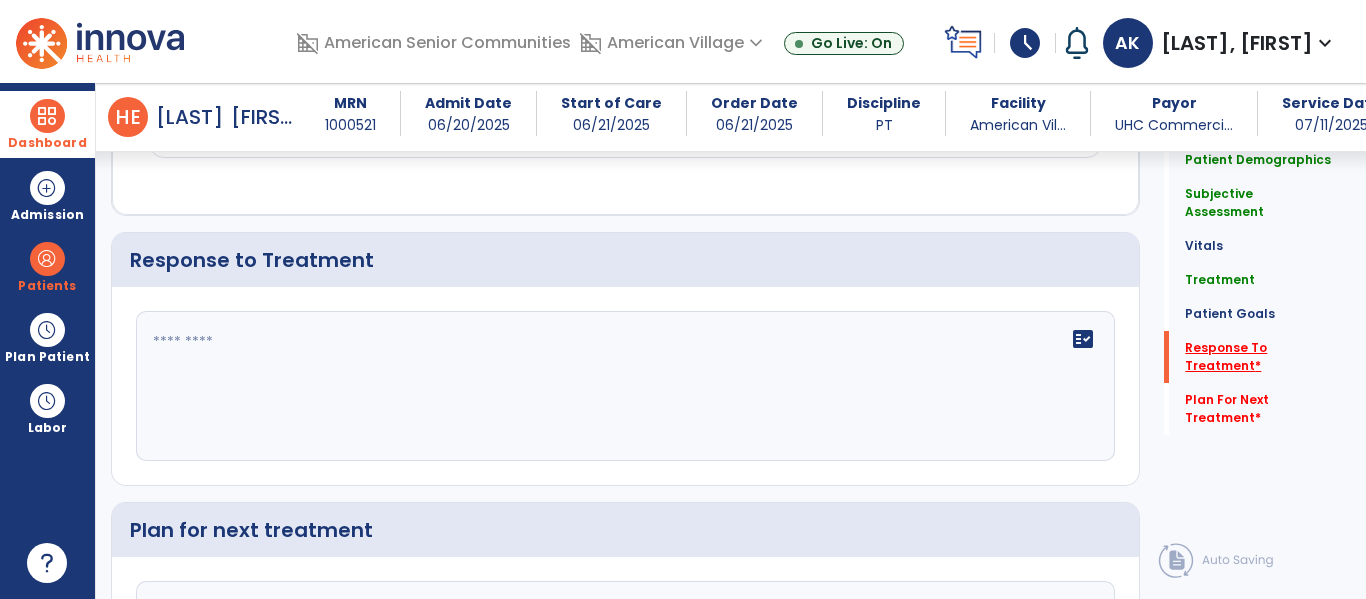 scroll, scrollTop: 2034, scrollLeft: 0, axis: vertical 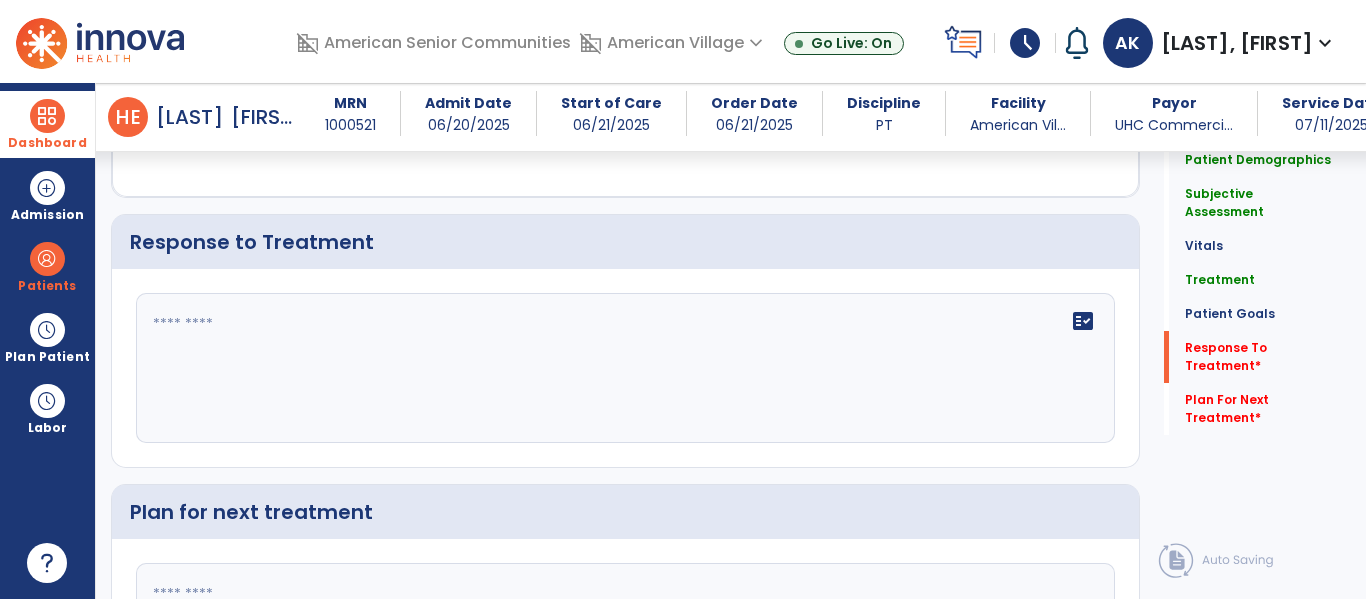 click on "fact_check" 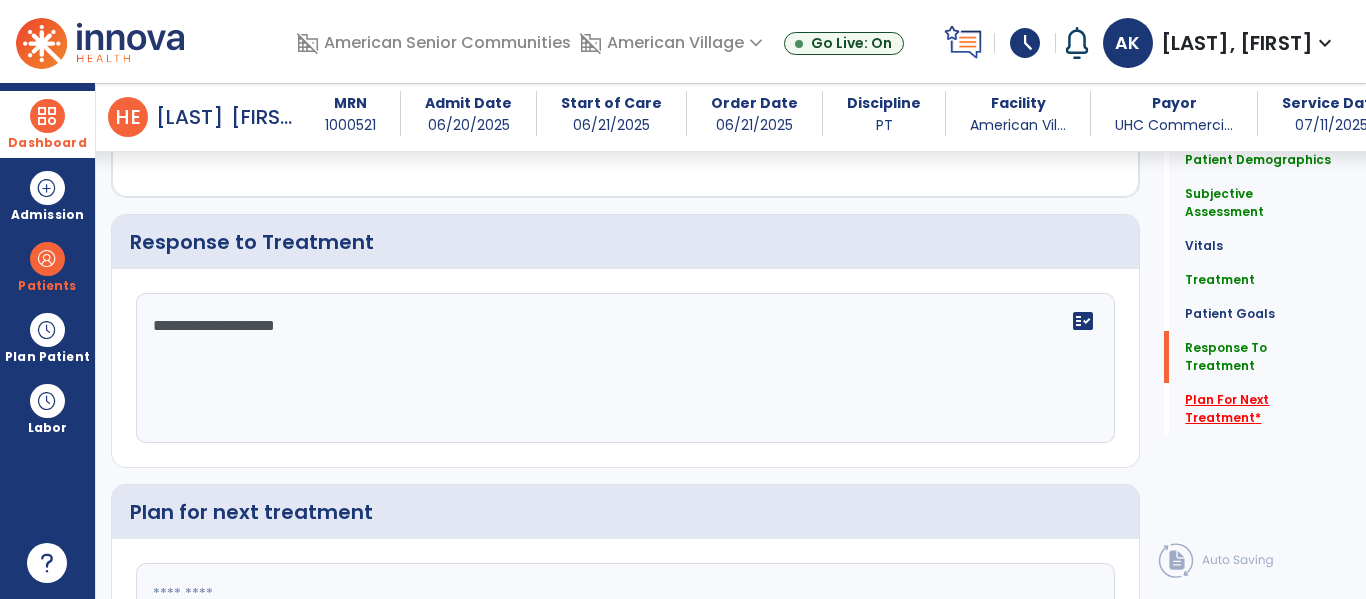 type on "**********" 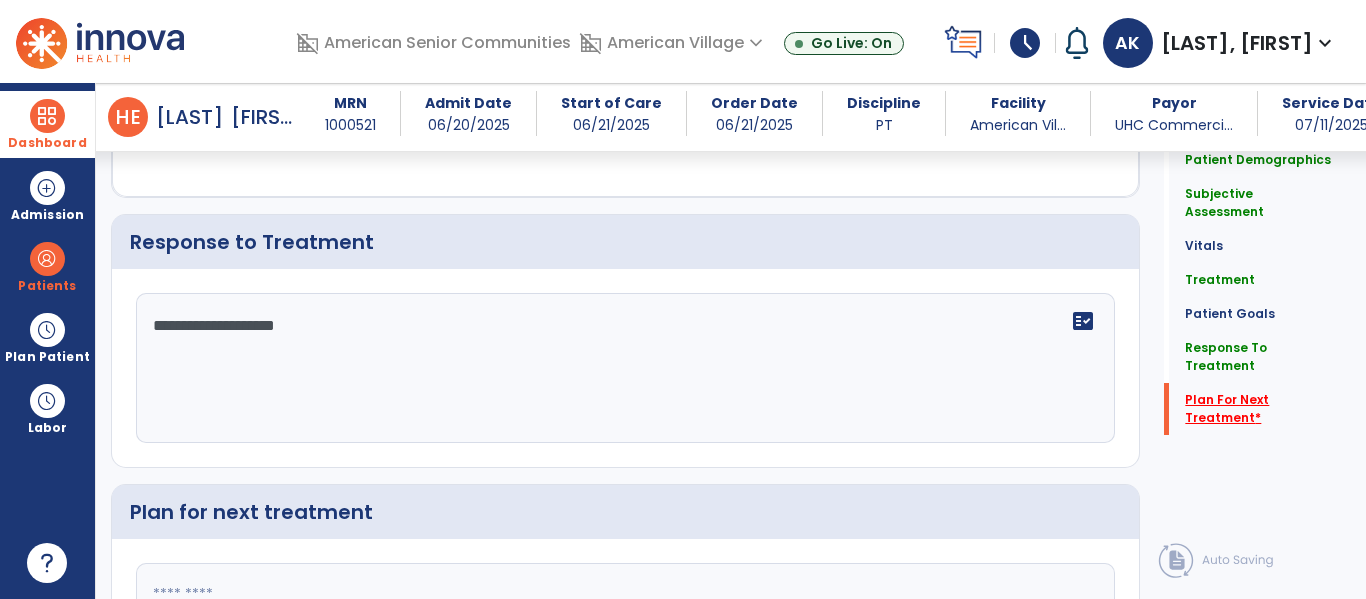 scroll, scrollTop: 2239, scrollLeft: 0, axis: vertical 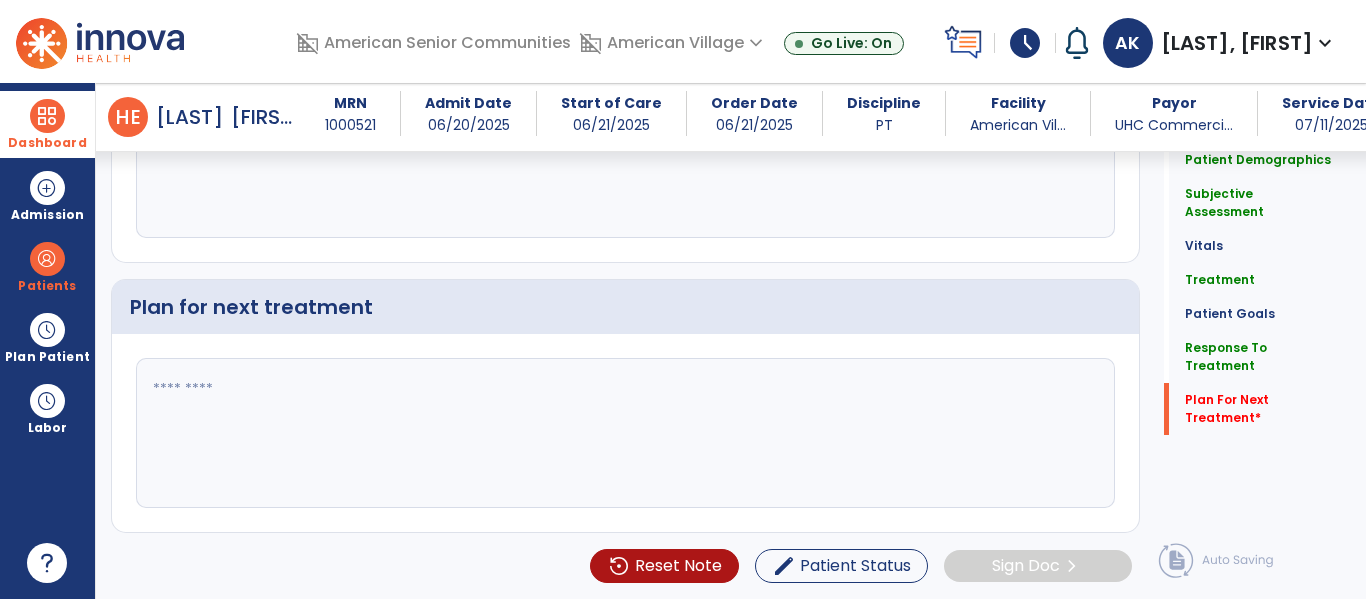 click 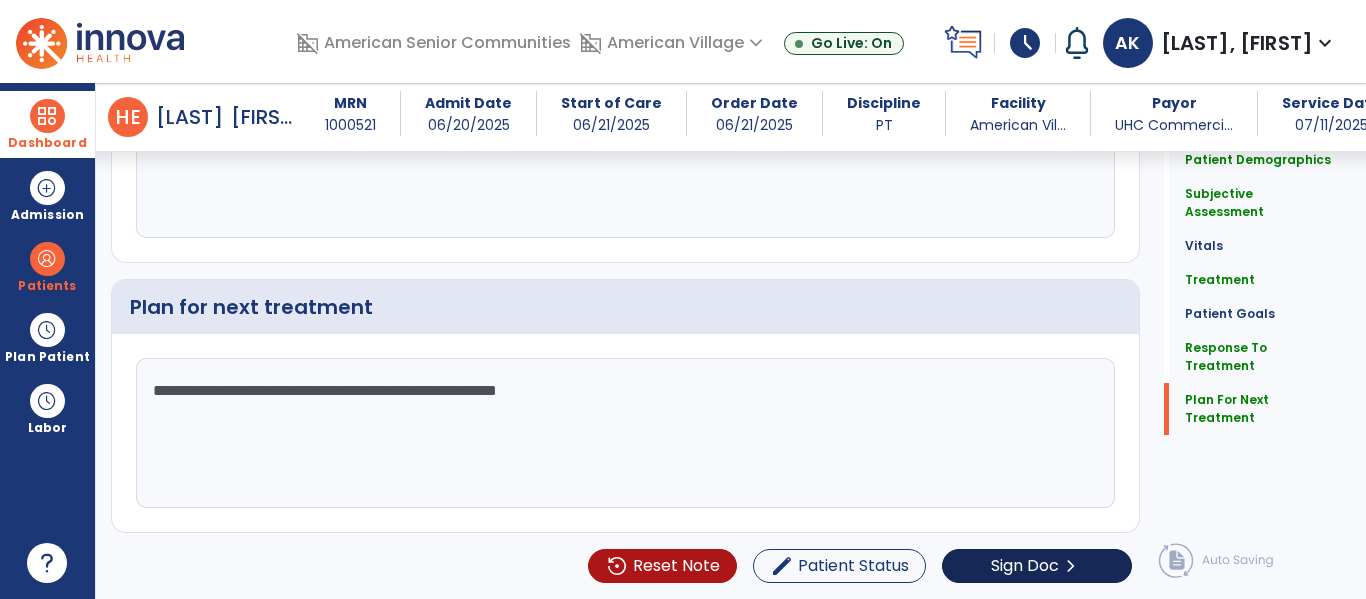 type on "**********" 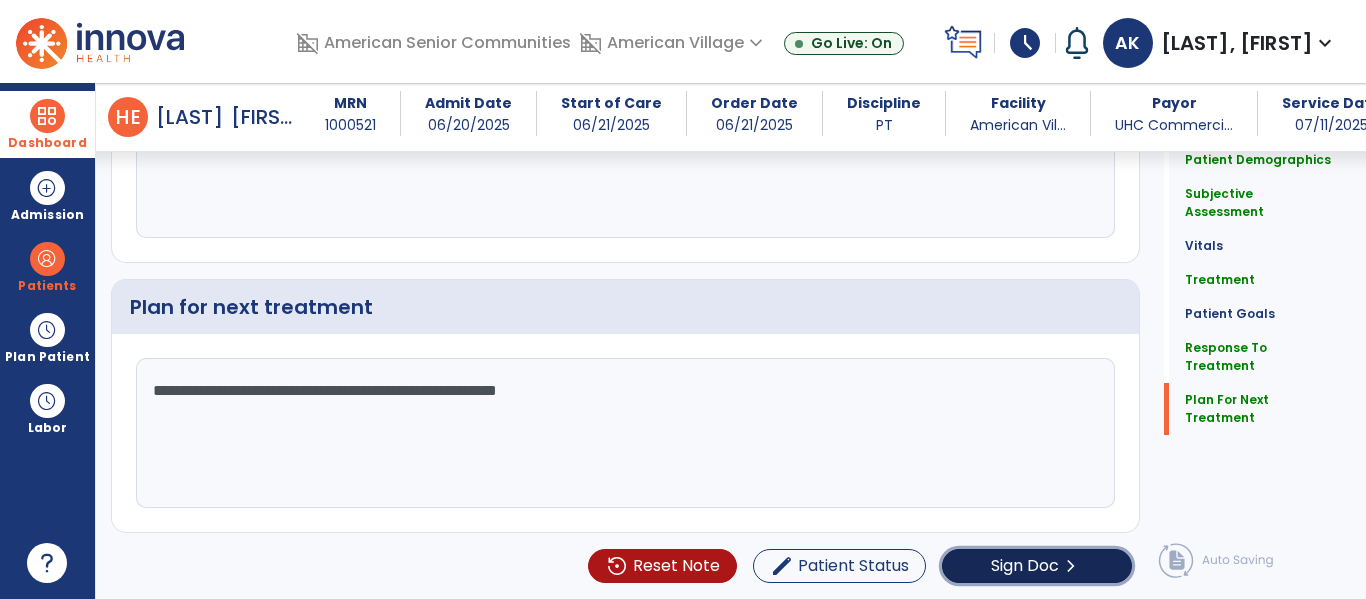 click on "Sign Doc" 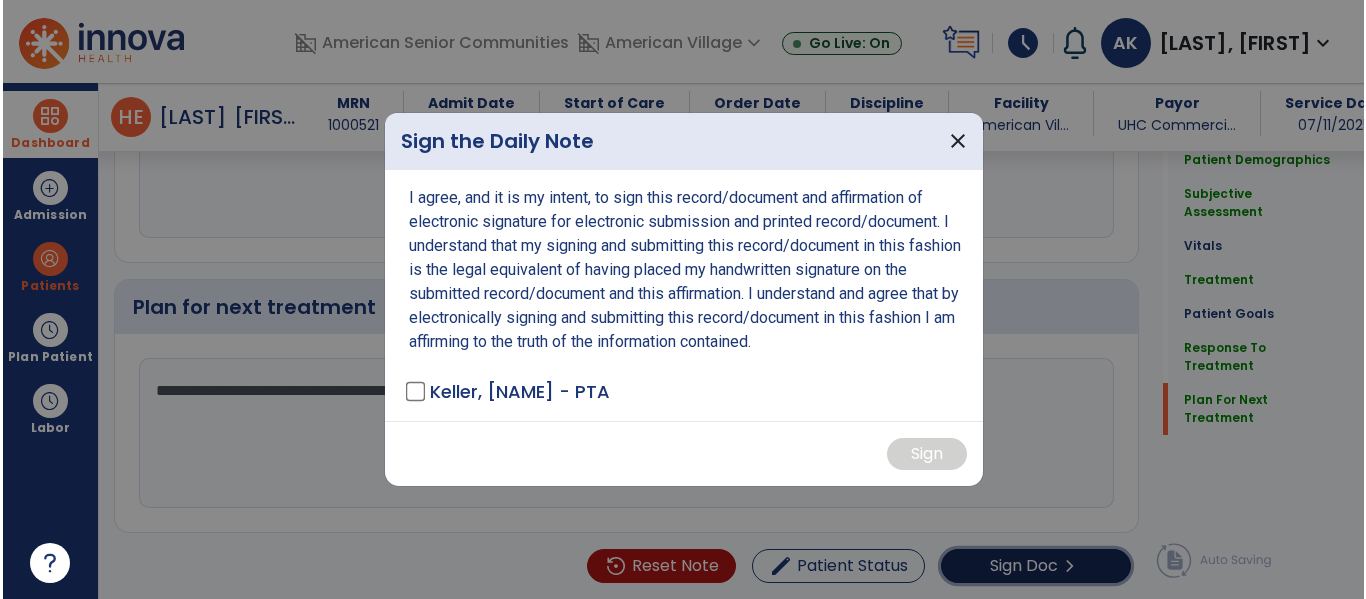 scroll, scrollTop: 2239, scrollLeft: 0, axis: vertical 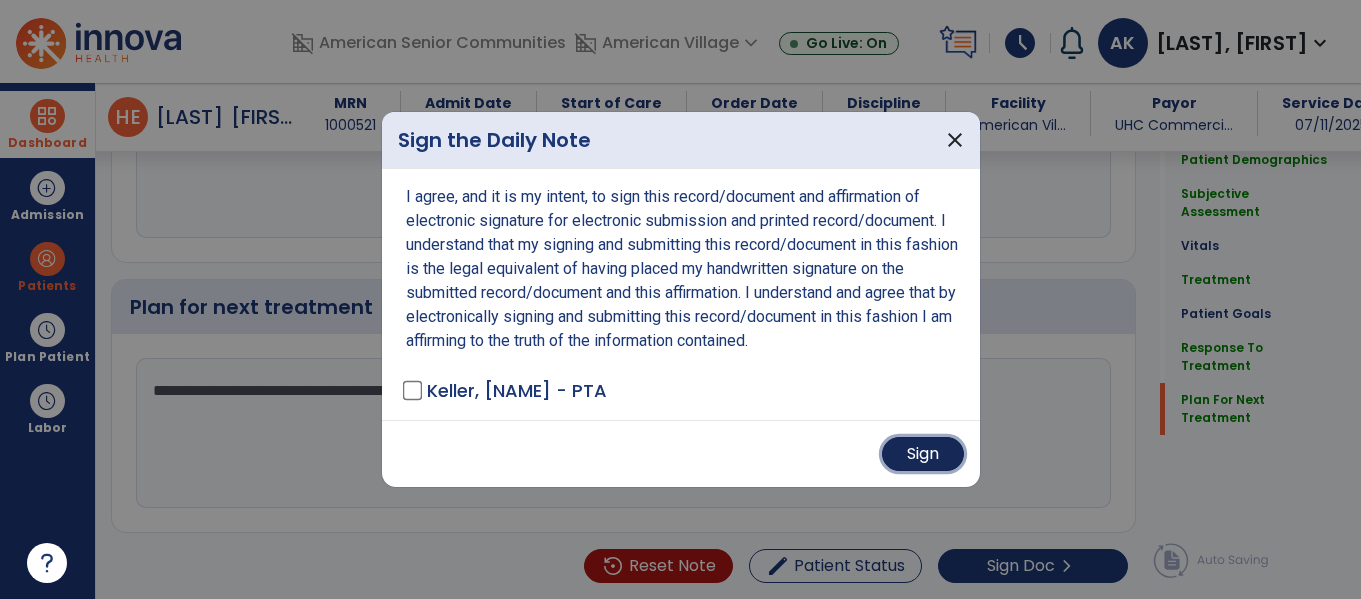 click on "Sign" at bounding box center [923, 454] 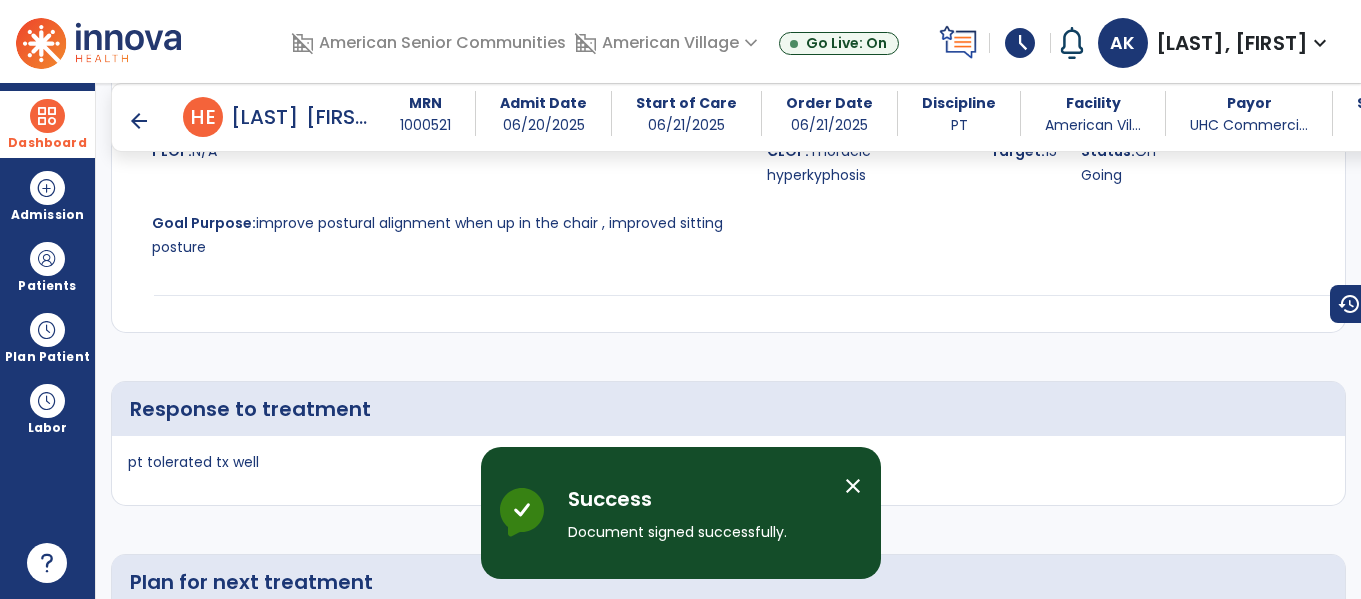 click at bounding box center (47, 116) 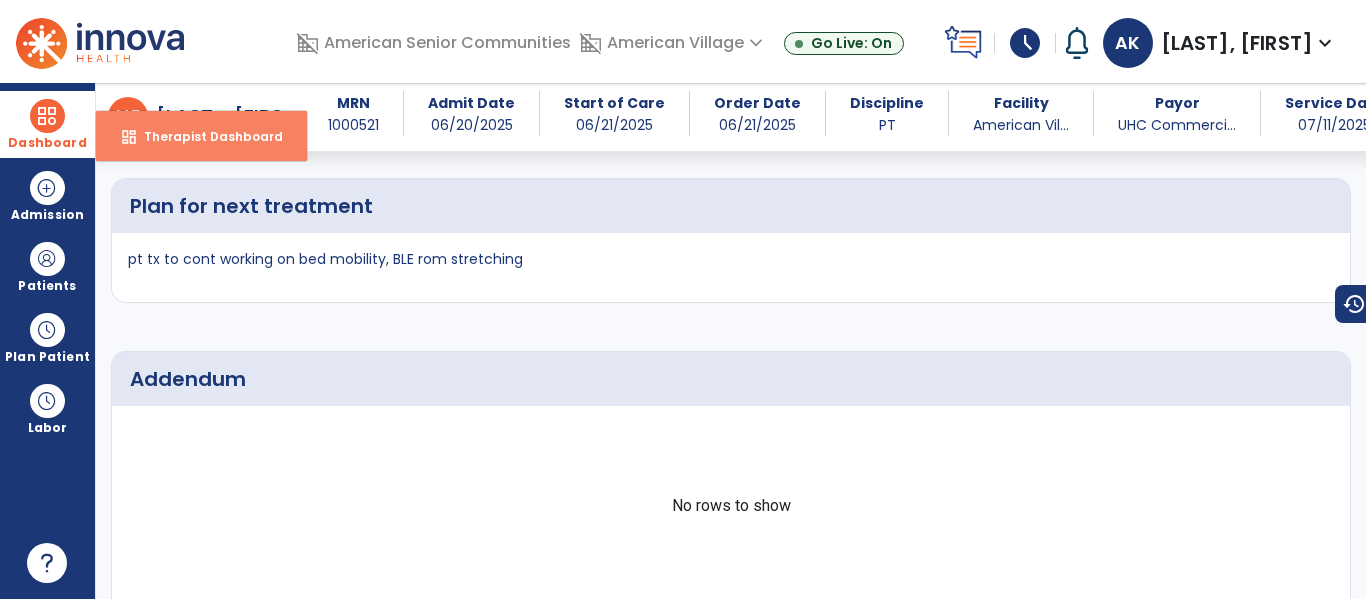click on "Therapist Dashboard" at bounding box center (205, 136) 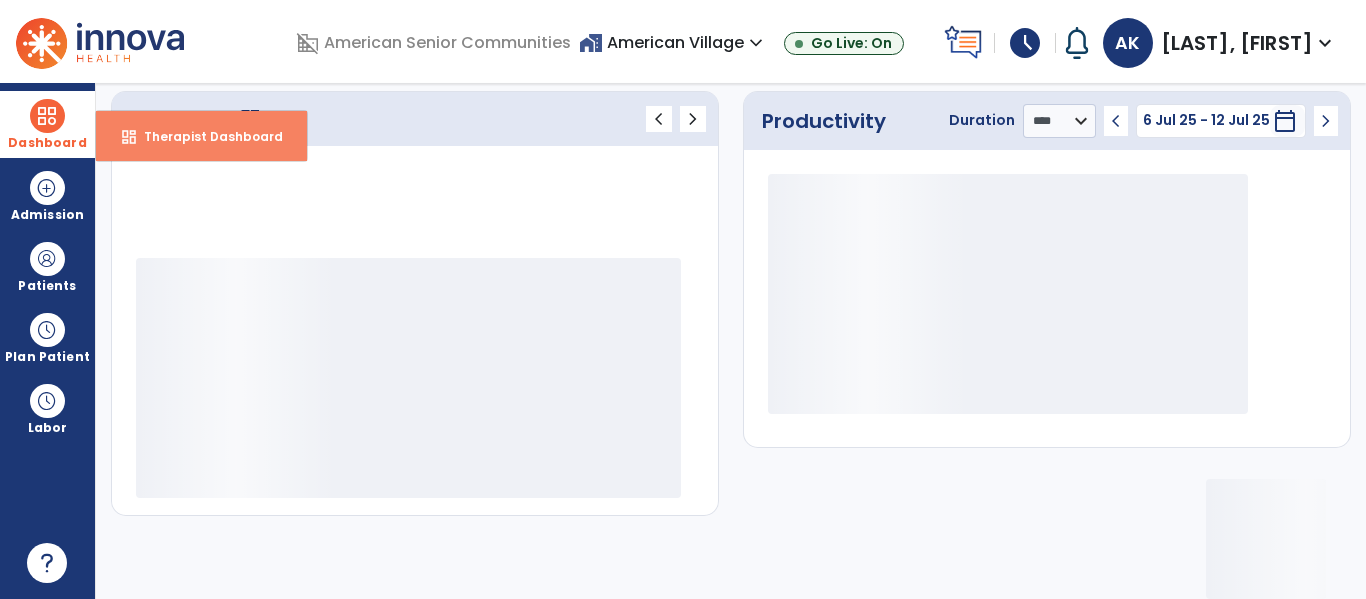 scroll, scrollTop: 276, scrollLeft: 0, axis: vertical 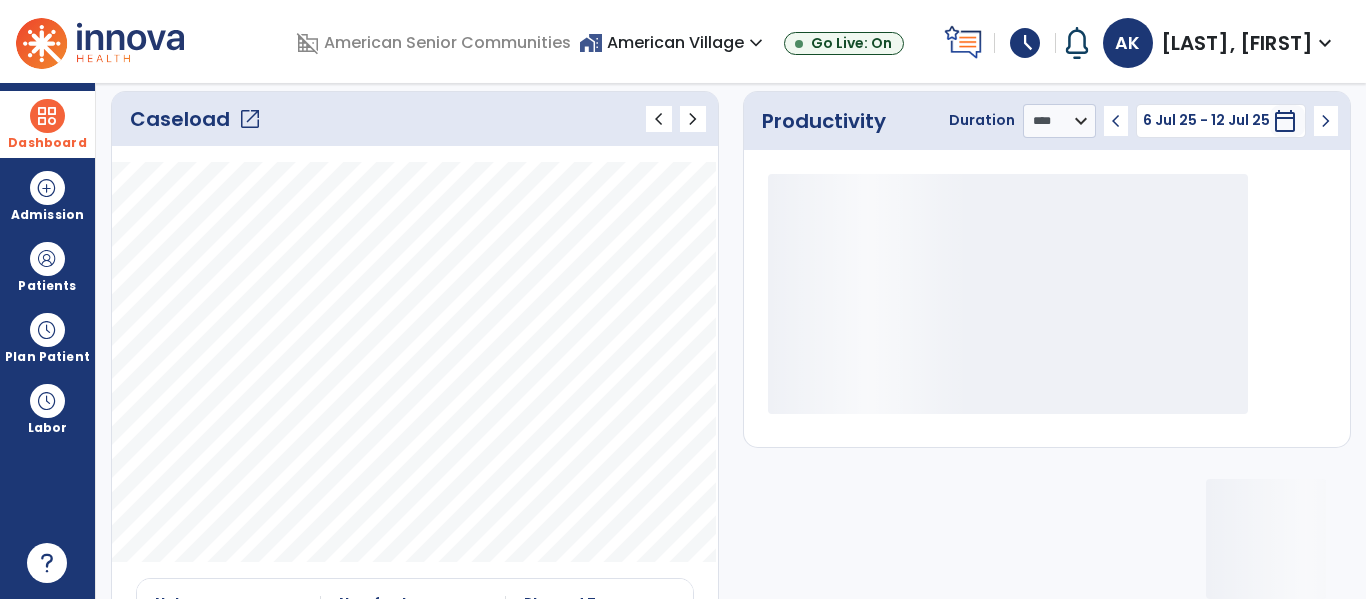 click on "open_in_new" 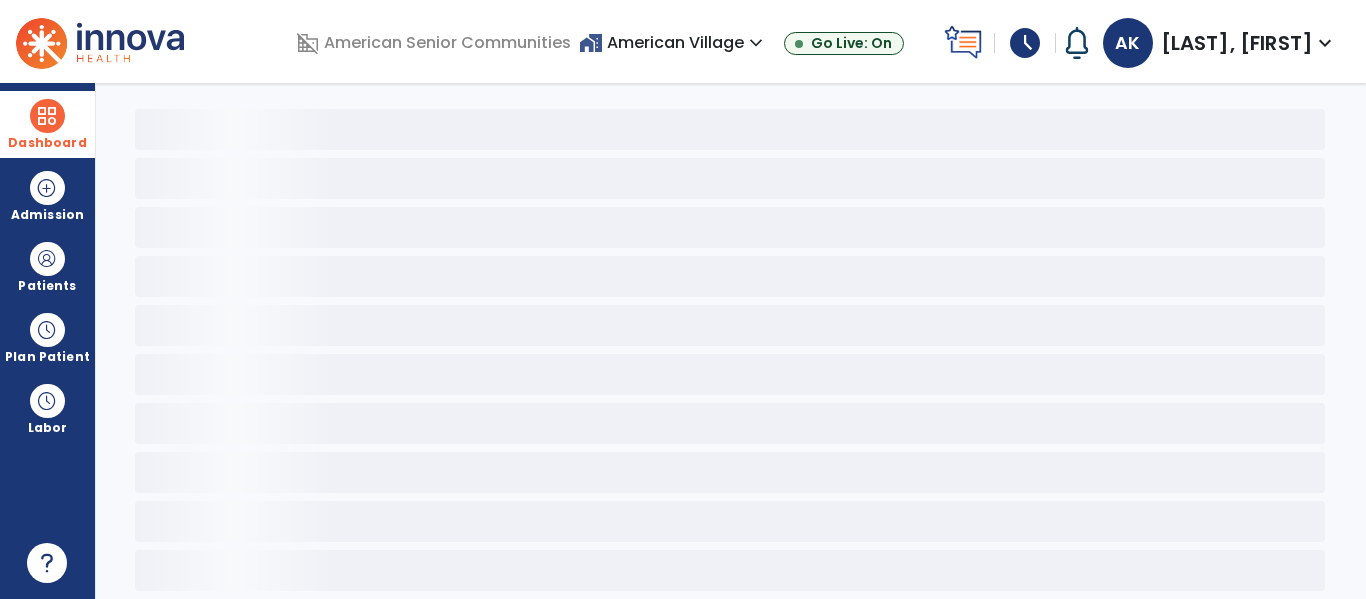 scroll, scrollTop: 78, scrollLeft: 0, axis: vertical 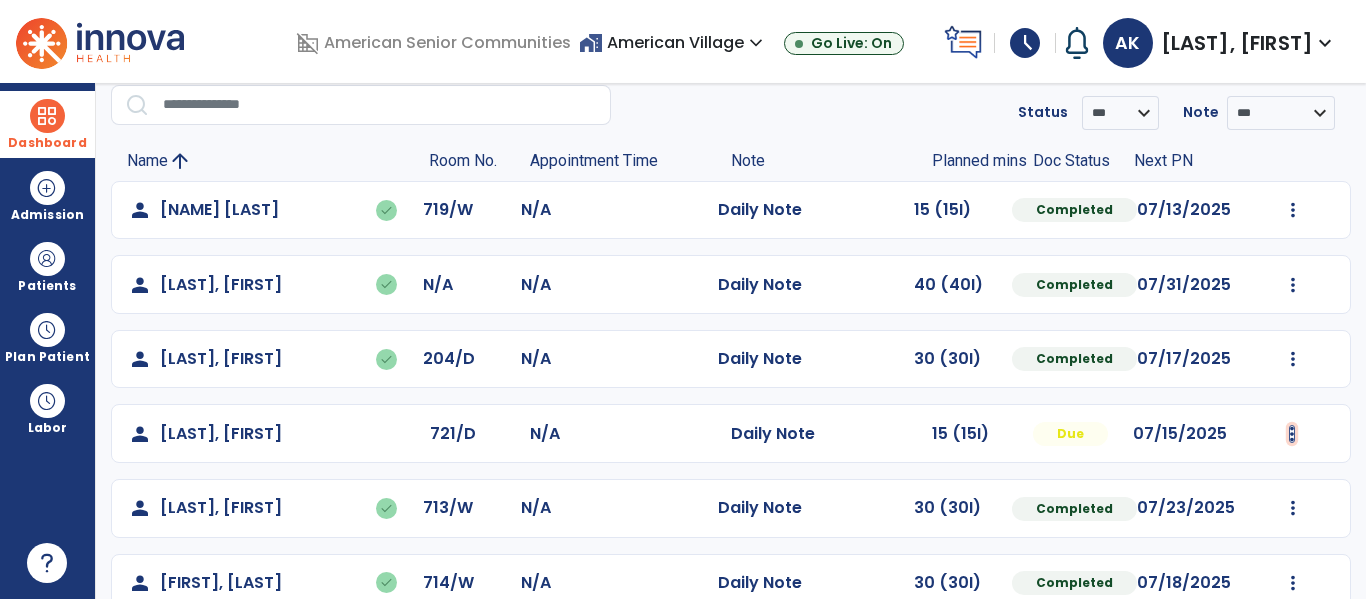 click at bounding box center [1293, 210] 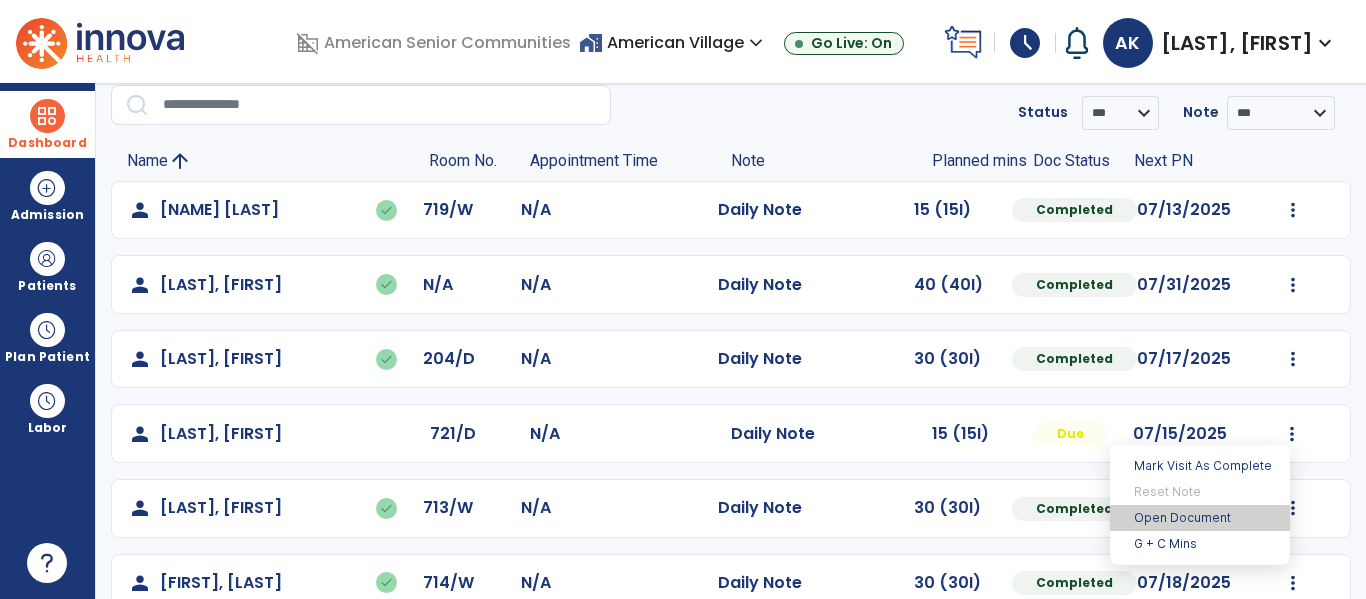 click on "Open Document" at bounding box center [1200, 518] 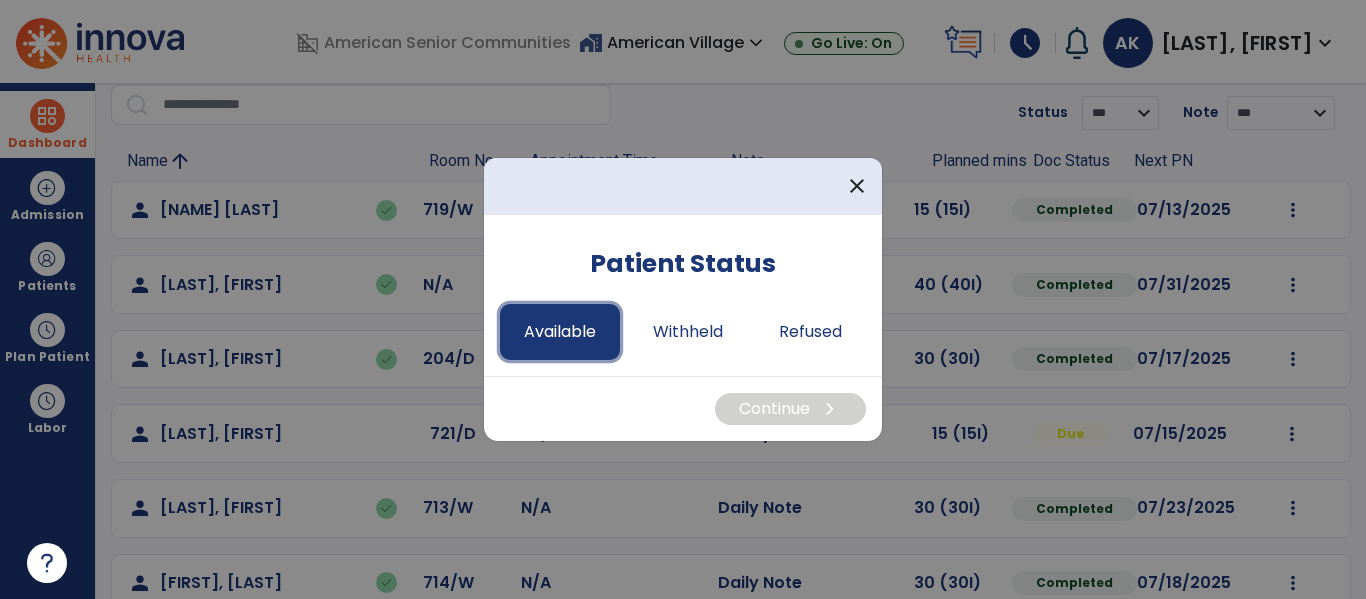 click on "Available" at bounding box center [560, 332] 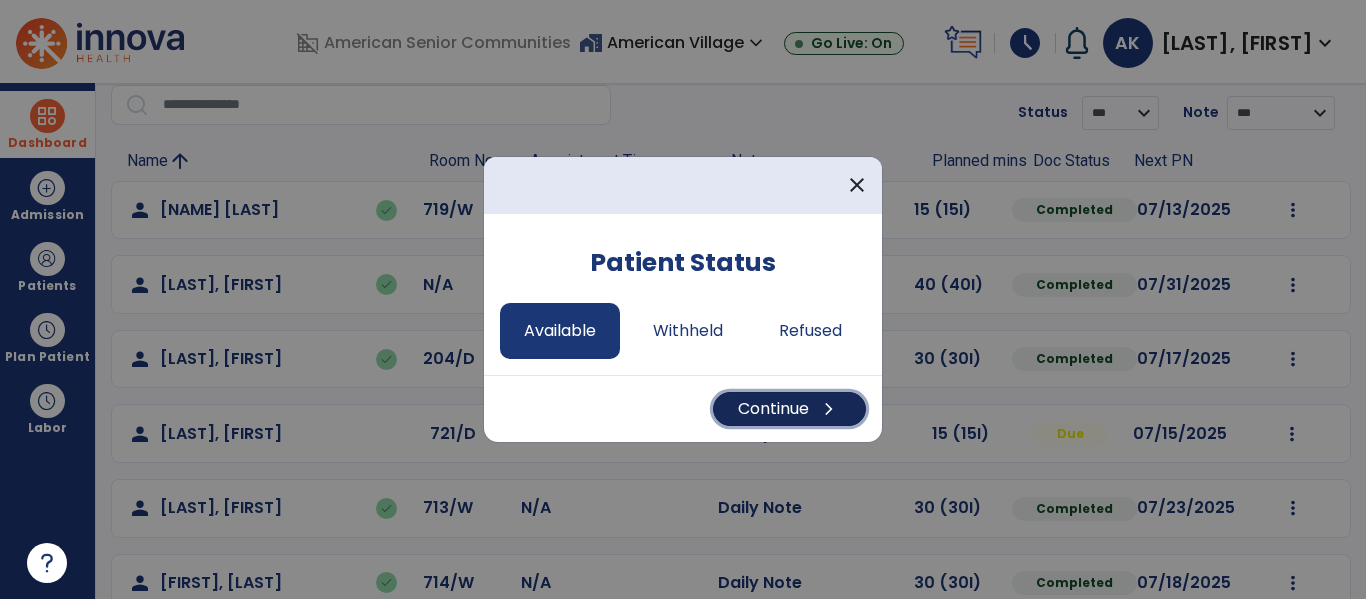 click on "Continue   chevron_right" at bounding box center [789, 409] 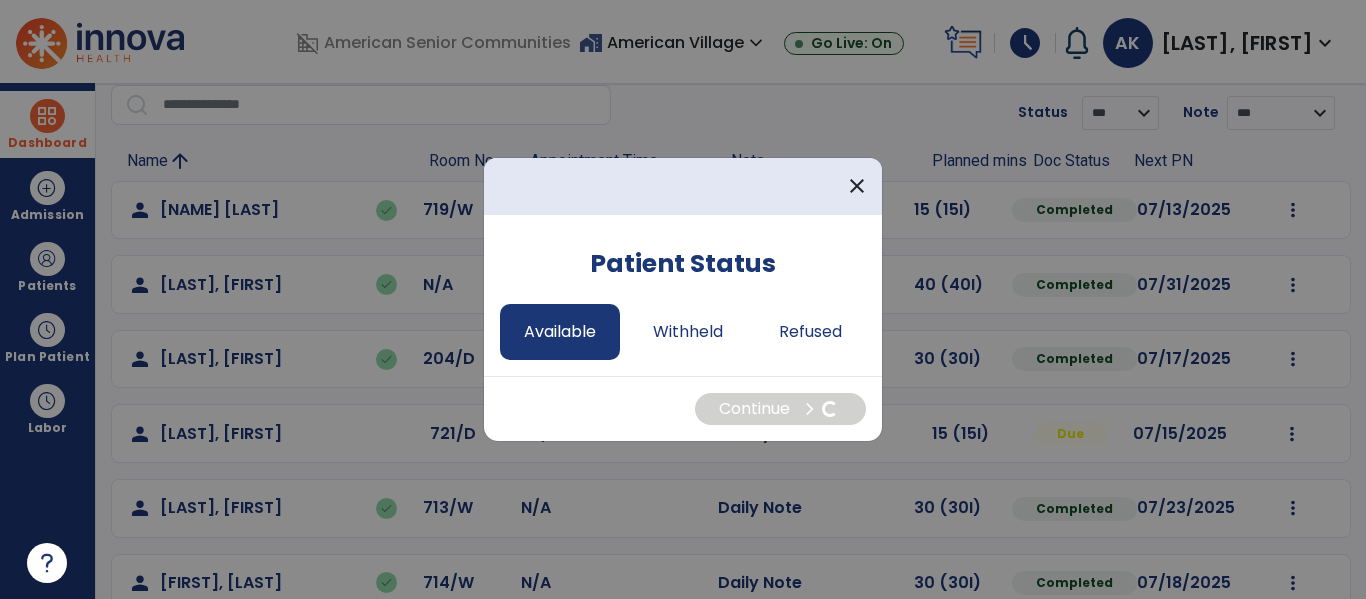 select on "*" 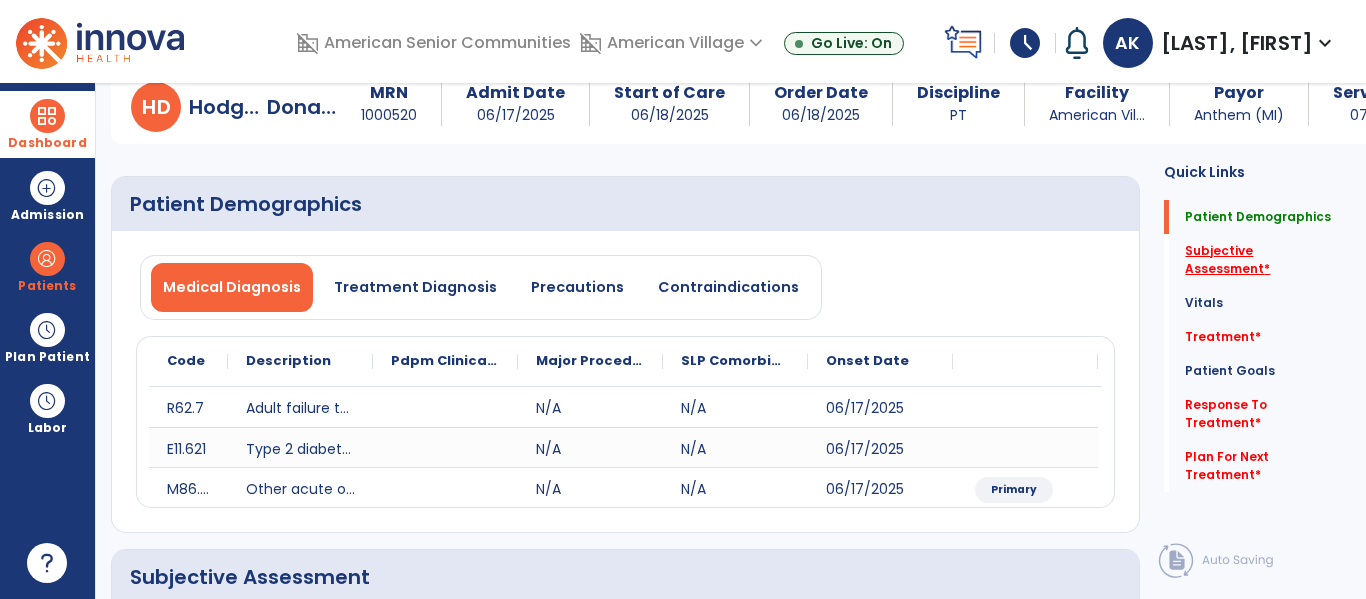 click on "Subjective Assessment   *" 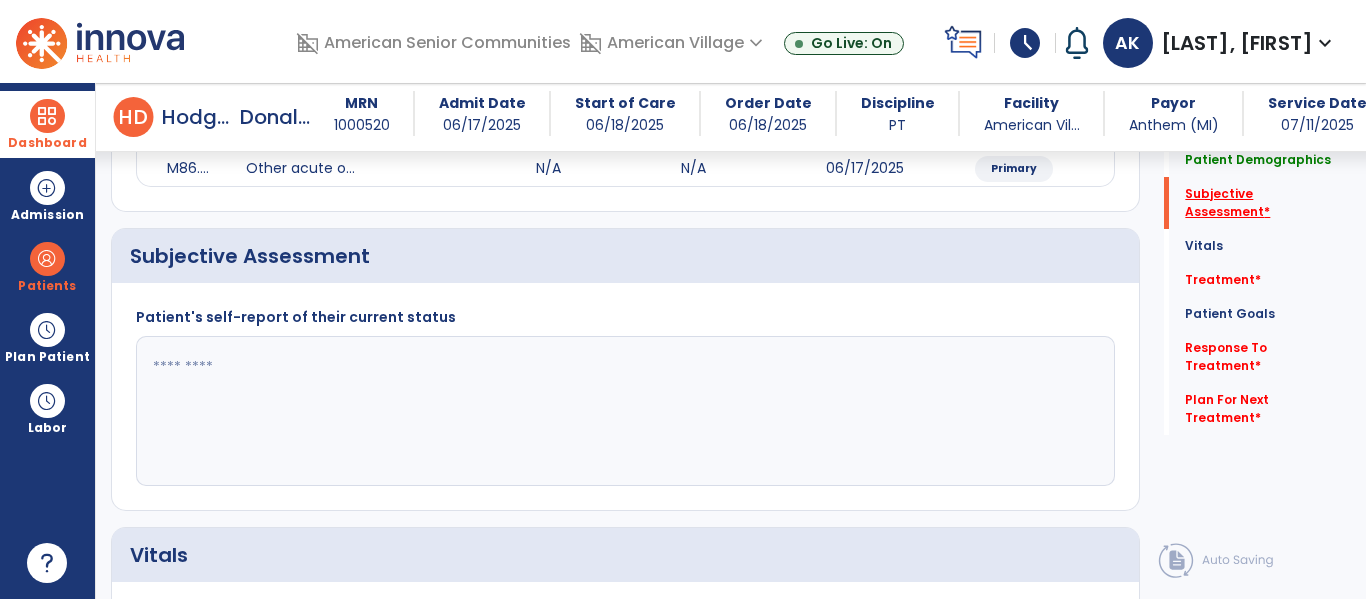 scroll, scrollTop: 427, scrollLeft: 0, axis: vertical 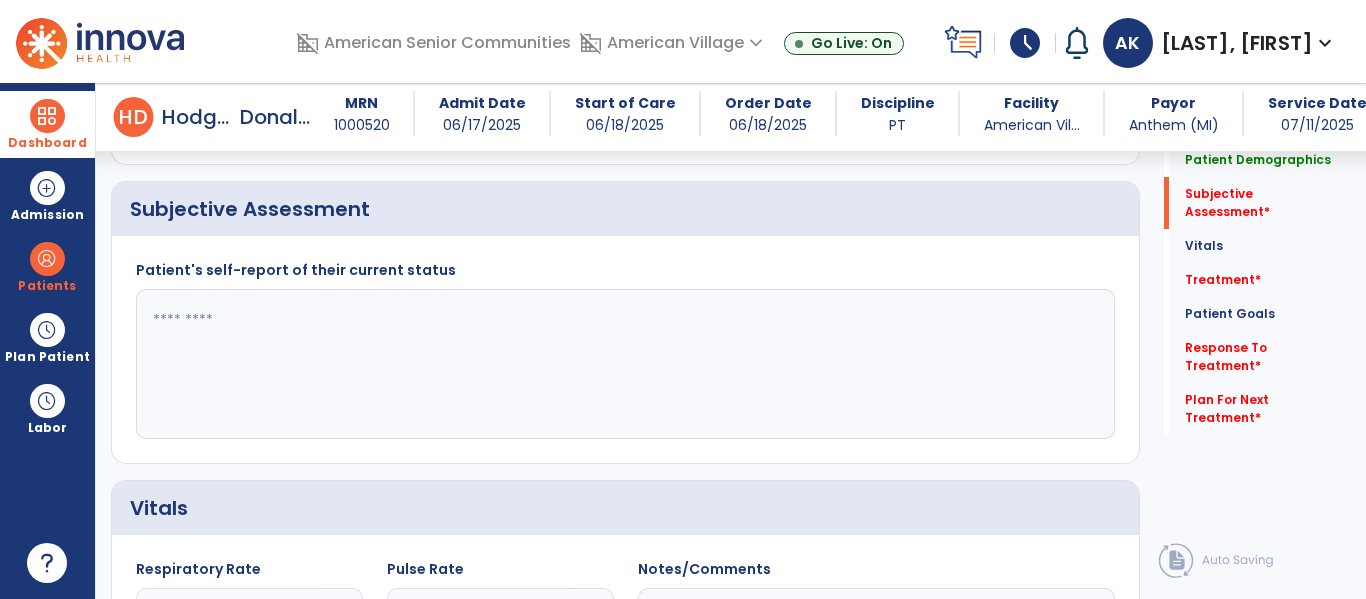 click 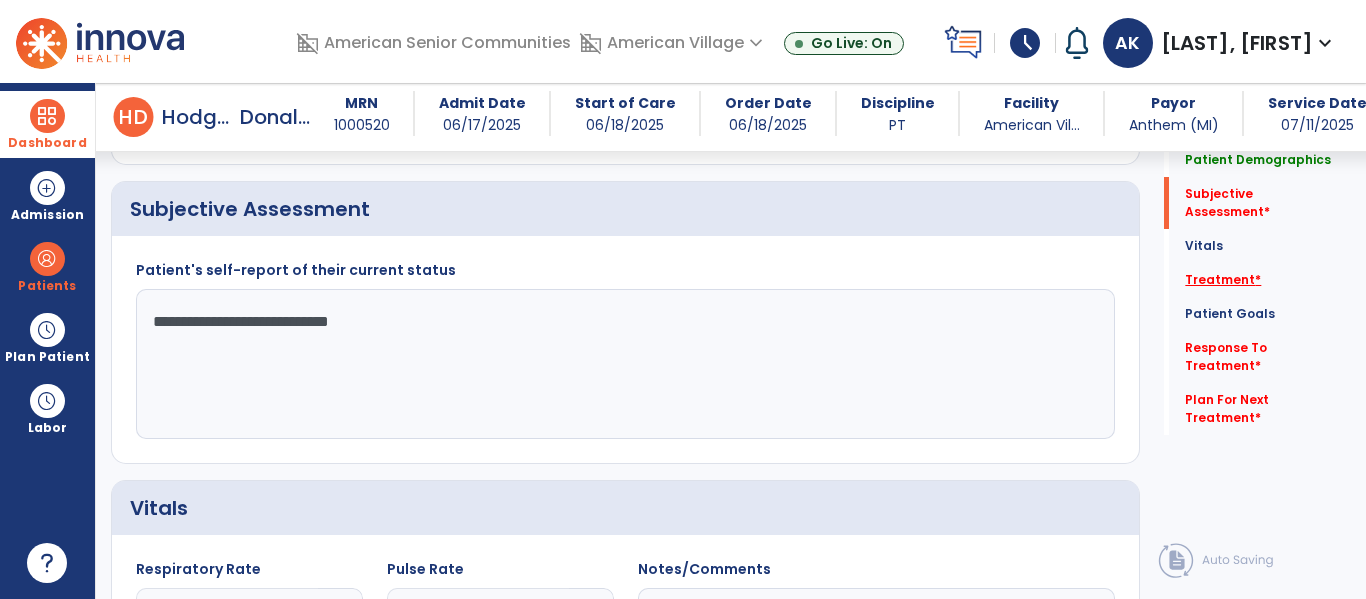 type on "**********" 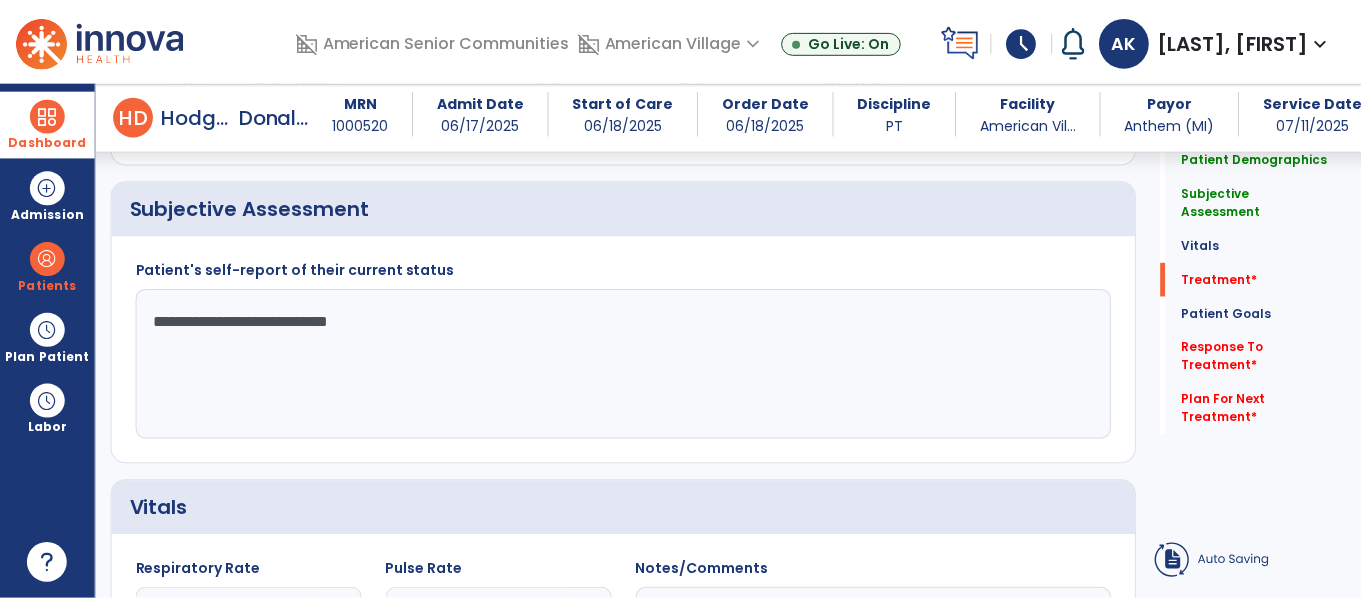 scroll, scrollTop: 1116, scrollLeft: 0, axis: vertical 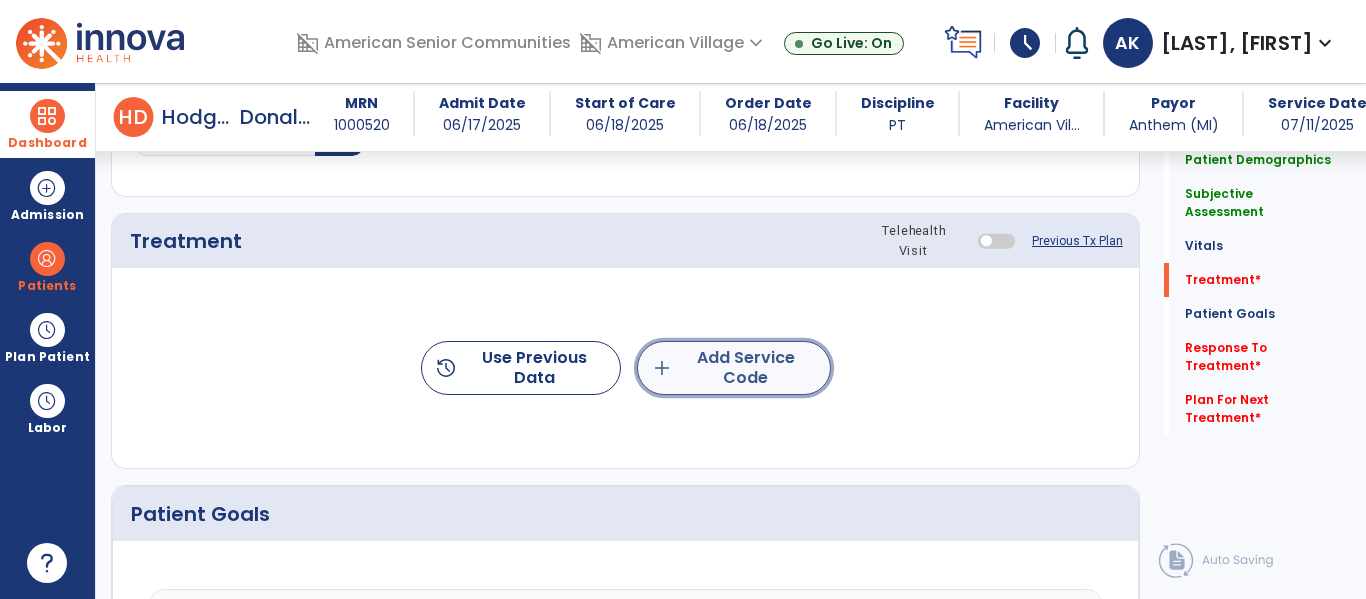 click on "add  Add Service Code" 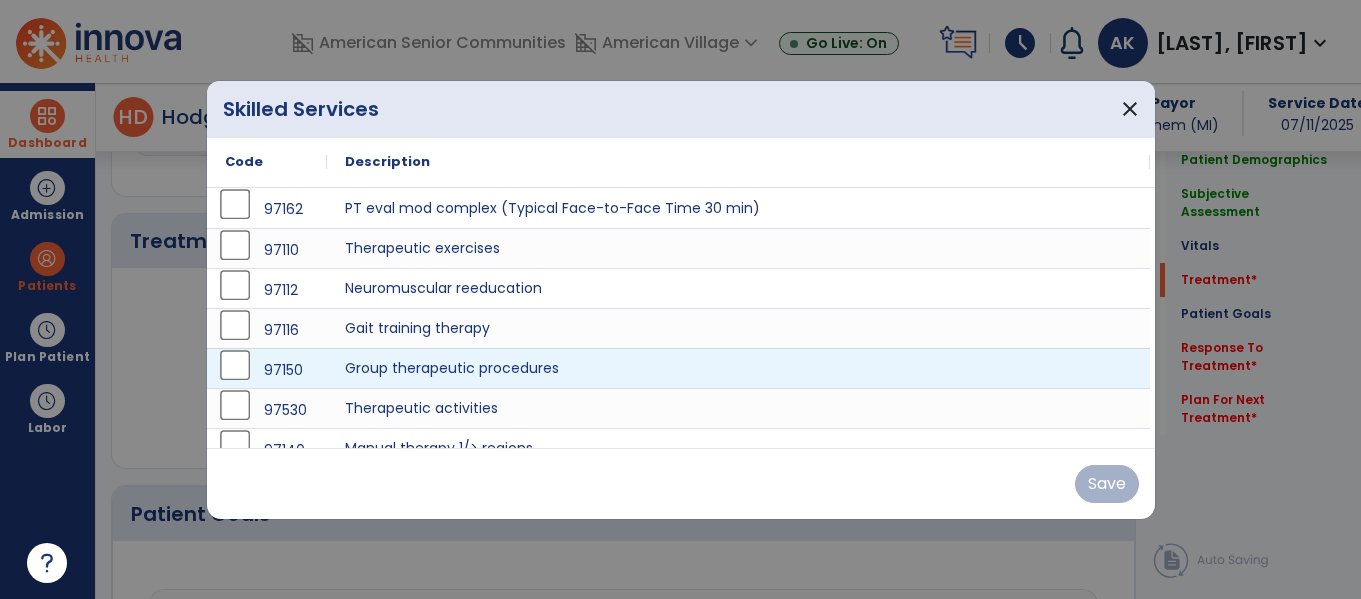 scroll, scrollTop: 1116, scrollLeft: 0, axis: vertical 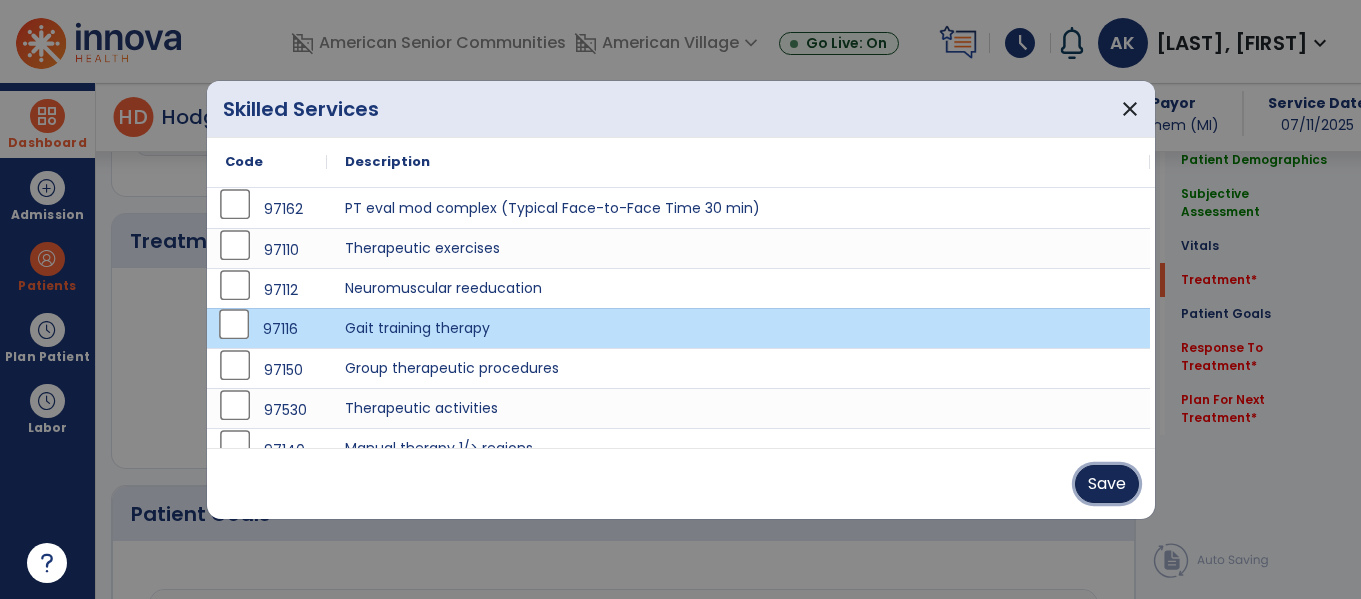 click on "Save" at bounding box center (1107, 484) 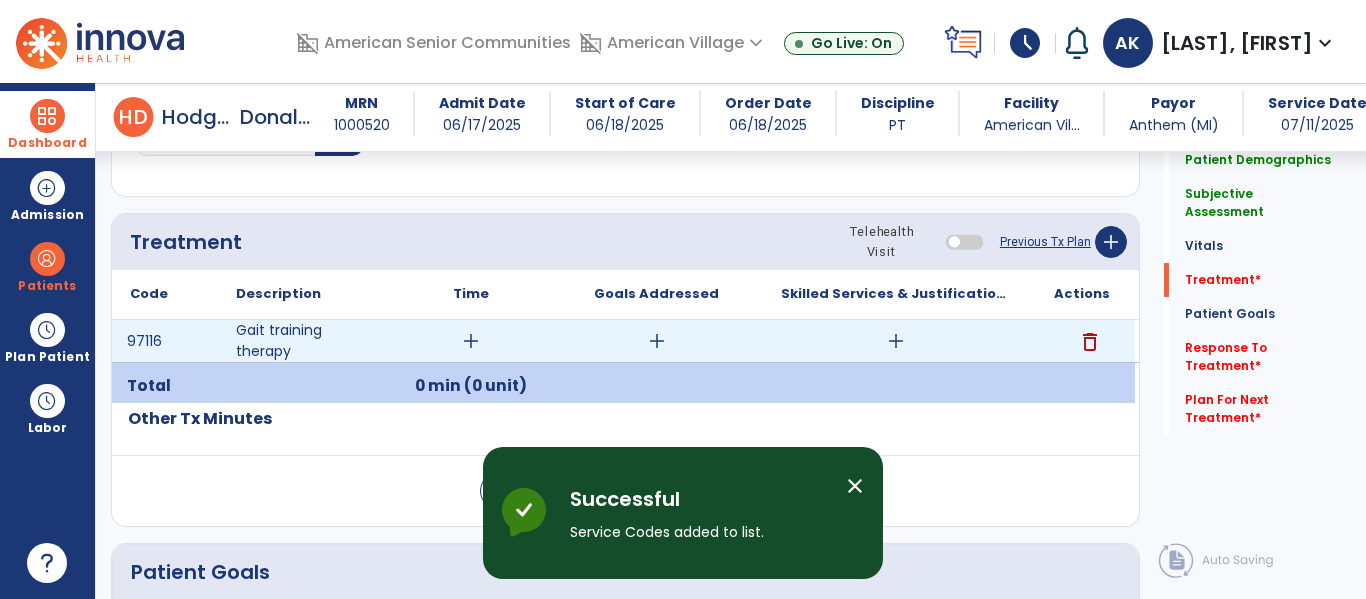 click on "add" at bounding box center (471, 341) 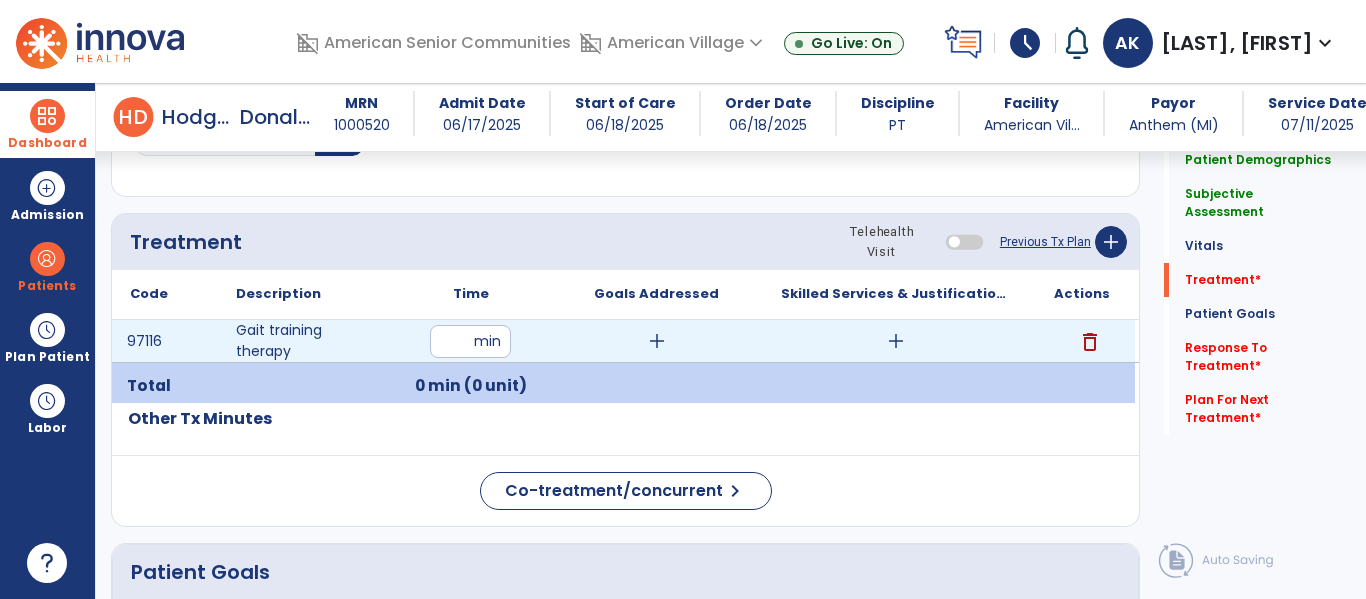 type on "**" 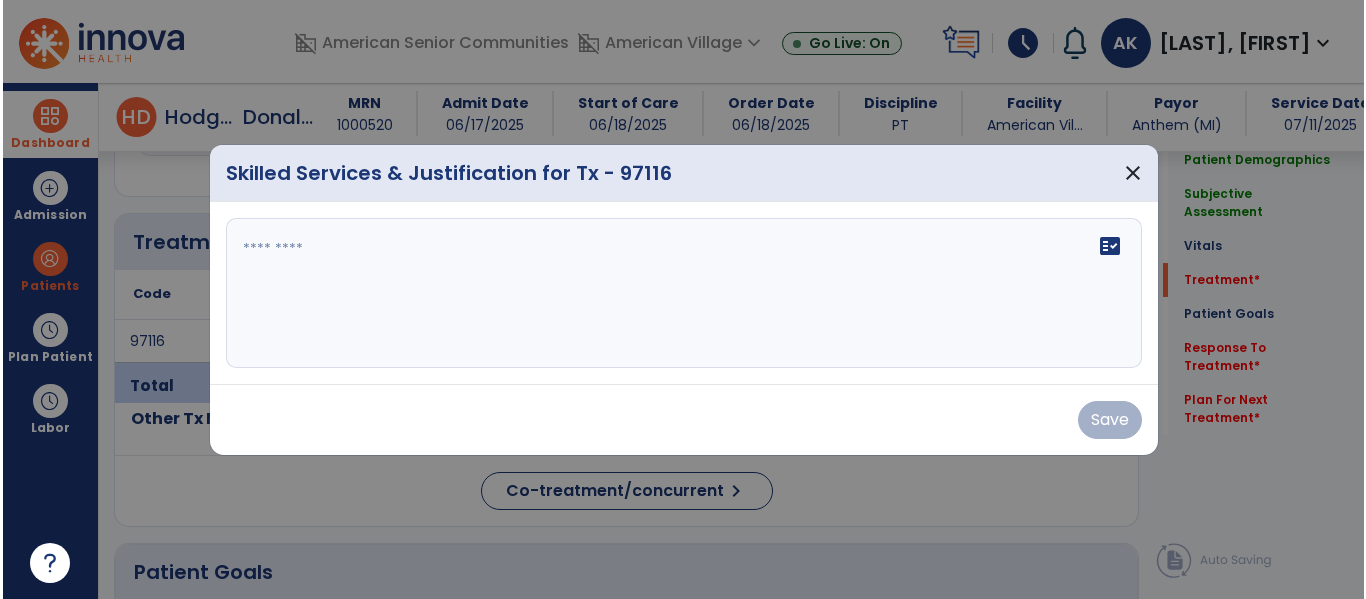 scroll, scrollTop: 1116, scrollLeft: 0, axis: vertical 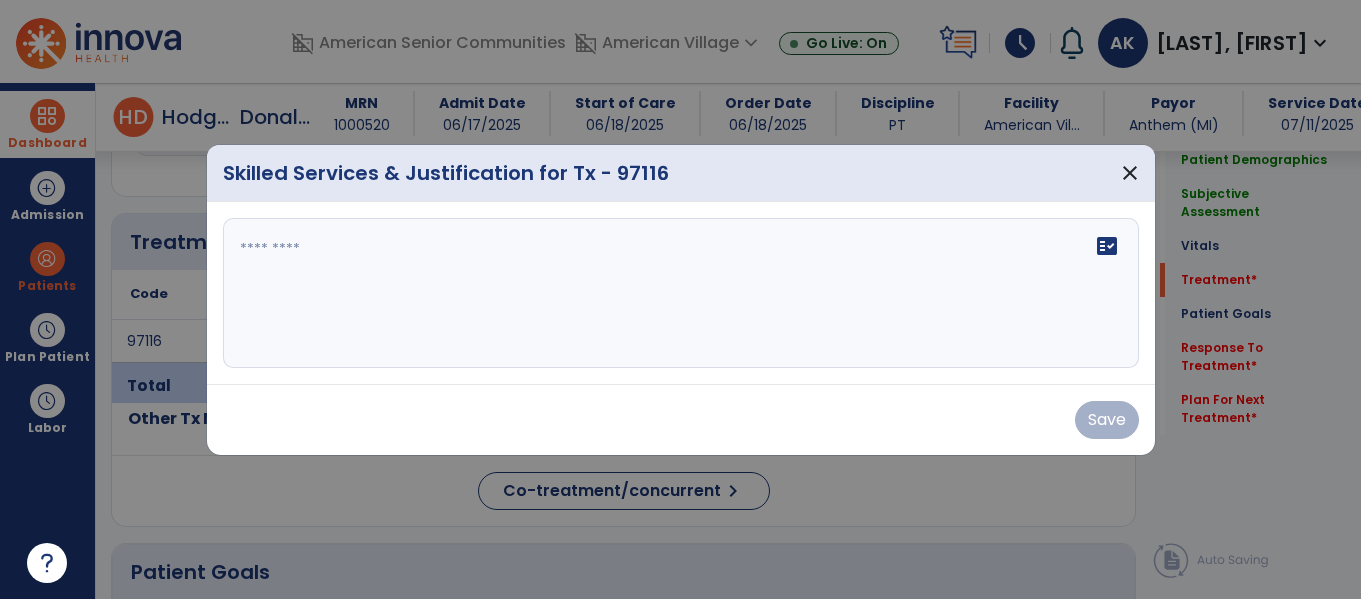 click on "fact_check" at bounding box center (681, 293) 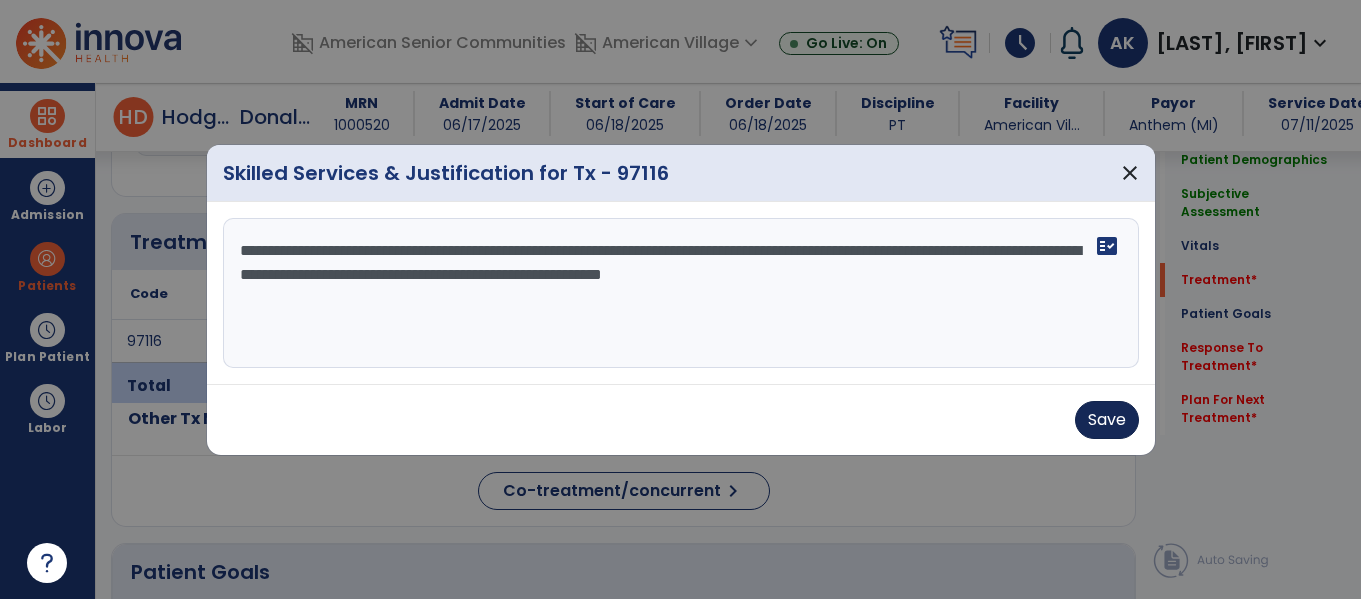 type on "**********" 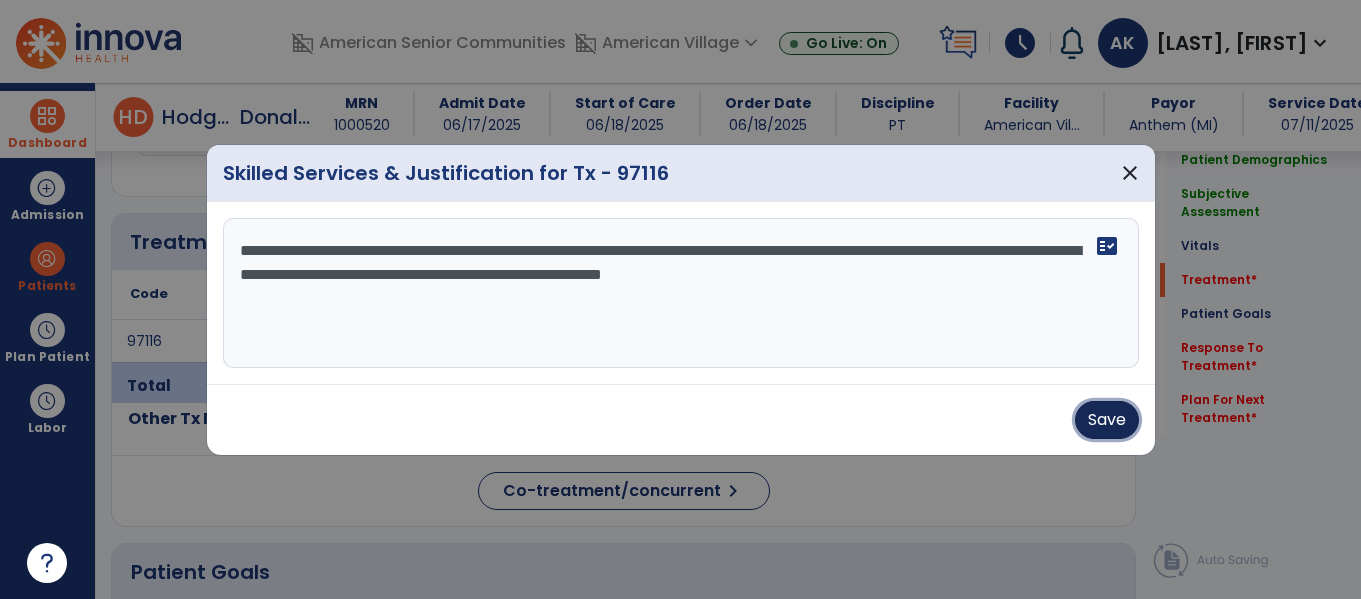 click on "Save" at bounding box center [1107, 420] 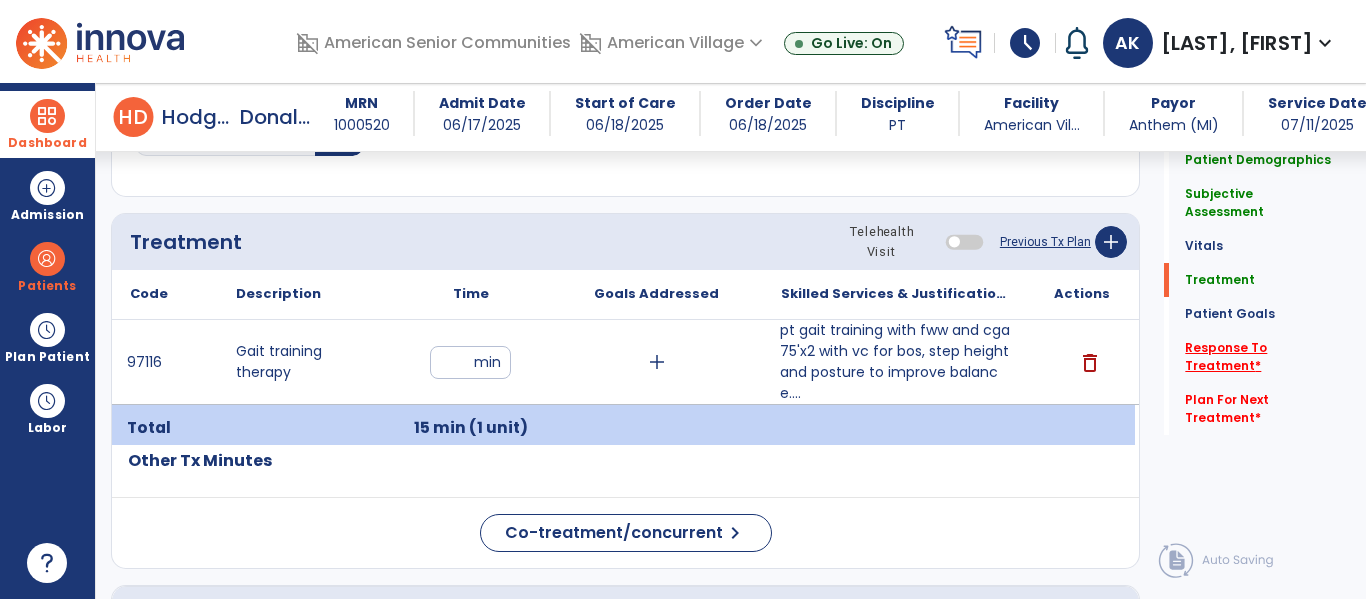 click on "Response To Treatment   *" 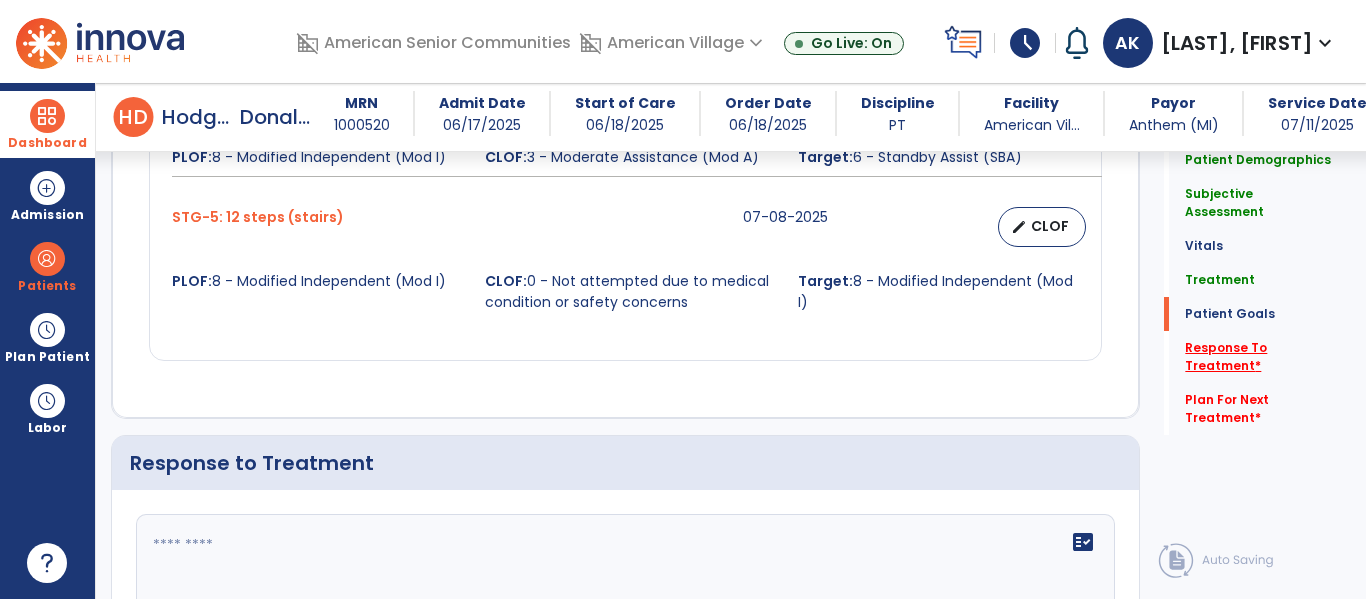 scroll, scrollTop: 2469, scrollLeft: 0, axis: vertical 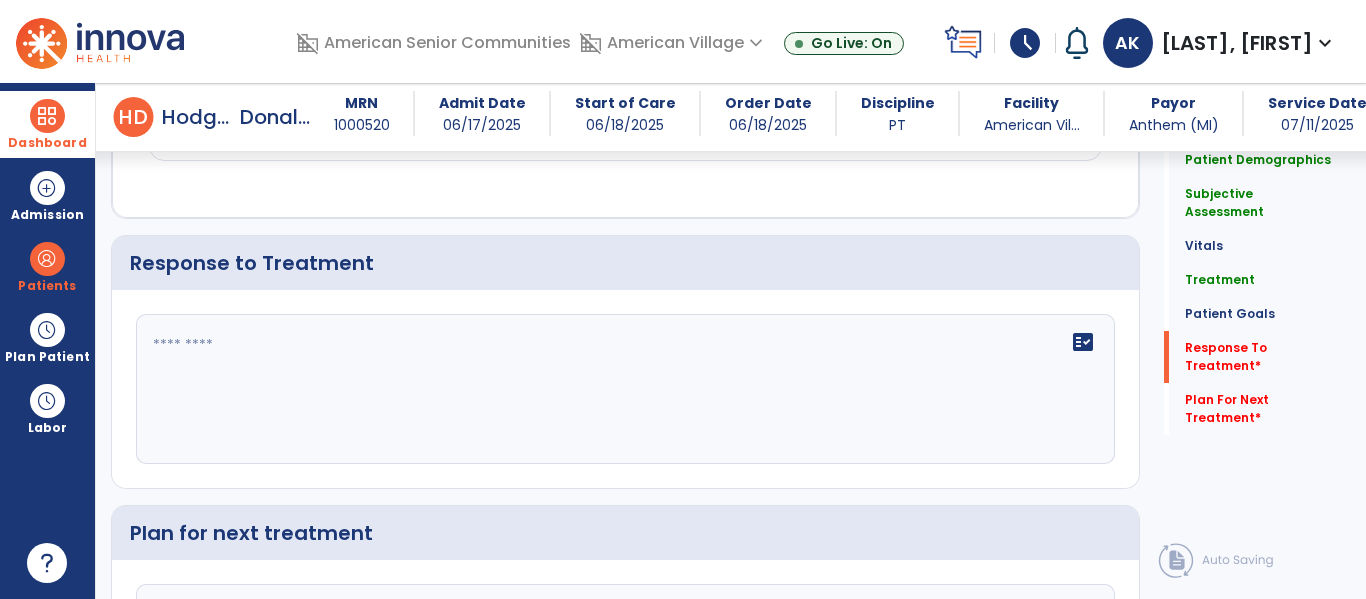 click on "fact_check" 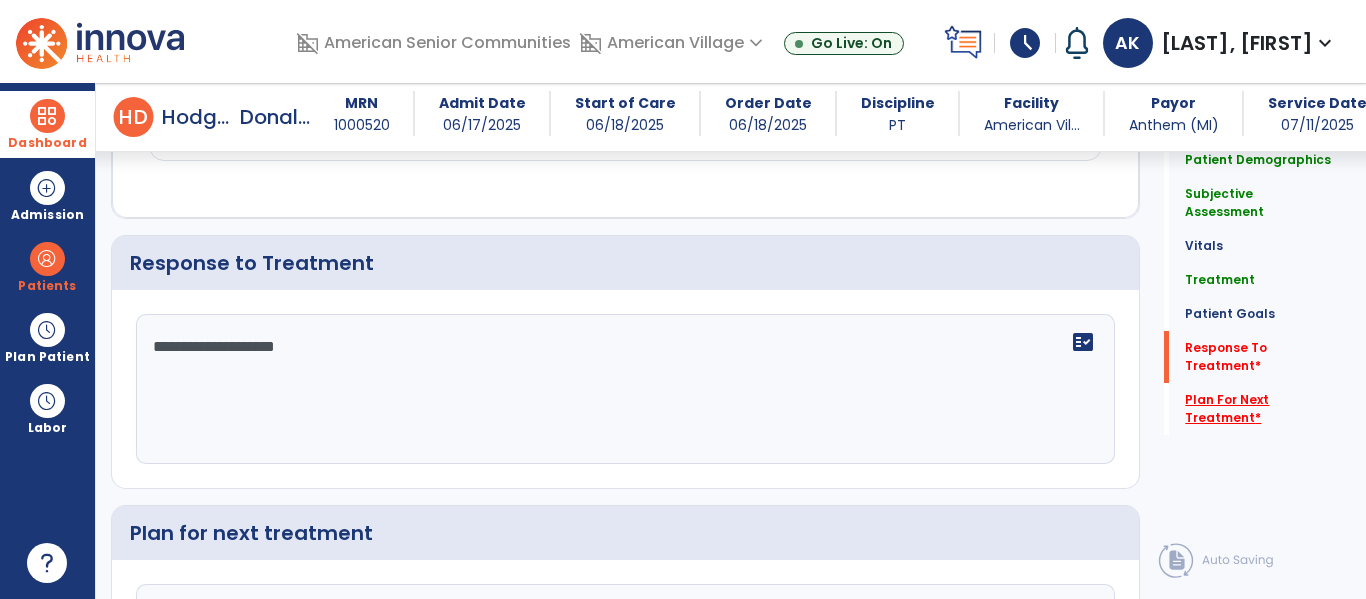type on "**********" 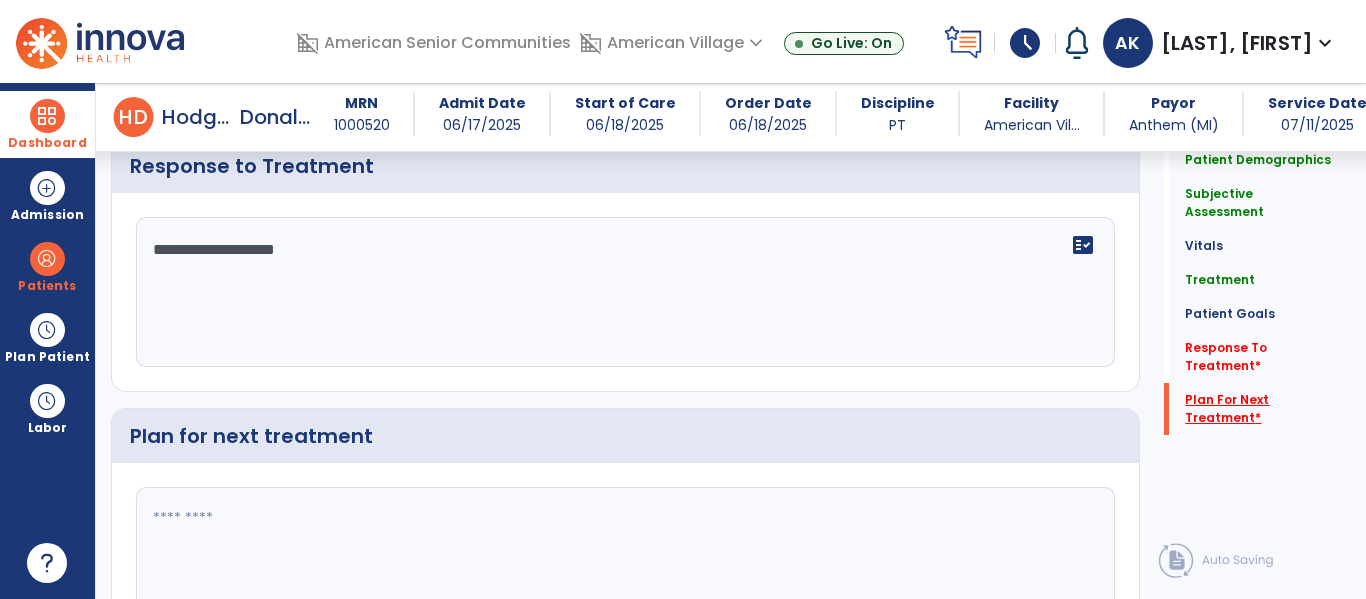 scroll, scrollTop: 2674, scrollLeft: 0, axis: vertical 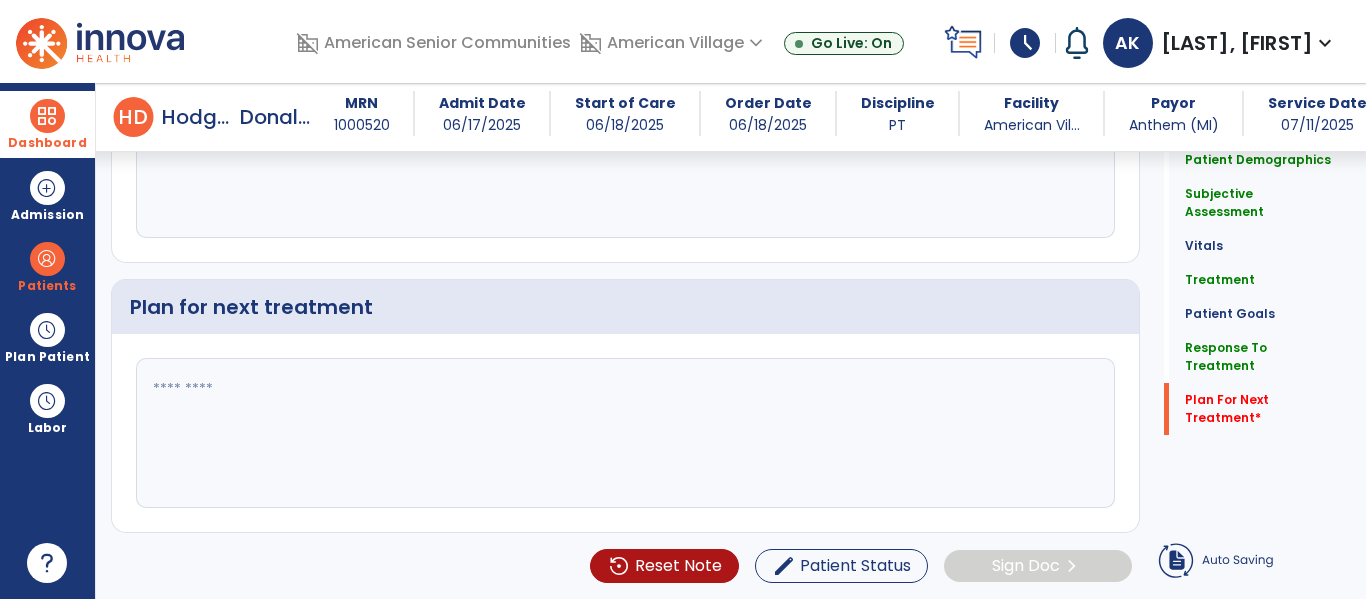 click 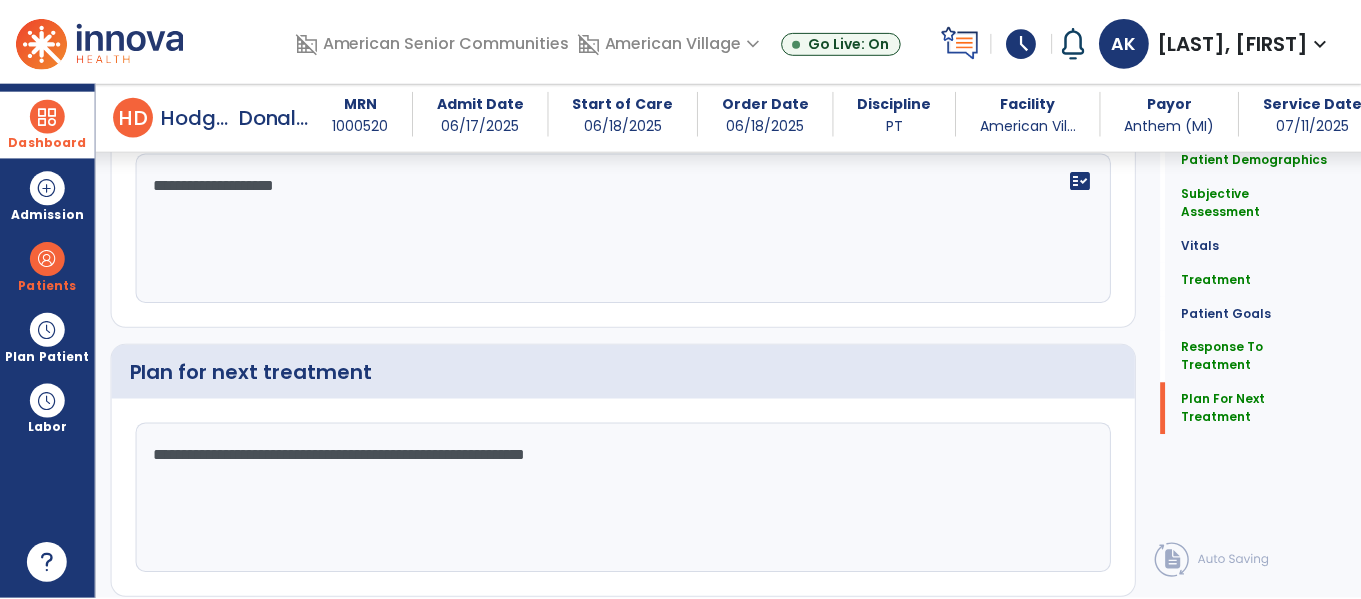 scroll, scrollTop: 2674, scrollLeft: 0, axis: vertical 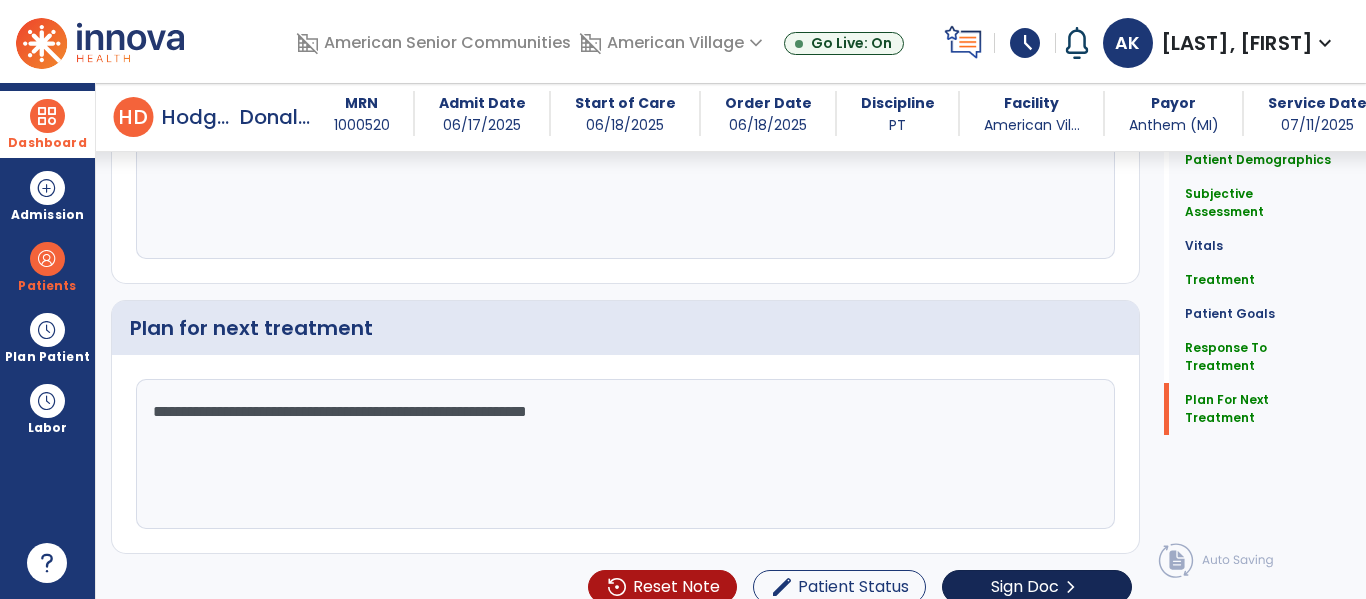 type on "**********" 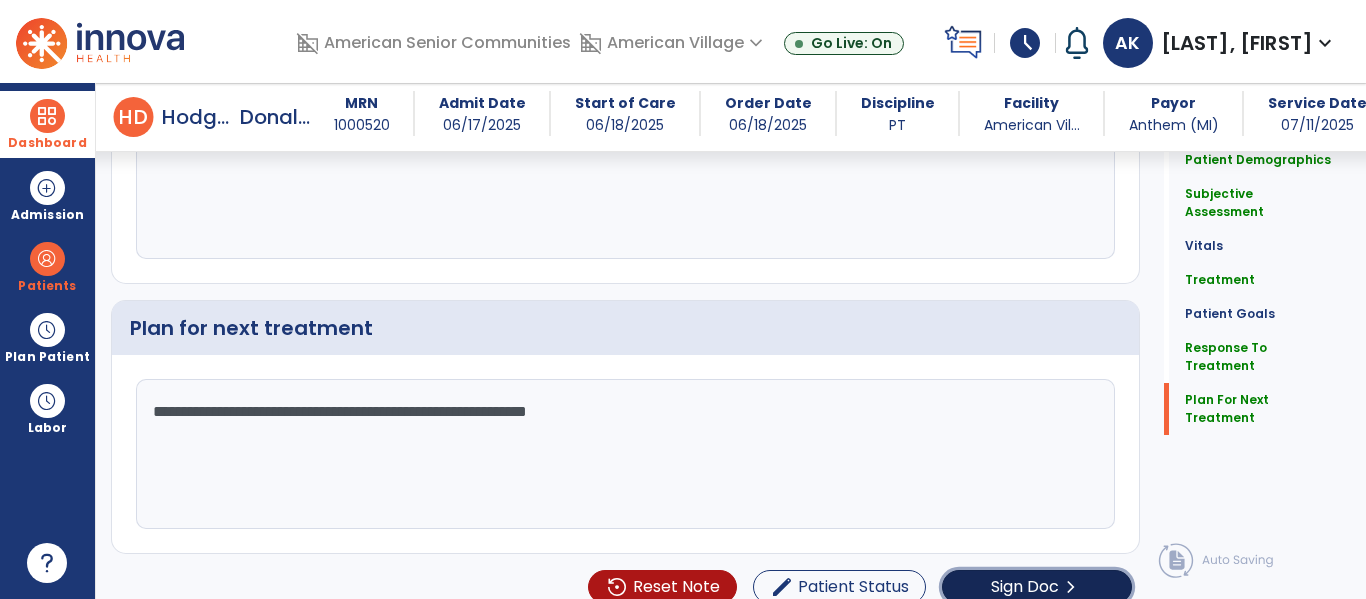click on "Sign Doc" 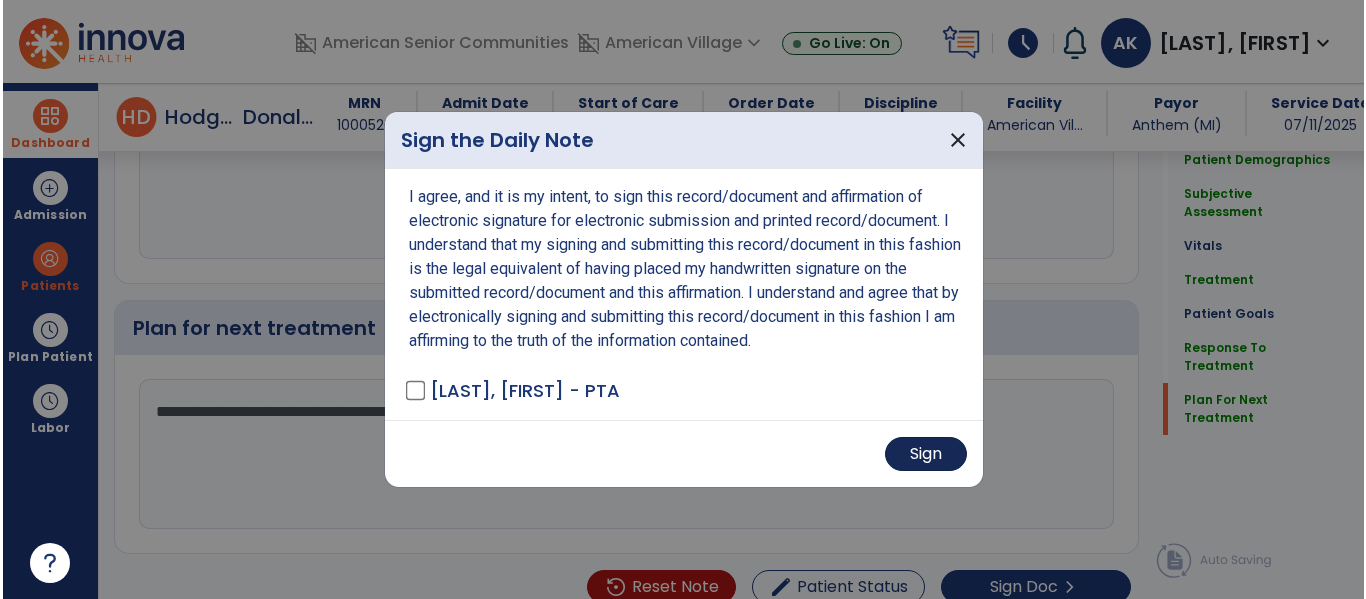 scroll, scrollTop: 2674, scrollLeft: 0, axis: vertical 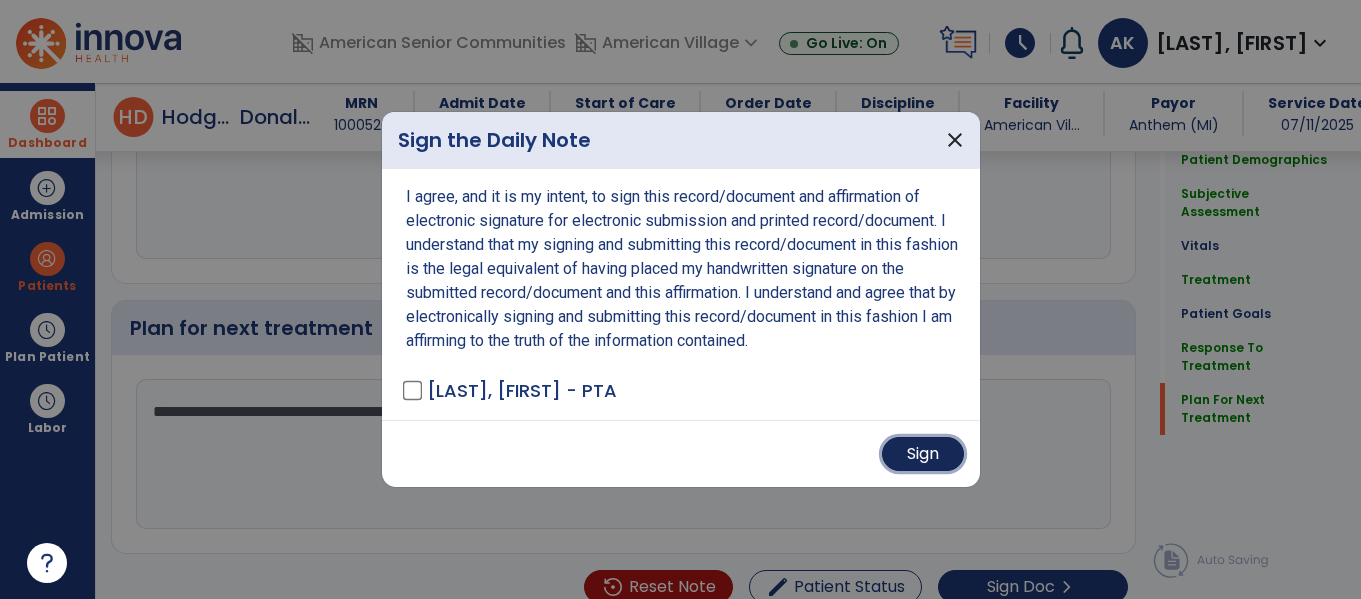 click on "Sign" at bounding box center (923, 454) 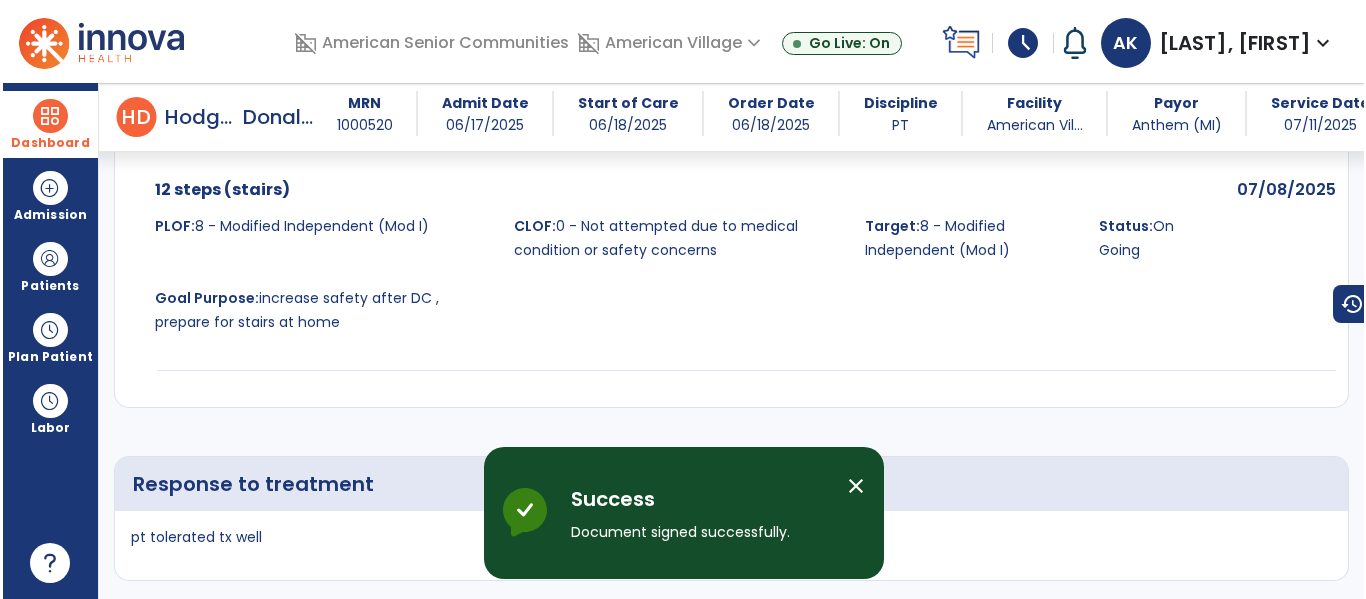 scroll, scrollTop: 3455, scrollLeft: 0, axis: vertical 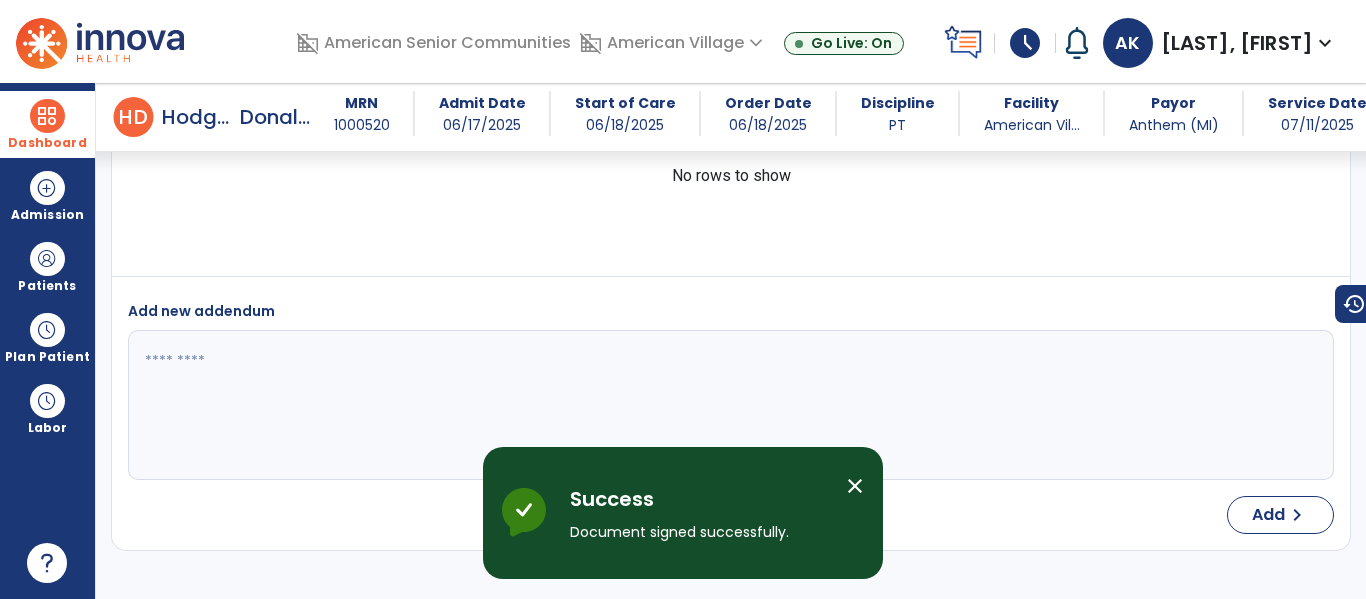 click on "Dashboard" at bounding box center [47, 124] 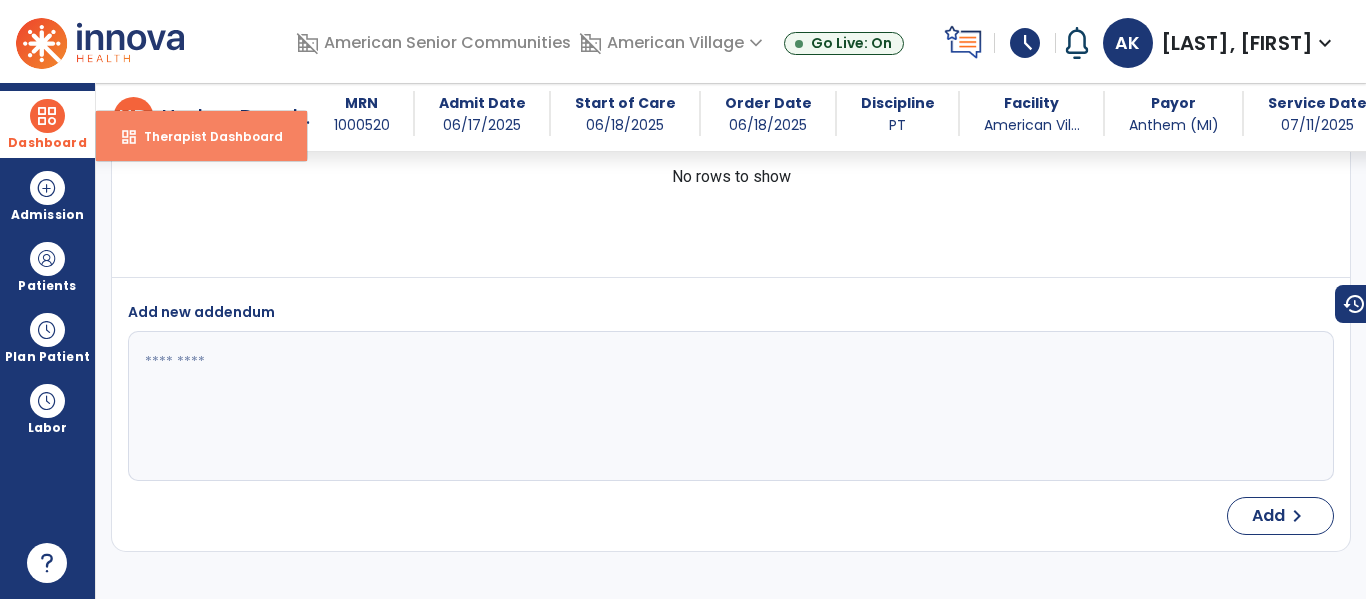 click on "Therapist Dashboard" at bounding box center (205, 136) 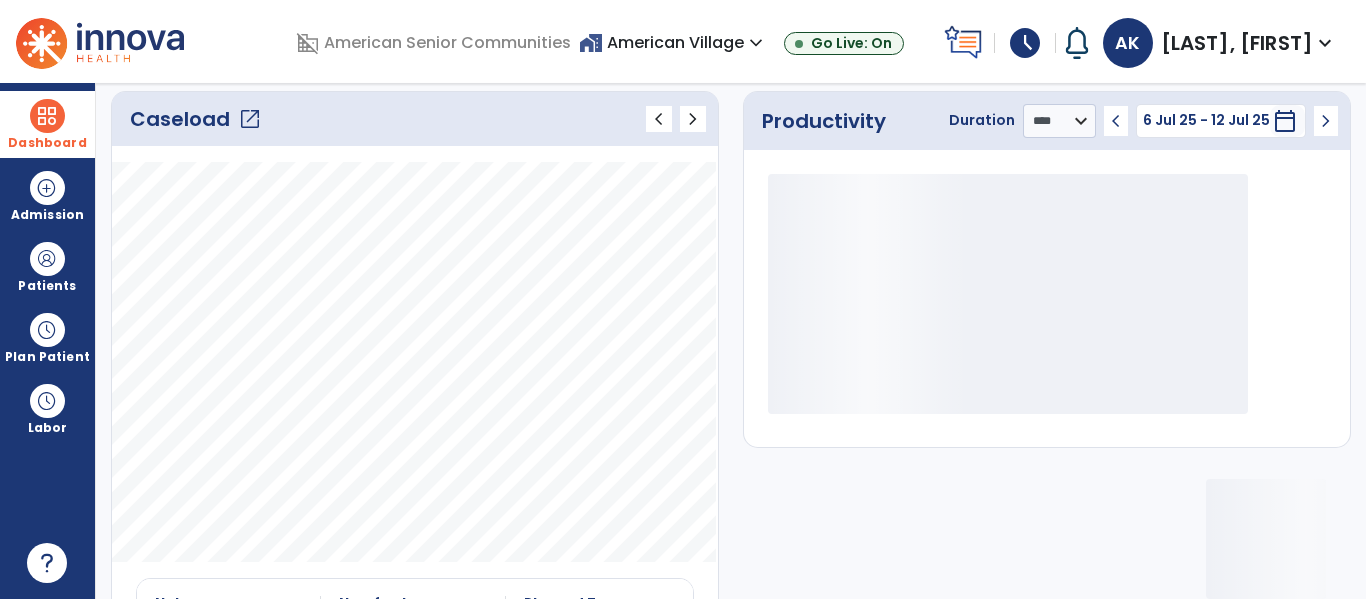 click on "open_in_new" 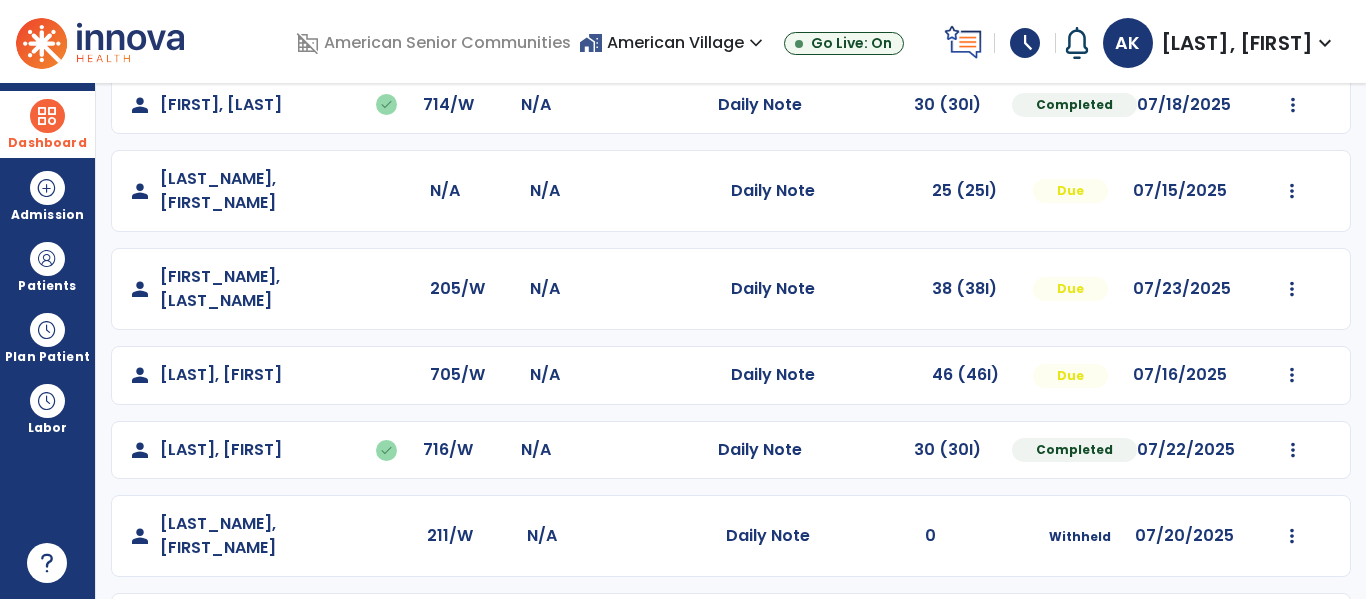 scroll, scrollTop: 563, scrollLeft: 0, axis: vertical 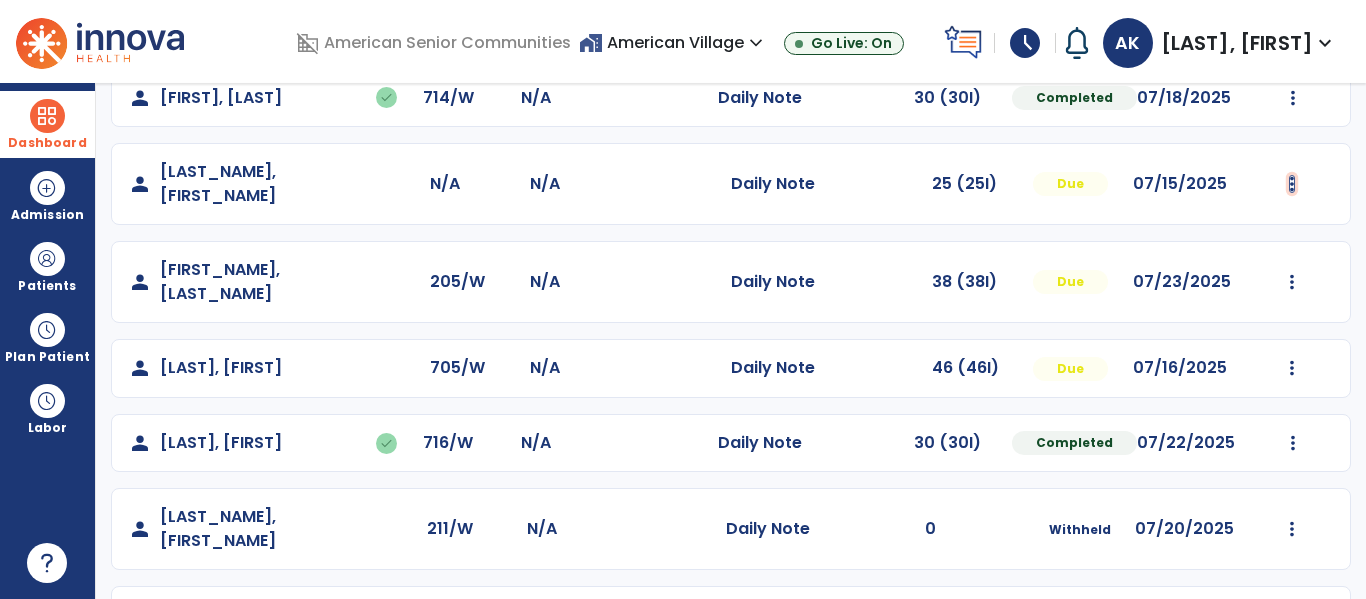click at bounding box center [1293, -275] 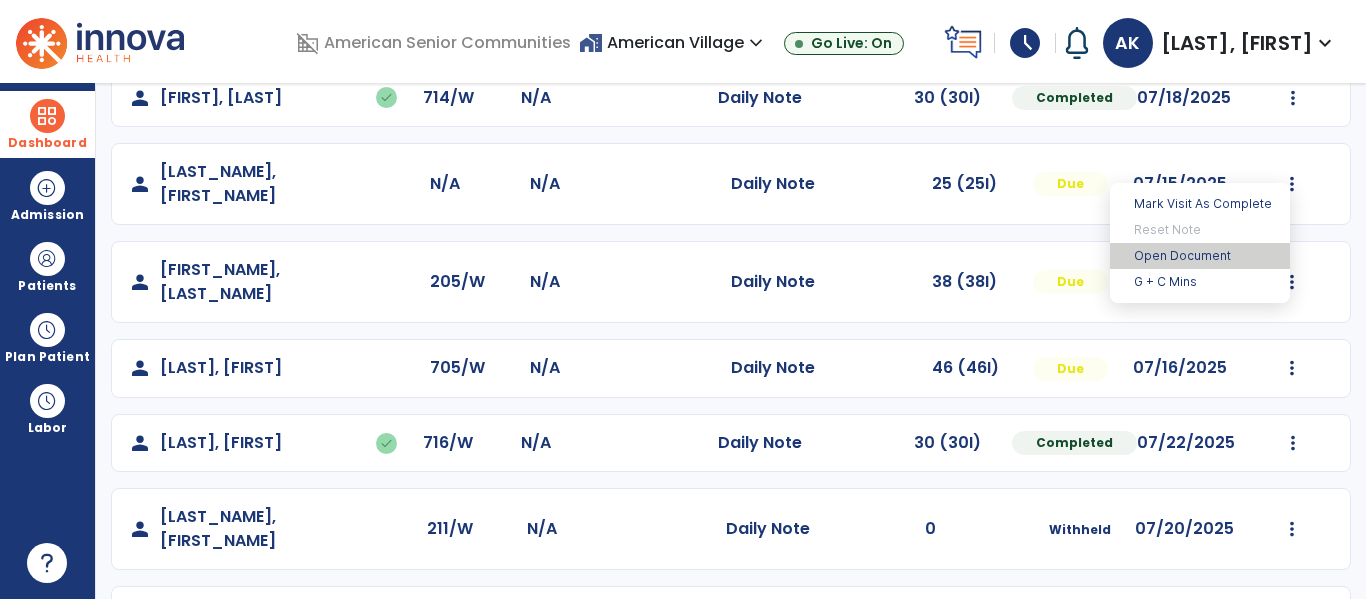 click on "Open Document" at bounding box center (1200, 256) 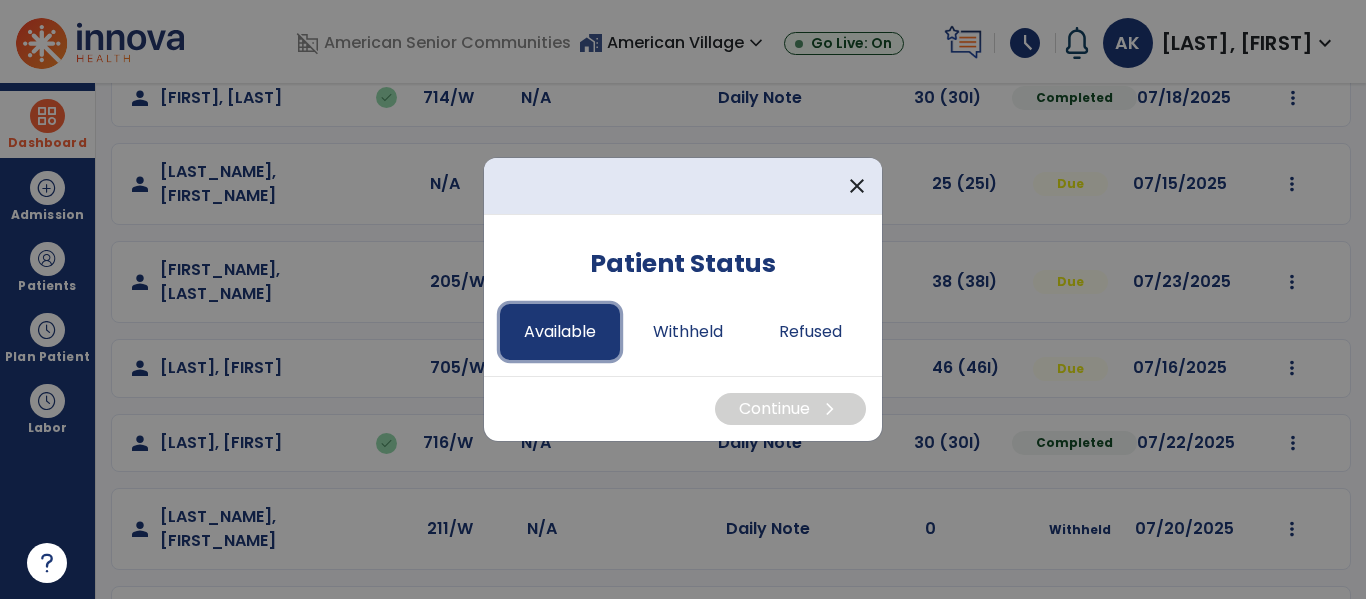 click on "Available" at bounding box center [560, 332] 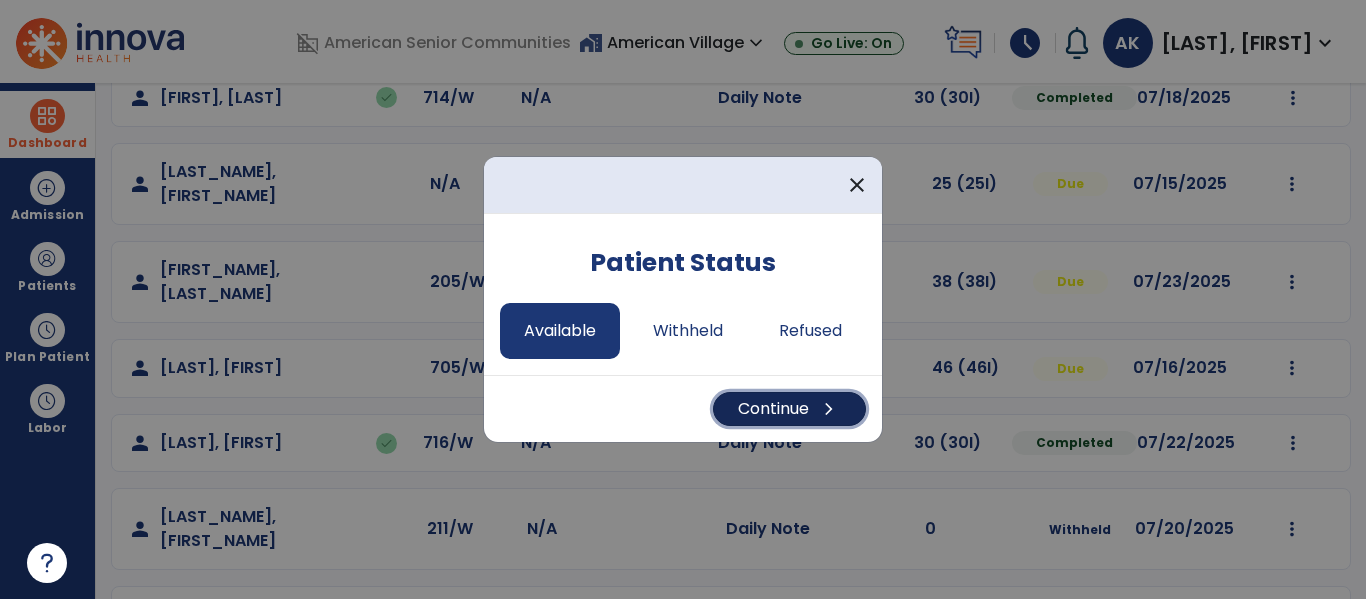 click on "chevron_right" at bounding box center (829, 409) 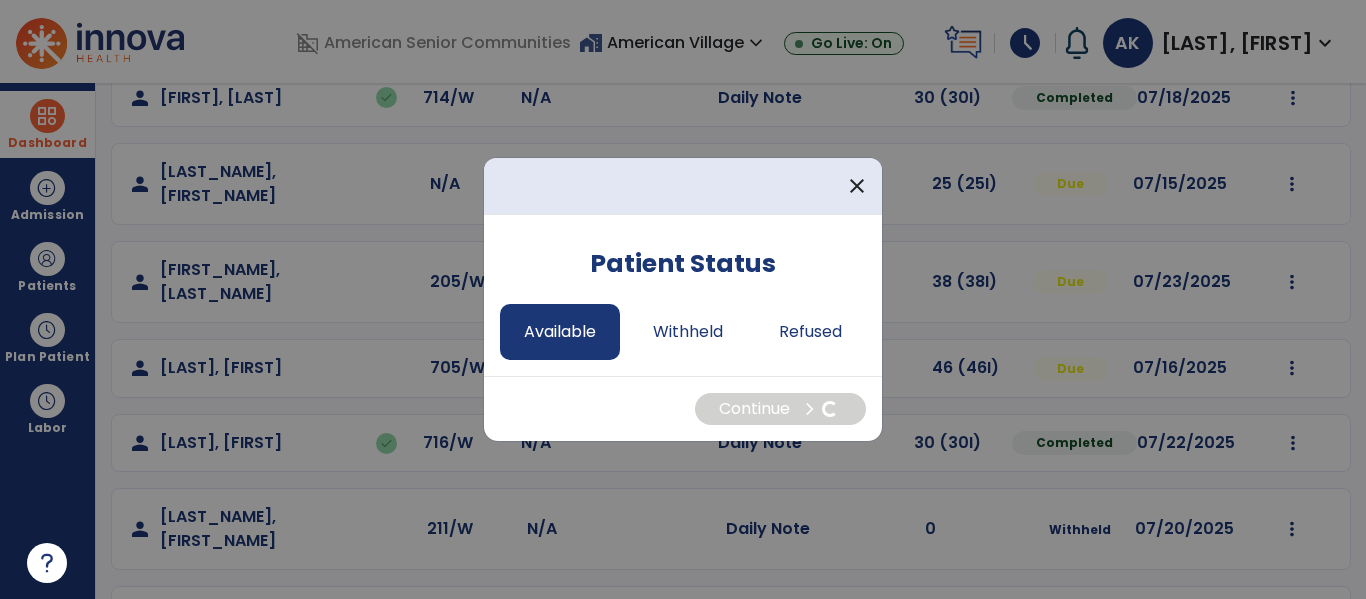 select on "*" 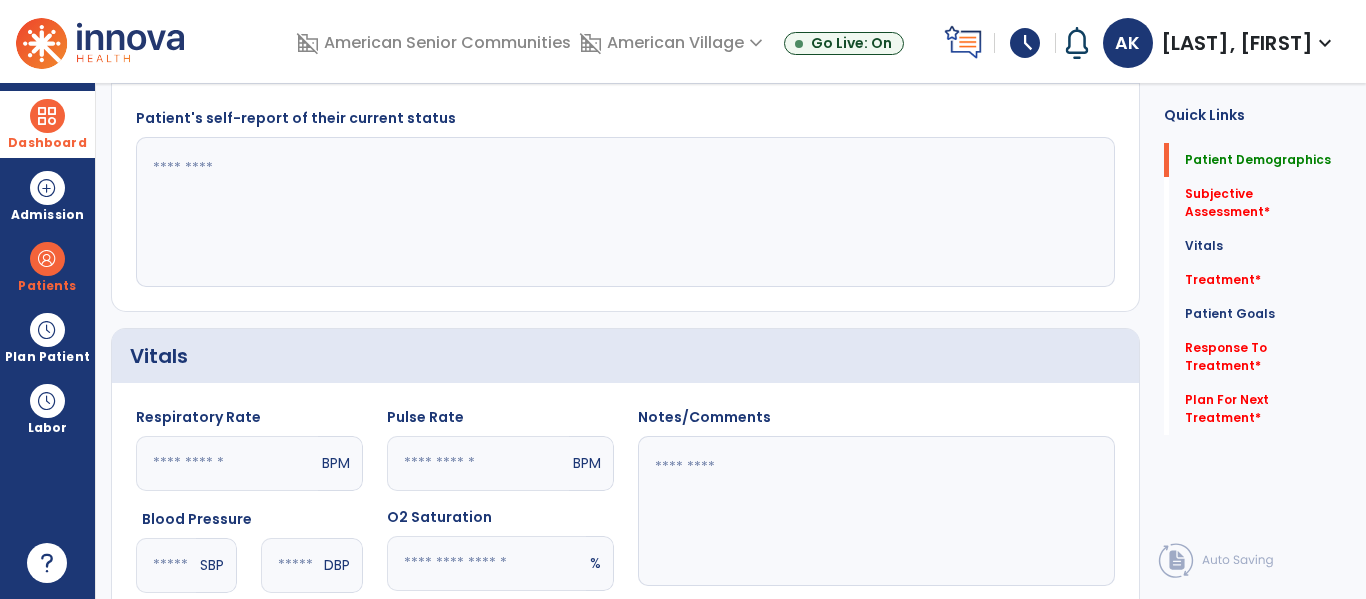 scroll, scrollTop: 0, scrollLeft: 0, axis: both 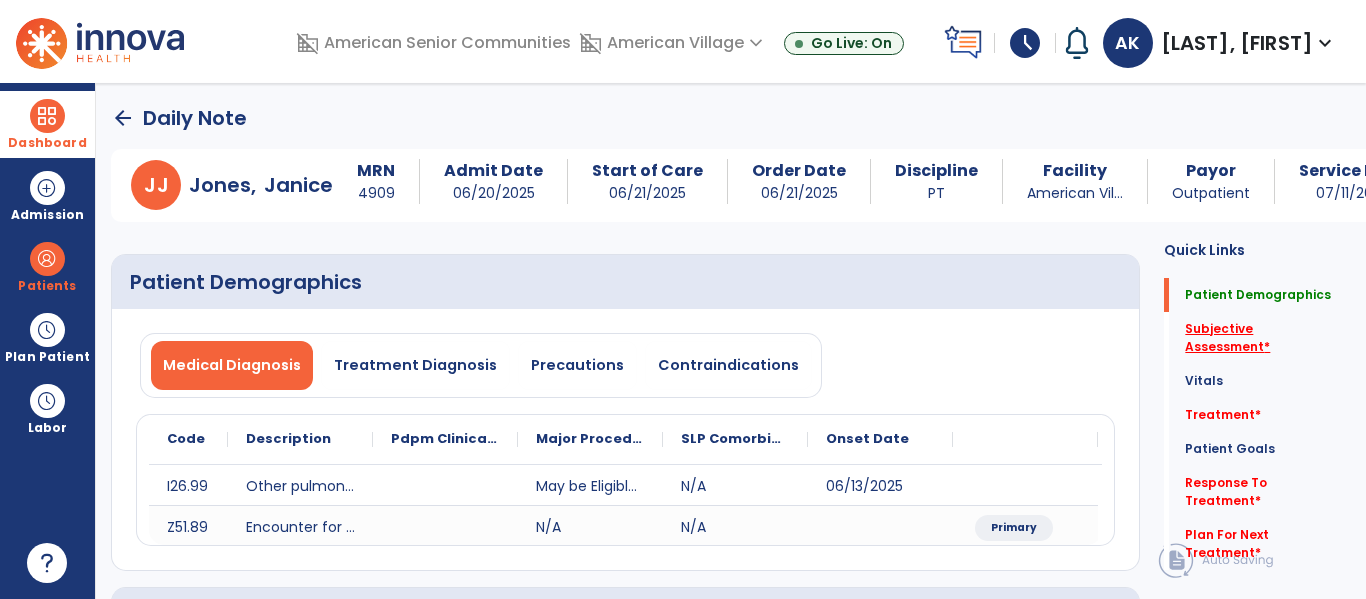 click on "Subjective Assessment   *" 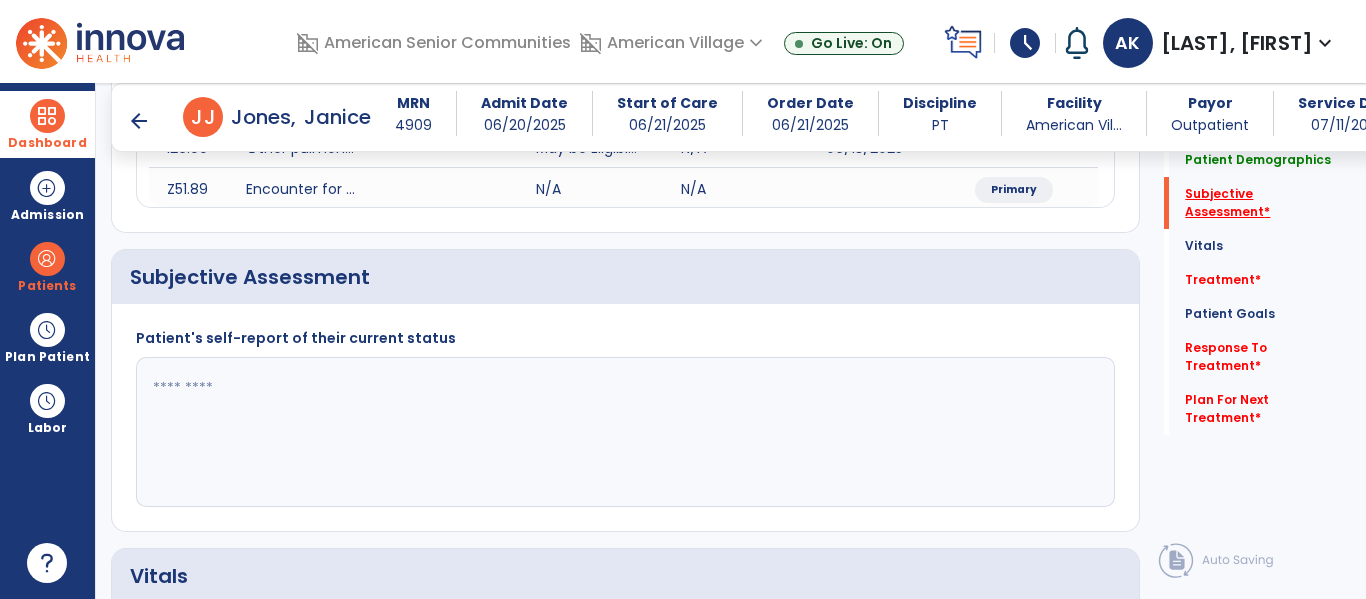 scroll, scrollTop: 387, scrollLeft: 0, axis: vertical 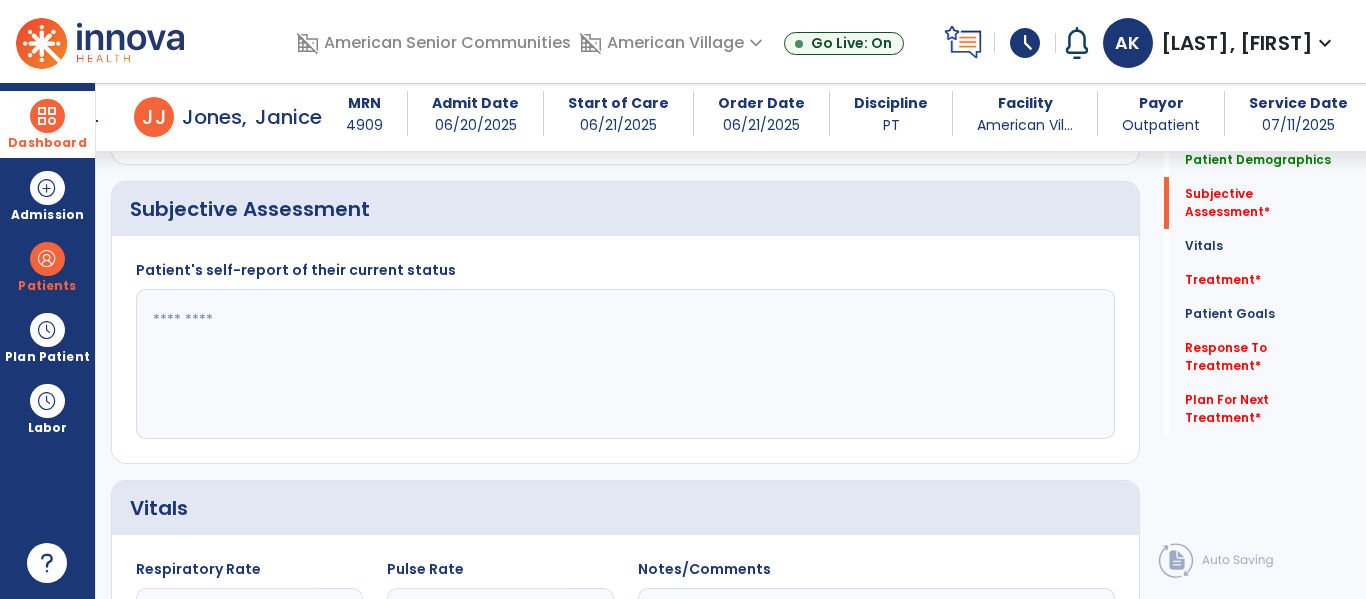 click 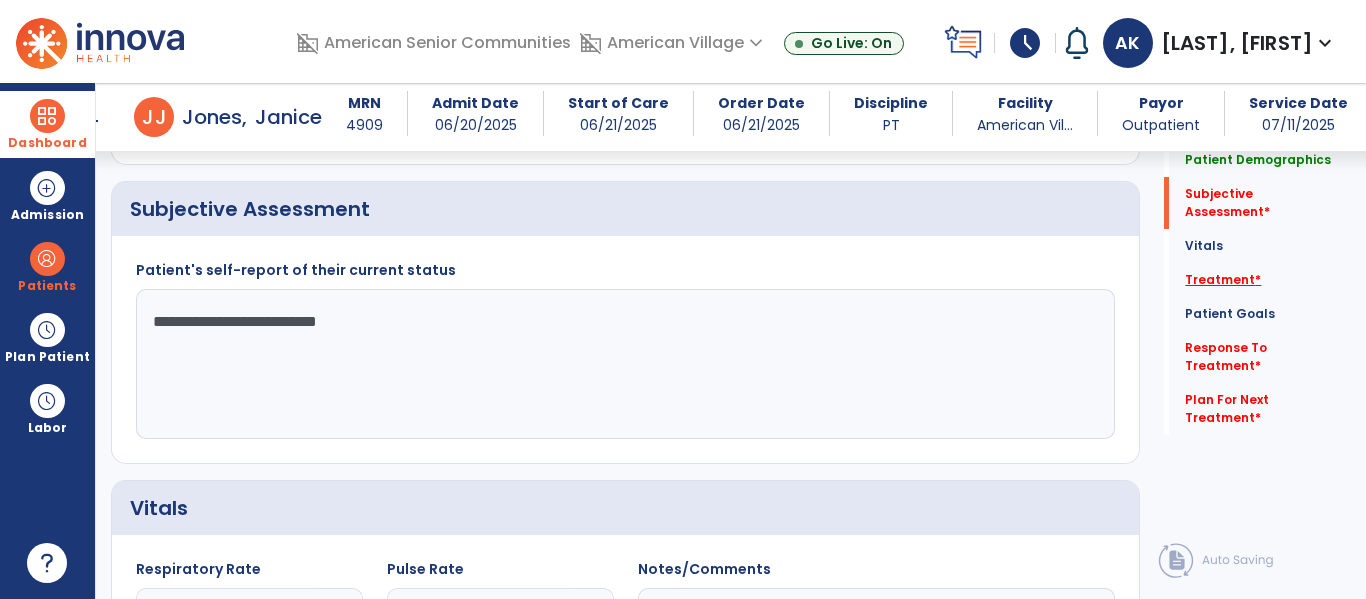 type on "**********" 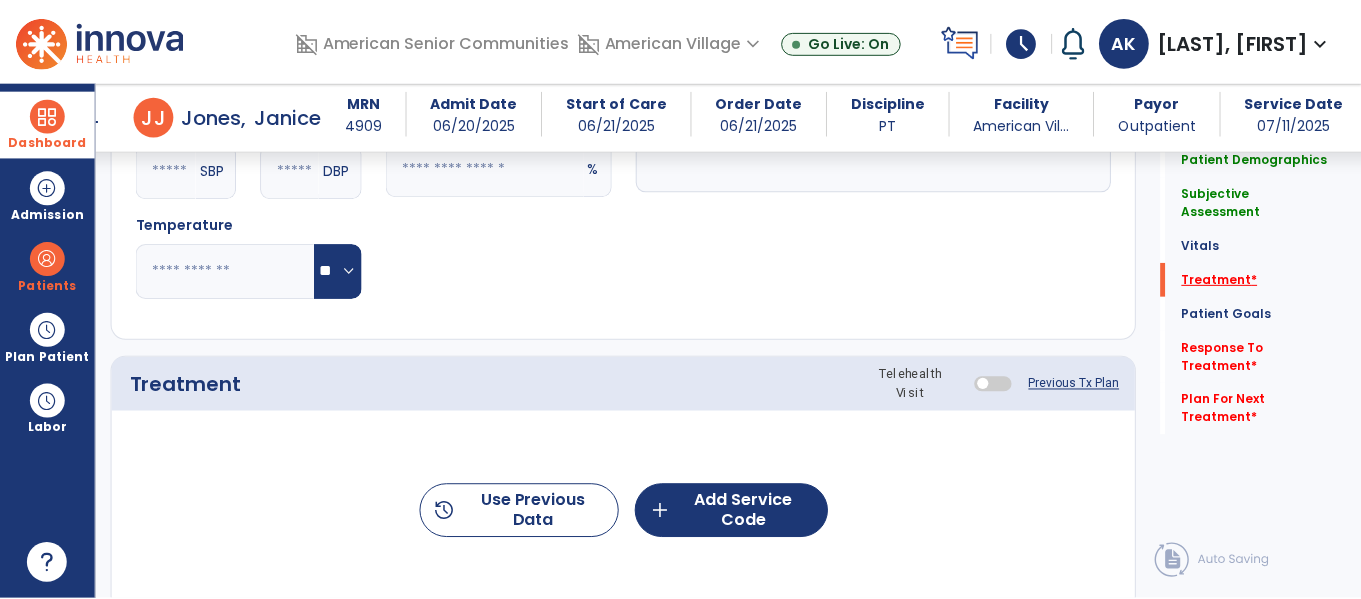scroll, scrollTop: 1076, scrollLeft: 0, axis: vertical 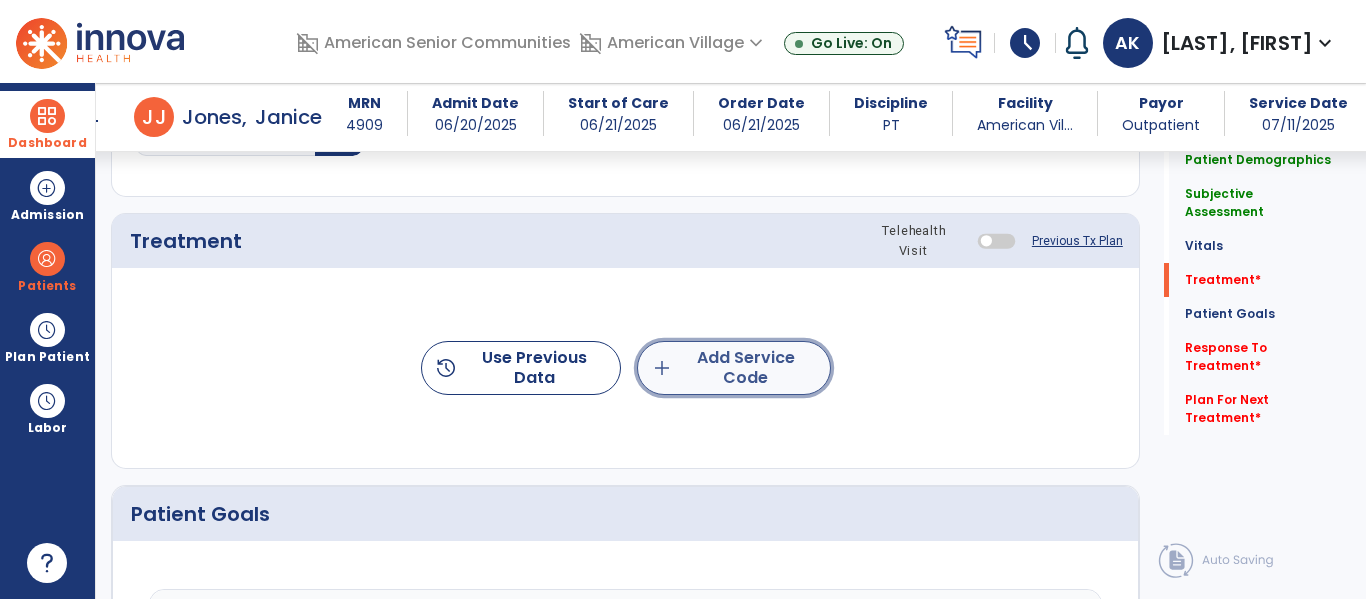 click on "add  Add Service Code" 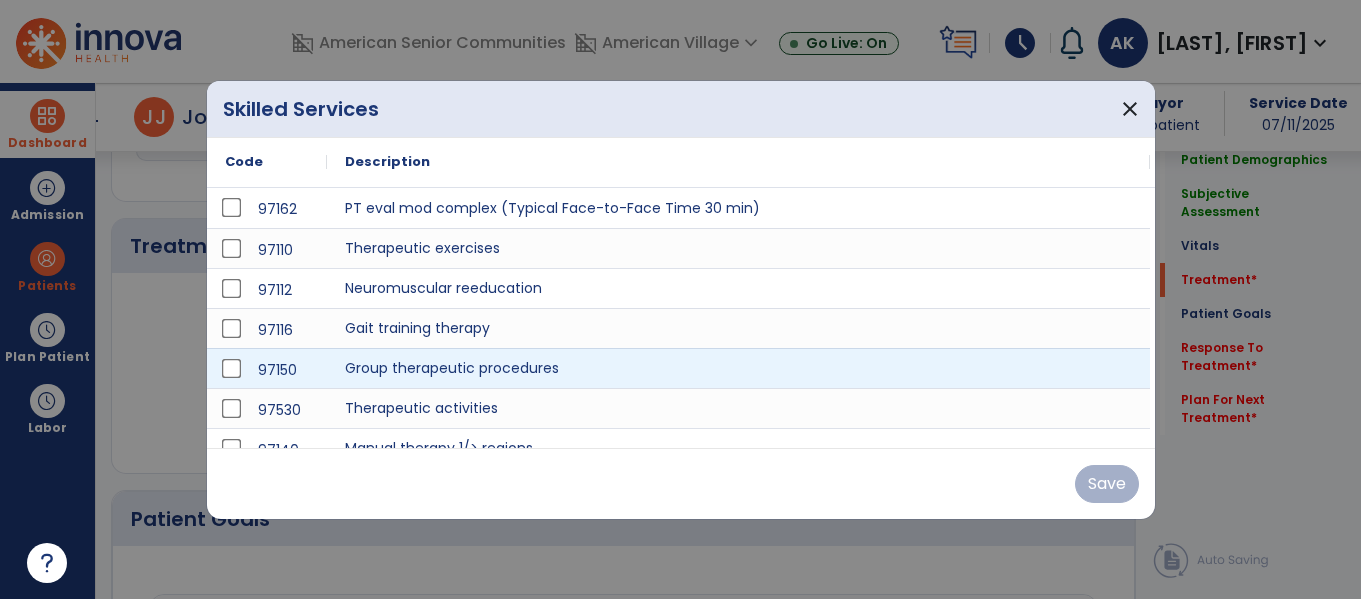 scroll, scrollTop: 1076, scrollLeft: 0, axis: vertical 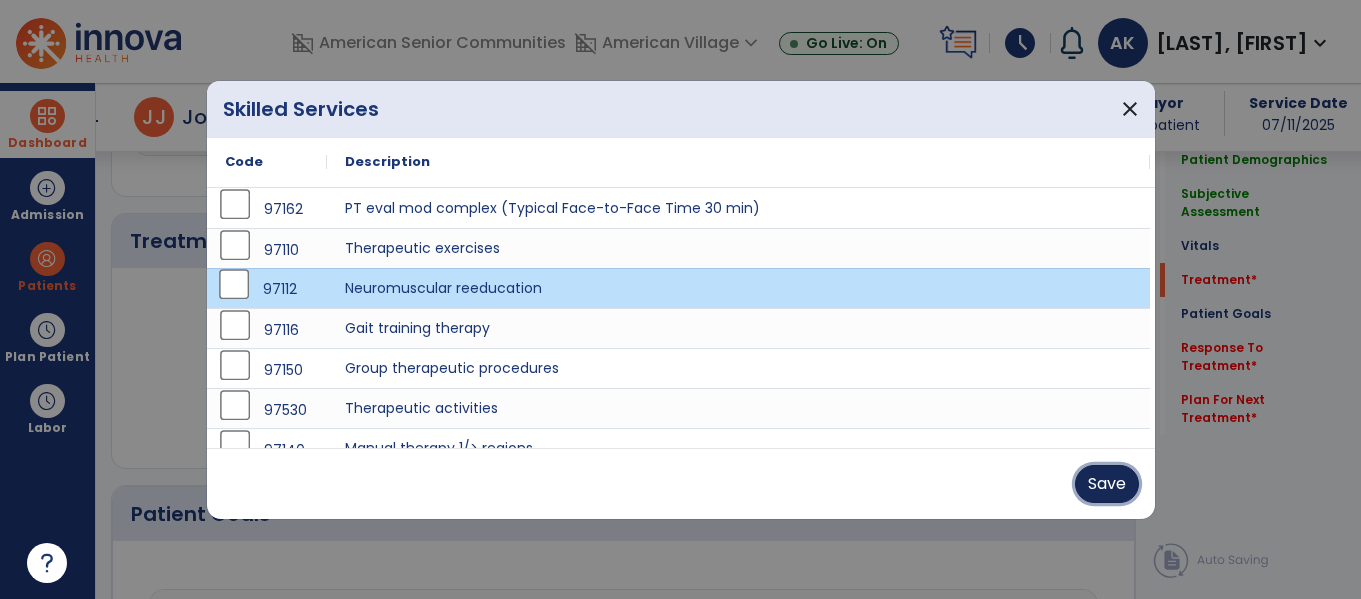 click on "Save" at bounding box center [1107, 484] 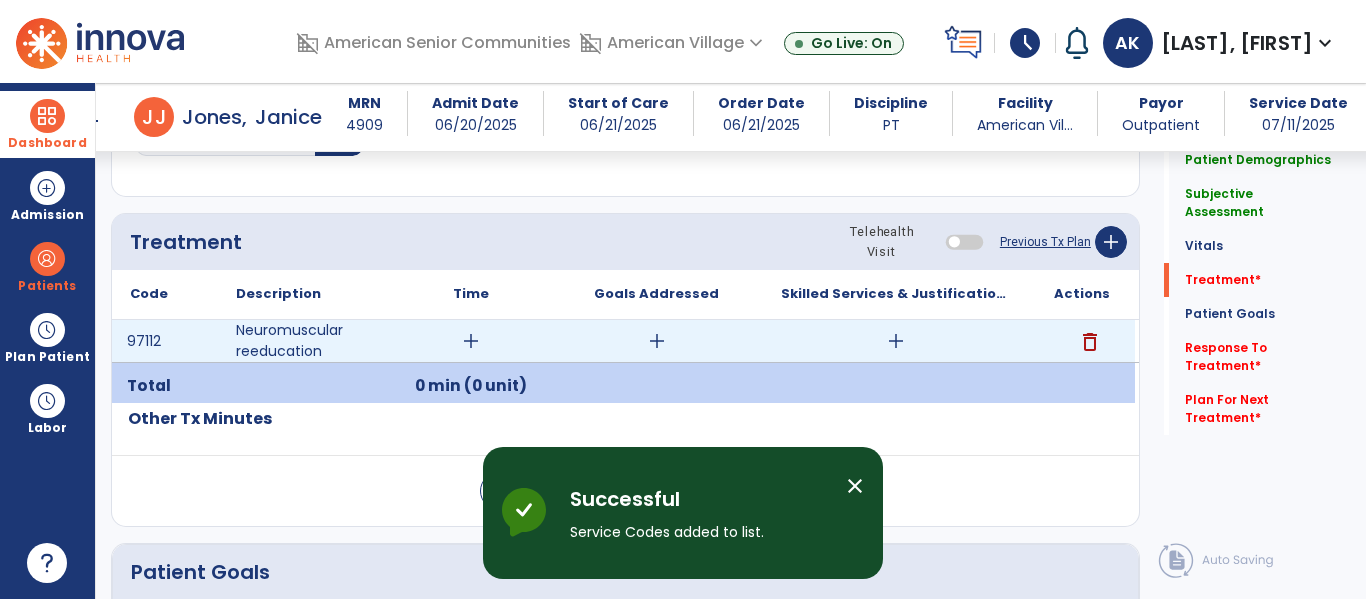 click on "add" at bounding box center [471, 341] 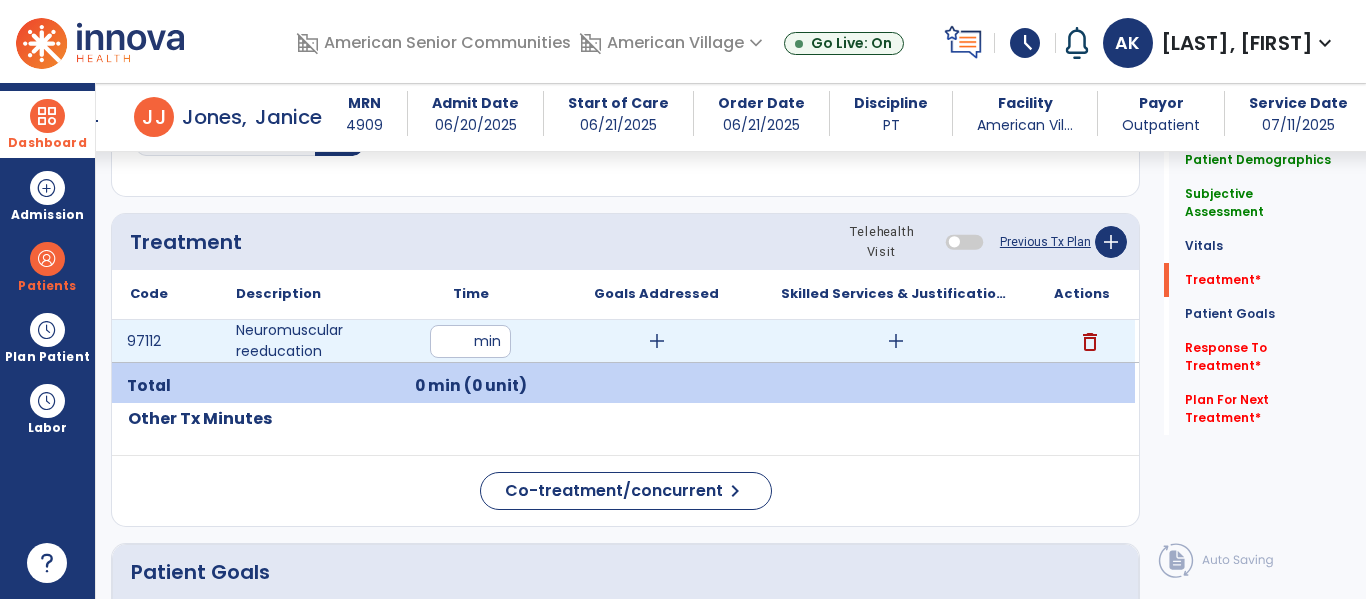type on "**" 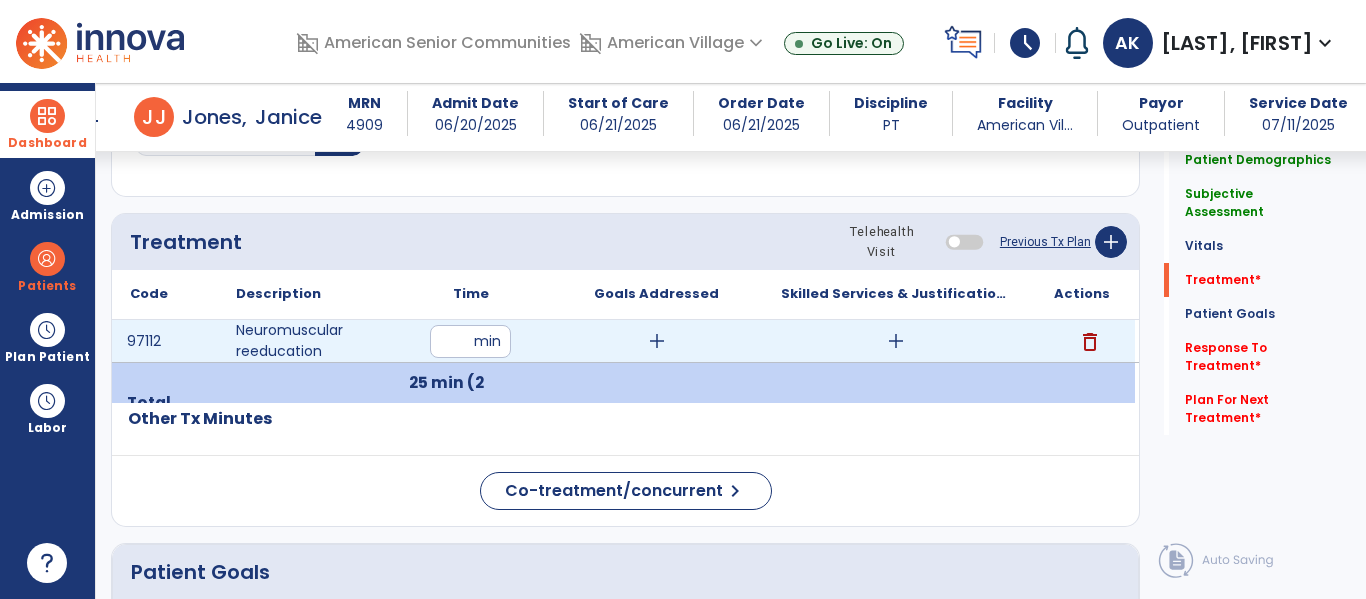 click on "add" at bounding box center (896, 341) 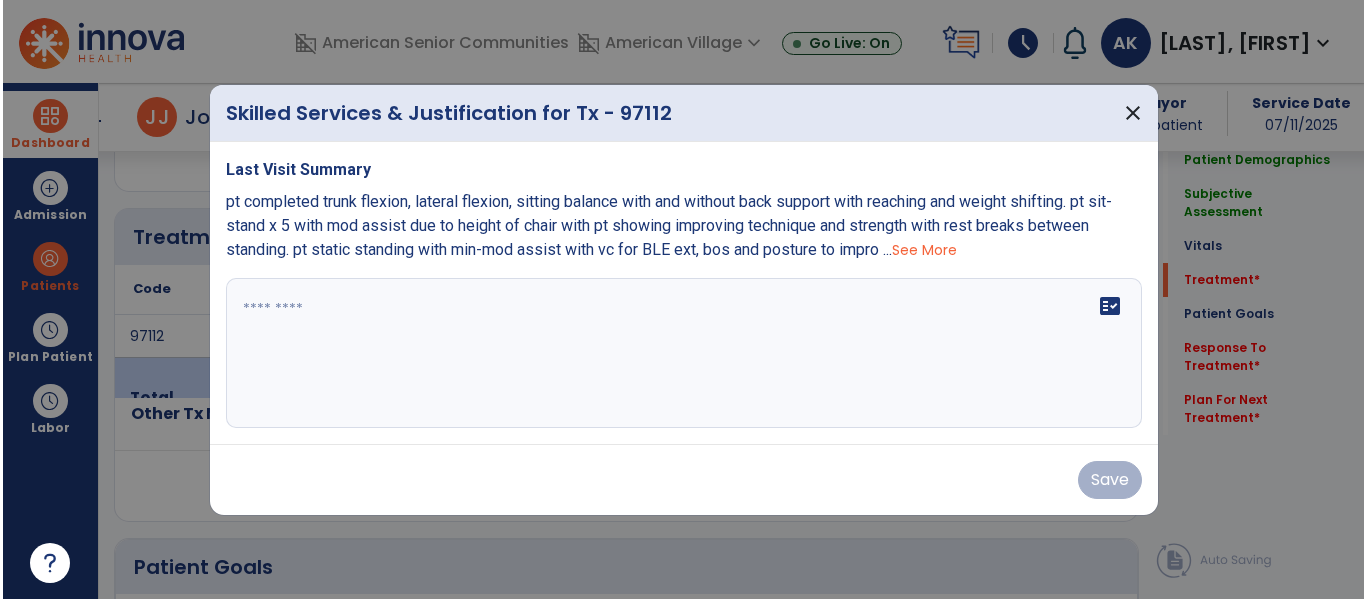 scroll, scrollTop: 1076, scrollLeft: 0, axis: vertical 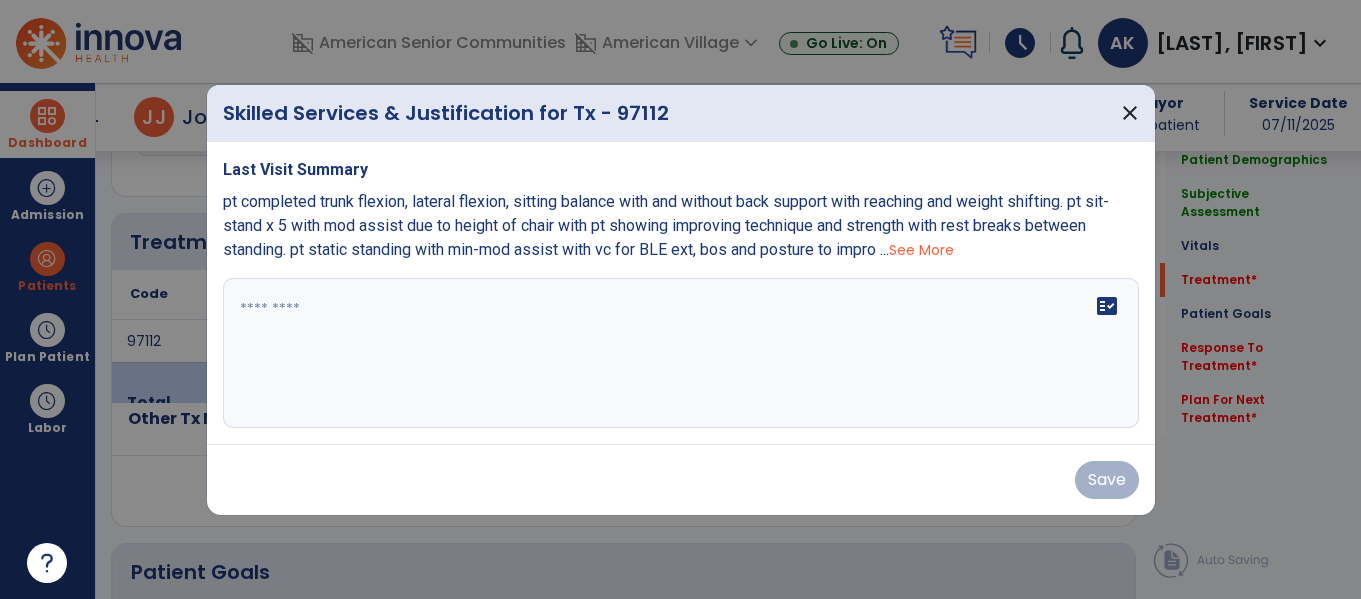 click on "fact_check" at bounding box center (681, 353) 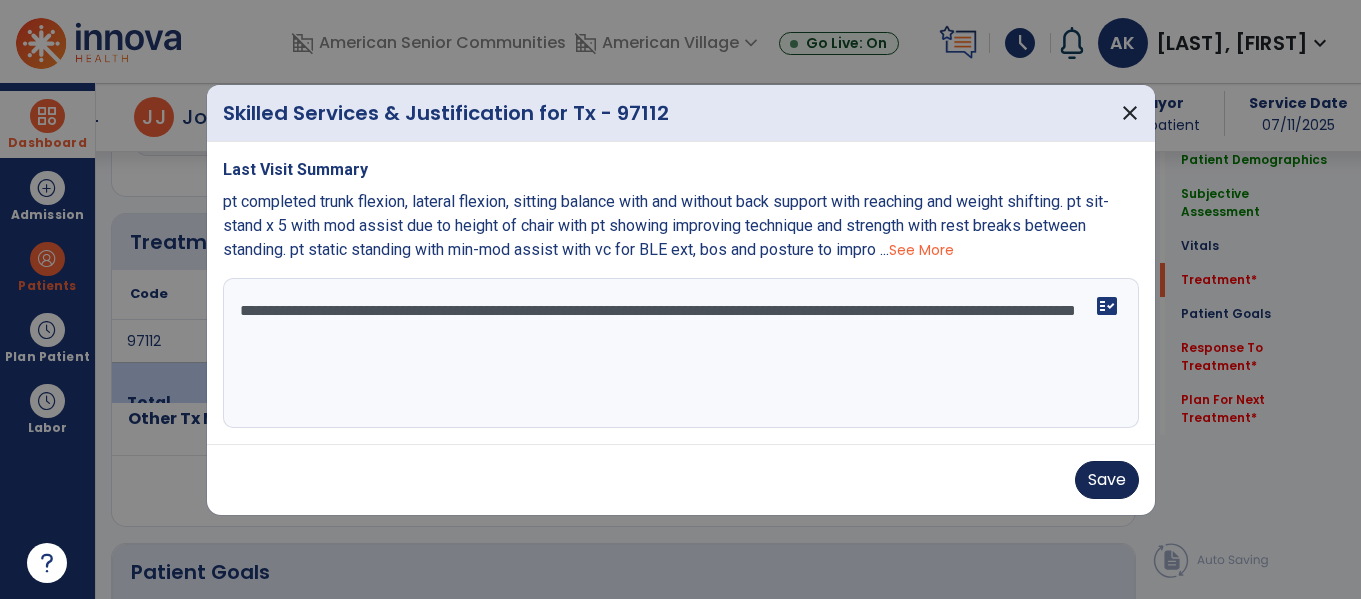 type on "**********" 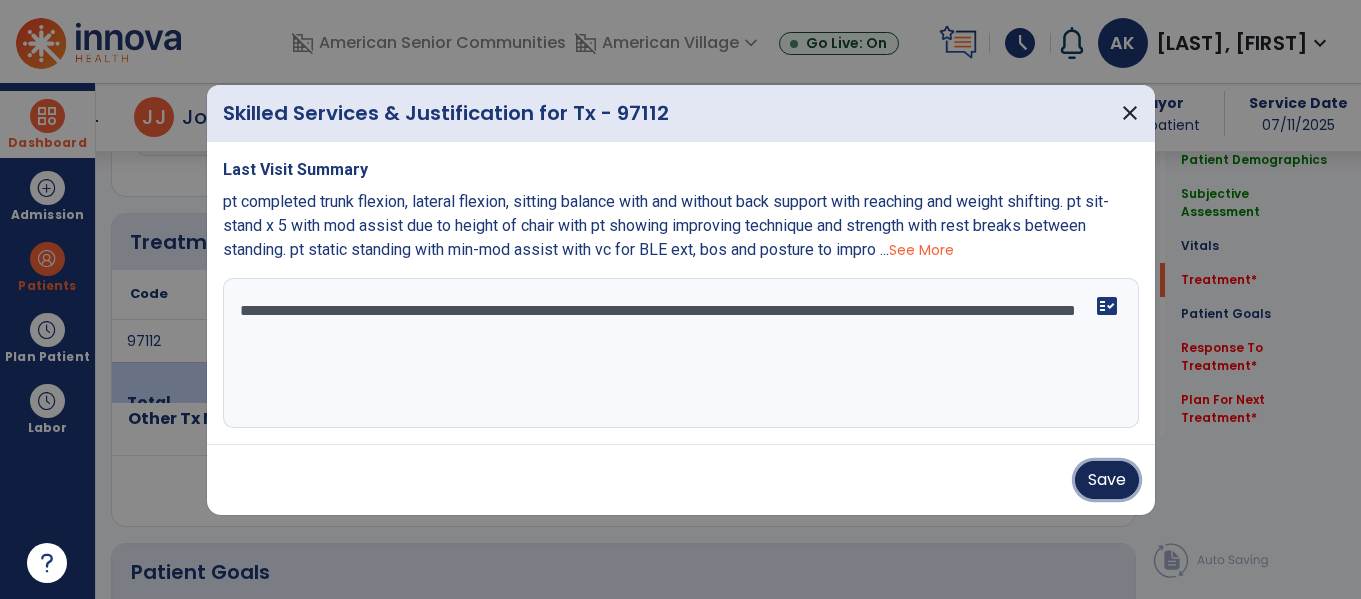 click on "Save" at bounding box center (1107, 480) 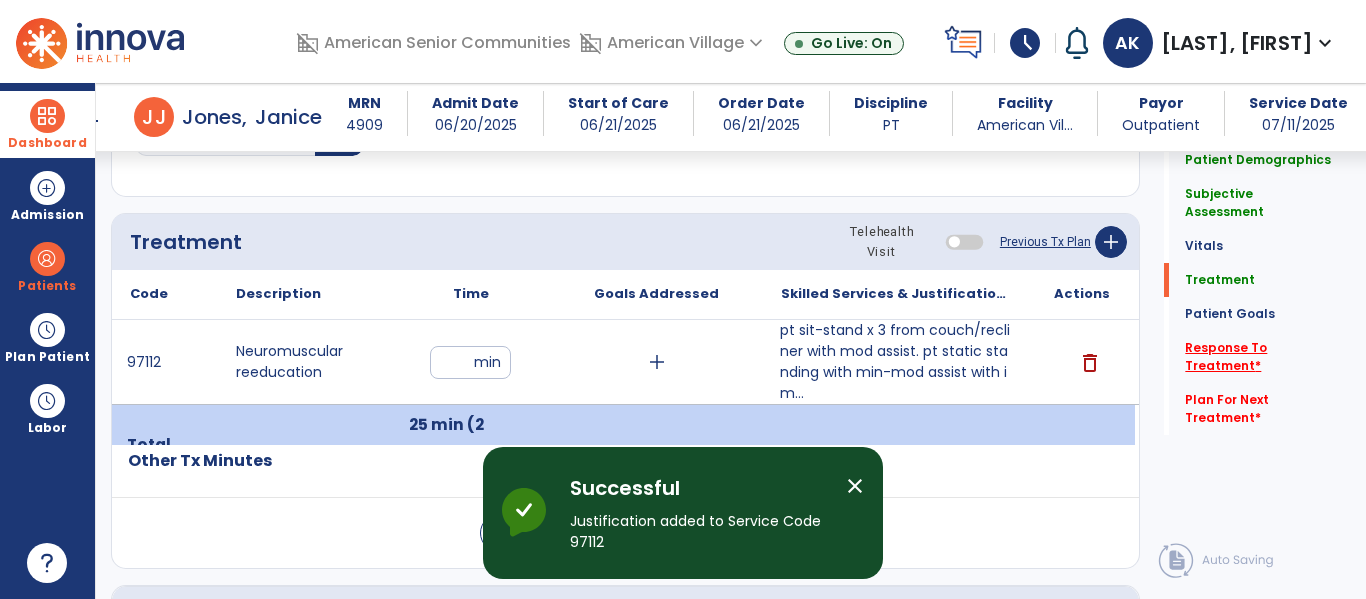 click on "Response To Treatment   *" 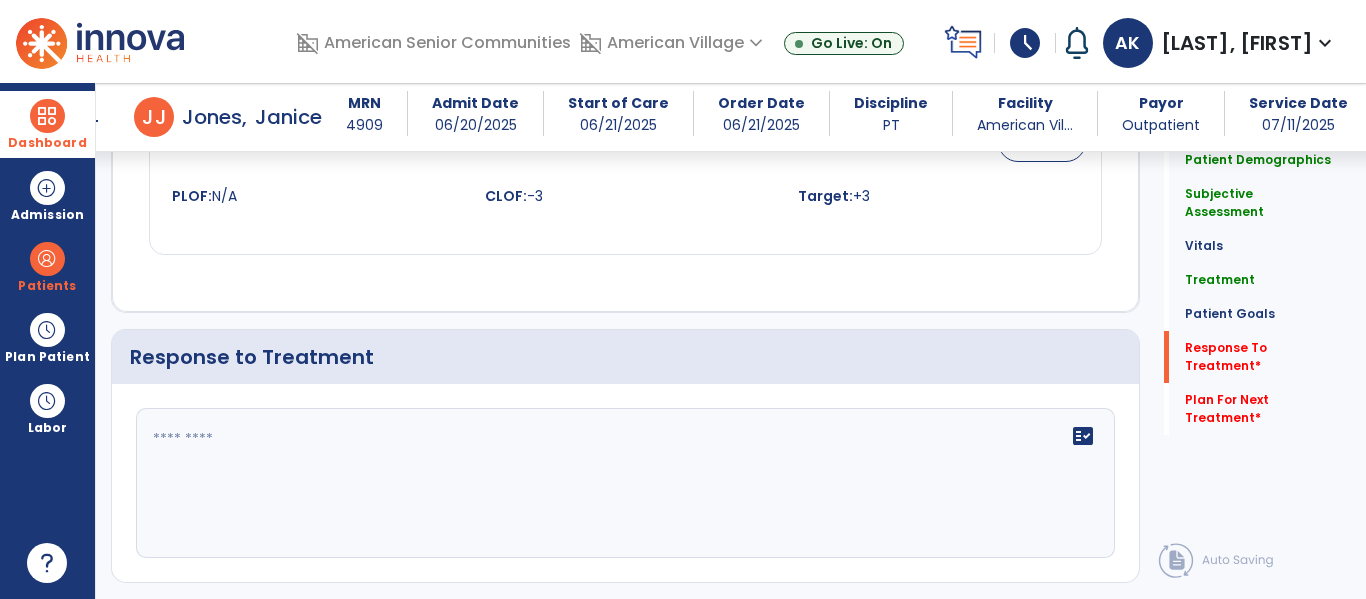 scroll, scrollTop: 2263, scrollLeft: 0, axis: vertical 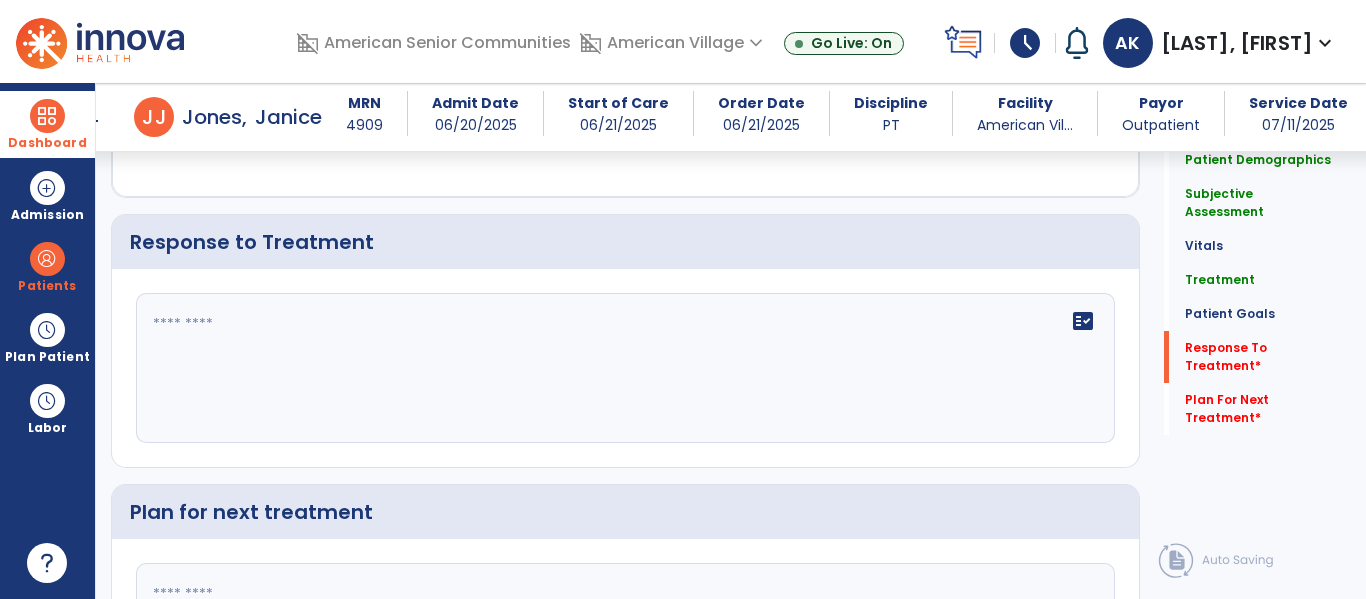 click on "fact_check" 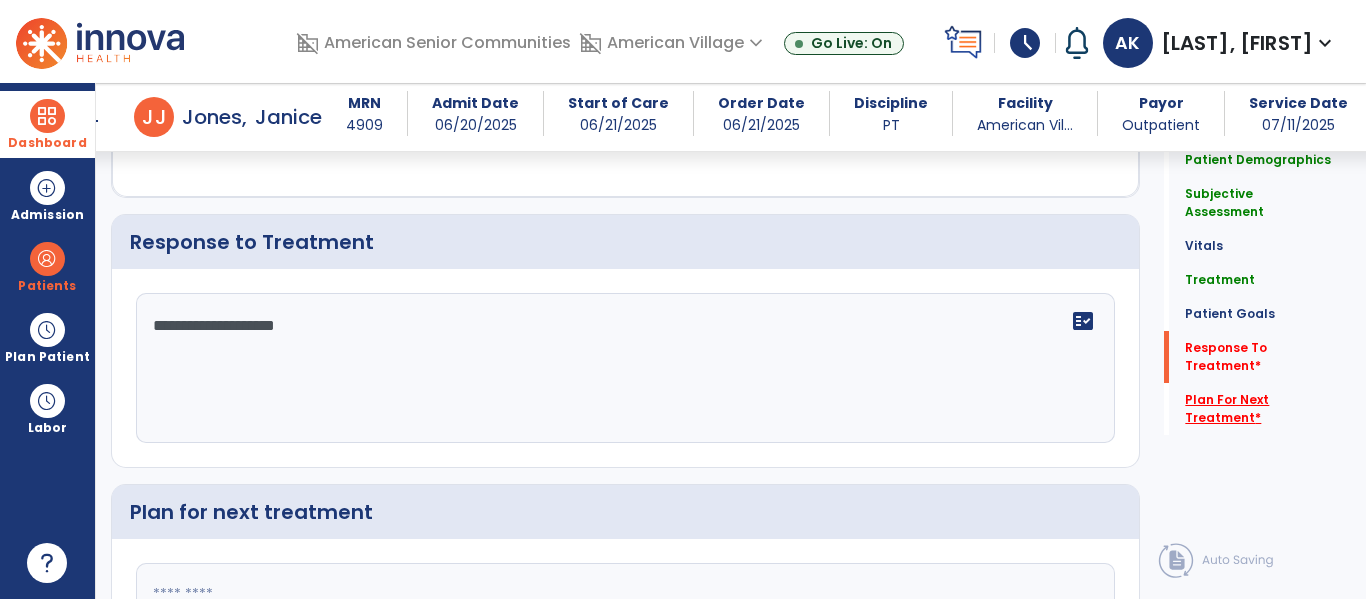 type on "**********" 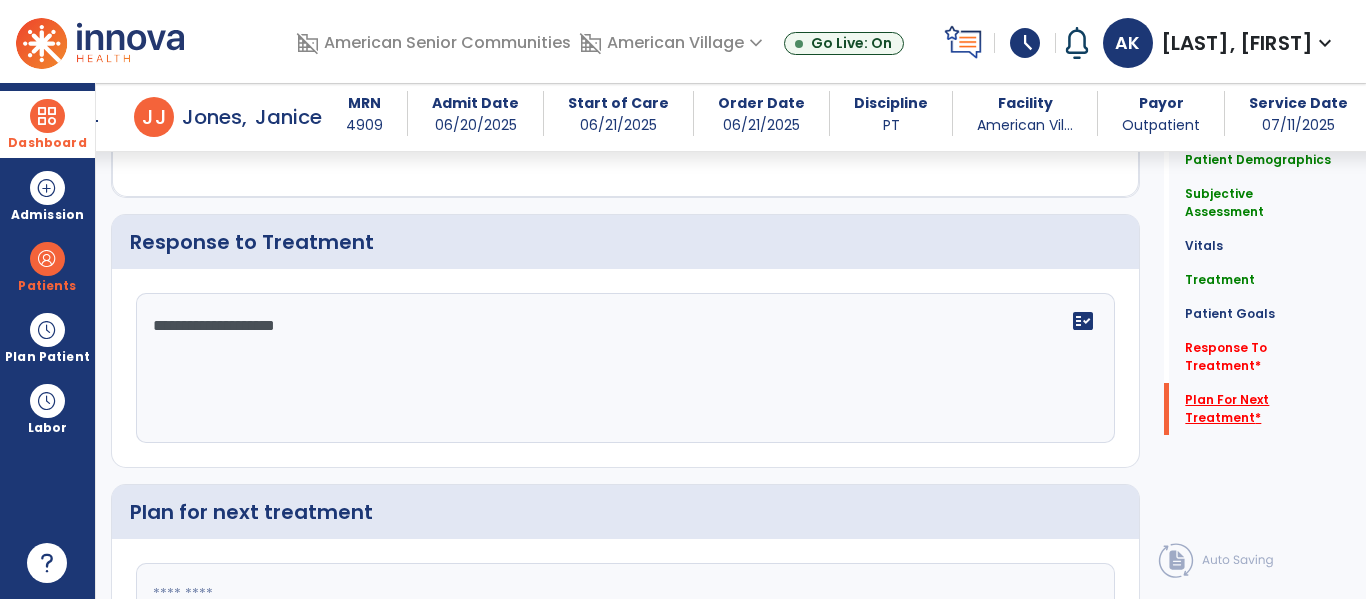 scroll, scrollTop: 2468, scrollLeft: 0, axis: vertical 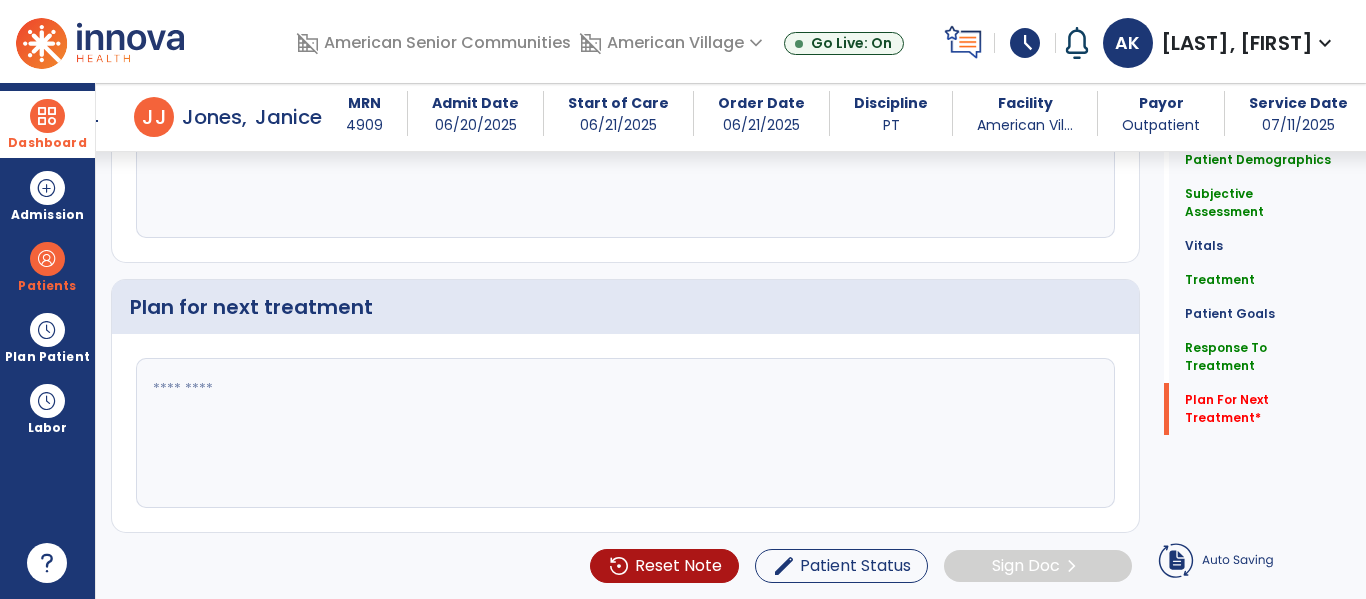 click 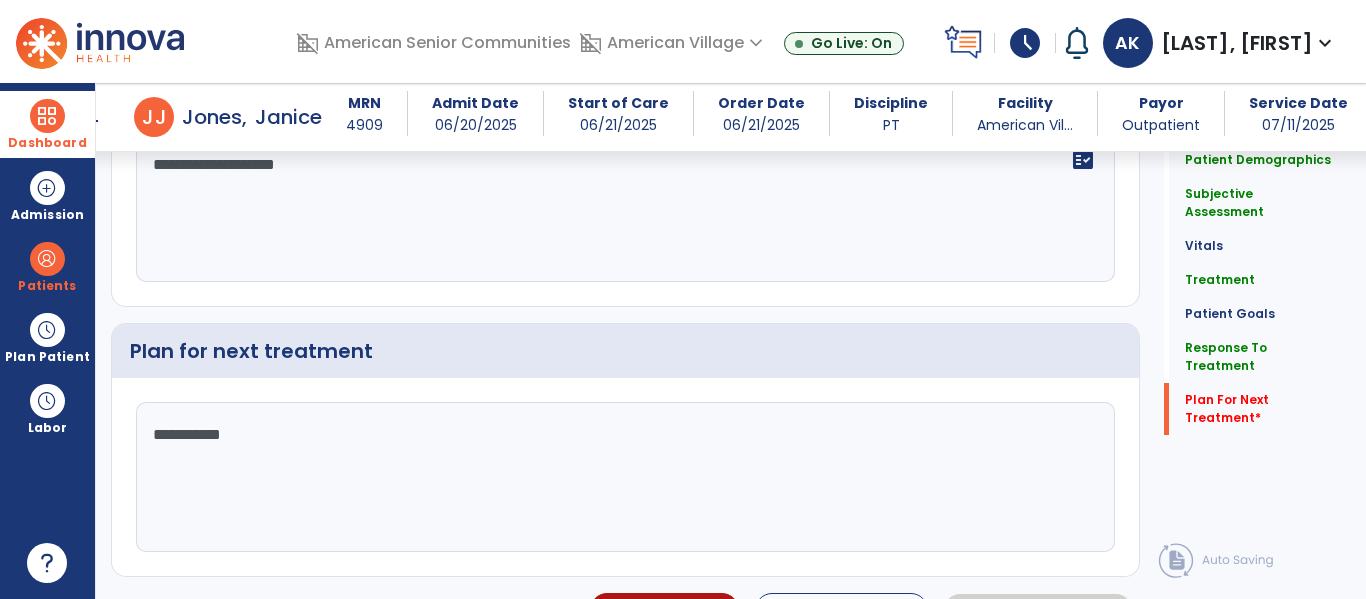 scroll, scrollTop: 2468, scrollLeft: 0, axis: vertical 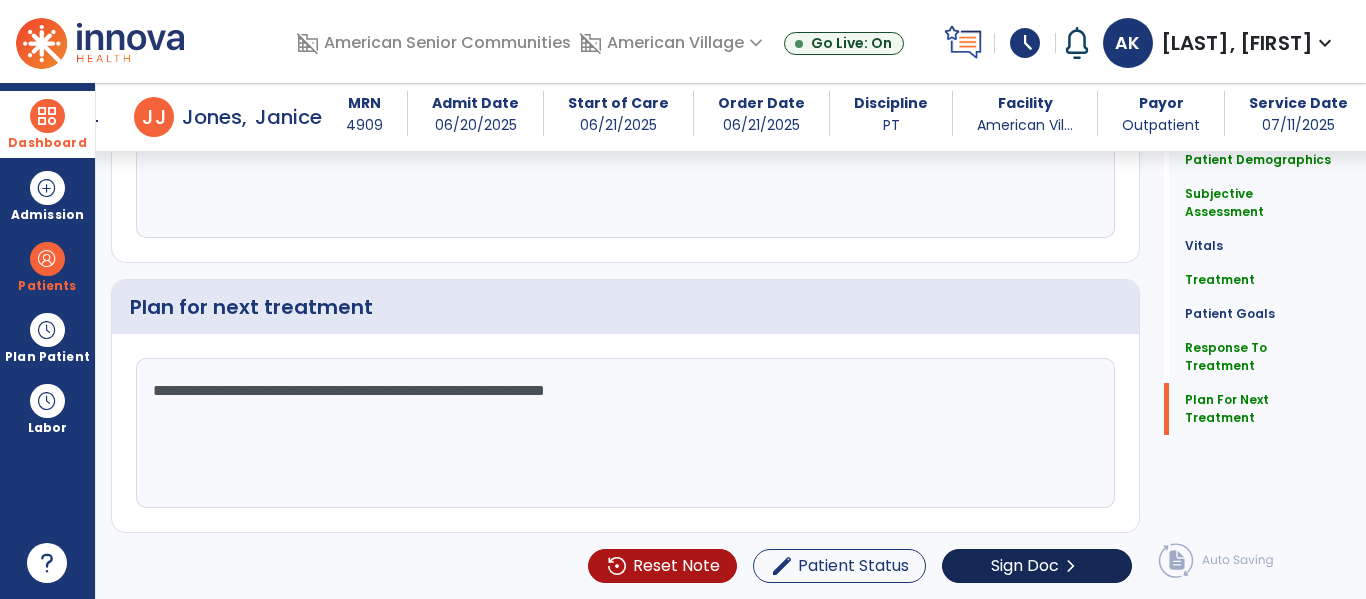 type on "**********" 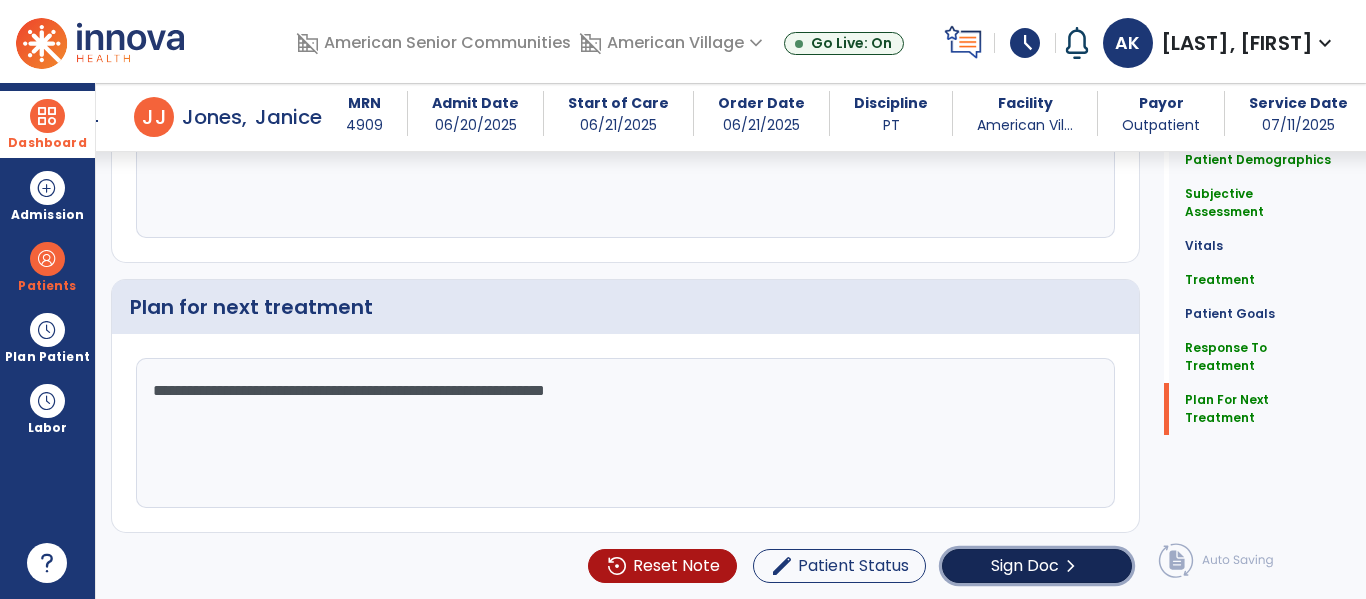 click on "Sign Doc" 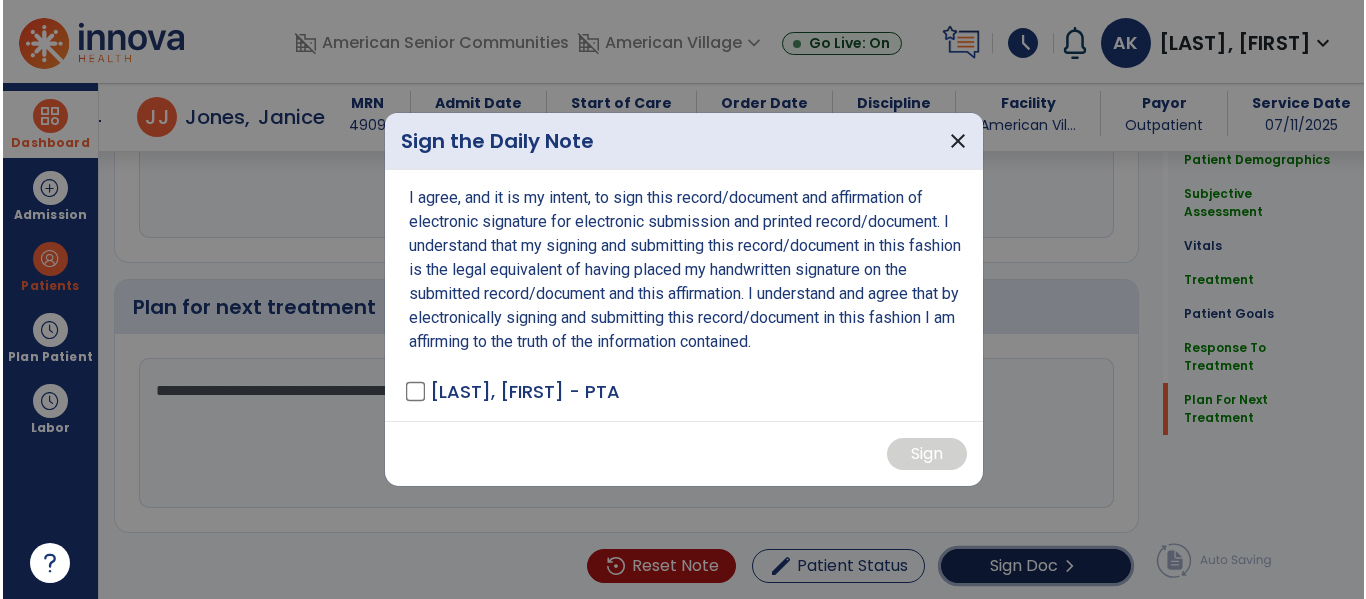 scroll, scrollTop: 2468, scrollLeft: 0, axis: vertical 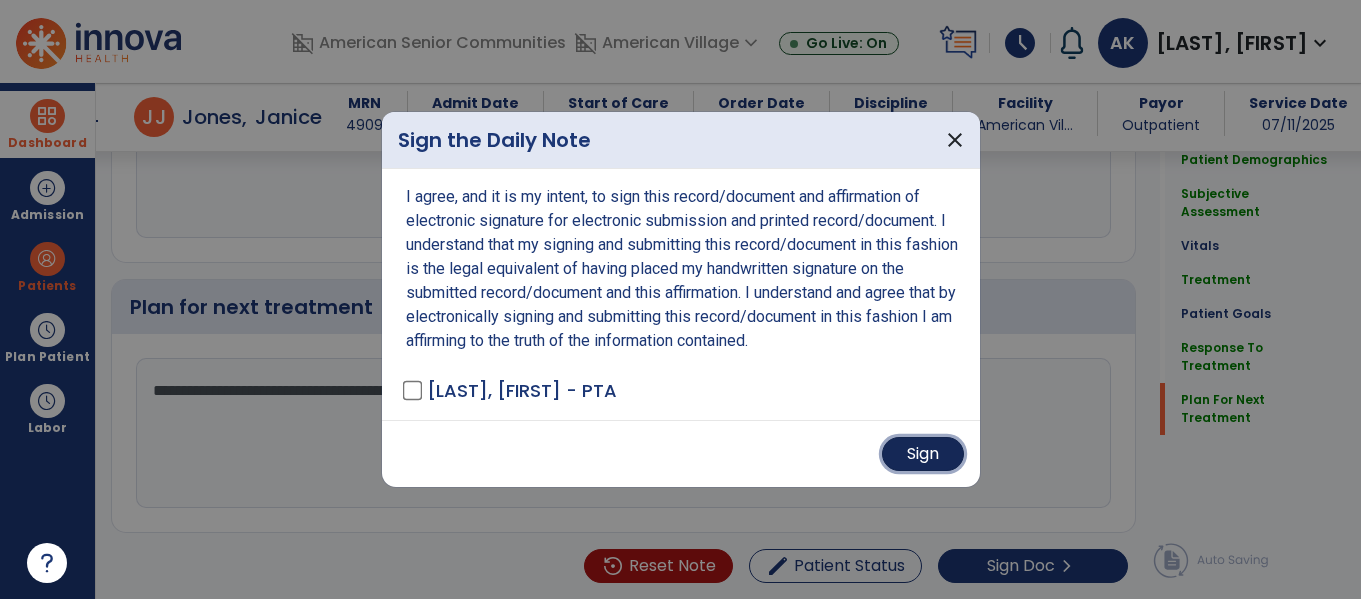 click on "Sign" at bounding box center (923, 454) 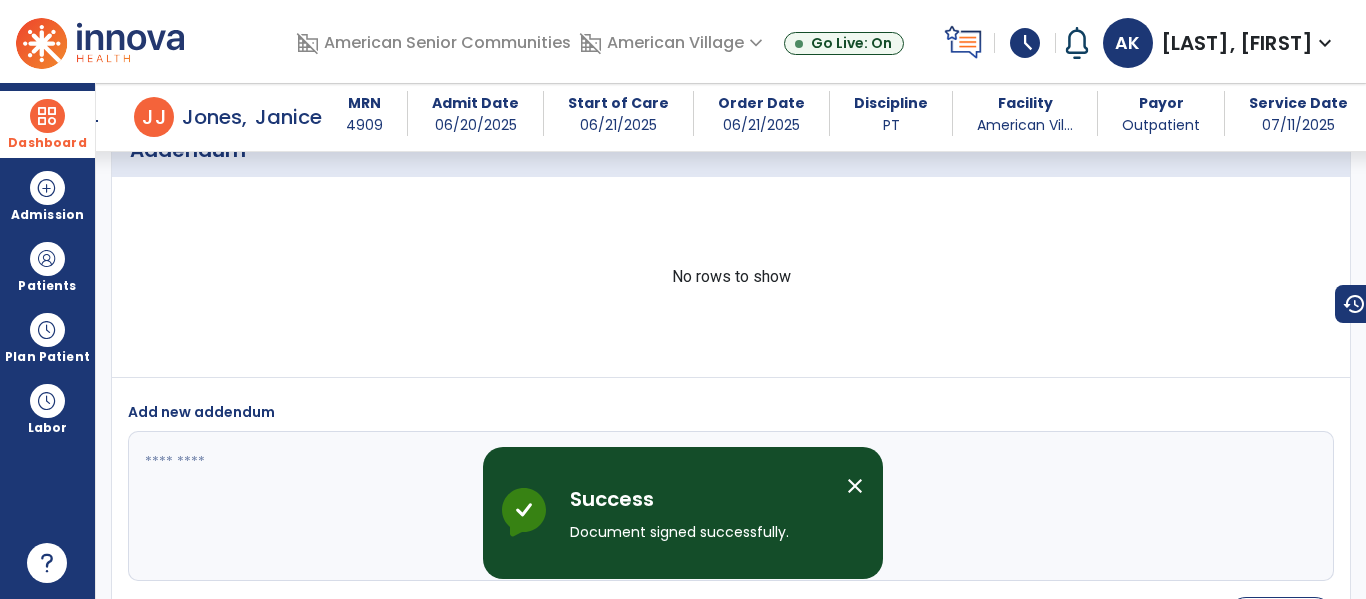 click on "Dashboard" at bounding box center (47, 124) 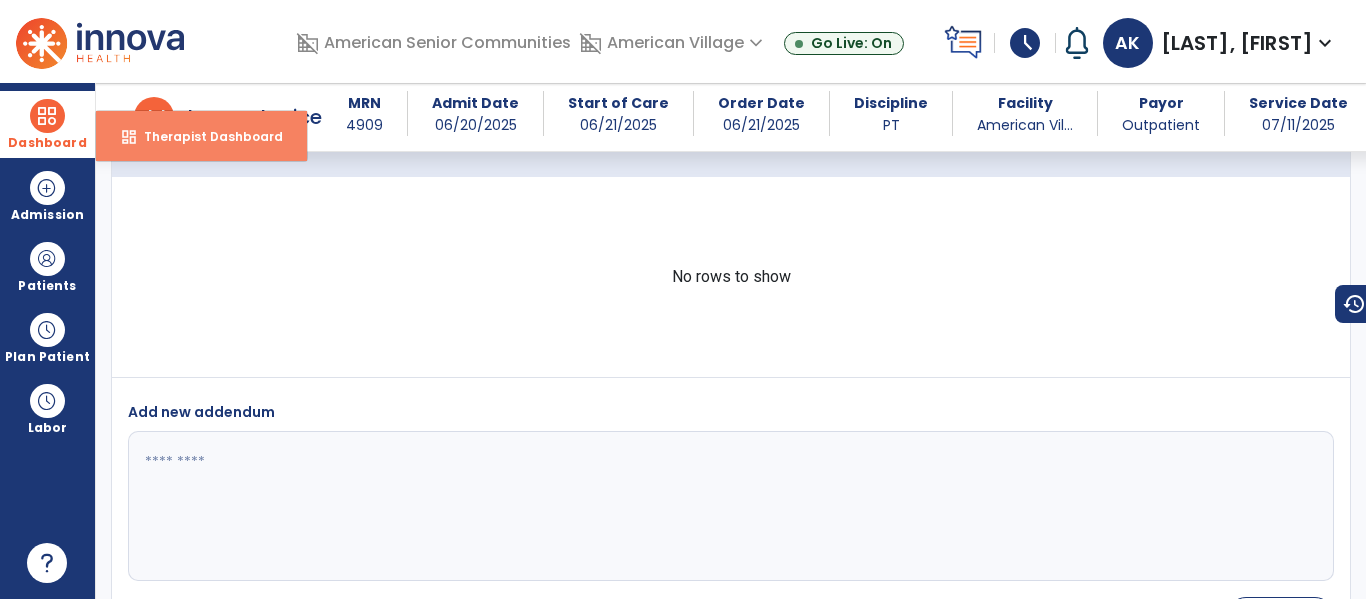 click on "Therapist Dashboard" at bounding box center [205, 136] 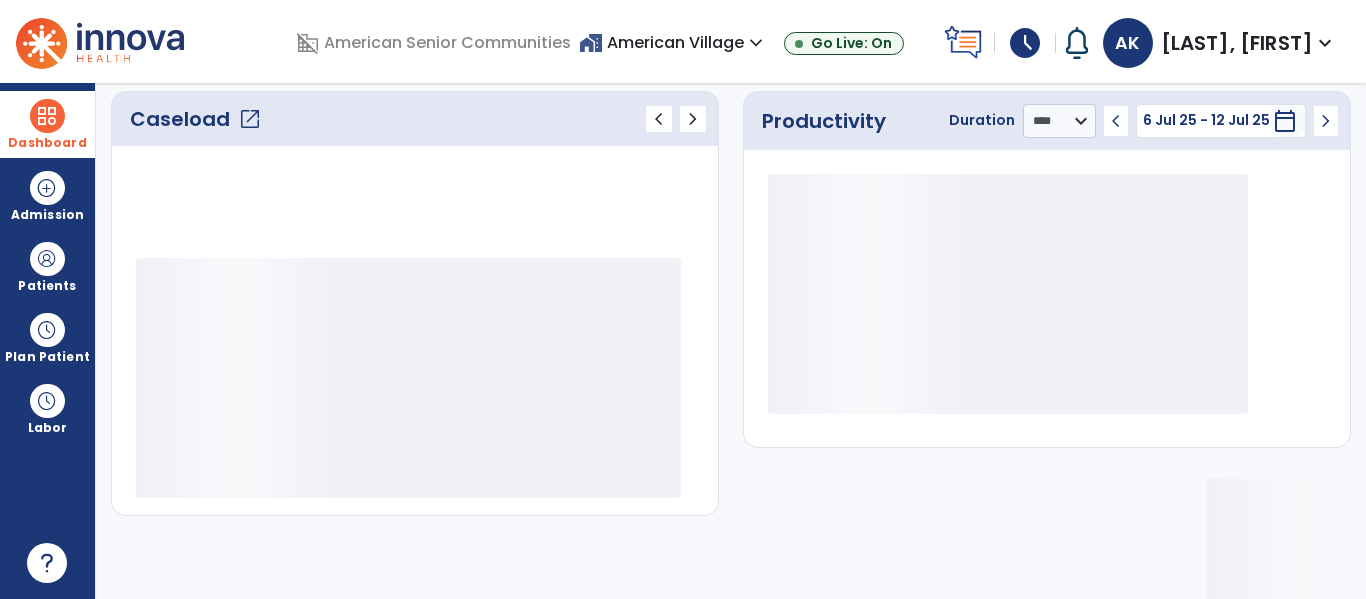 scroll, scrollTop: 276, scrollLeft: 0, axis: vertical 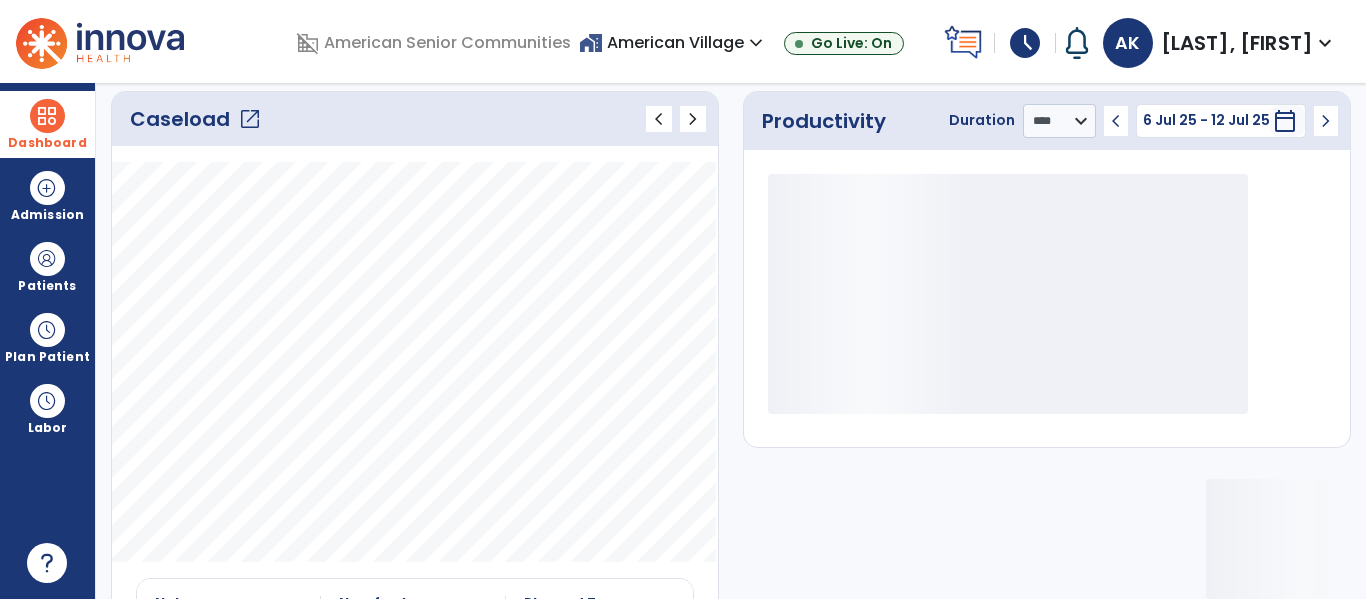 click on "open_in_new" 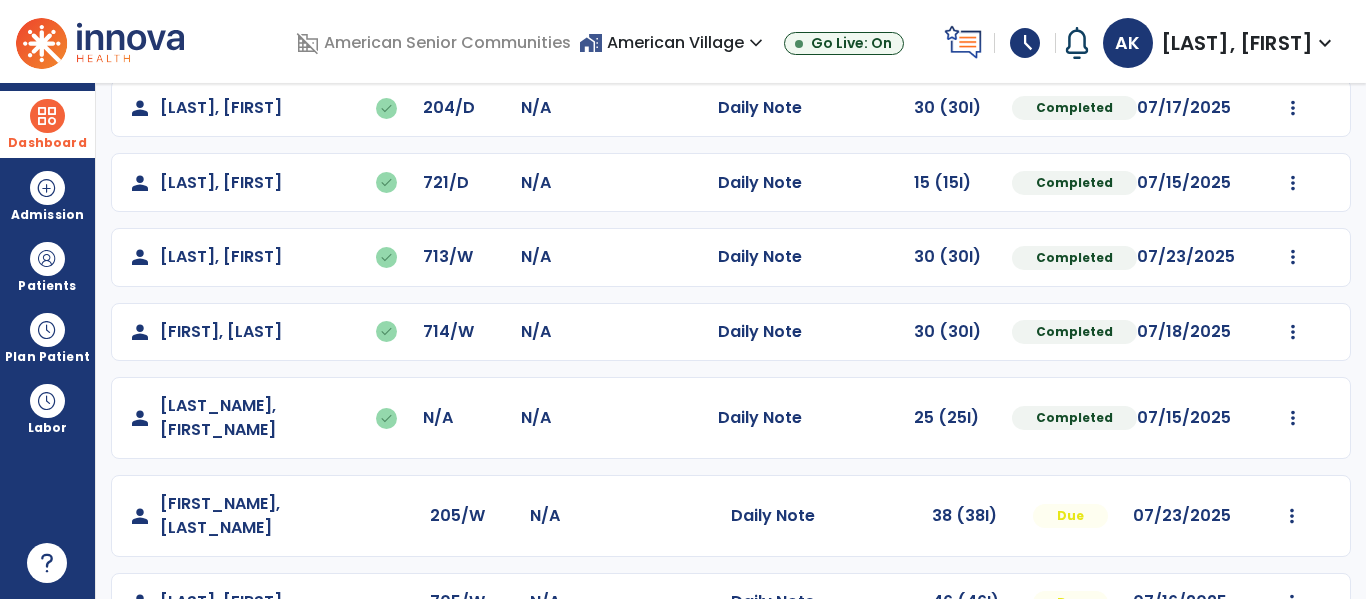 scroll, scrollTop: 563, scrollLeft: 0, axis: vertical 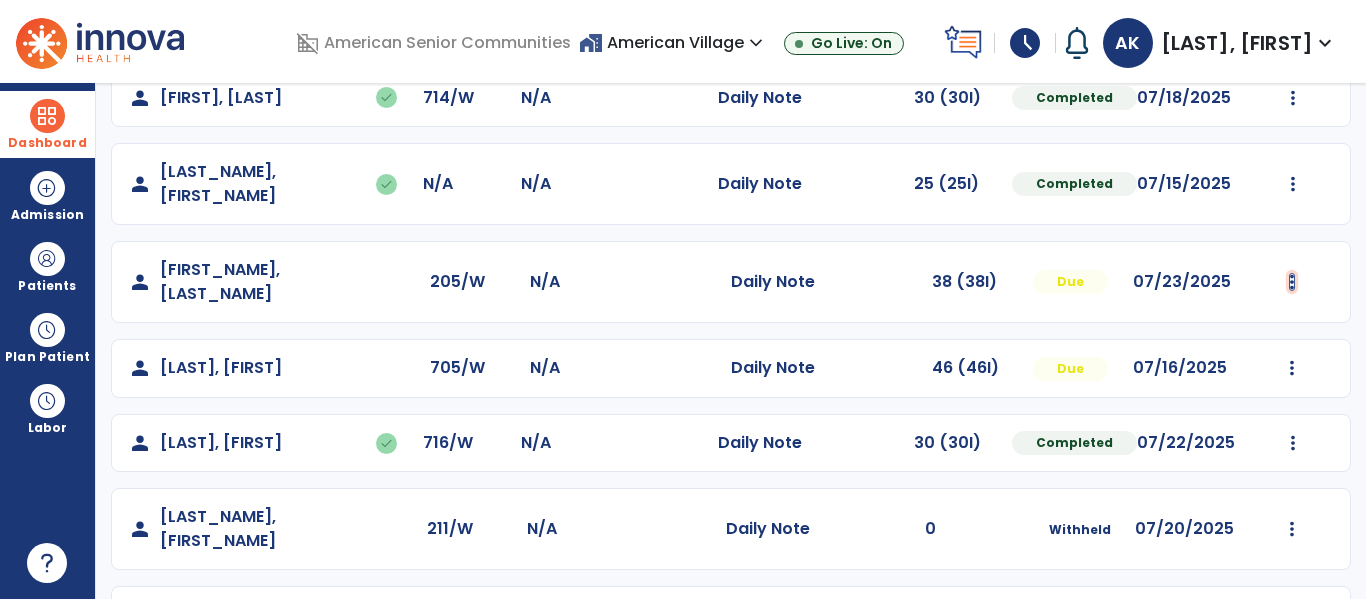 click at bounding box center (1293, -275) 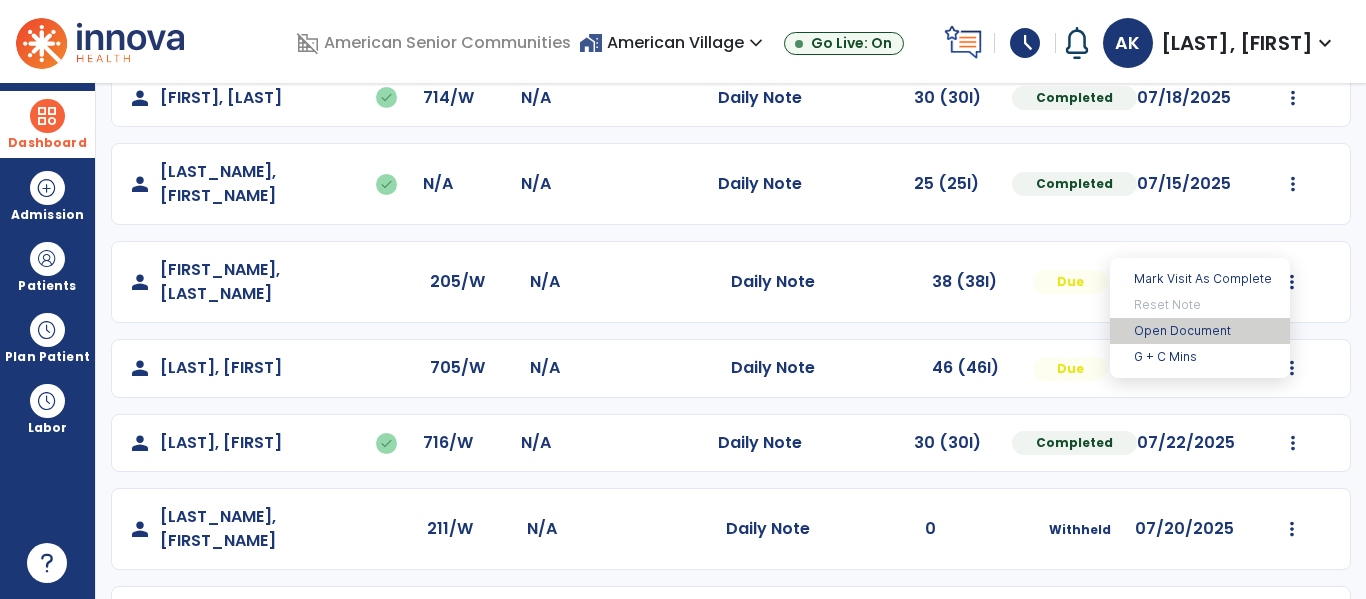 click on "Open Document" at bounding box center (1200, 331) 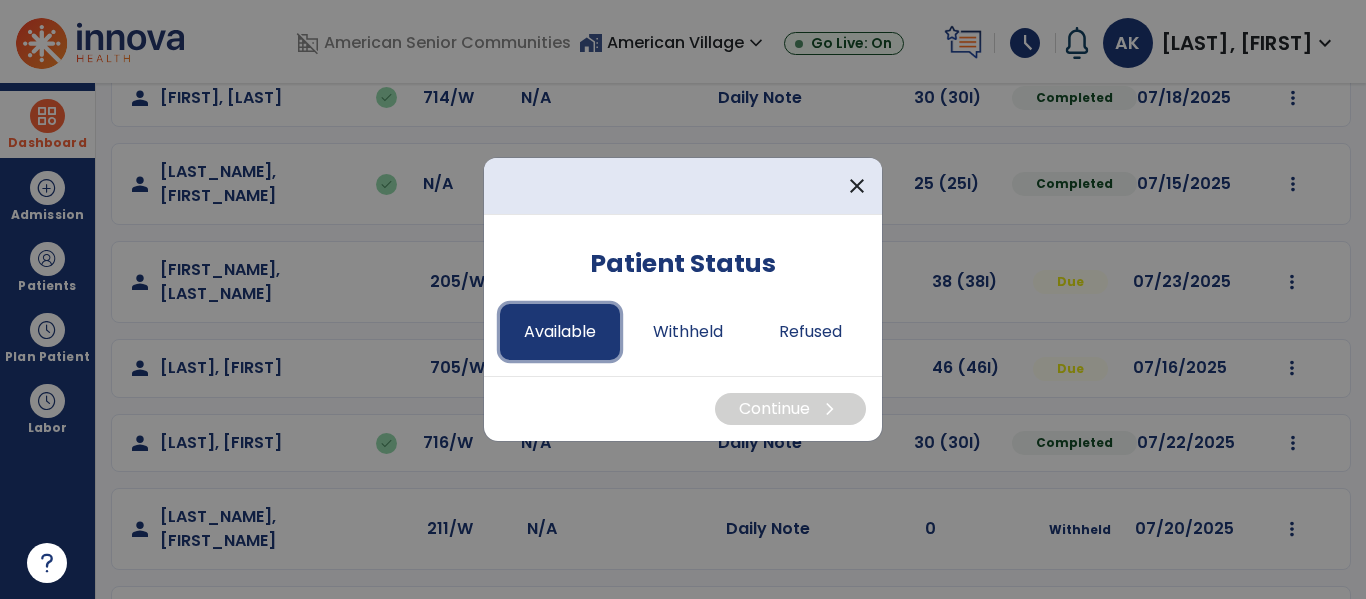 click on "Available" at bounding box center (560, 332) 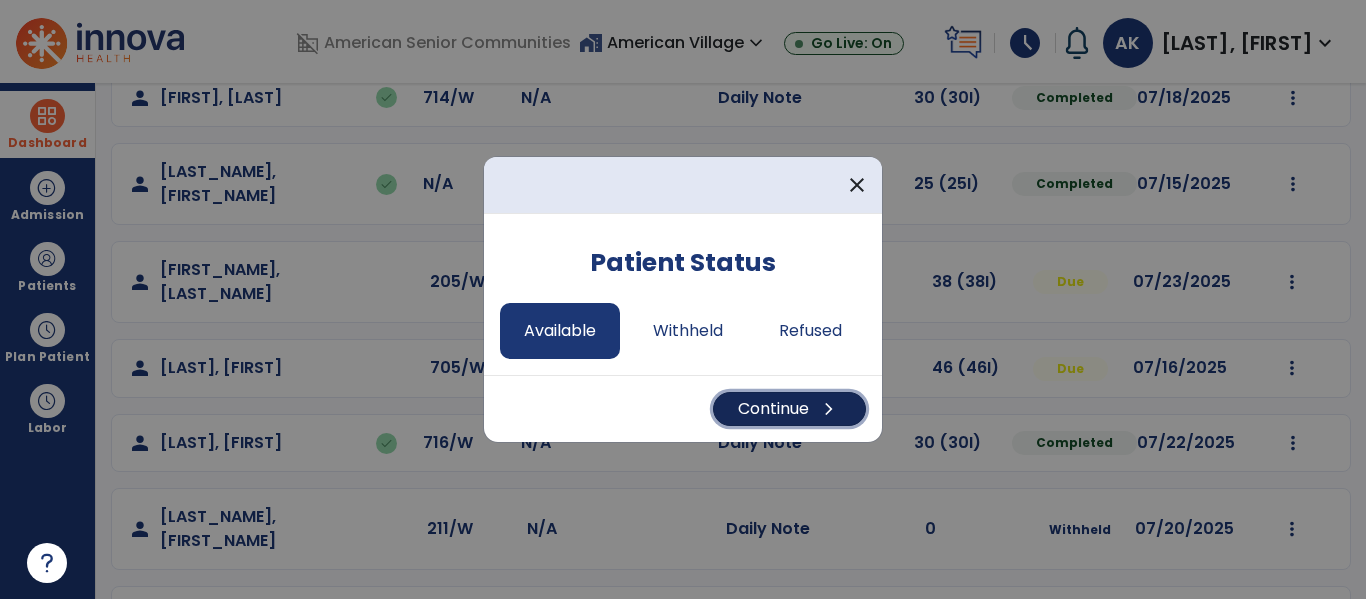 click on "Continue   chevron_right" at bounding box center (789, 409) 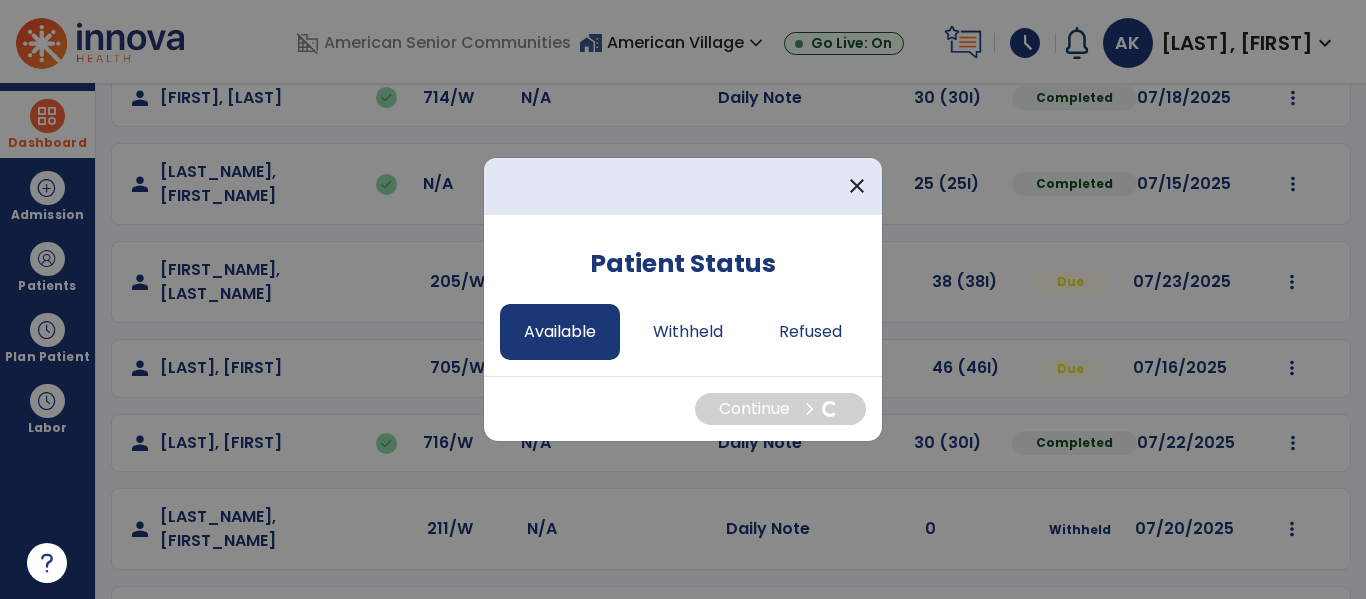 select on "*" 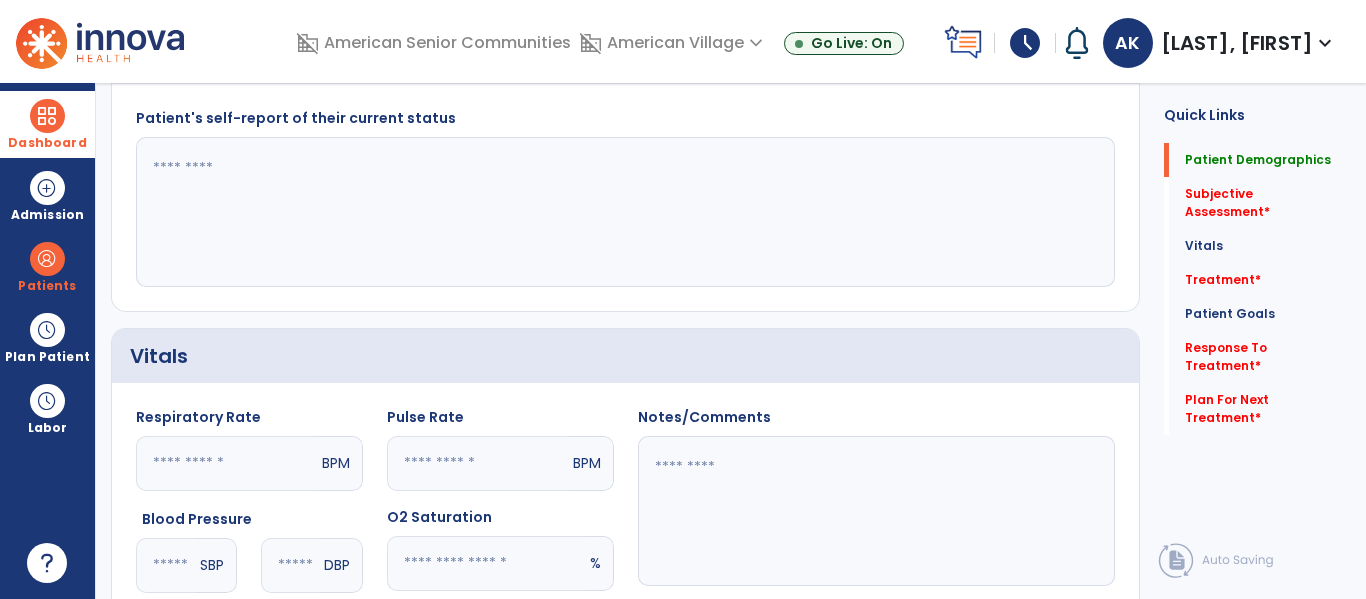 scroll, scrollTop: 0, scrollLeft: 0, axis: both 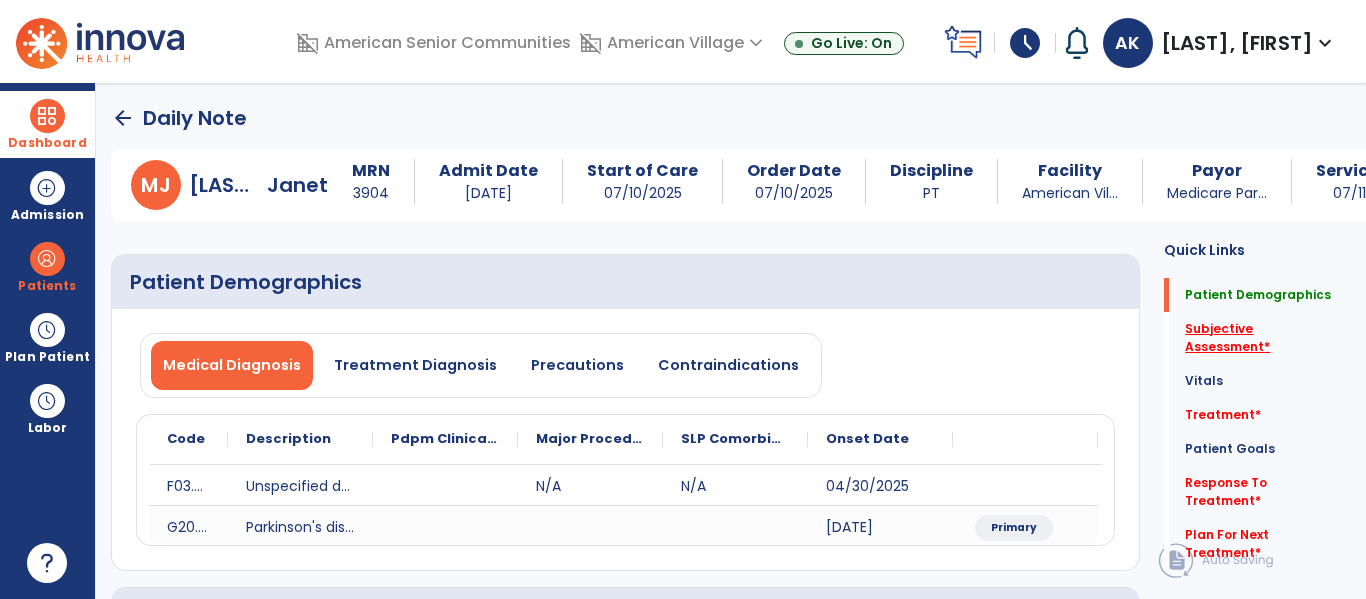 click on "Subjective Assessment   *" 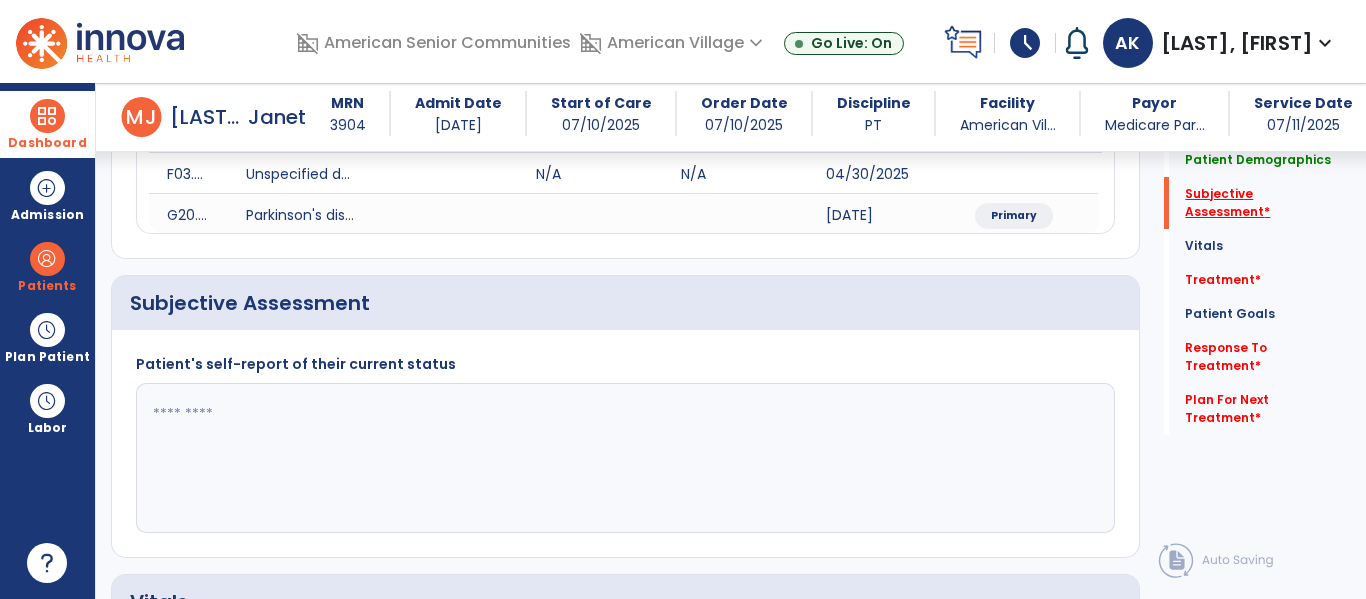 scroll, scrollTop: 387, scrollLeft: 0, axis: vertical 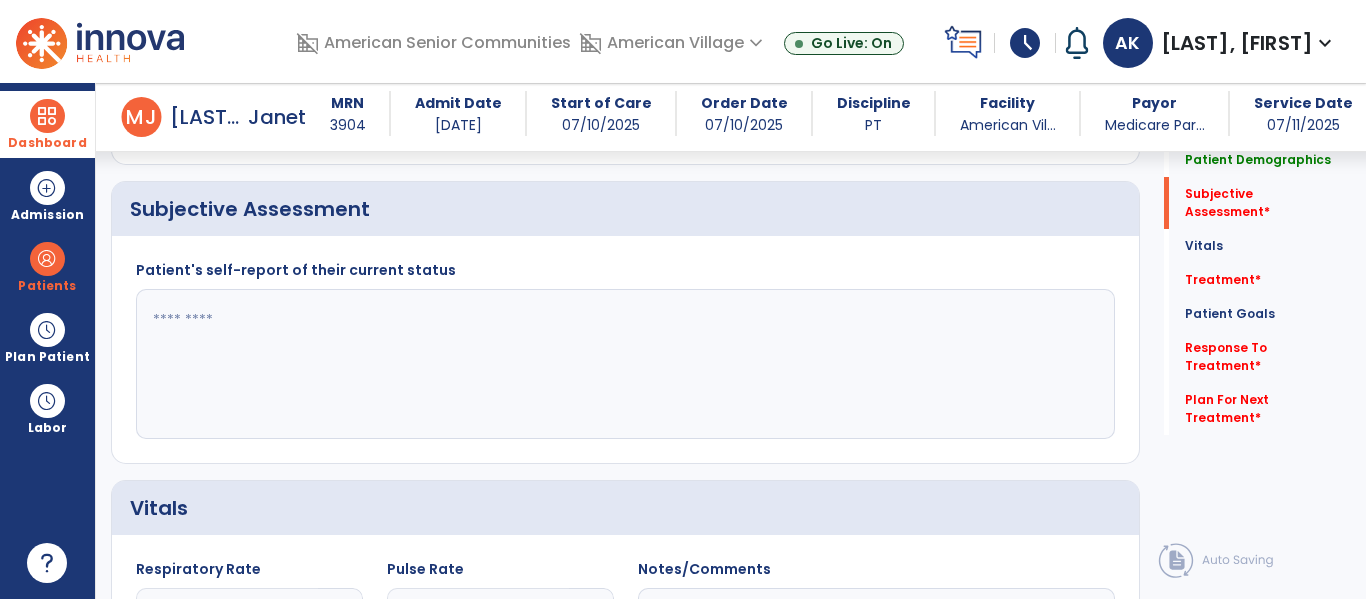 click 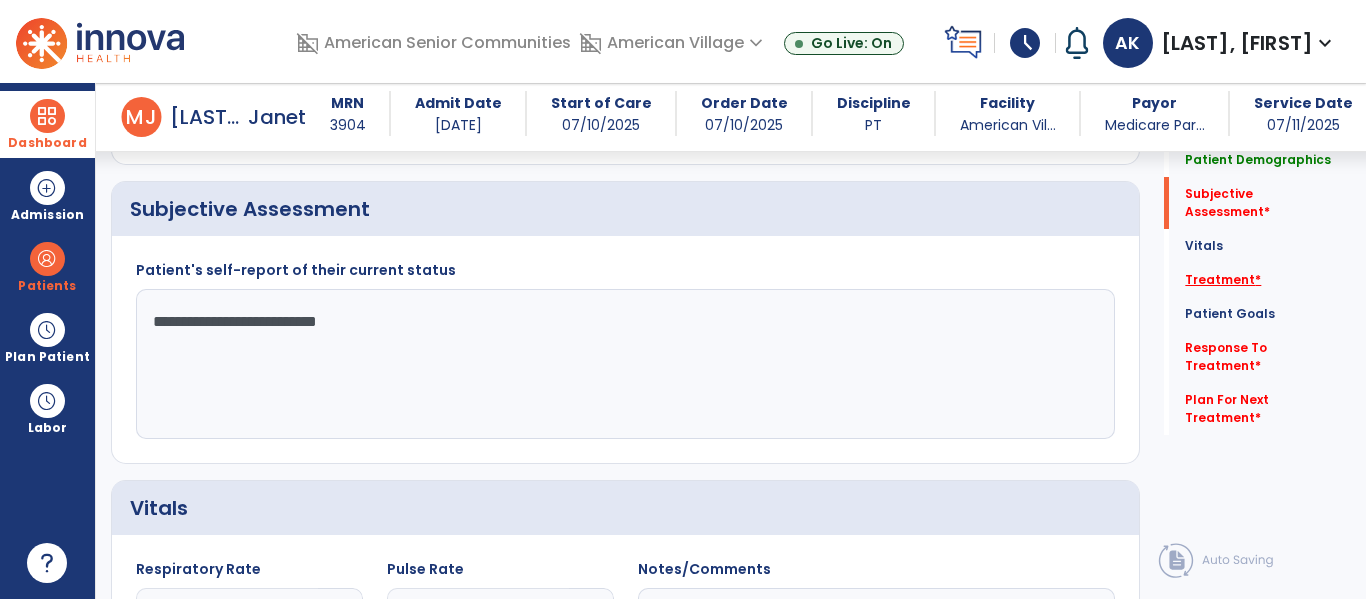 type on "**********" 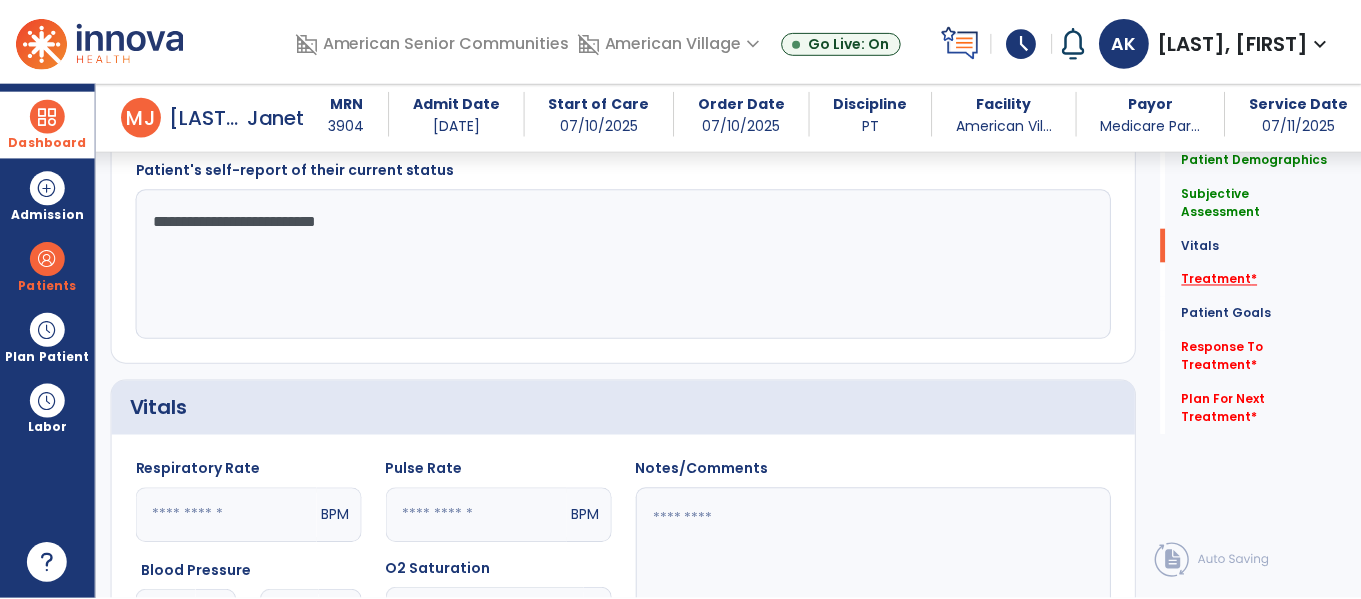 scroll, scrollTop: 1076, scrollLeft: 0, axis: vertical 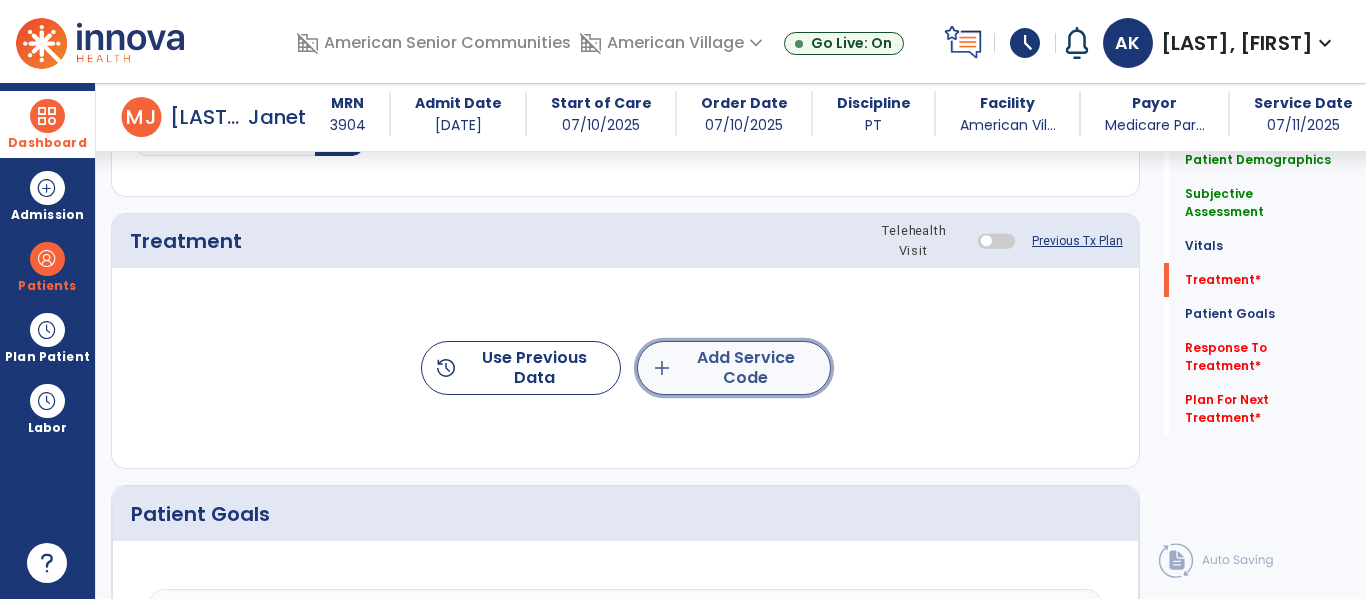 click on "add  Add Service Code" 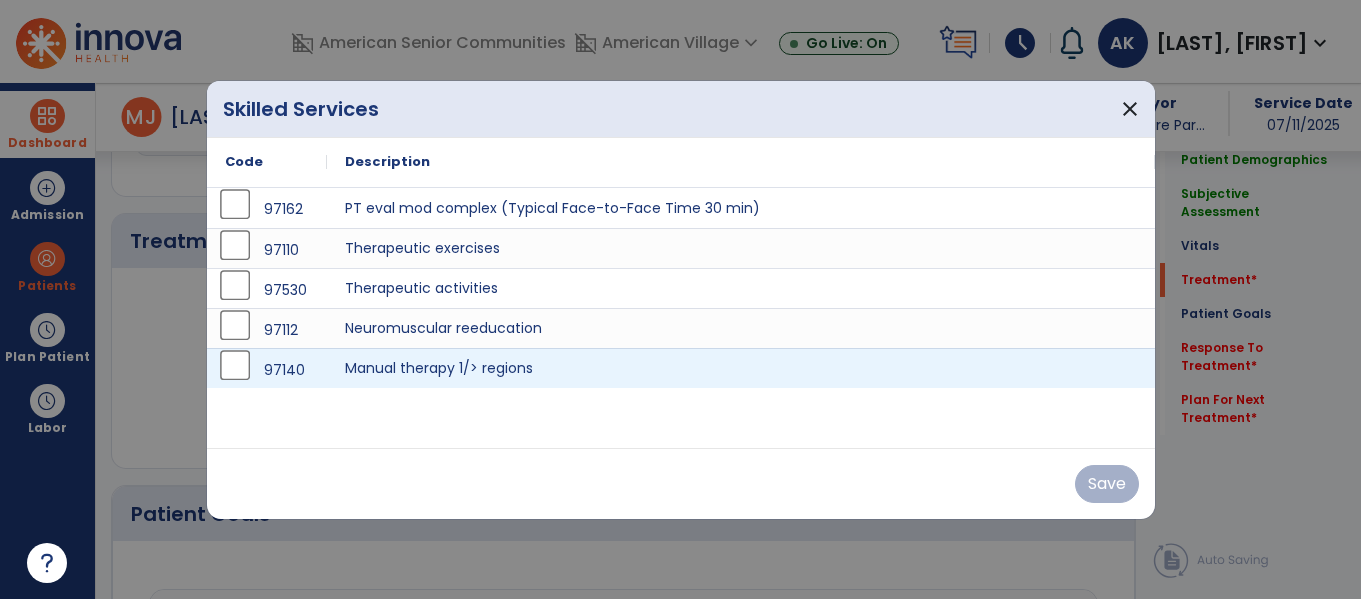 scroll, scrollTop: 1076, scrollLeft: 0, axis: vertical 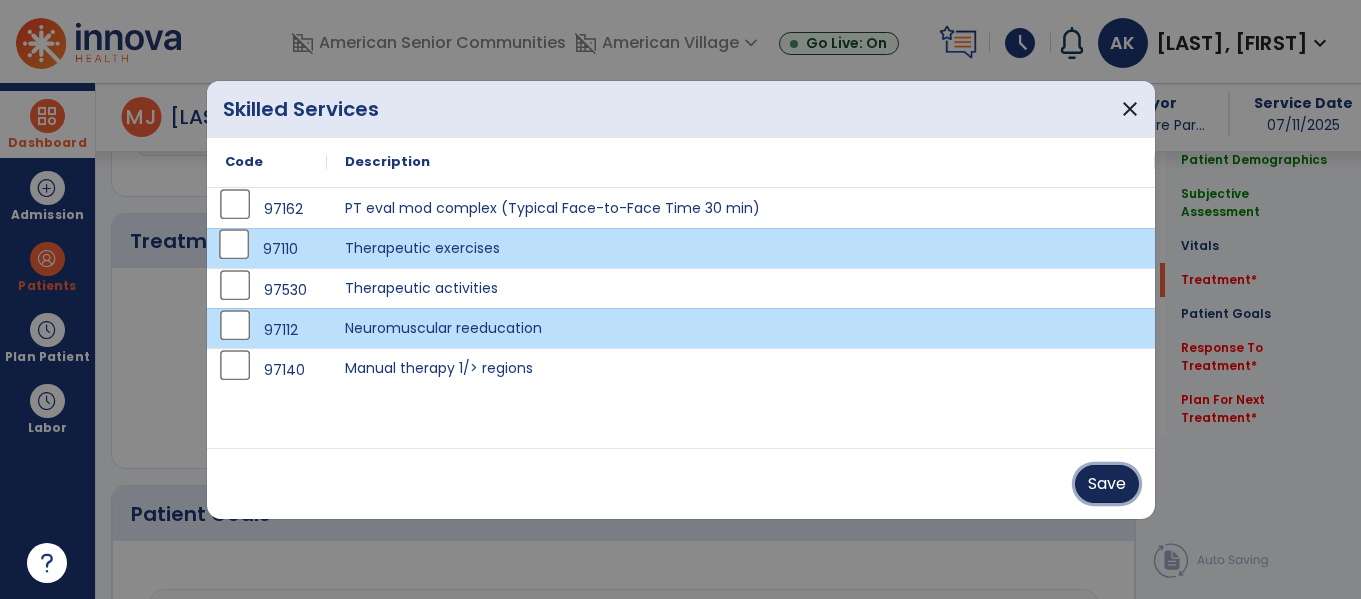 click on "Save" at bounding box center [1107, 484] 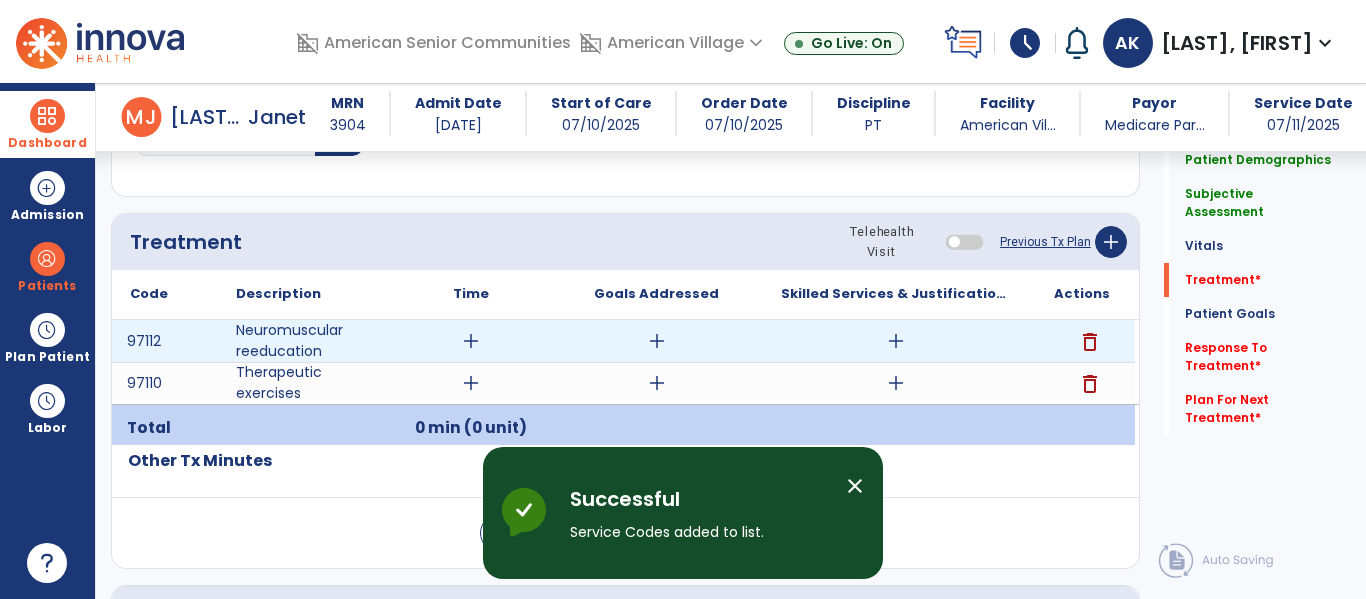click on "add" at bounding box center [471, 341] 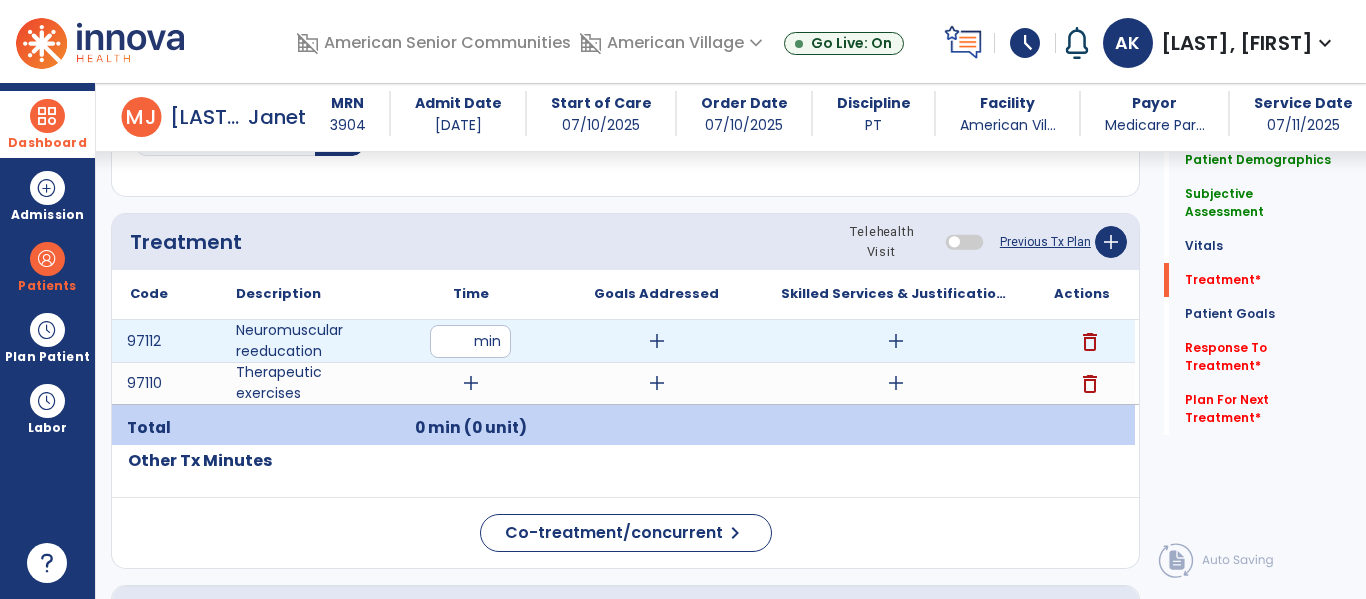 type on "**" 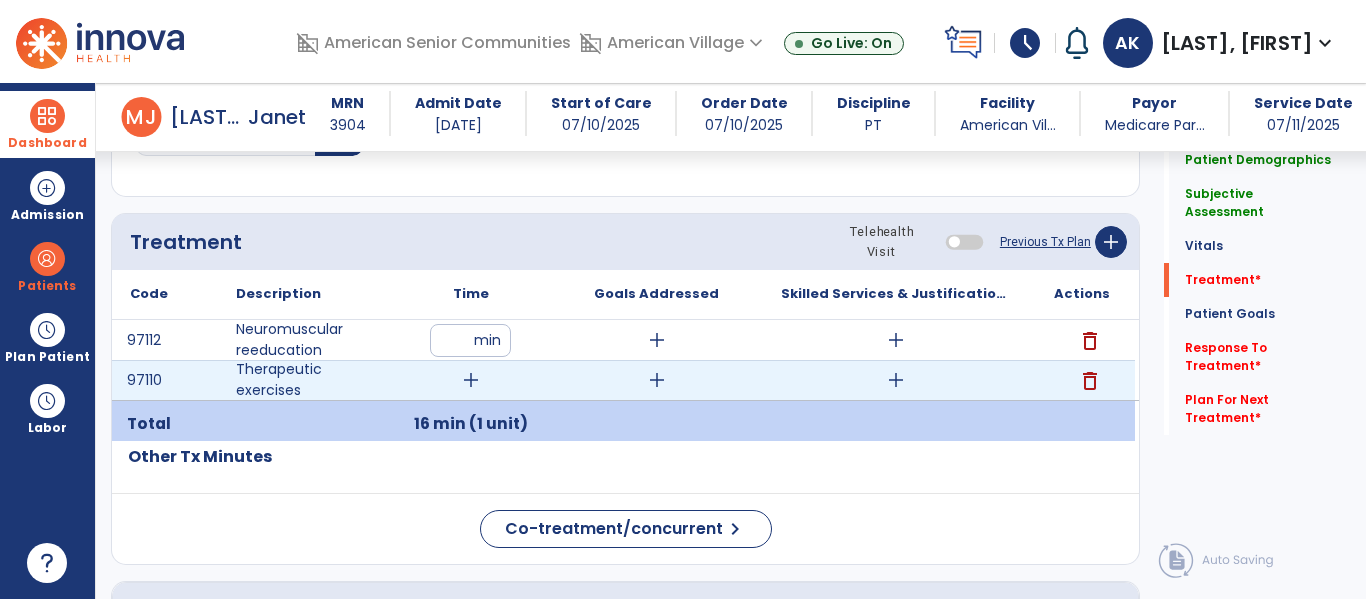 click on "add" at bounding box center (471, 380) 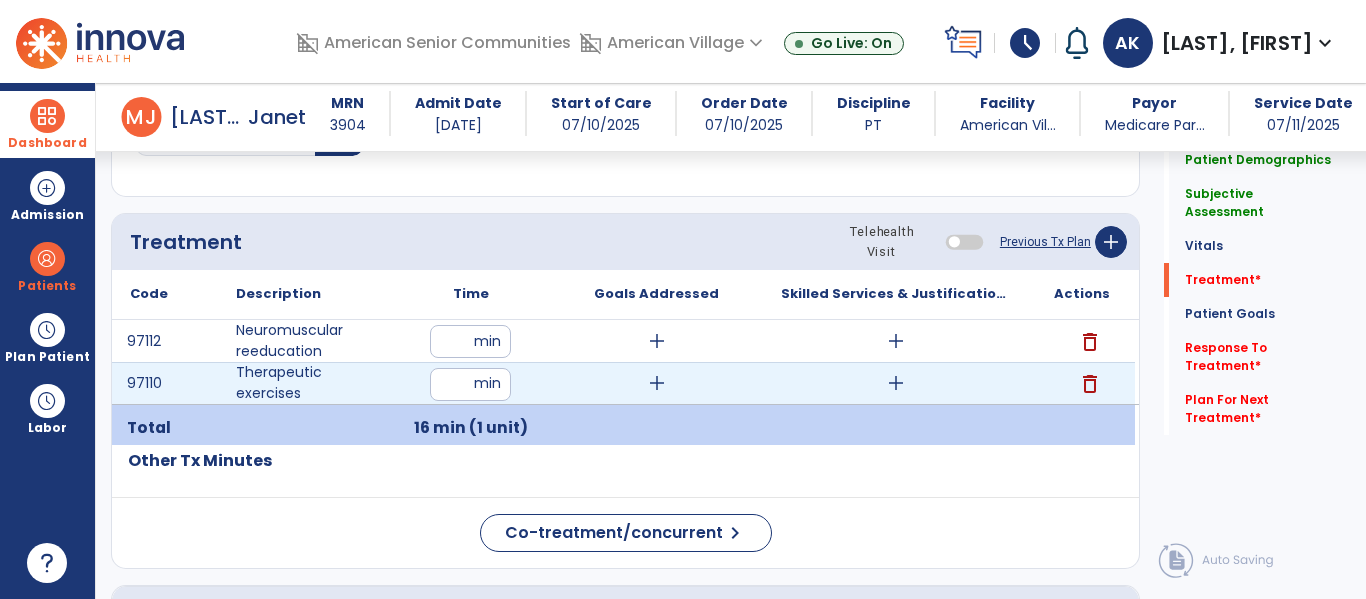 type on "**" 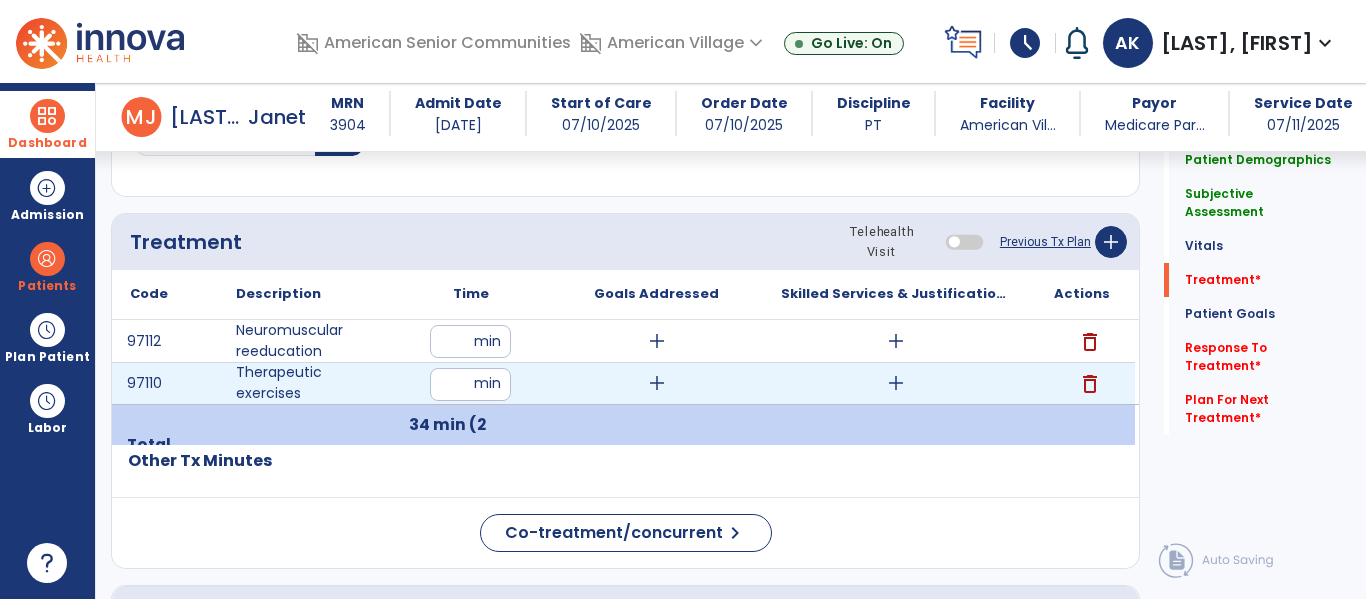 click on "**" at bounding box center (470, 384) 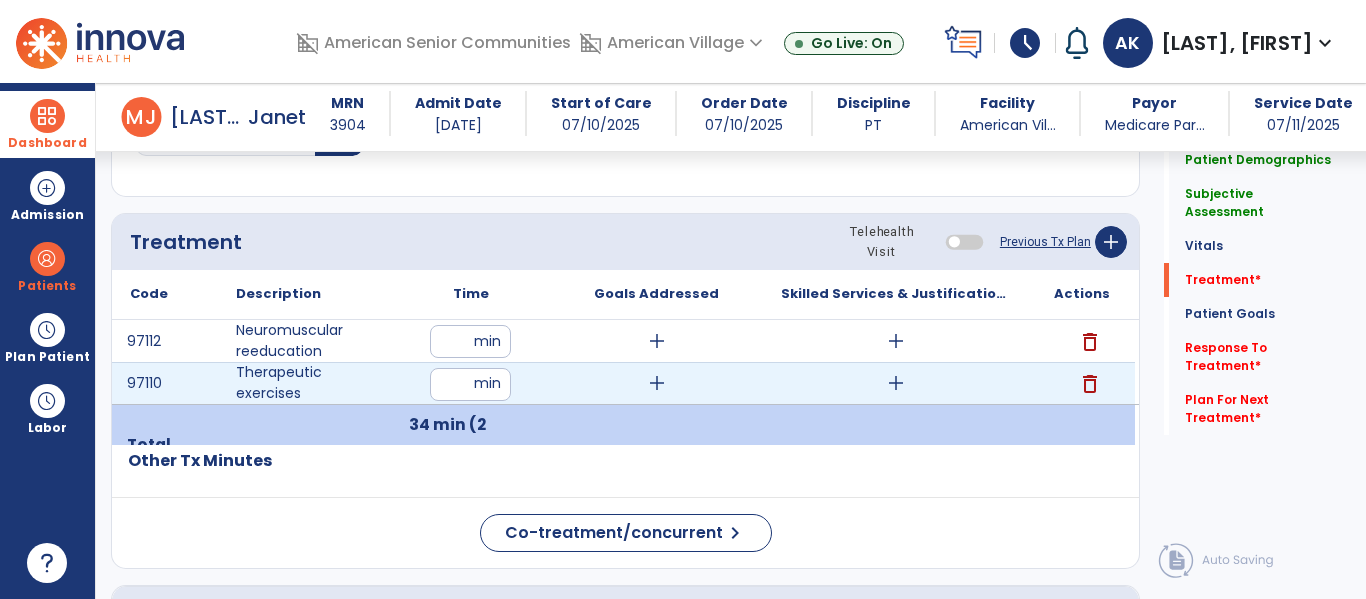 type on "**" 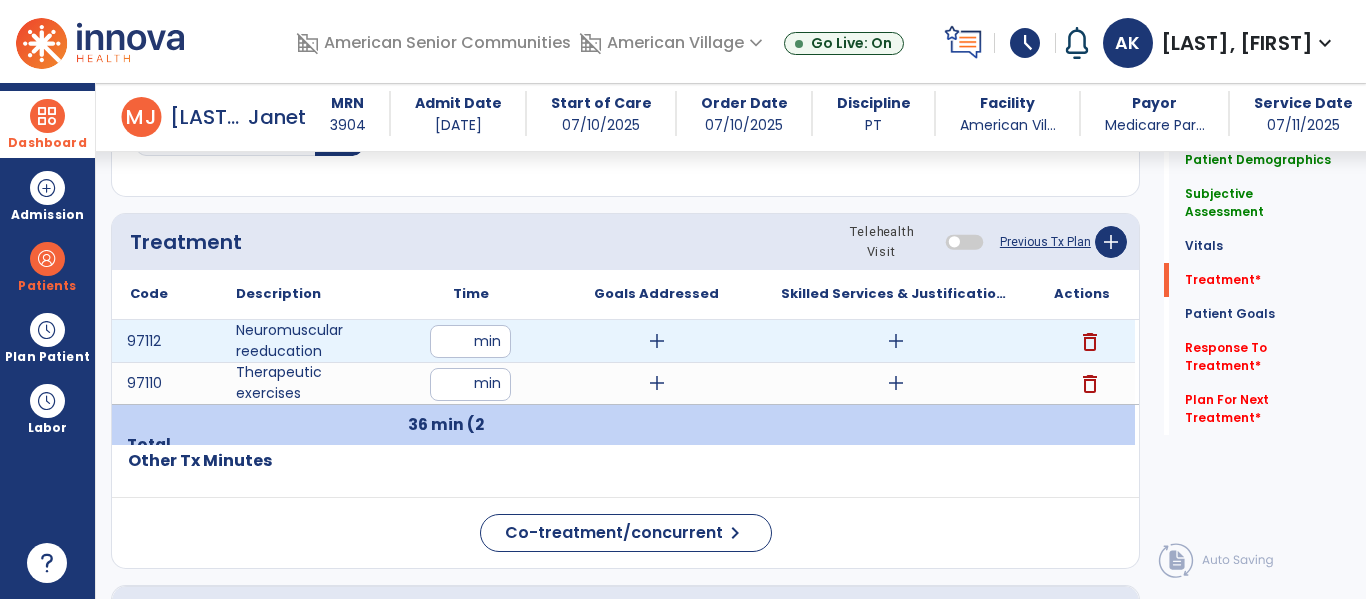 click on "**" at bounding box center [470, 341] 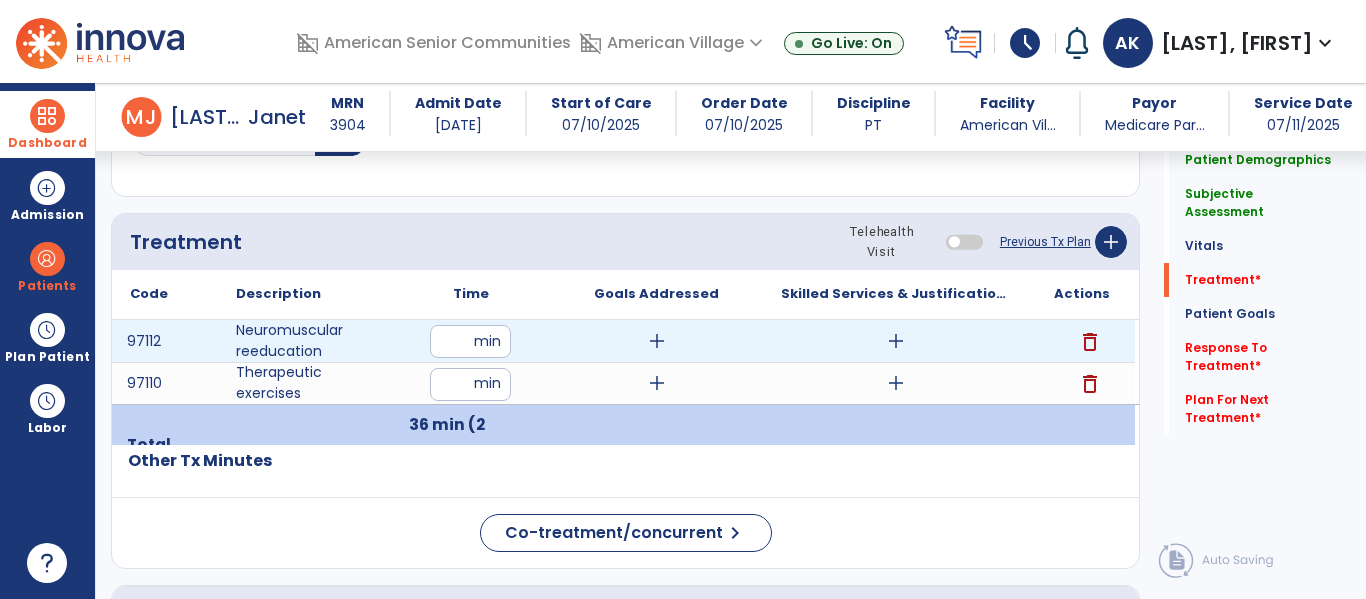 type on "**" 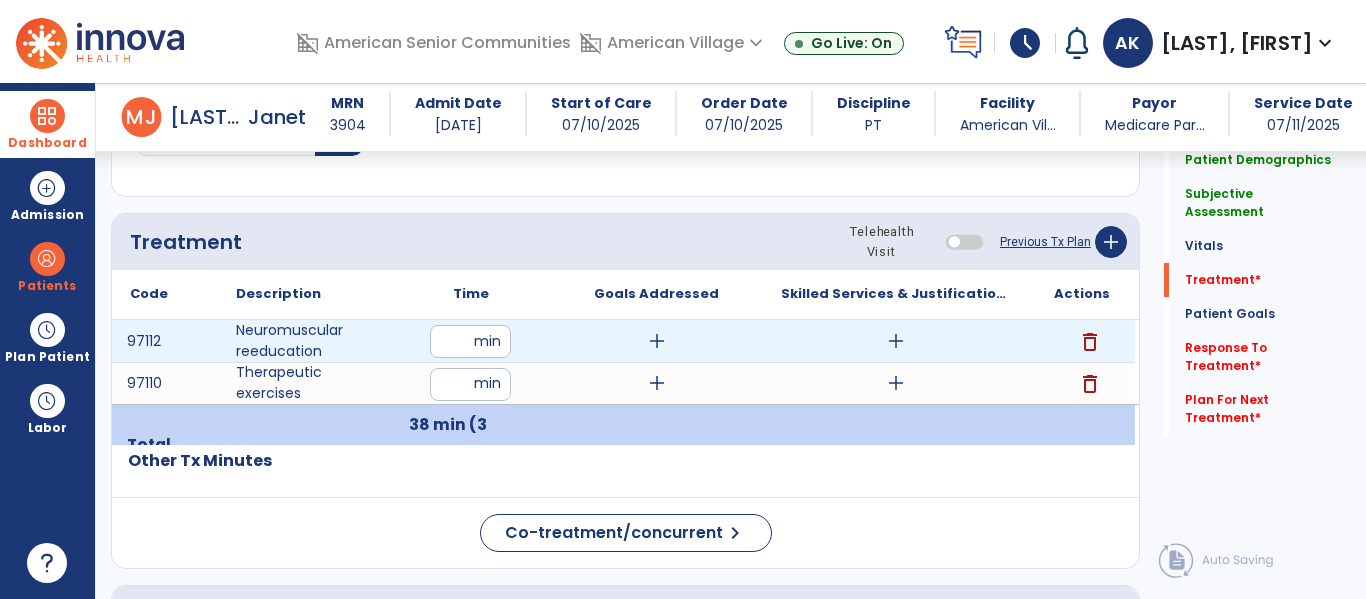 click on "add" at bounding box center (896, 341) 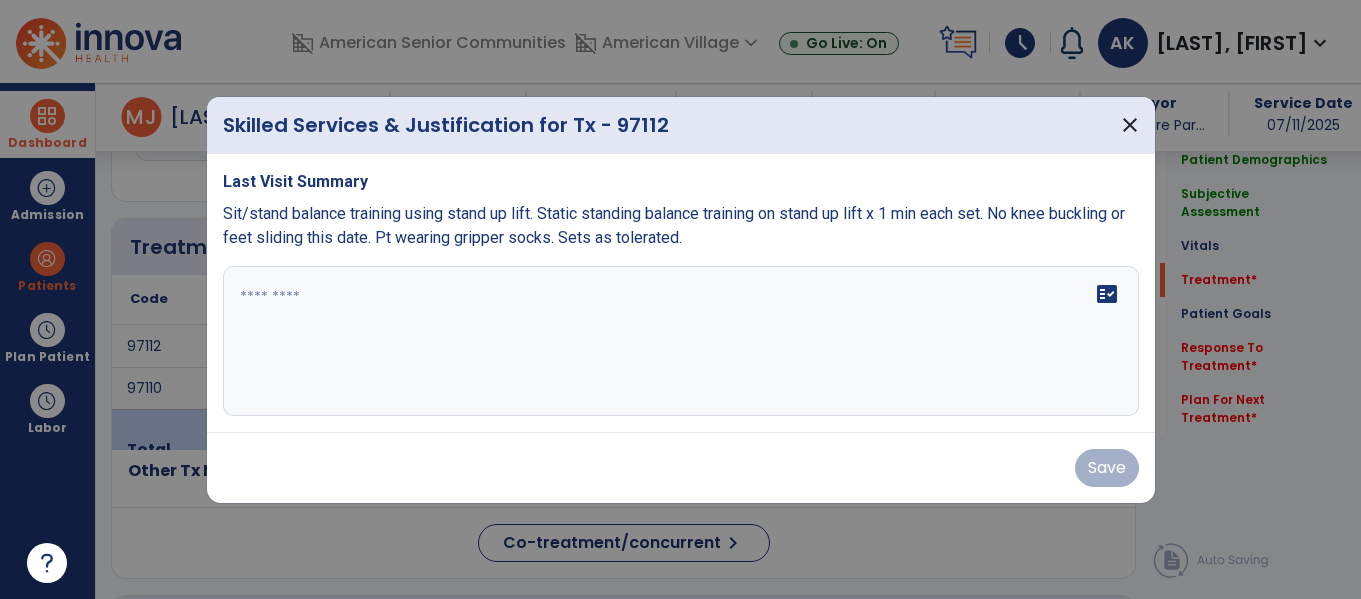 scroll, scrollTop: 1076, scrollLeft: 0, axis: vertical 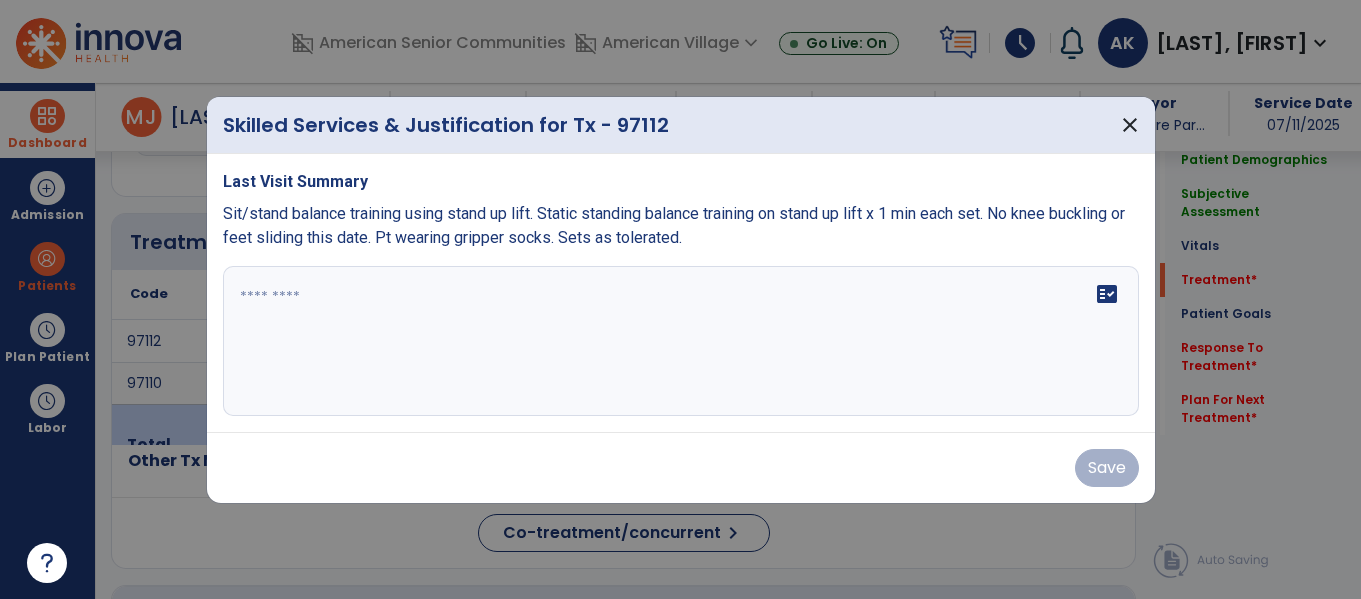 click on "fact_check" at bounding box center (681, 341) 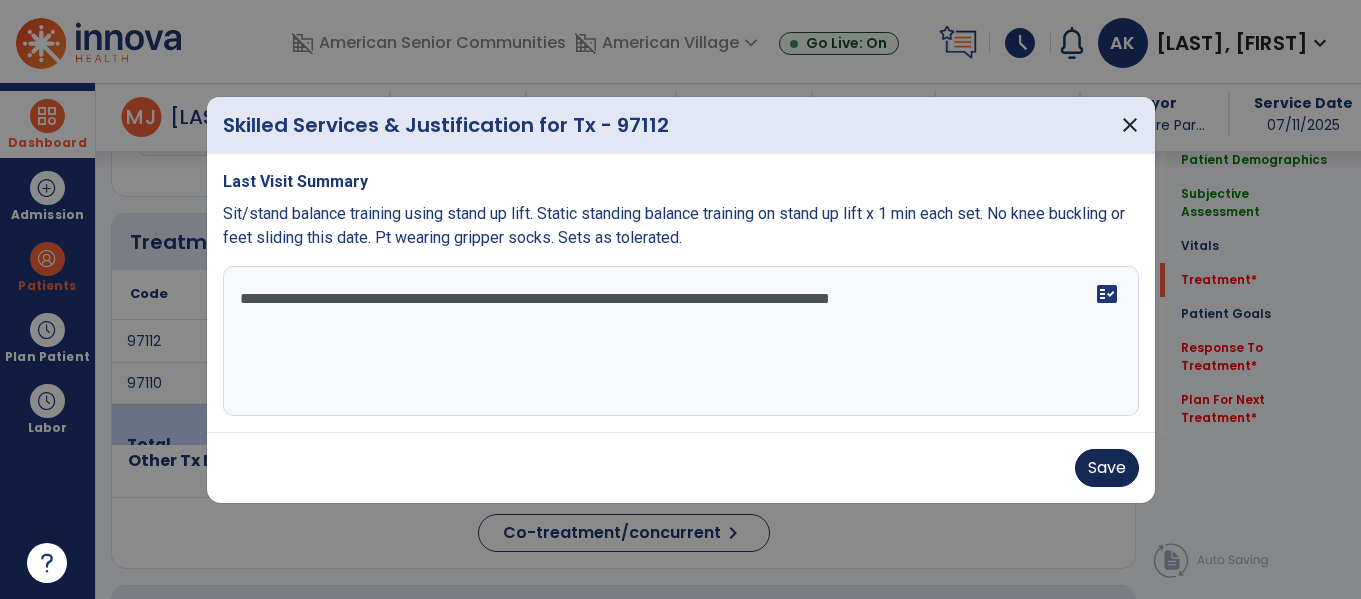 type on "**********" 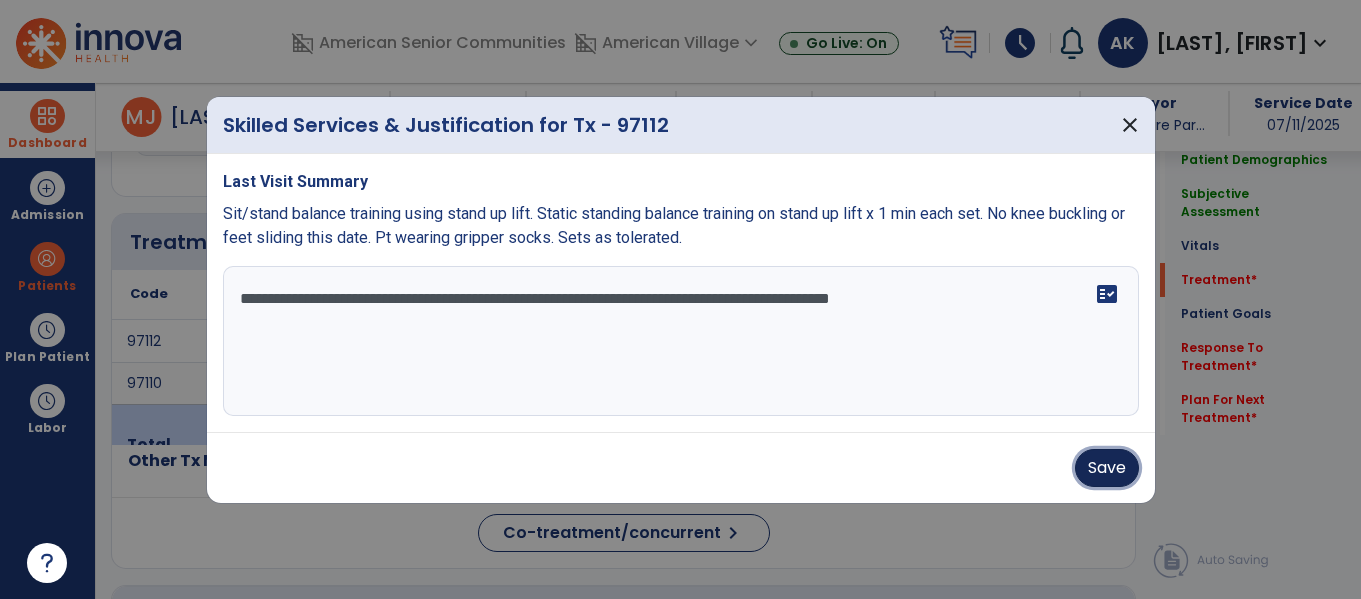 click on "Save" at bounding box center (1107, 468) 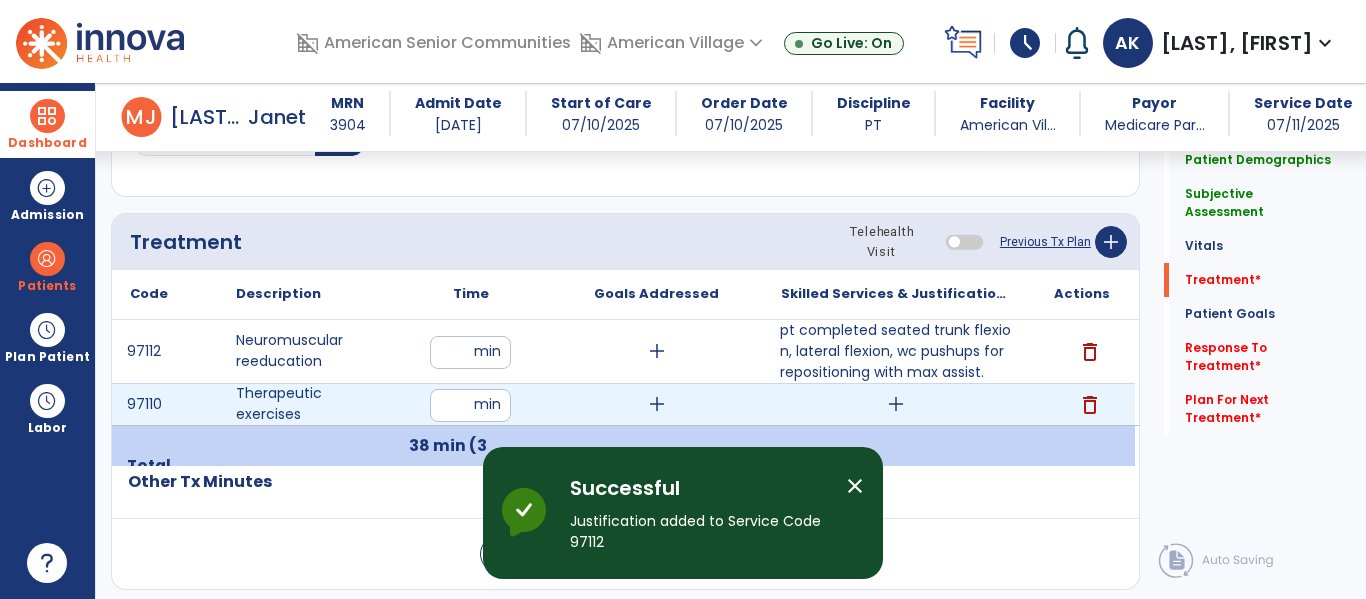 click on "add" at bounding box center [896, 404] 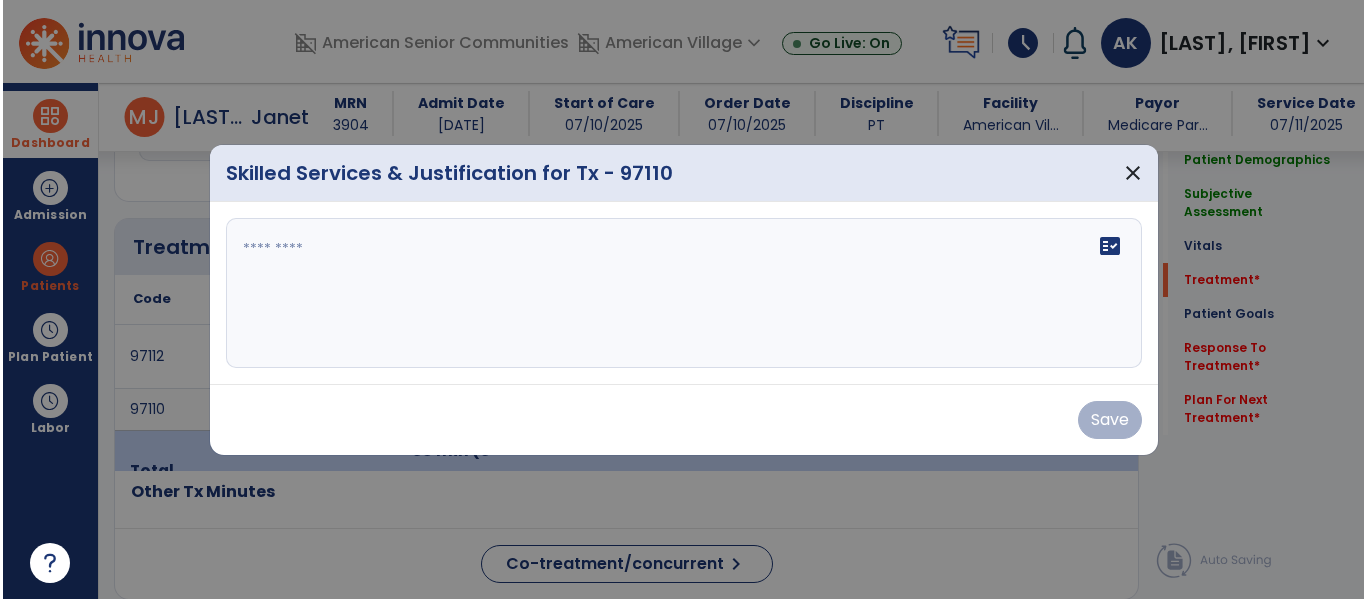 scroll, scrollTop: 1076, scrollLeft: 0, axis: vertical 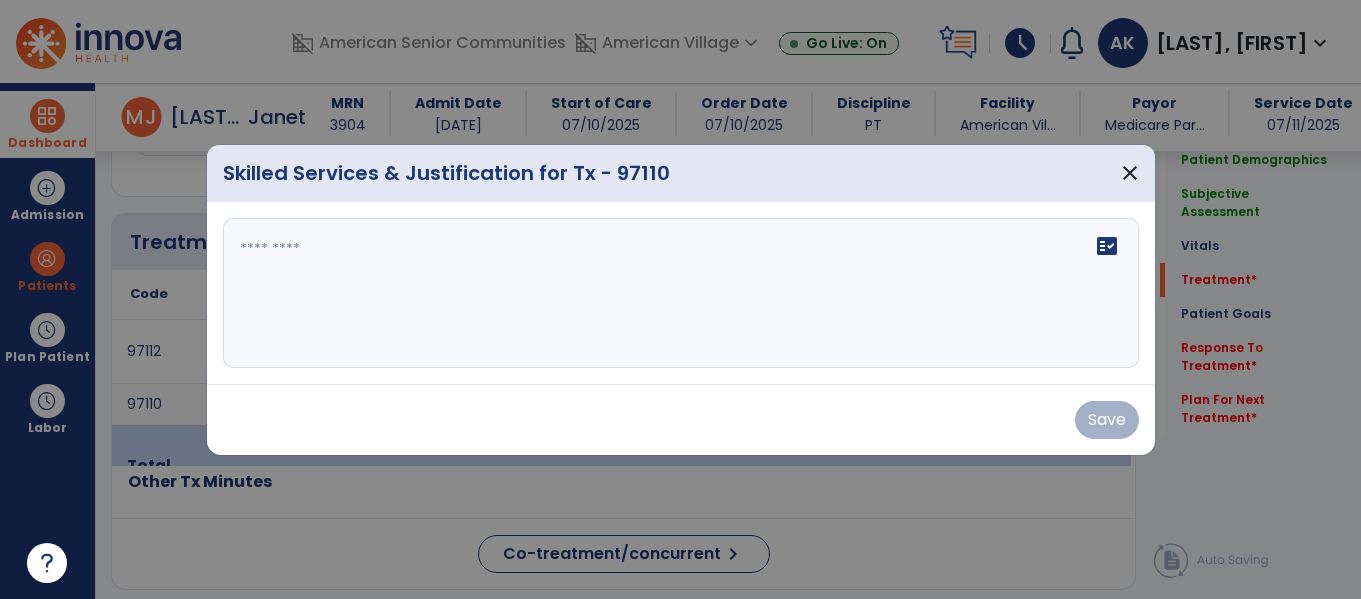 click on "fact_check" at bounding box center (681, 293) 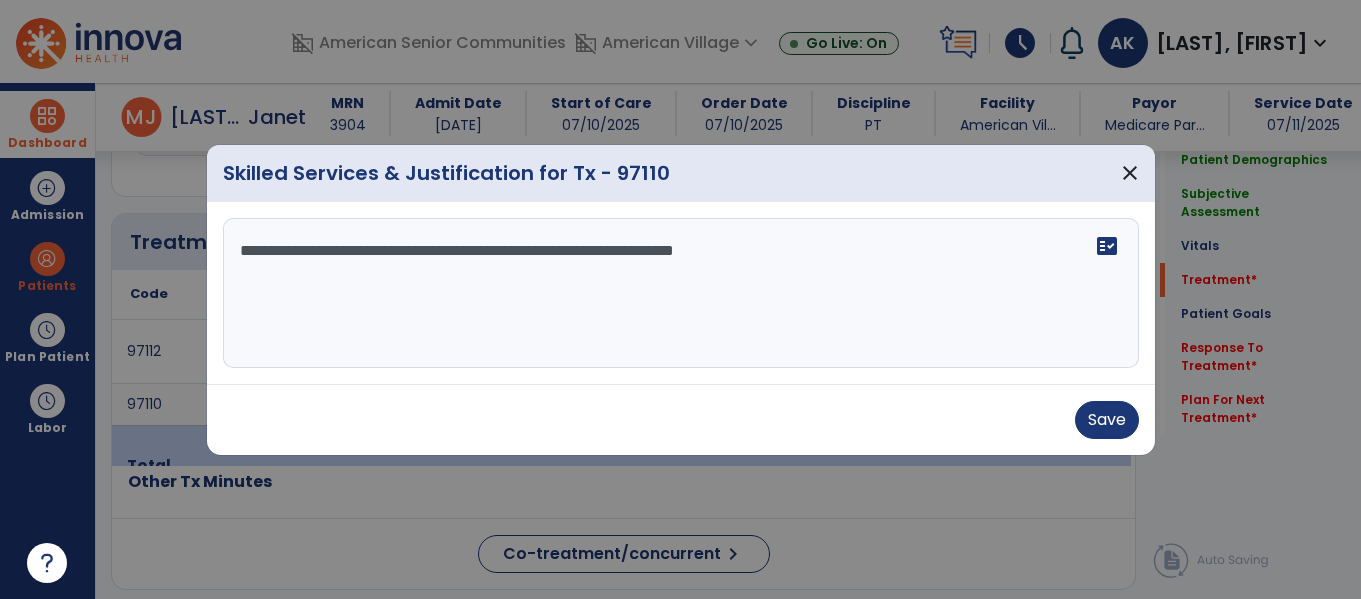 type on "**********" 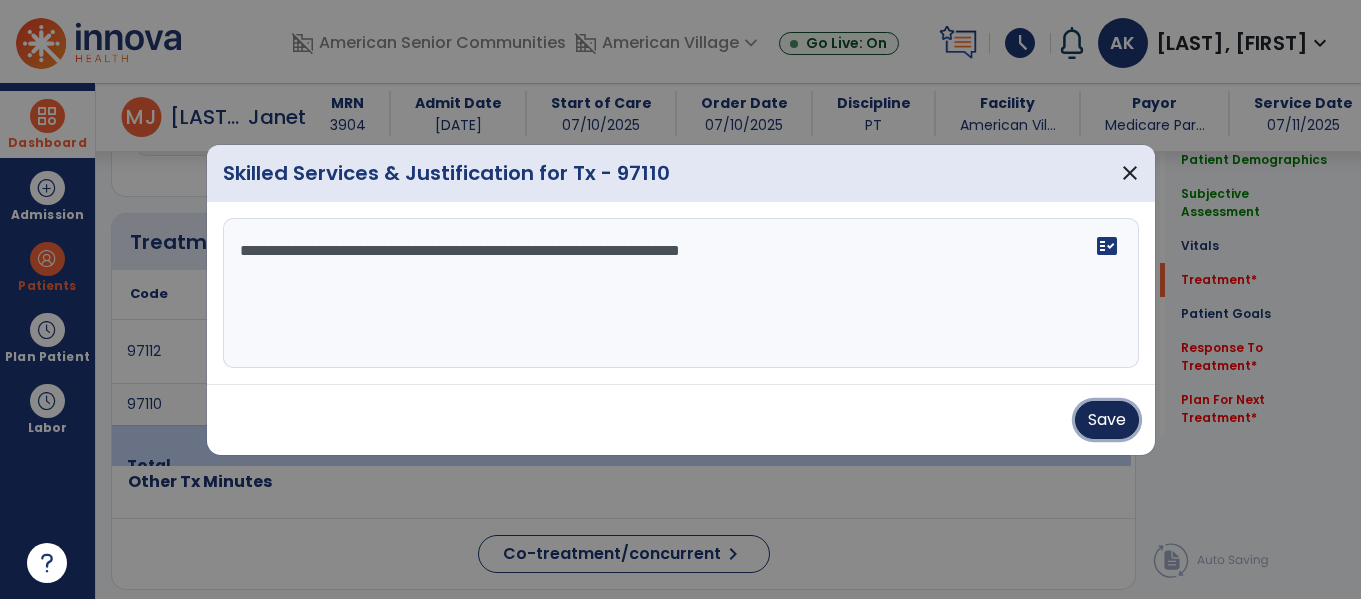 click on "Save" at bounding box center (1107, 420) 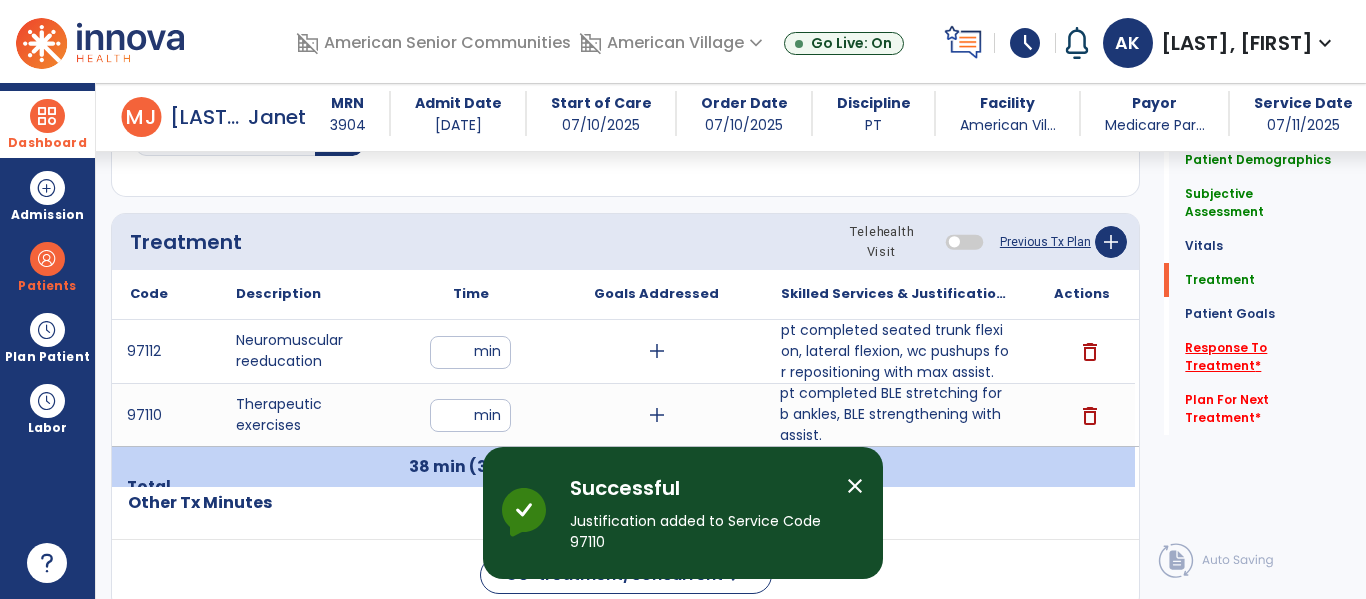 click on "Response To Treatment   *" 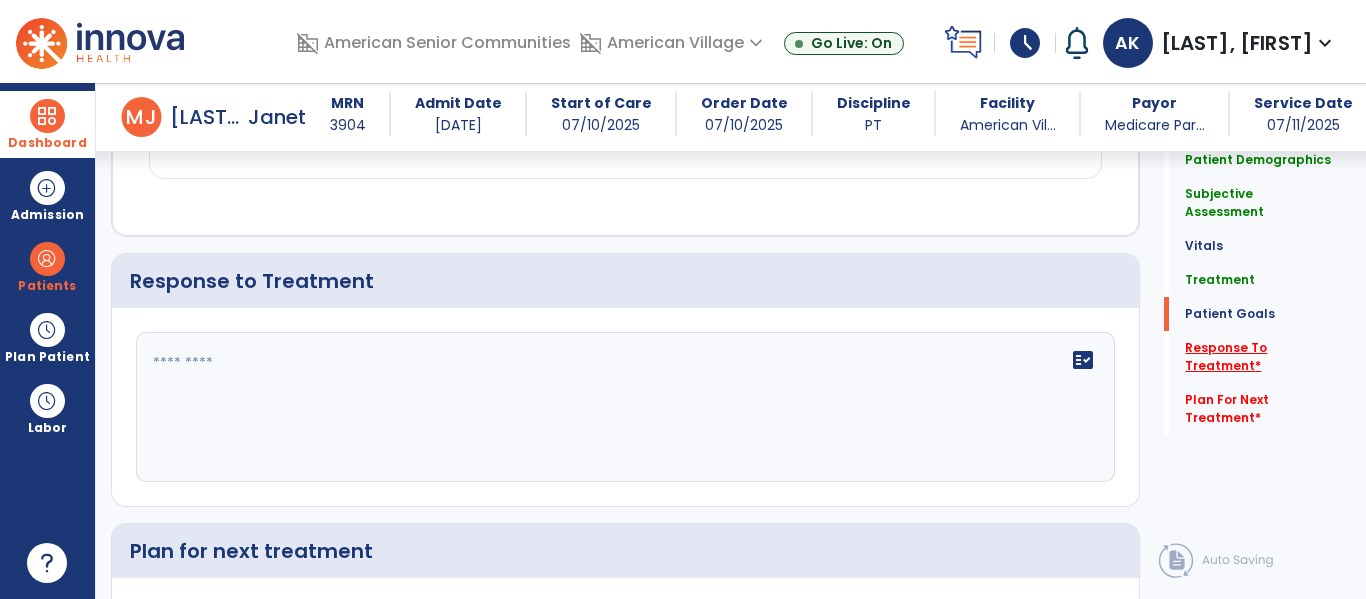 scroll, scrollTop: 2057, scrollLeft: 0, axis: vertical 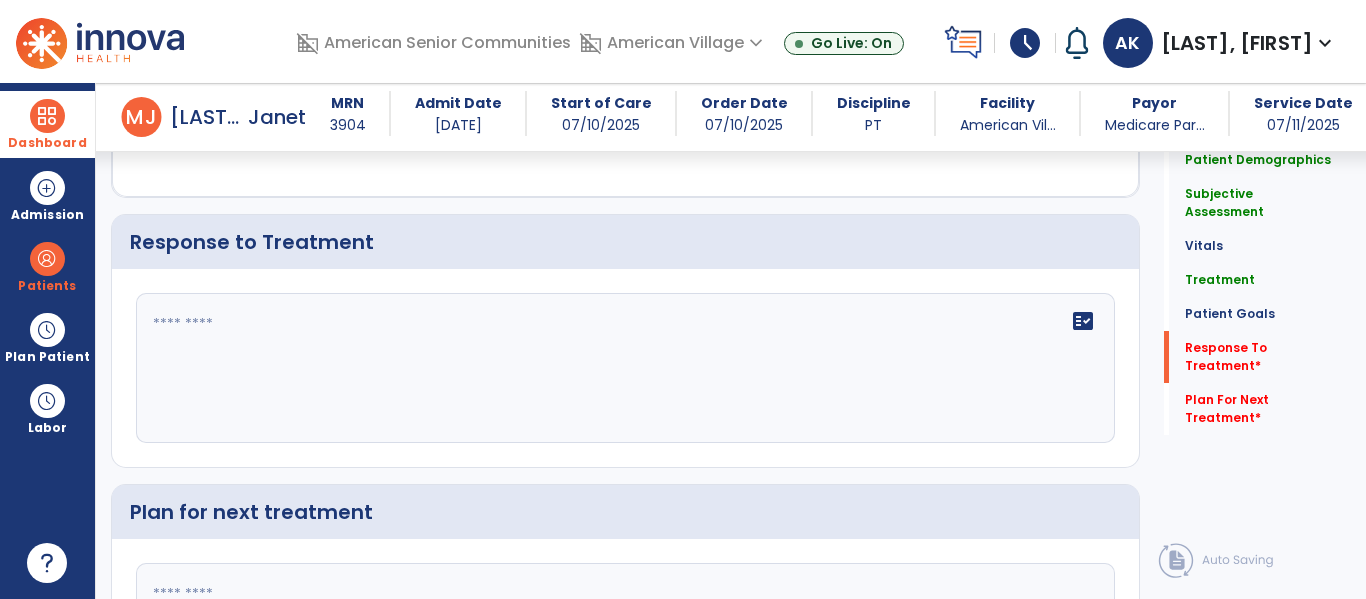 click on "fact_check" 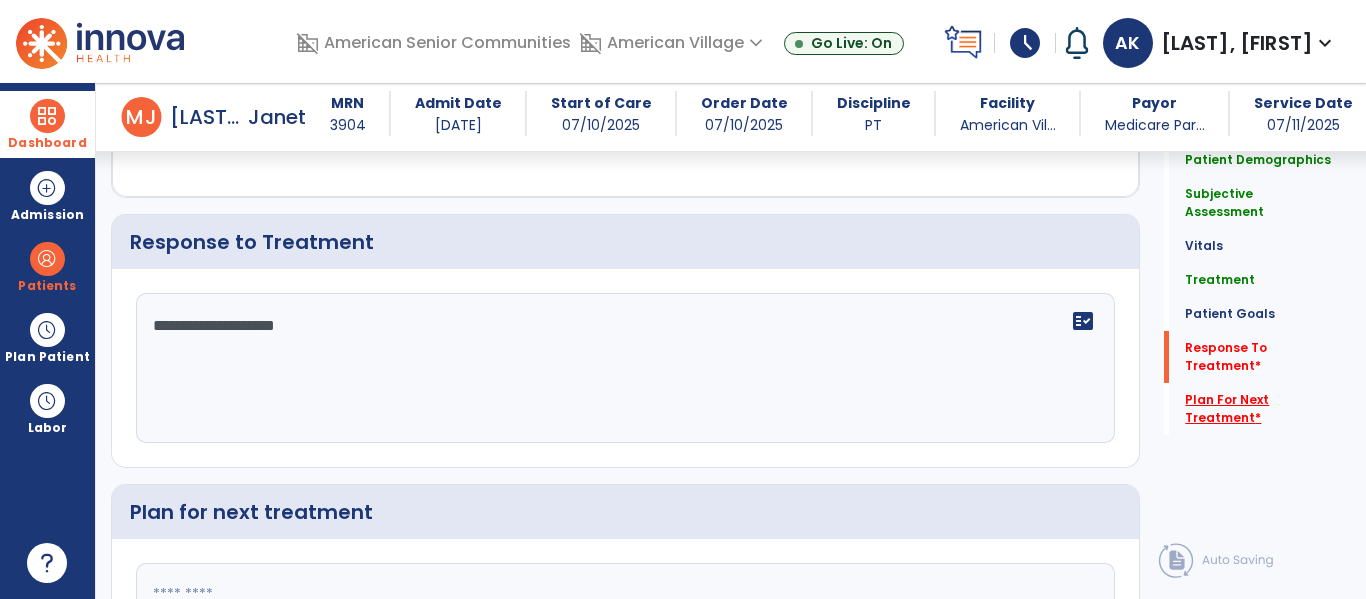 type on "**********" 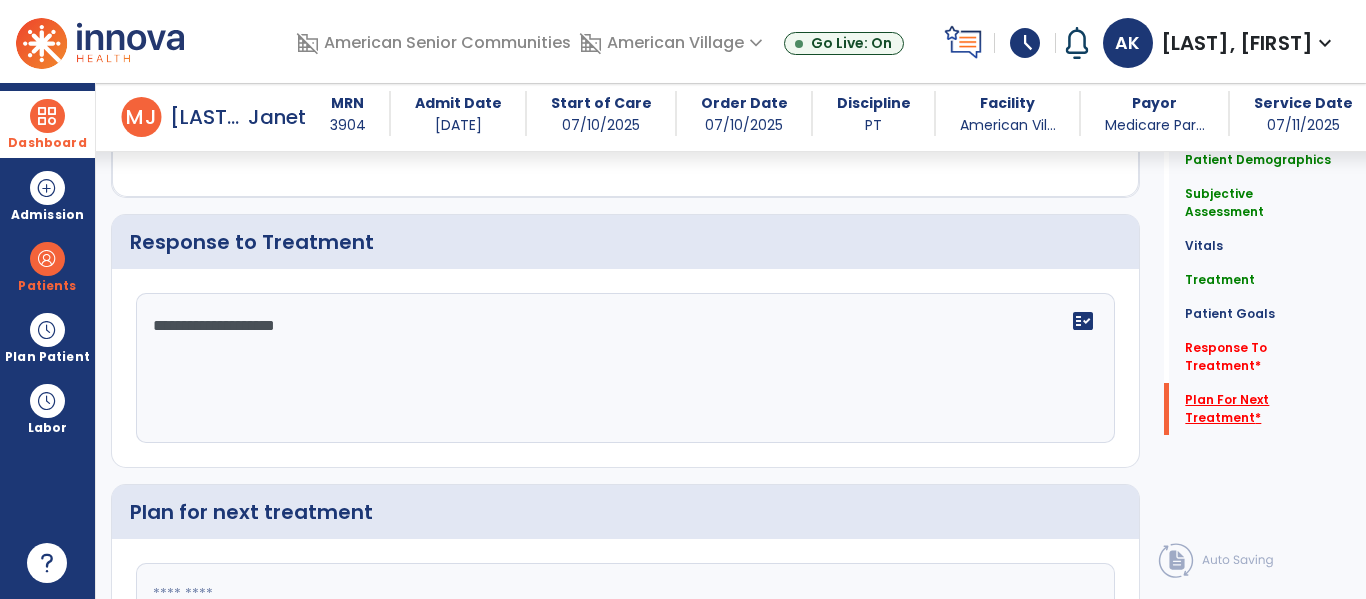 scroll, scrollTop: 2262, scrollLeft: 0, axis: vertical 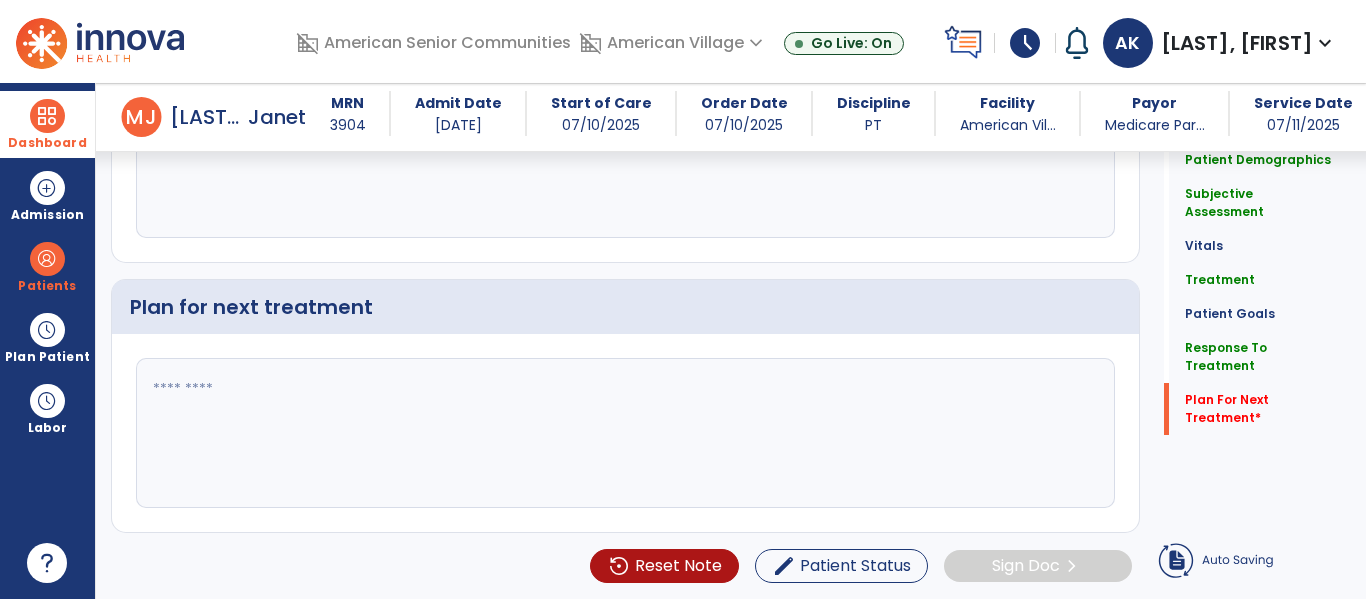 click 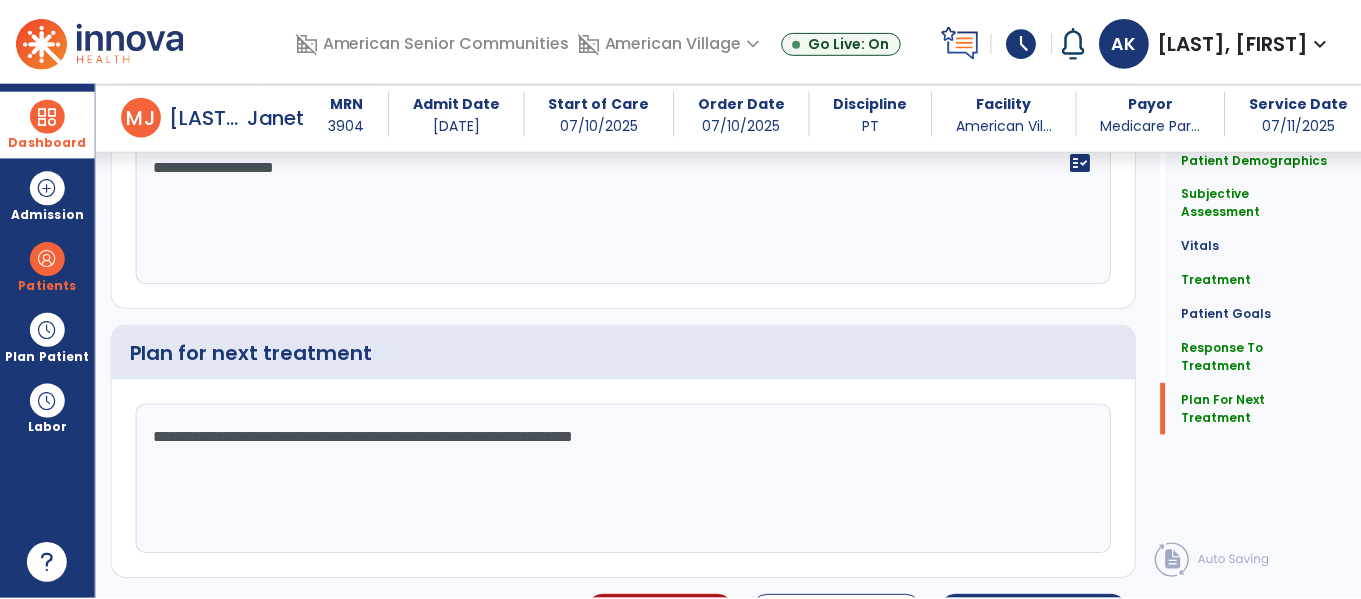 scroll, scrollTop: 2262, scrollLeft: 0, axis: vertical 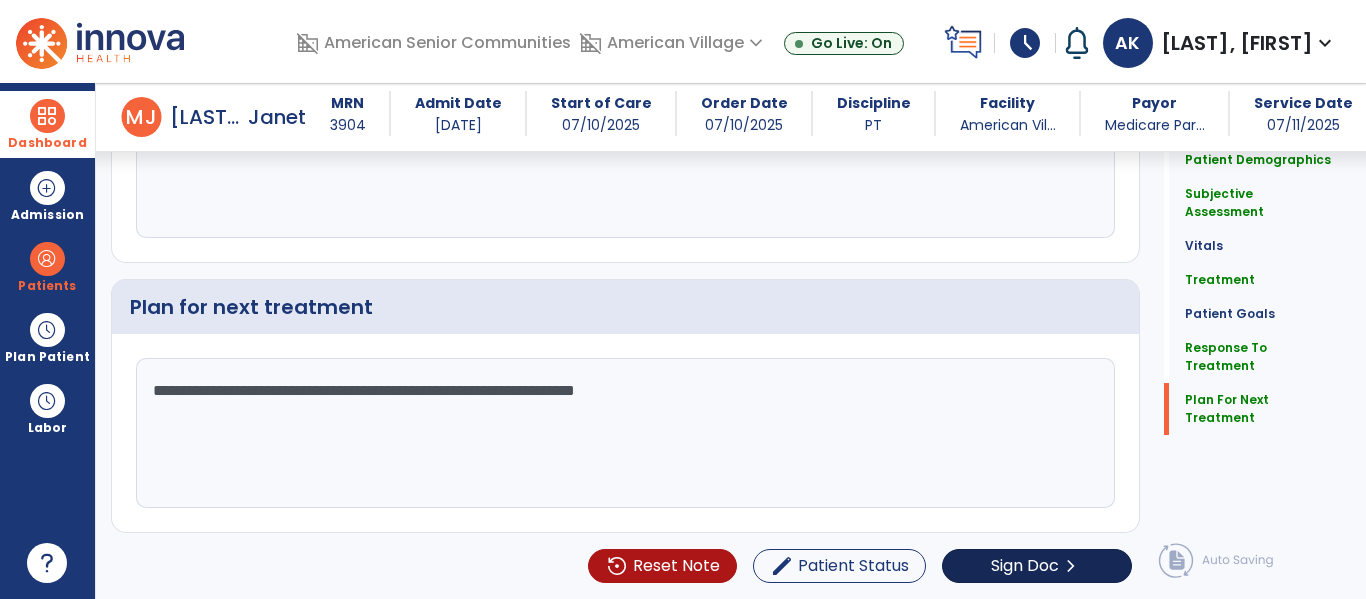 type on "**********" 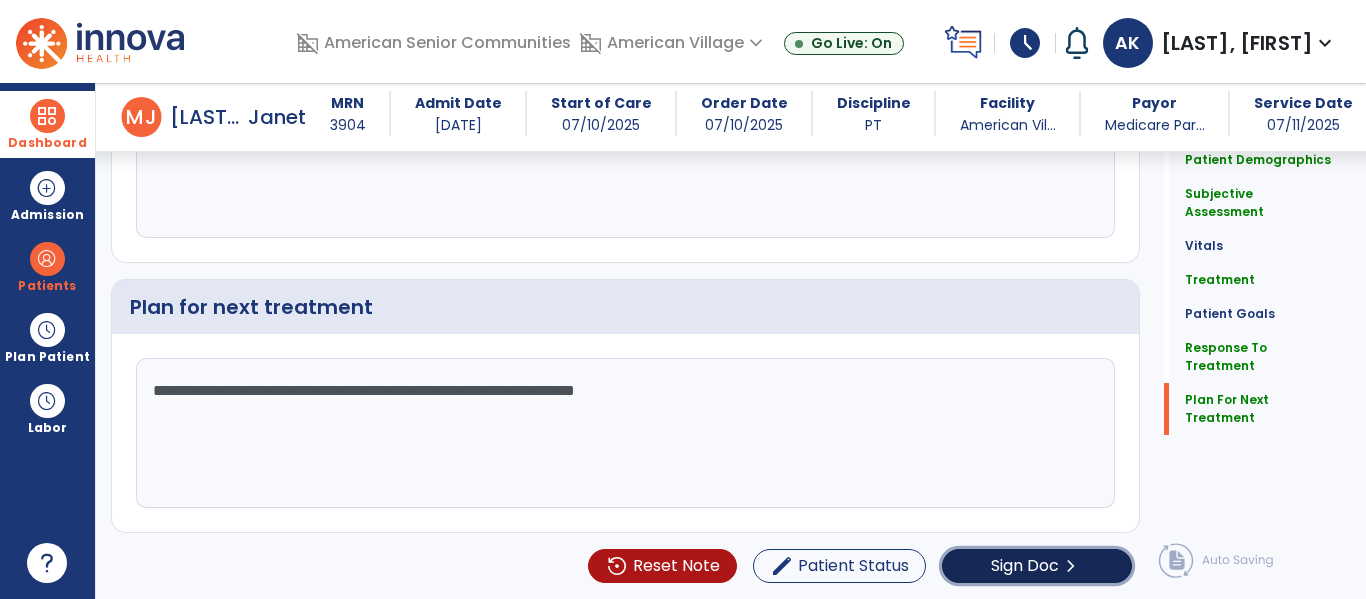 click on "Sign Doc" 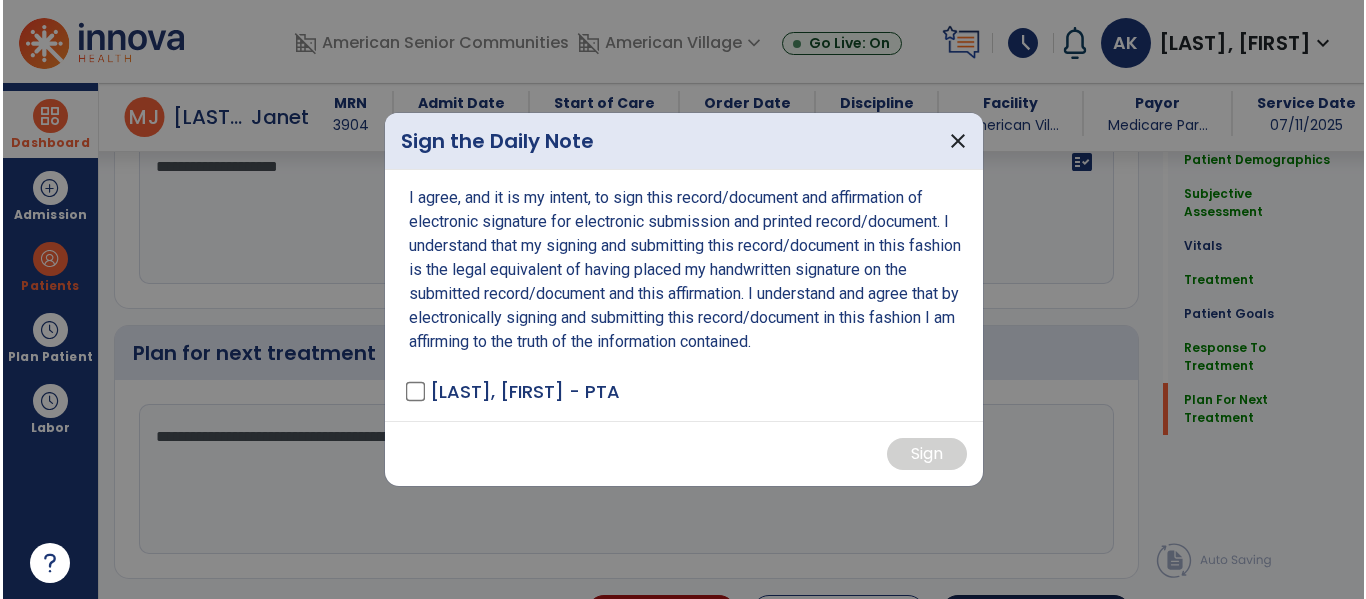 scroll, scrollTop: 2262, scrollLeft: 0, axis: vertical 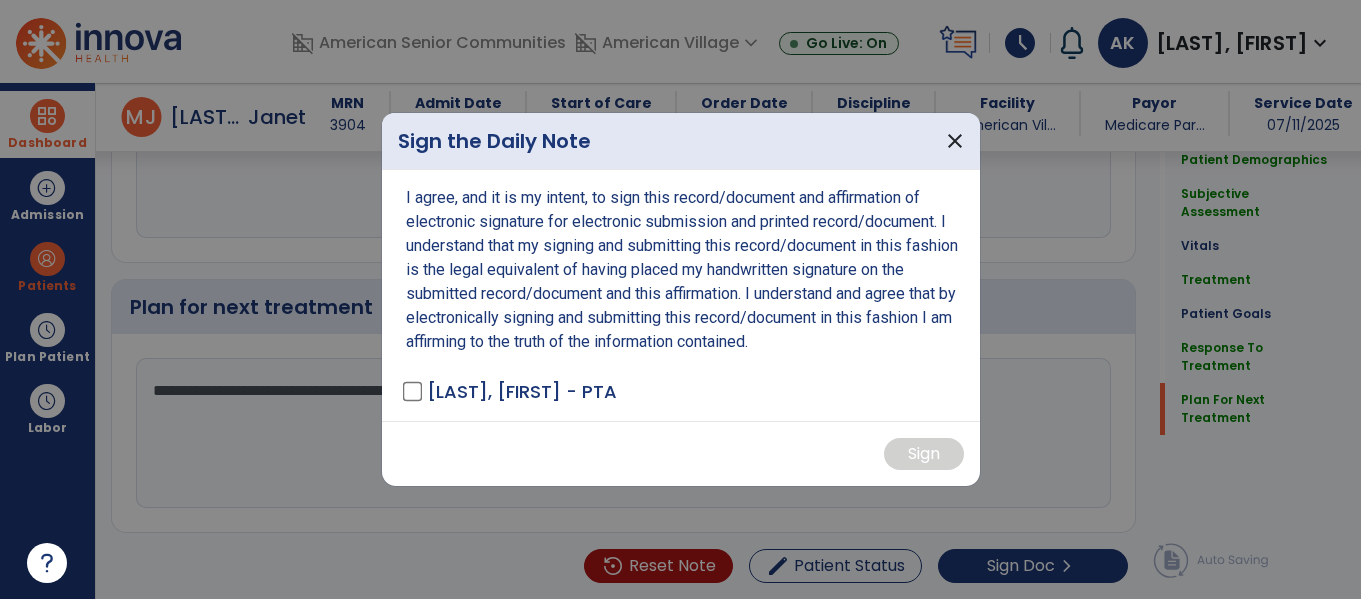 click on "[LAST], [FIRST] - PTA" at bounding box center [511, 391] 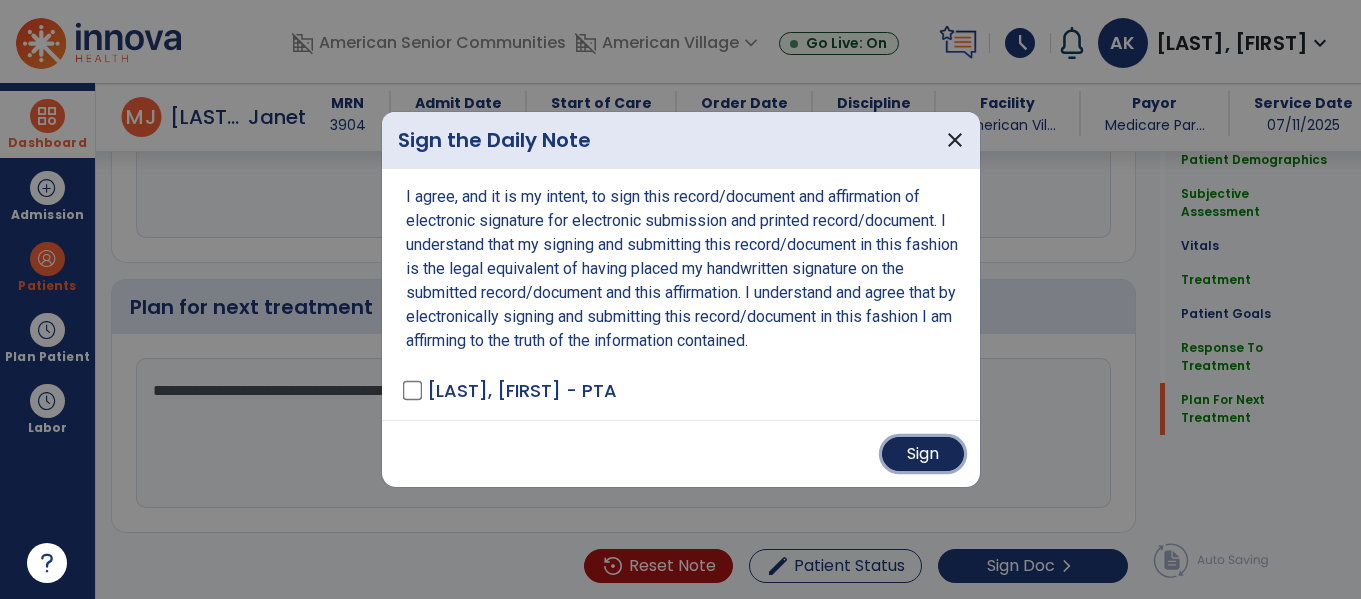 click on "Sign" at bounding box center (923, 454) 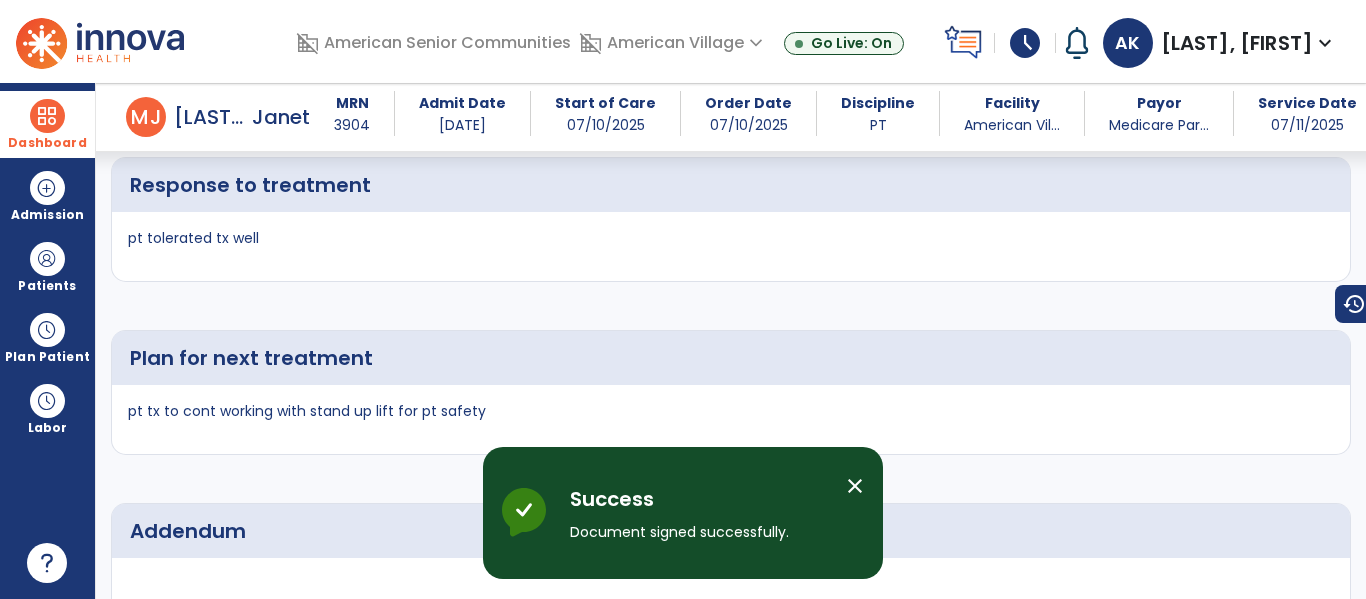 click on "Dashboard" at bounding box center [47, 124] 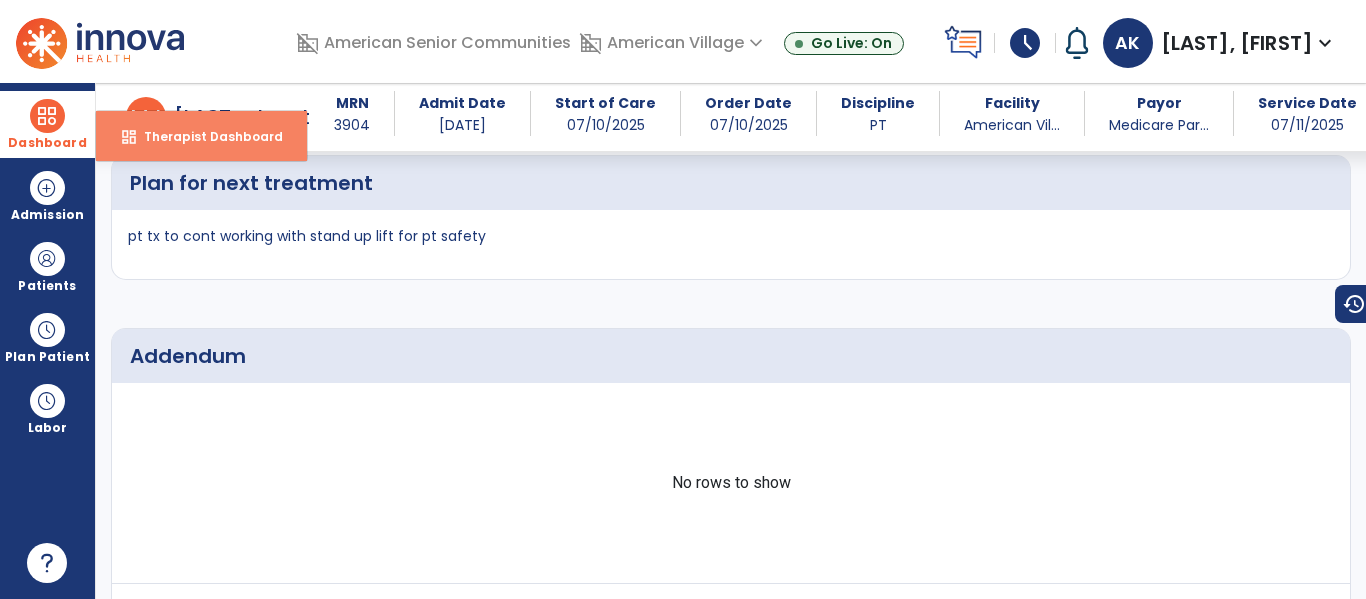 click on "Therapist Dashboard" at bounding box center (205, 136) 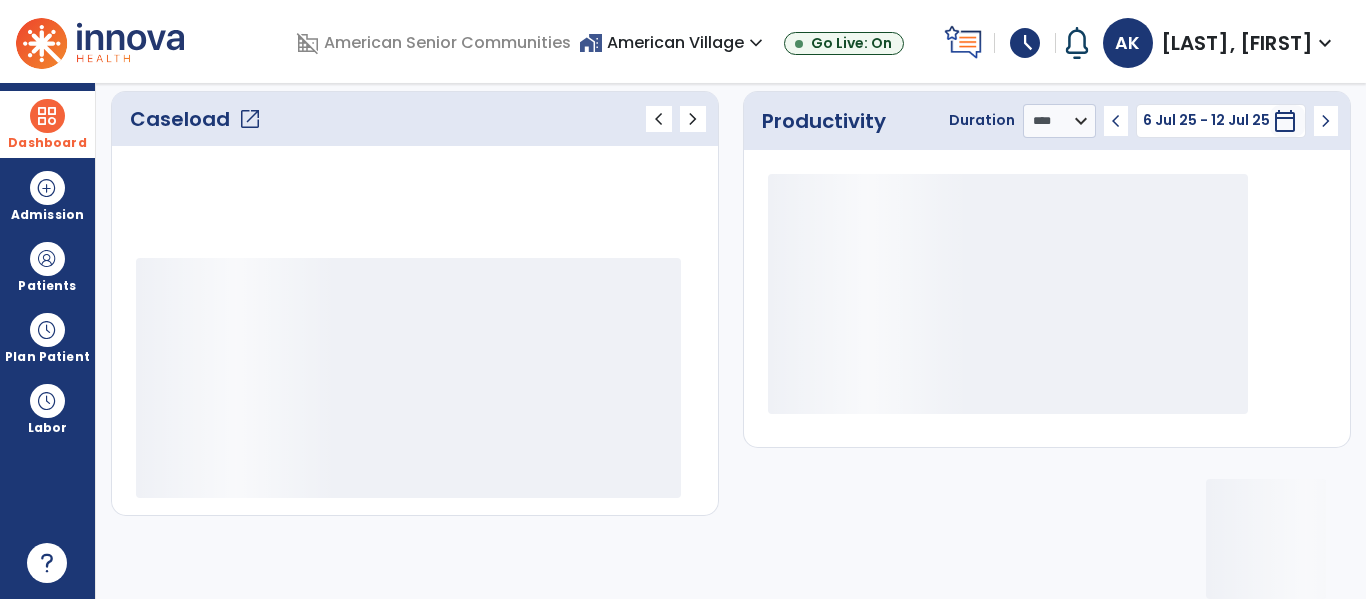 scroll, scrollTop: 276, scrollLeft: 0, axis: vertical 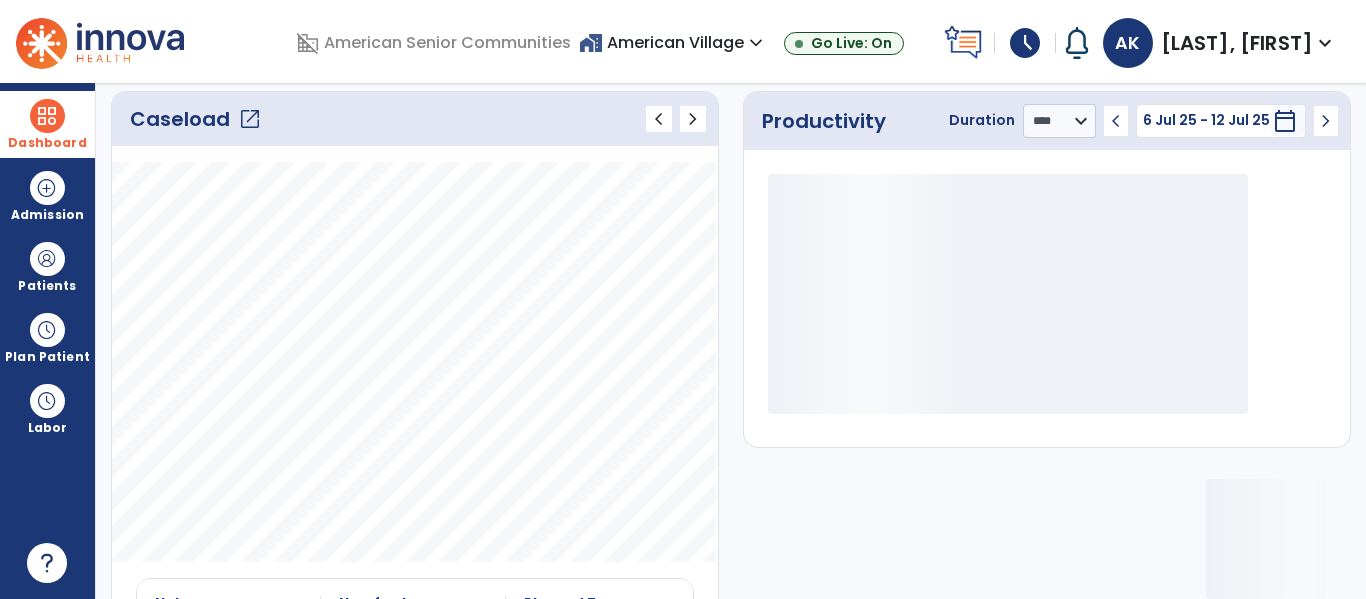 click on "open_in_new" 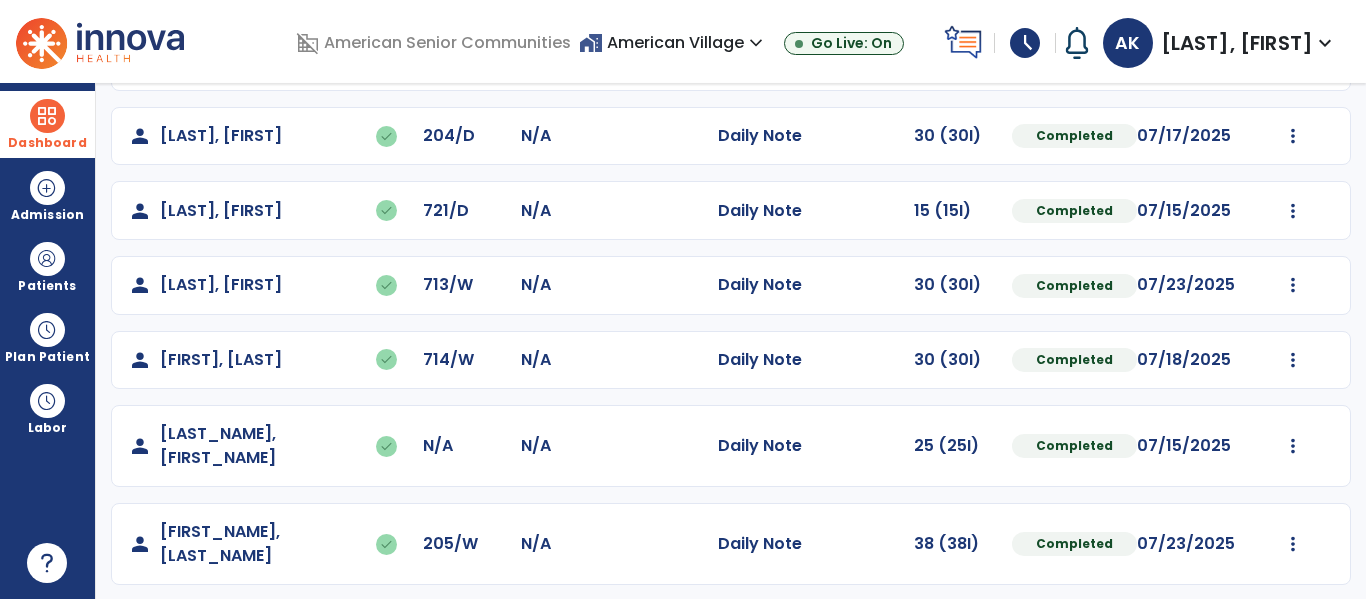 scroll, scrollTop: 563, scrollLeft: 0, axis: vertical 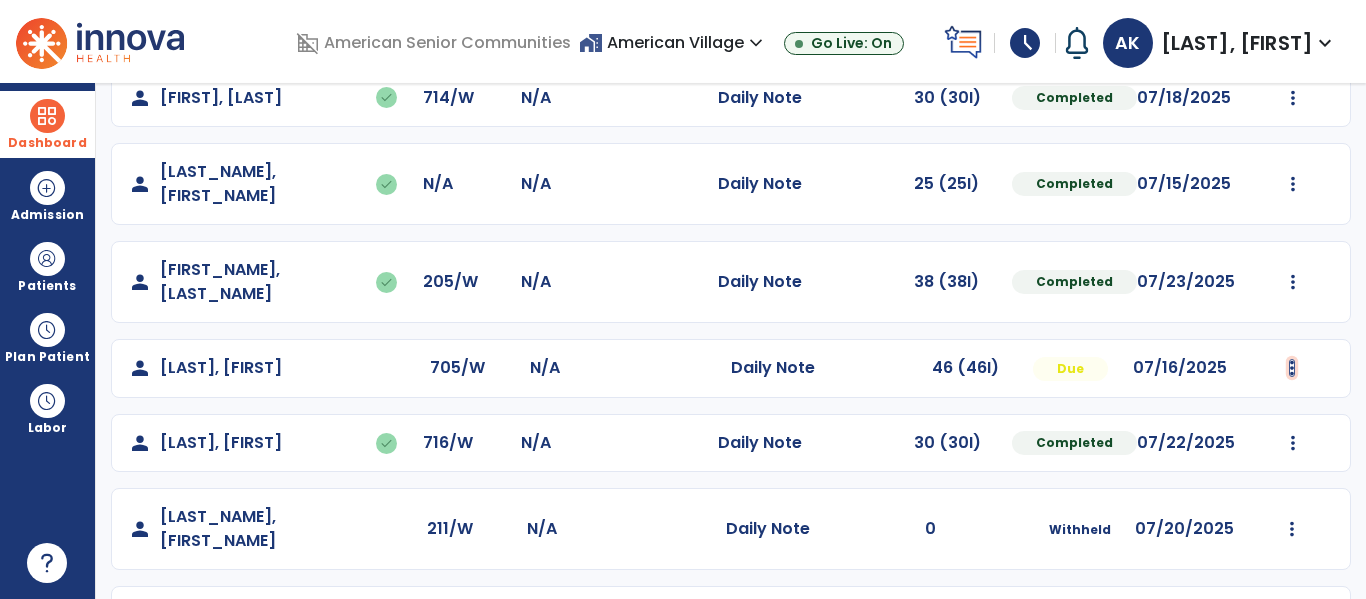 click at bounding box center (1293, -275) 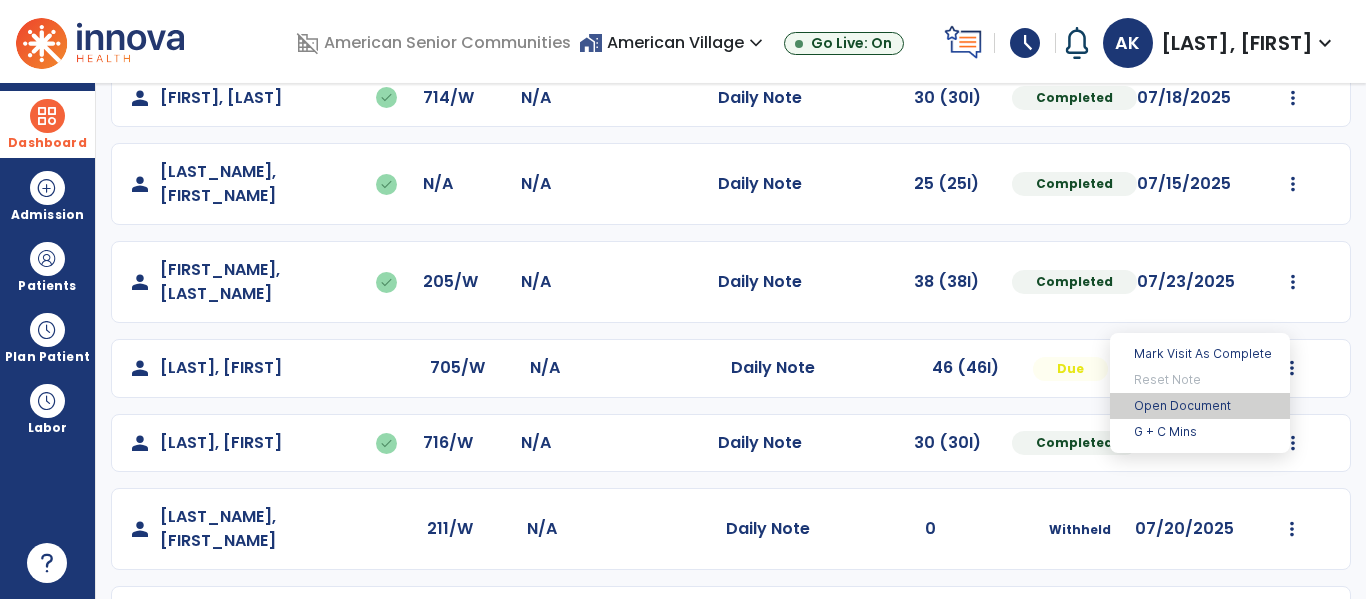 click on "Open Document" at bounding box center (1200, 406) 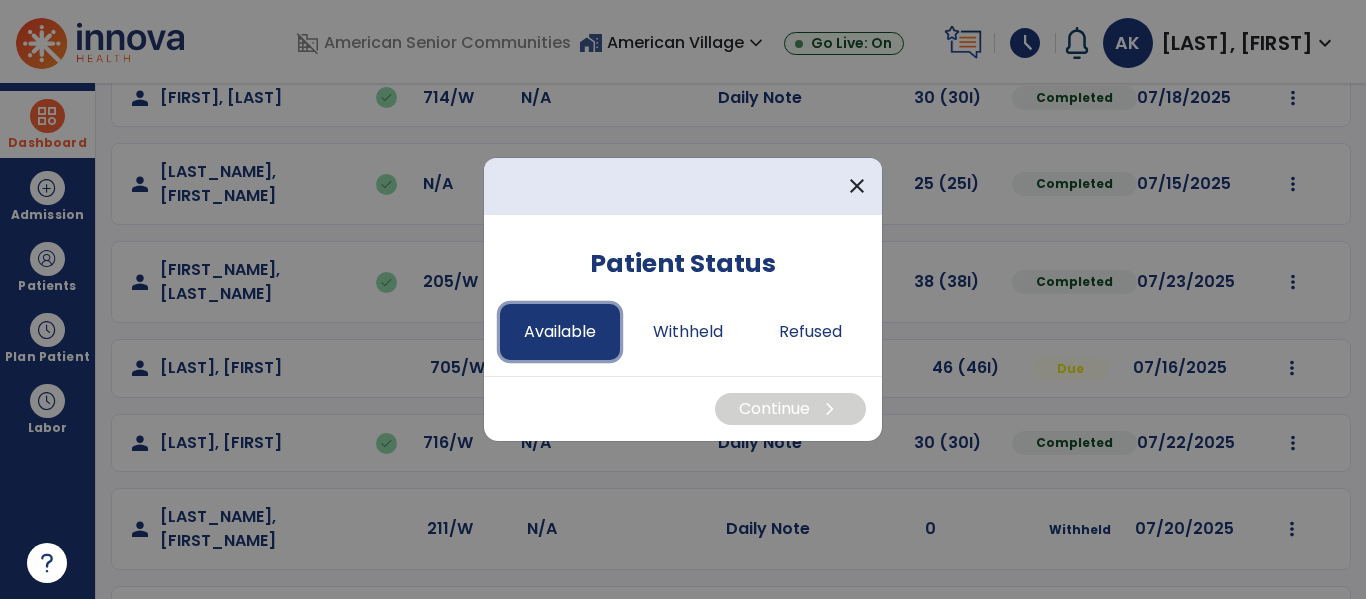 click on "Available" at bounding box center [560, 332] 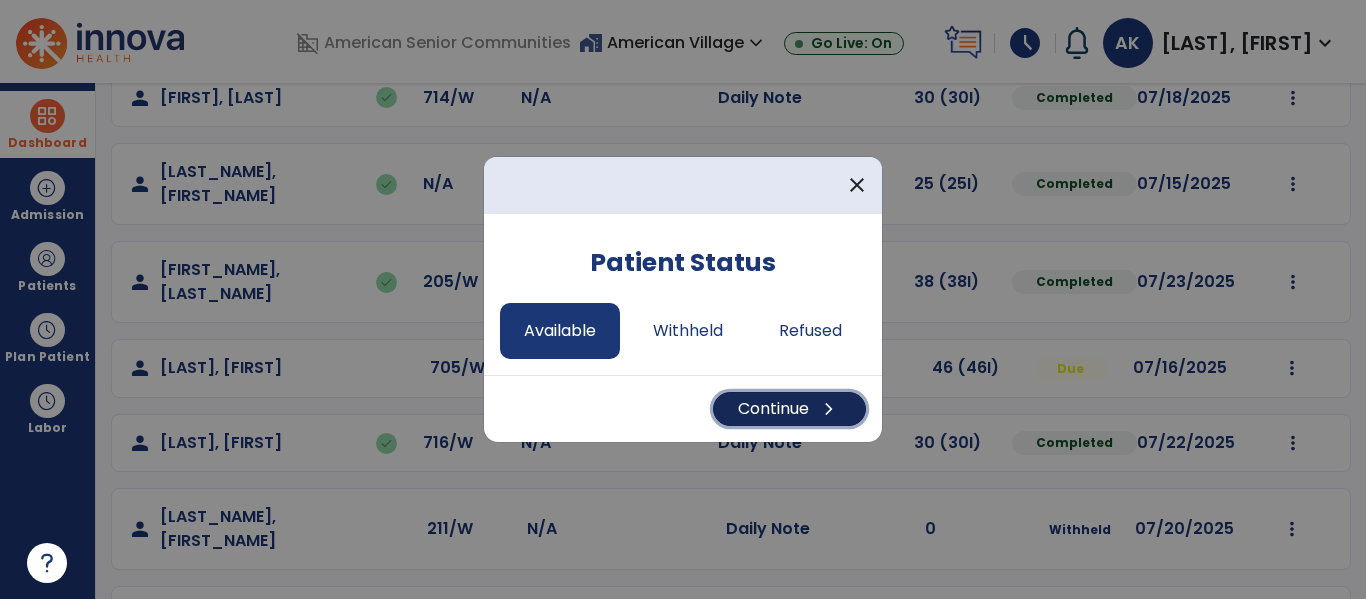 click on "chevron_right" at bounding box center (829, 409) 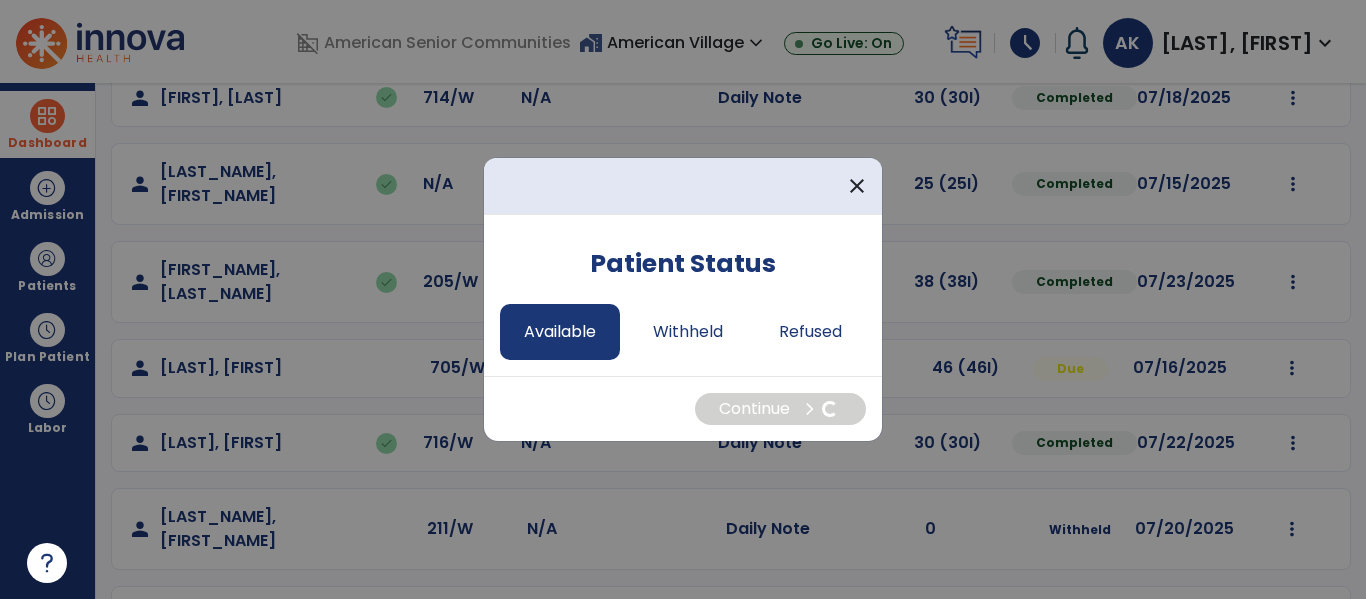 select on "*" 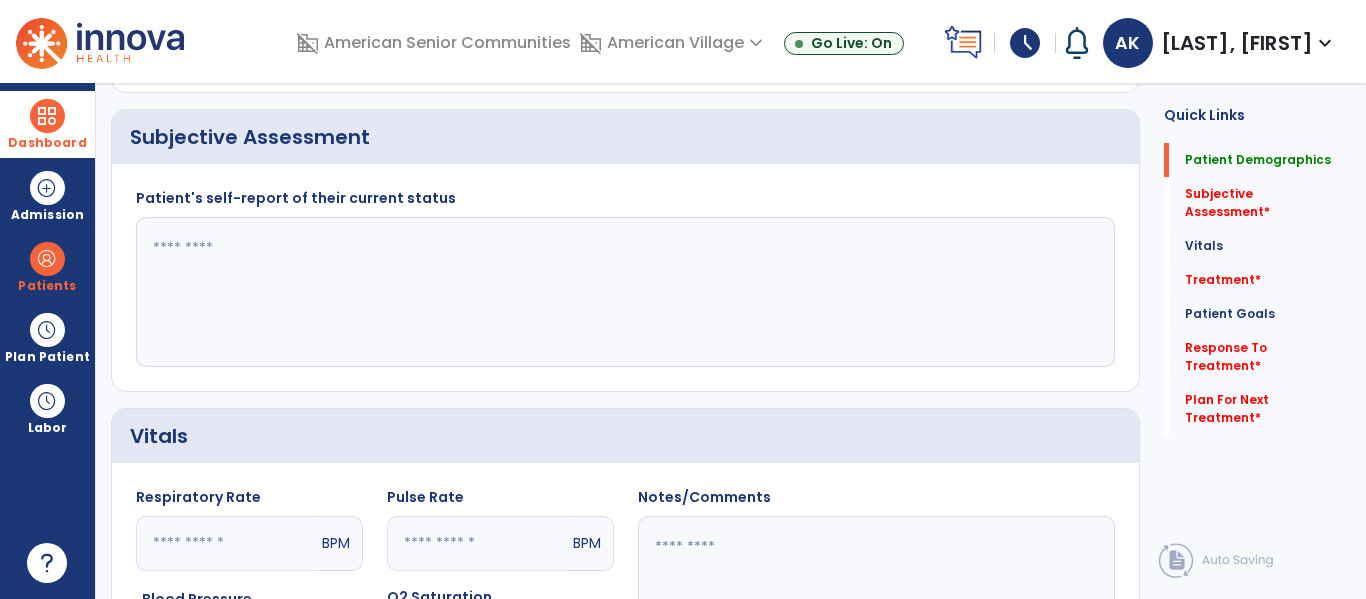 scroll, scrollTop: 0, scrollLeft: 0, axis: both 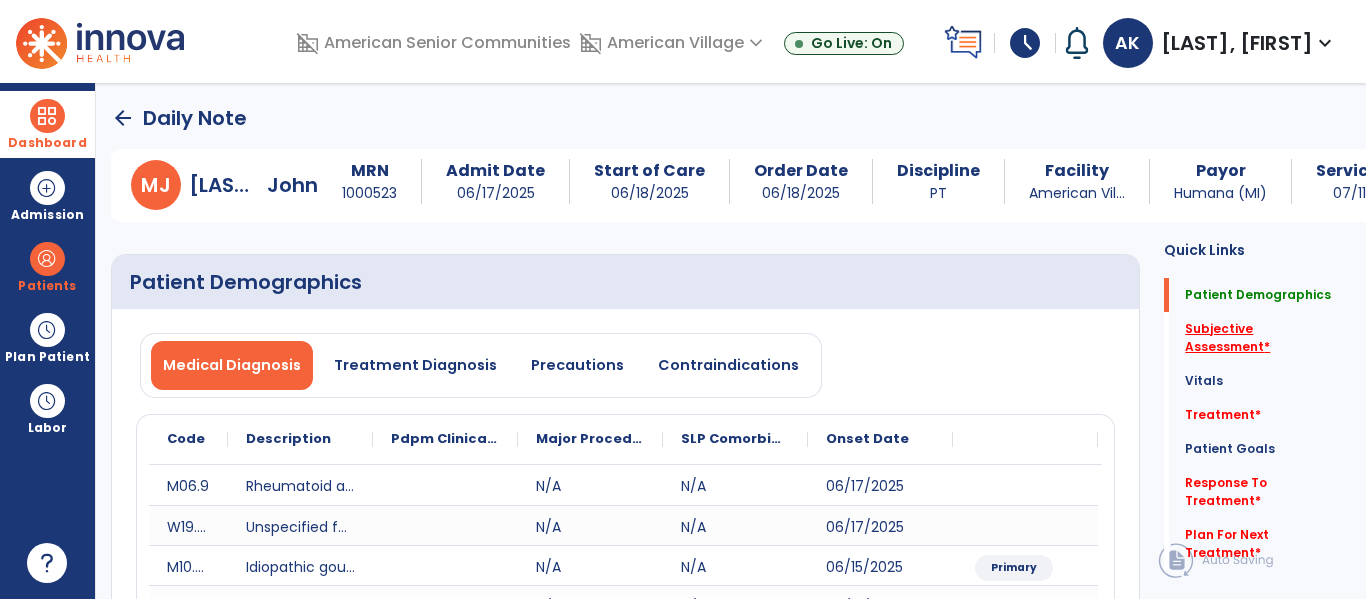 click on "Subjective Assessment   *" 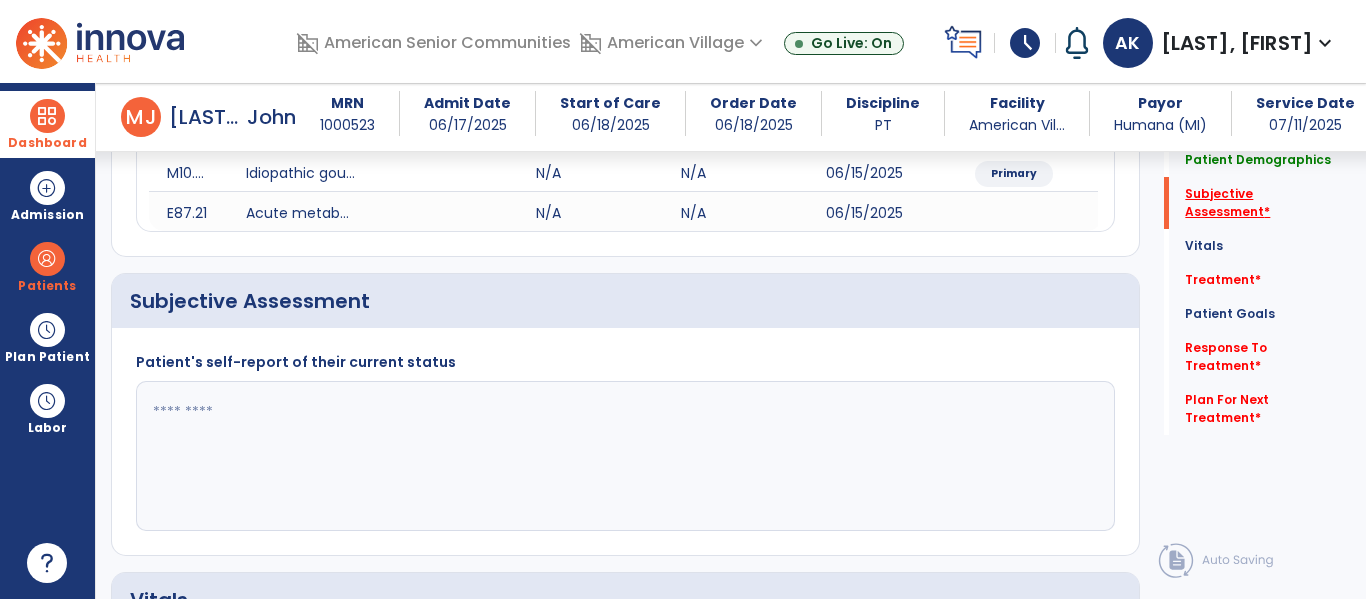 scroll, scrollTop: 467, scrollLeft: 0, axis: vertical 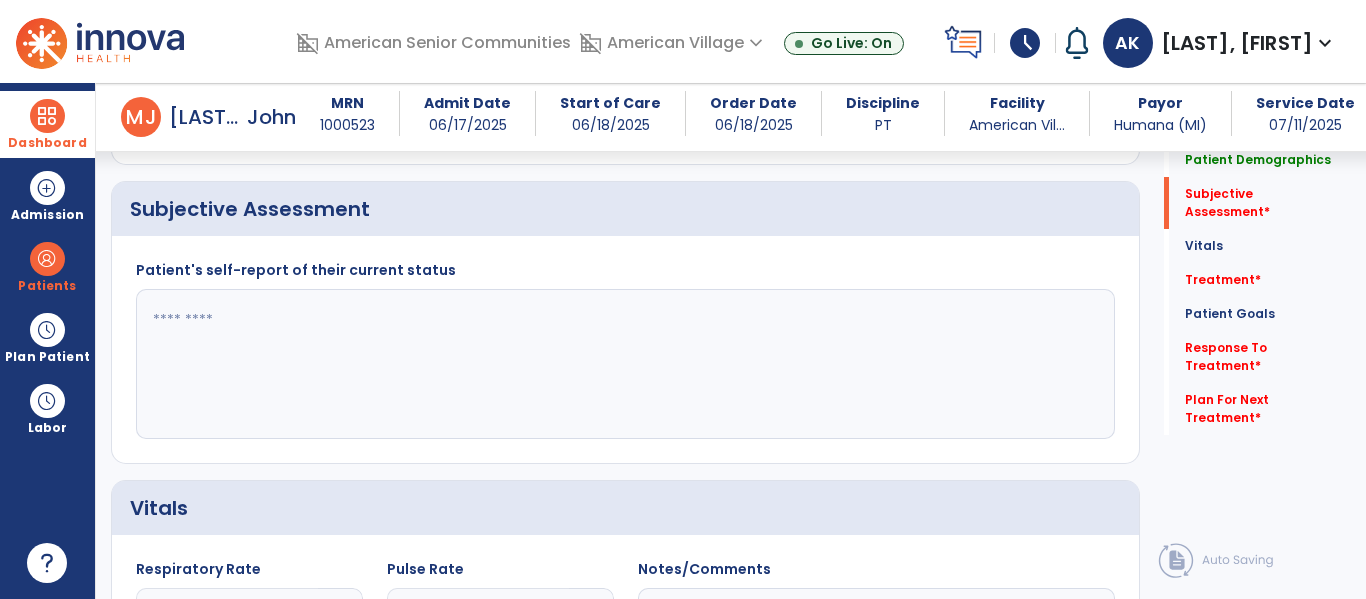 click 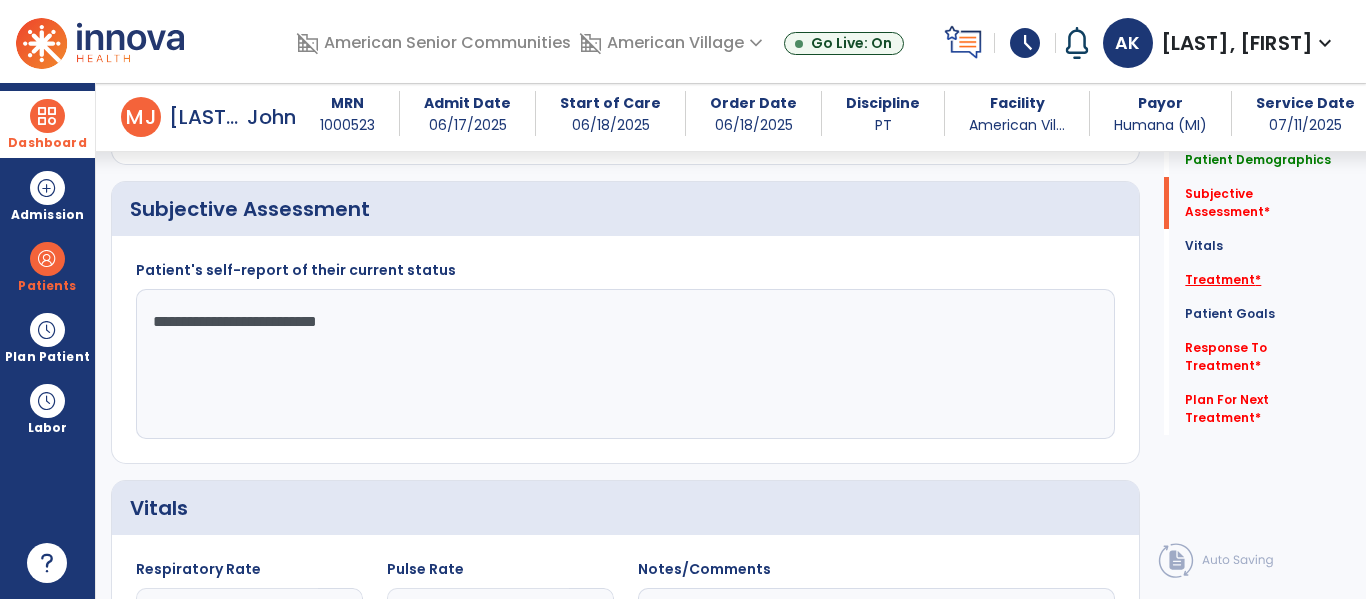 type on "**********" 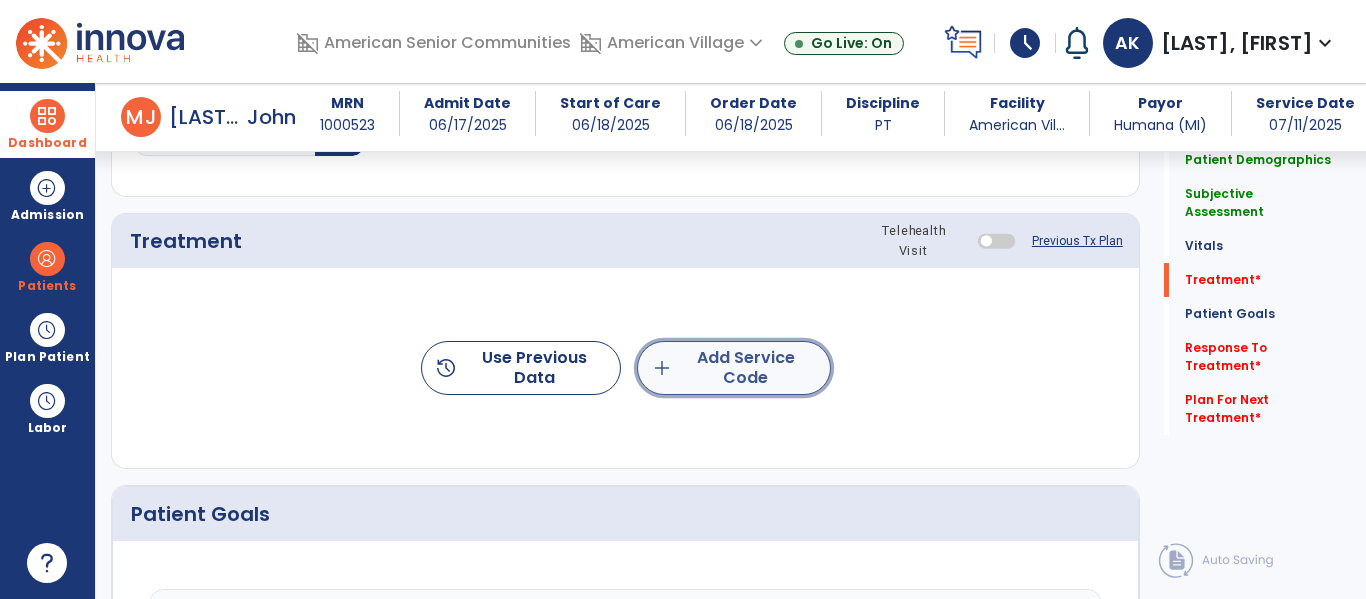click on "add  Add Service Code" 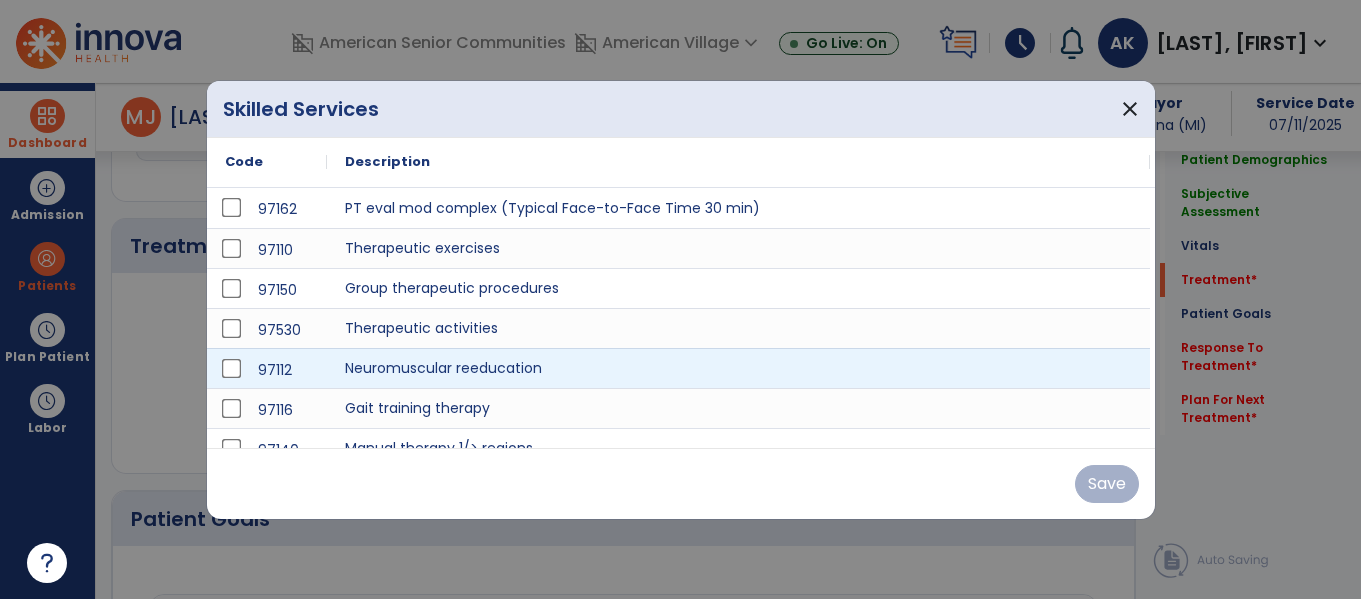 scroll, scrollTop: 1156, scrollLeft: 0, axis: vertical 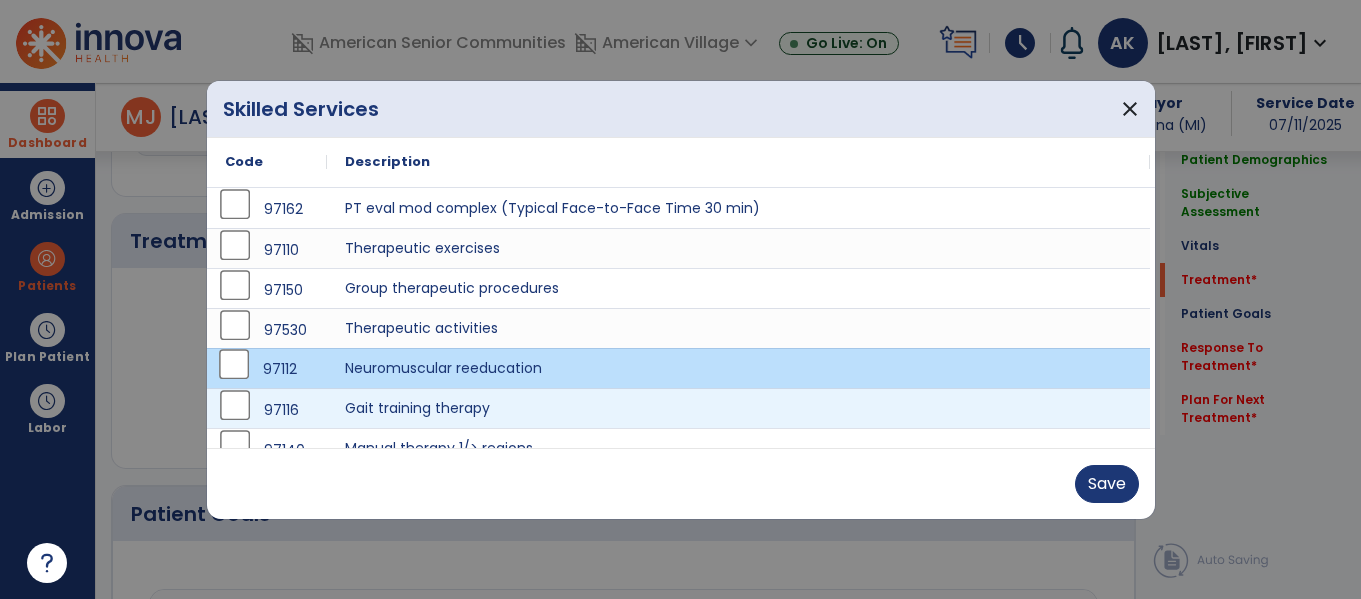 click on "97116" at bounding box center (267, 410) 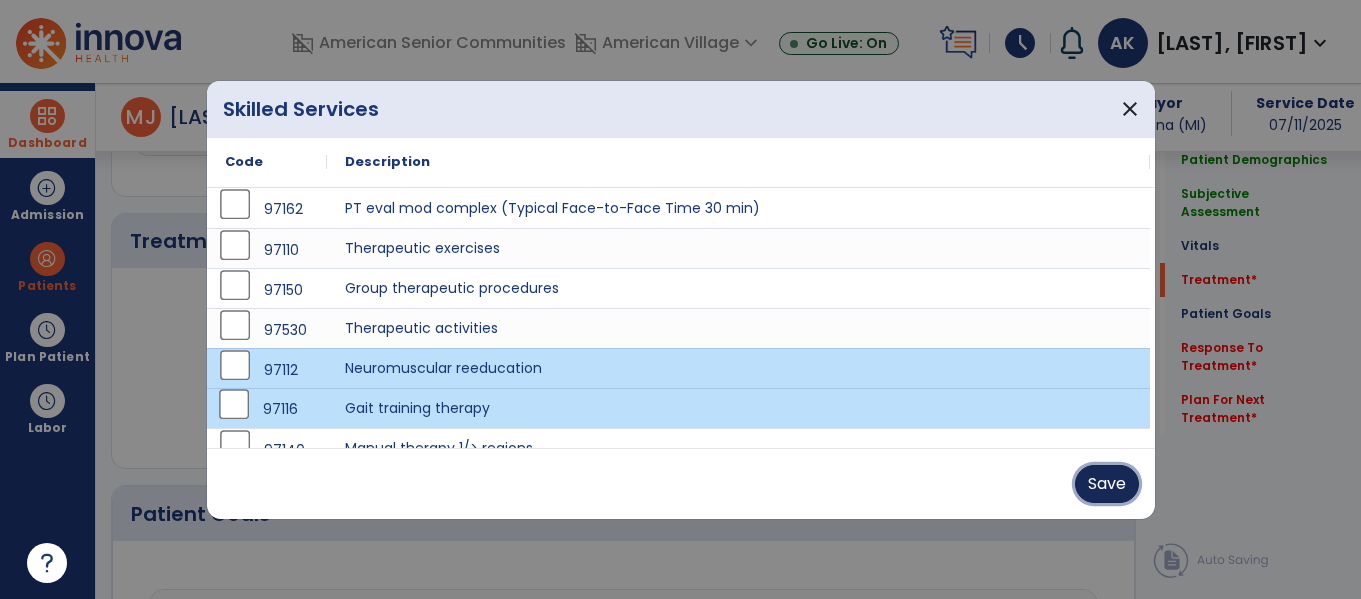 click on "Save" at bounding box center [1107, 484] 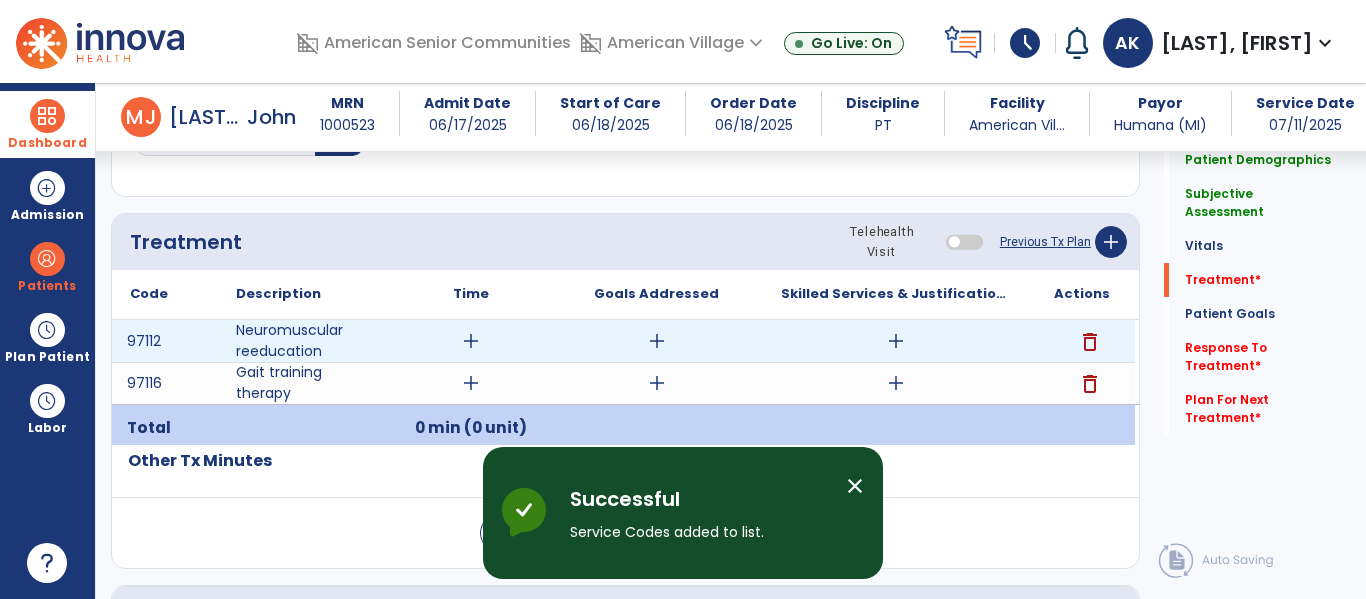 click on "add" at bounding box center (471, 341) 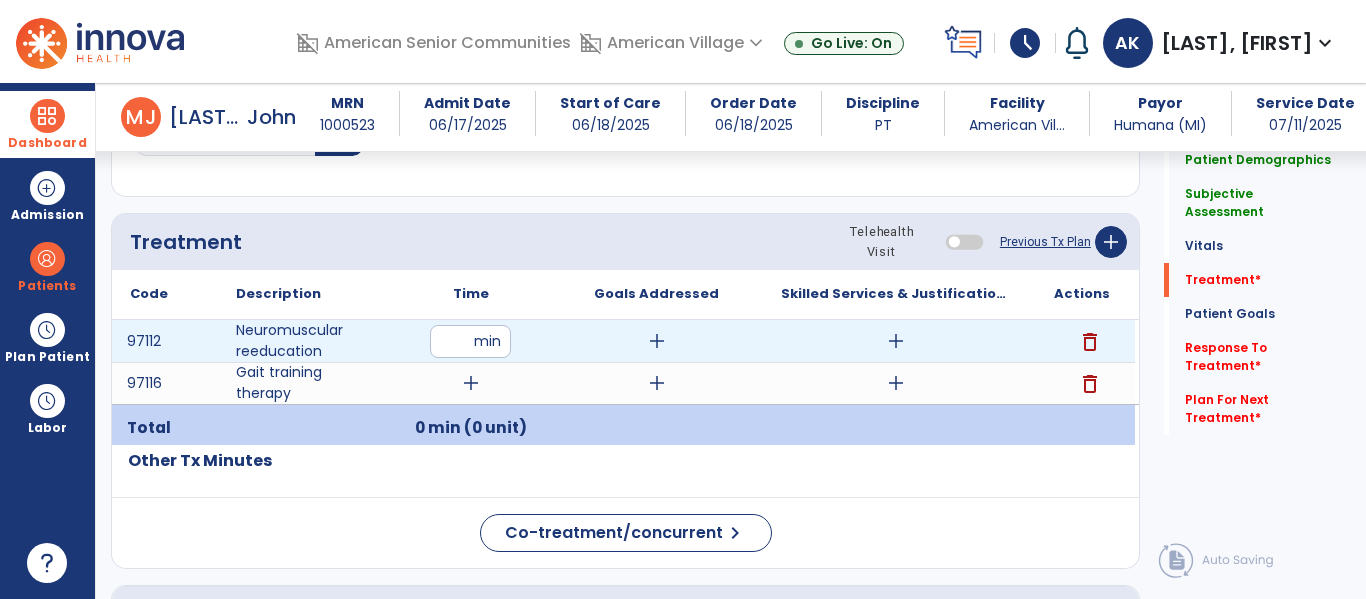 type on "**" 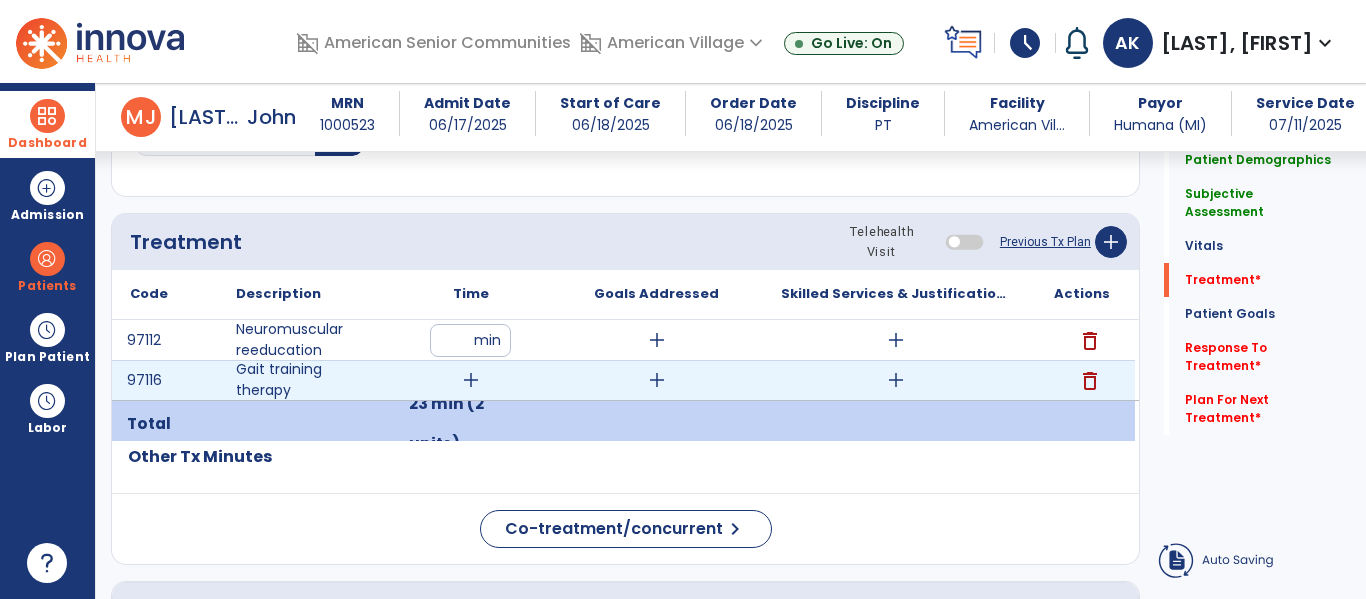 click on "add" at bounding box center [471, 380] 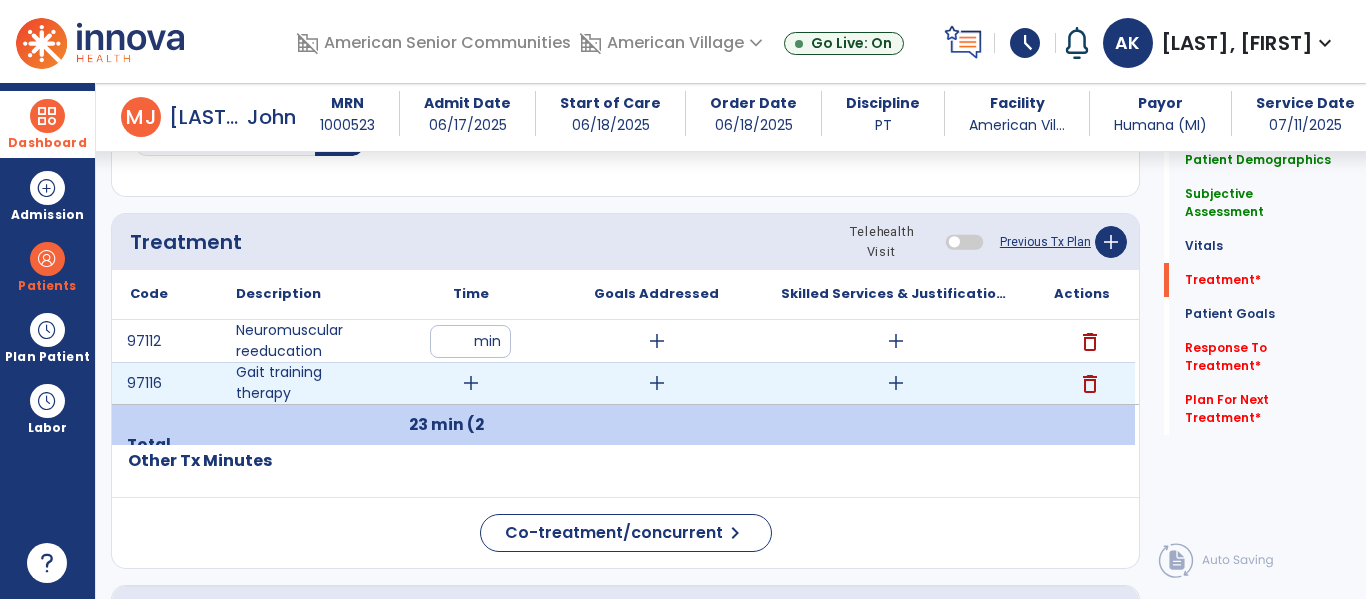 click on "add" at bounding box center [471, 383] 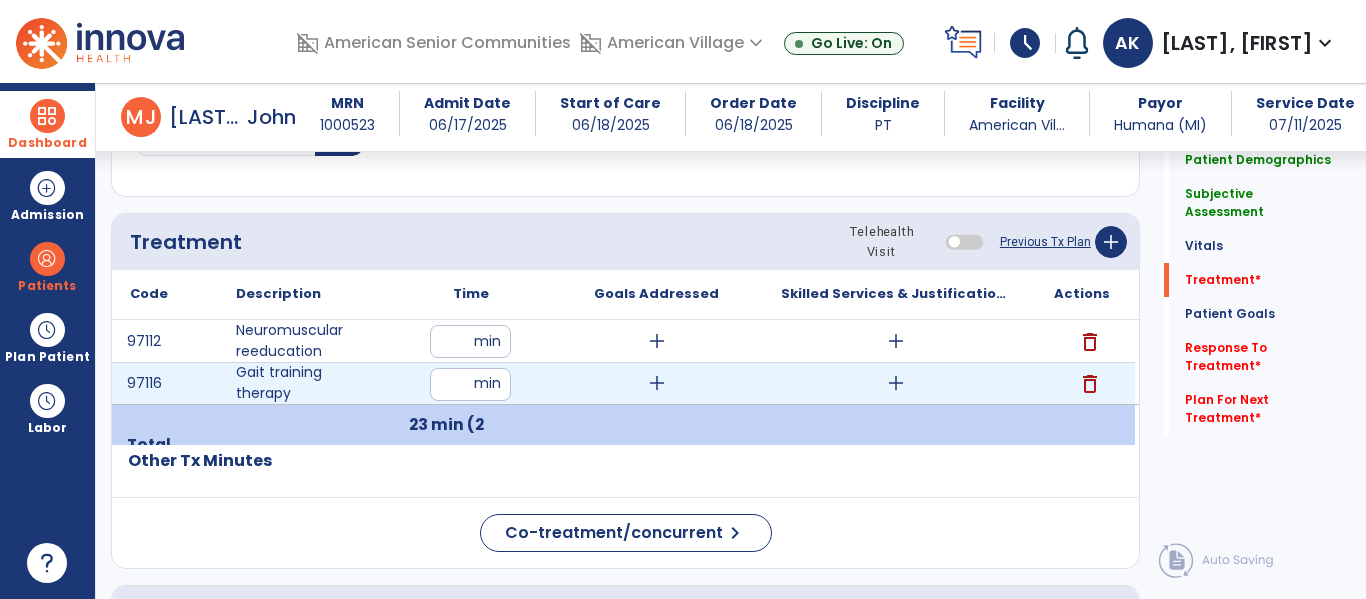 type on "**" 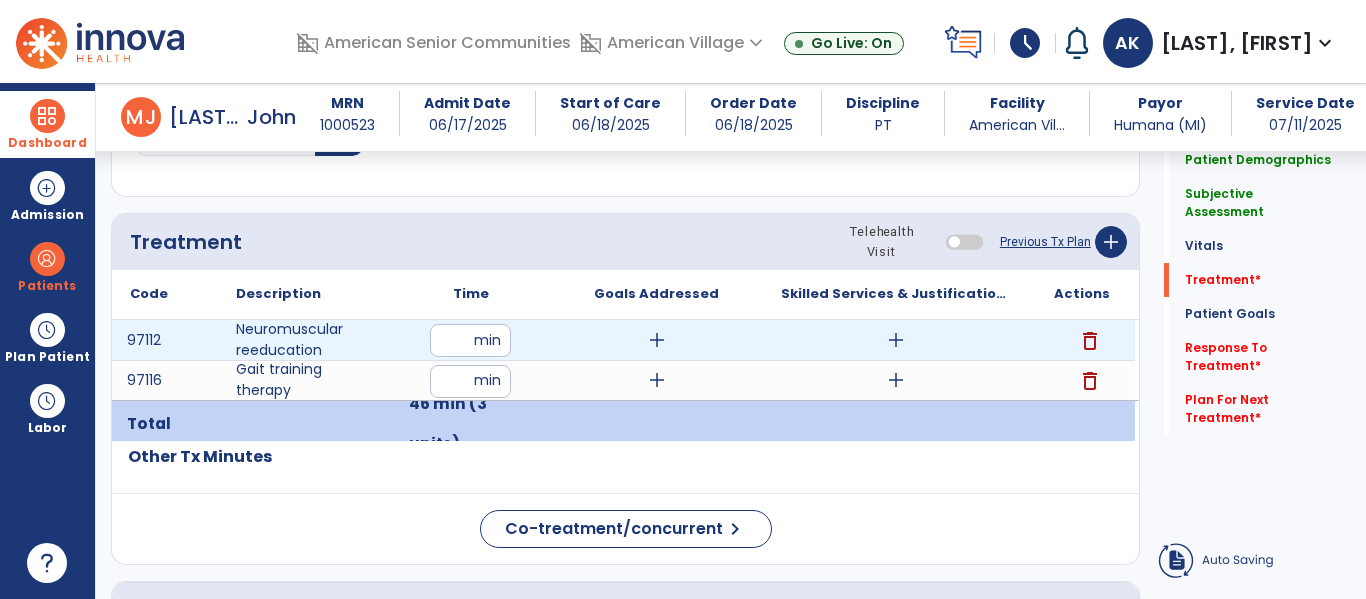 click on "add" at bounding box center (896, 340) 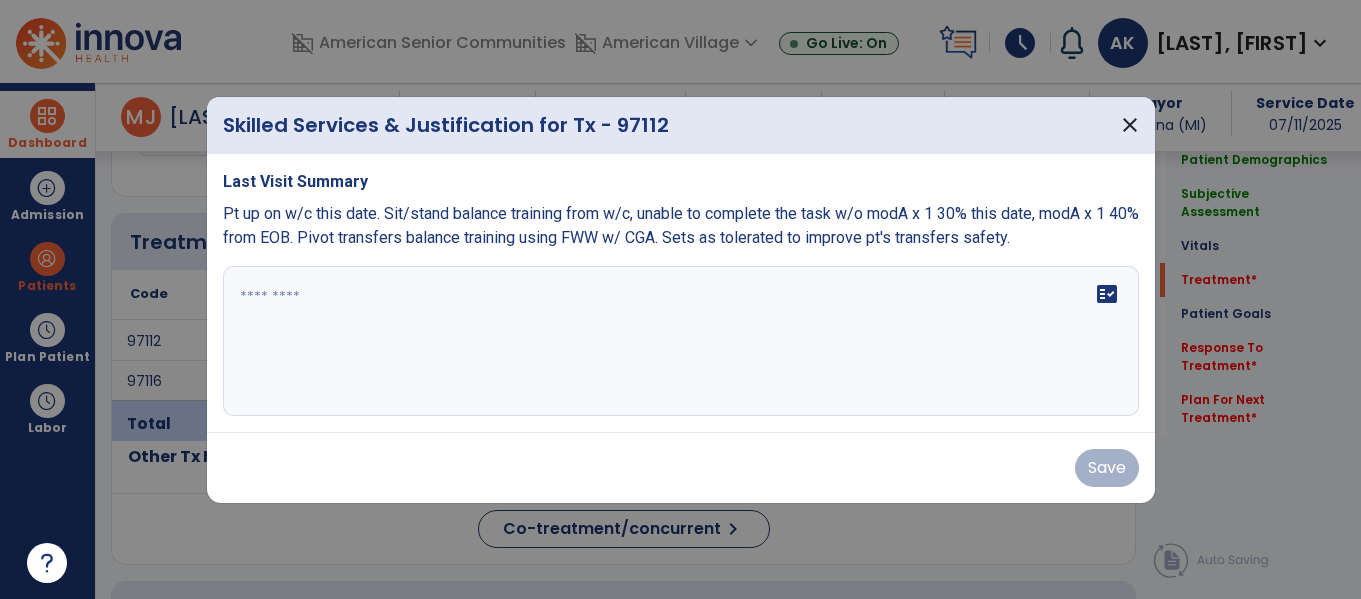 click on "fact_check" at bounding box center [681, 341] 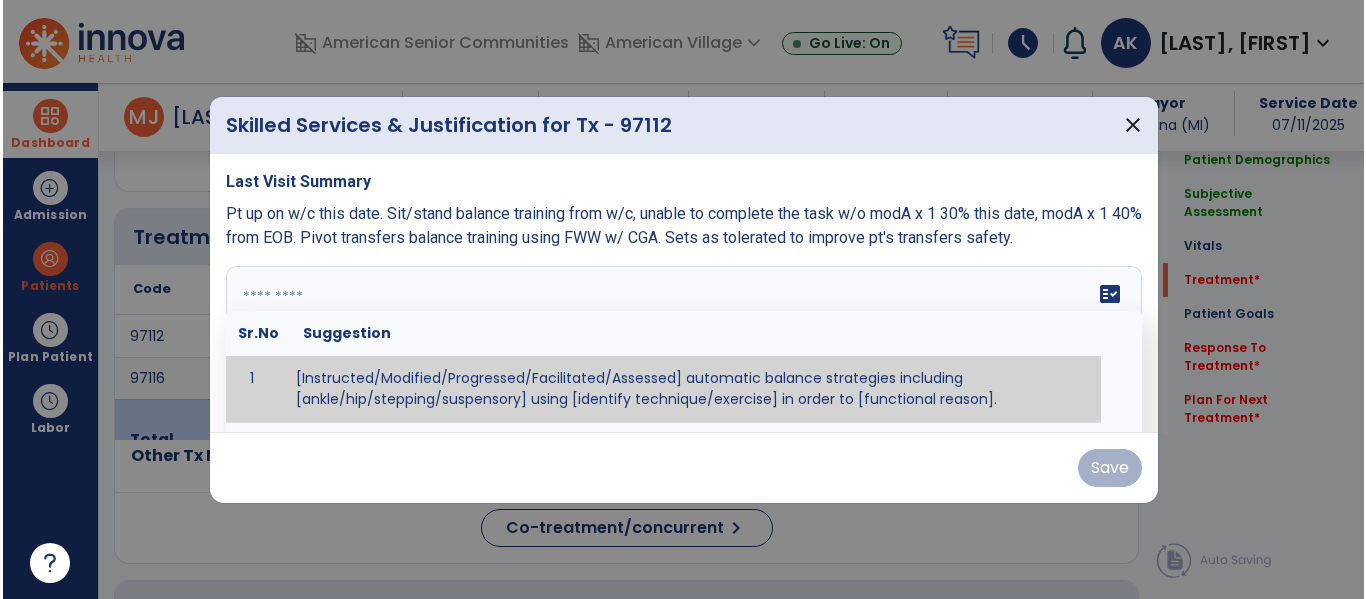 scroll, scrollTop: 1156, scrollLeft: 0, axis: vertical 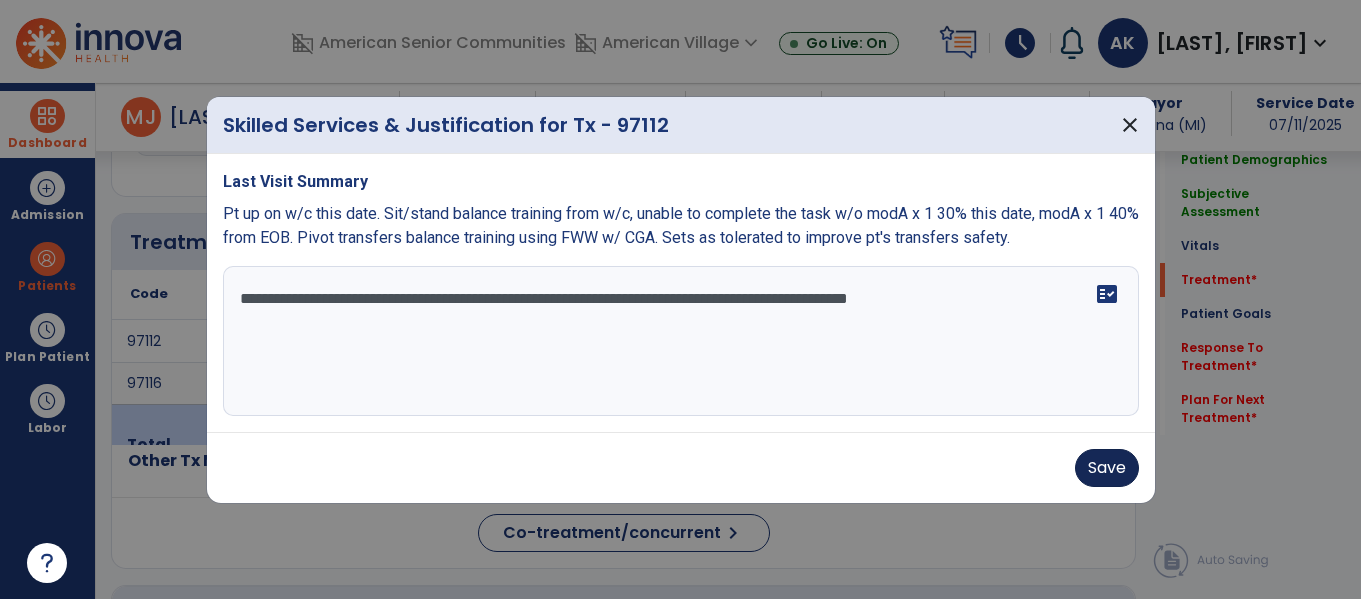 type on "**********" 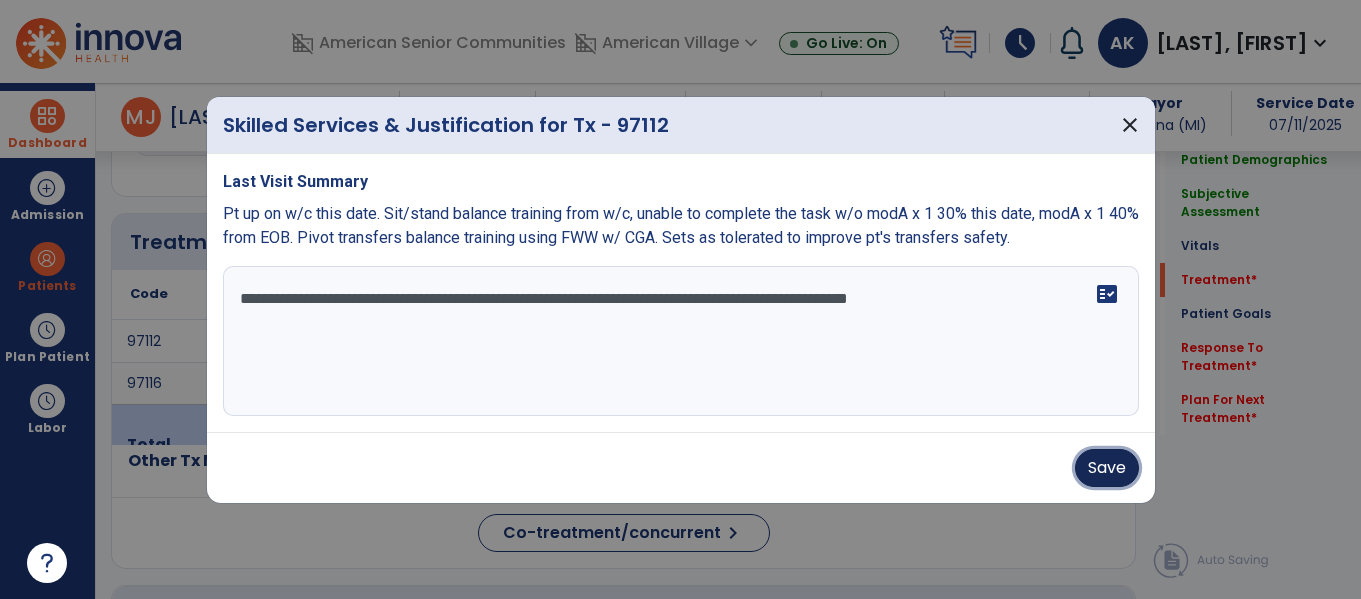 click on "Save" at bounding box center (1107, 468) 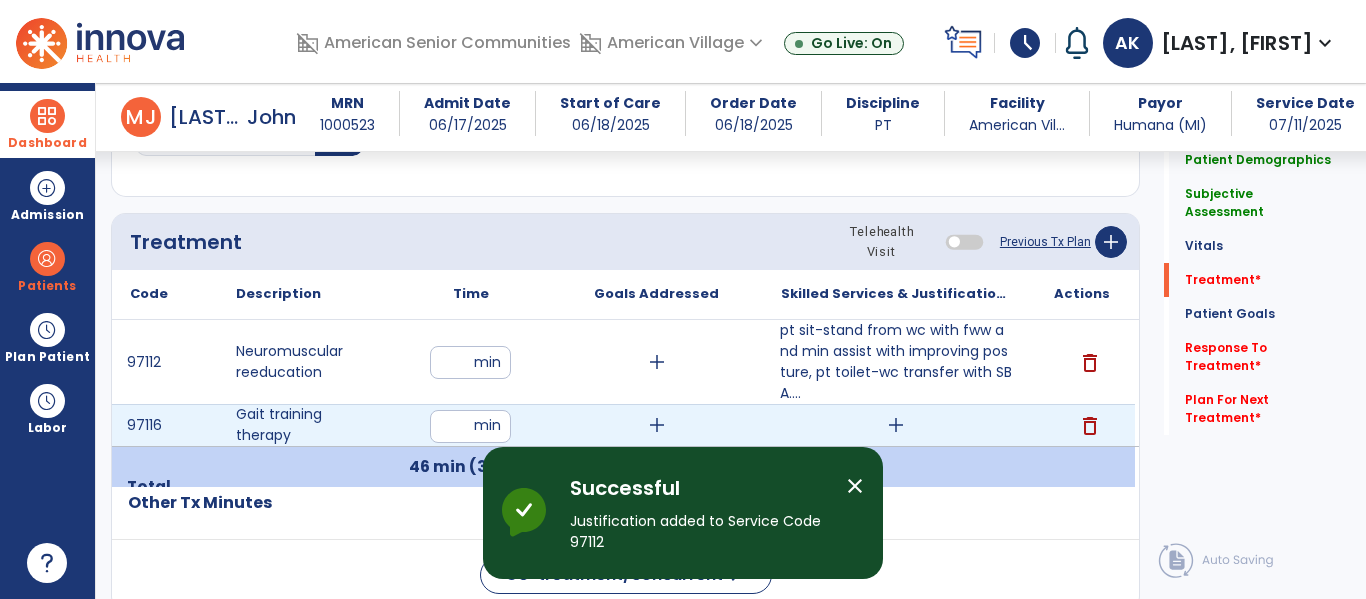 click on "add" at bounding box center (896, 425) 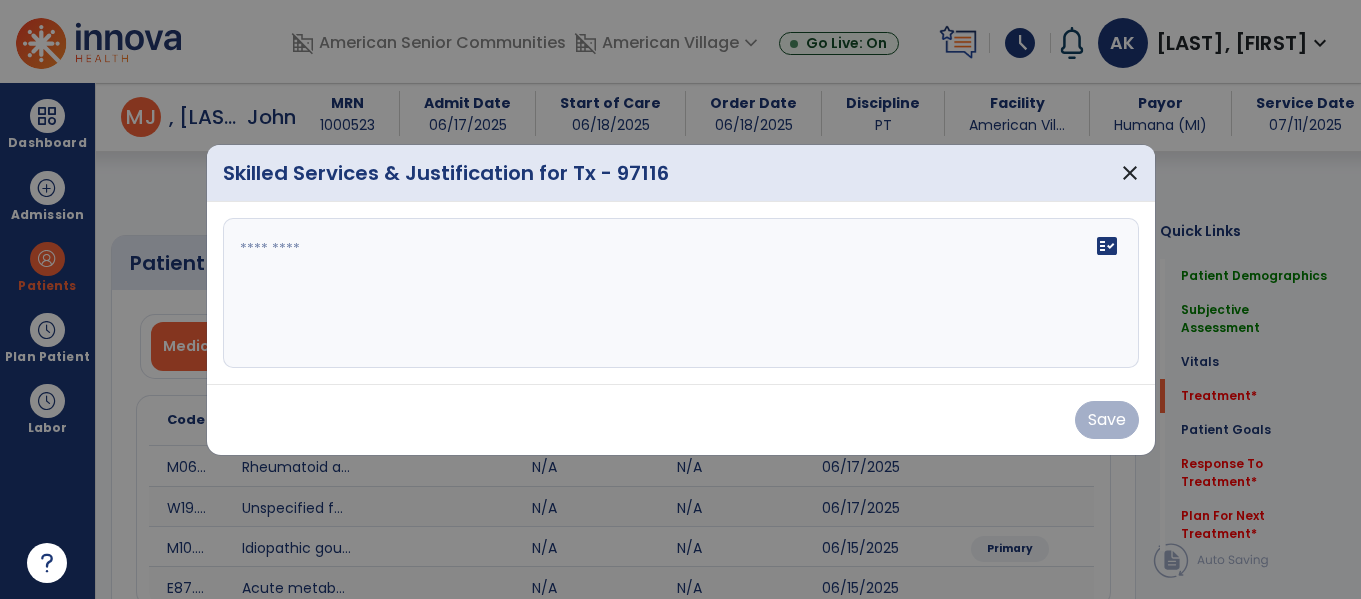 select on "*" 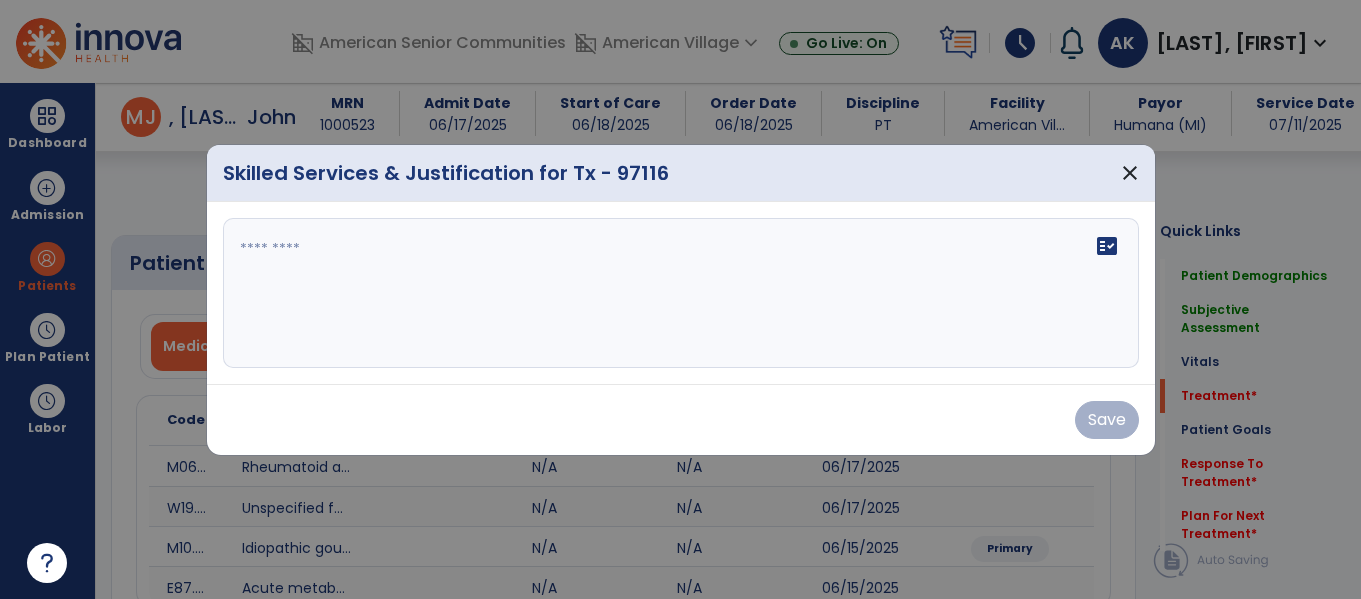 click on "fact_check" at bounding box center [681, 293] 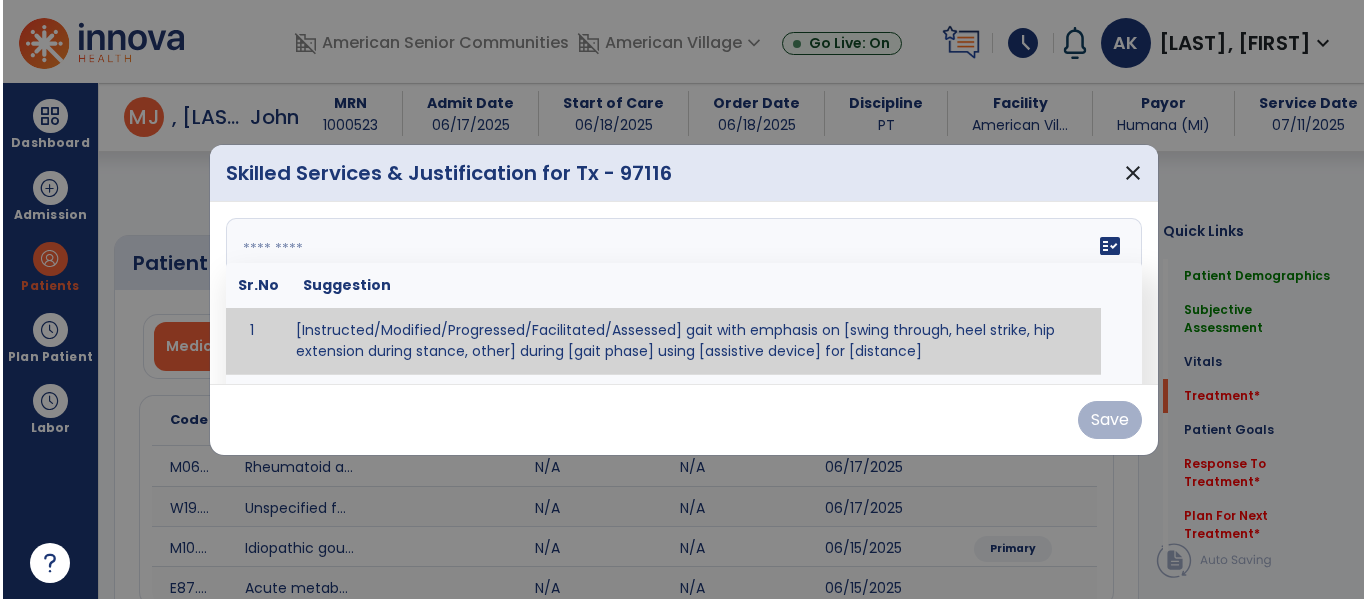 scroll, scrollTop: 1156, scrollLeft: 0, axis: vertical 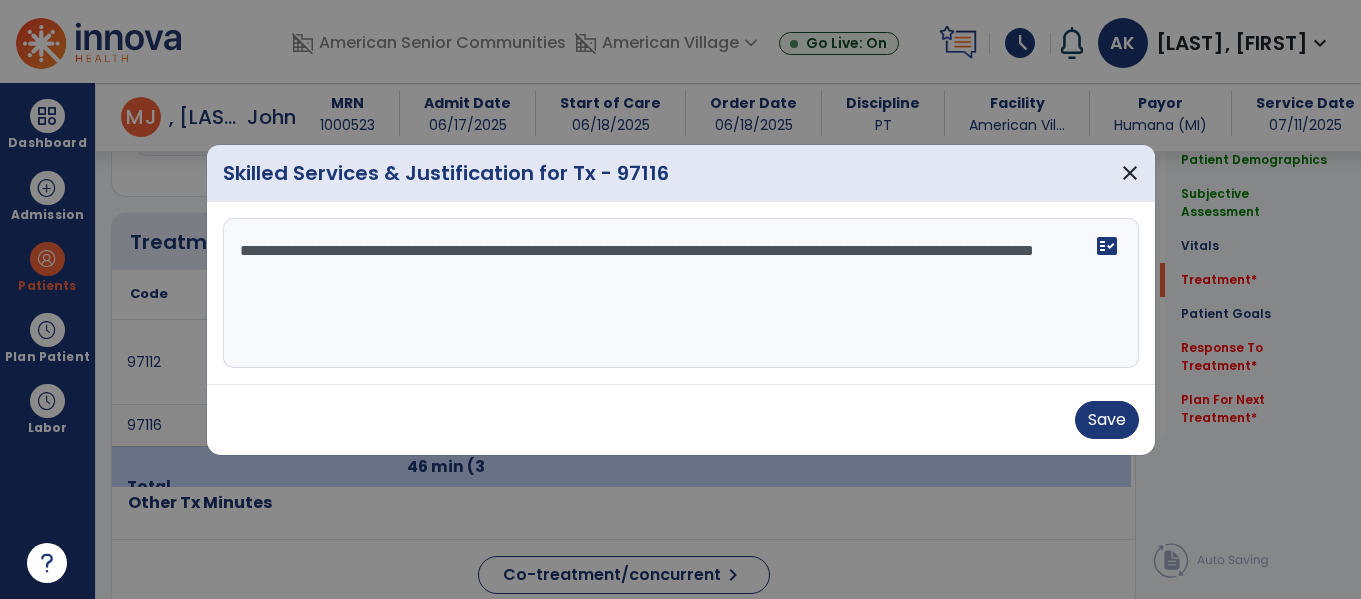 type on "**********" 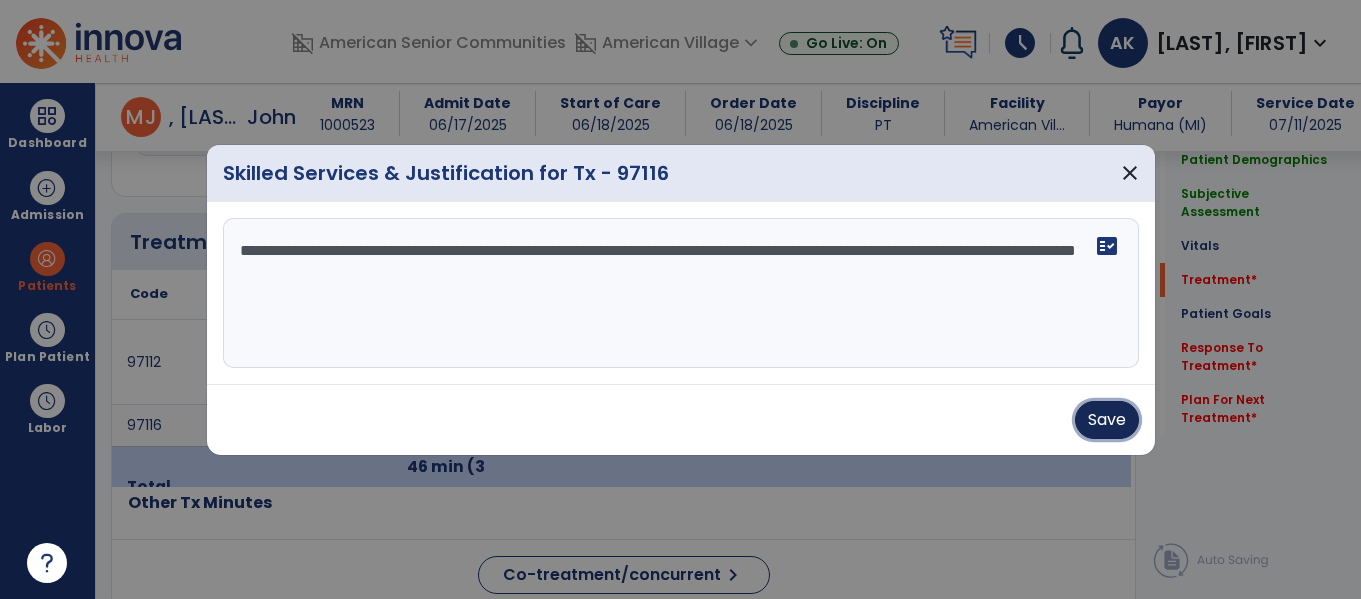 click on "Save" at bounding box center (1107, 420) 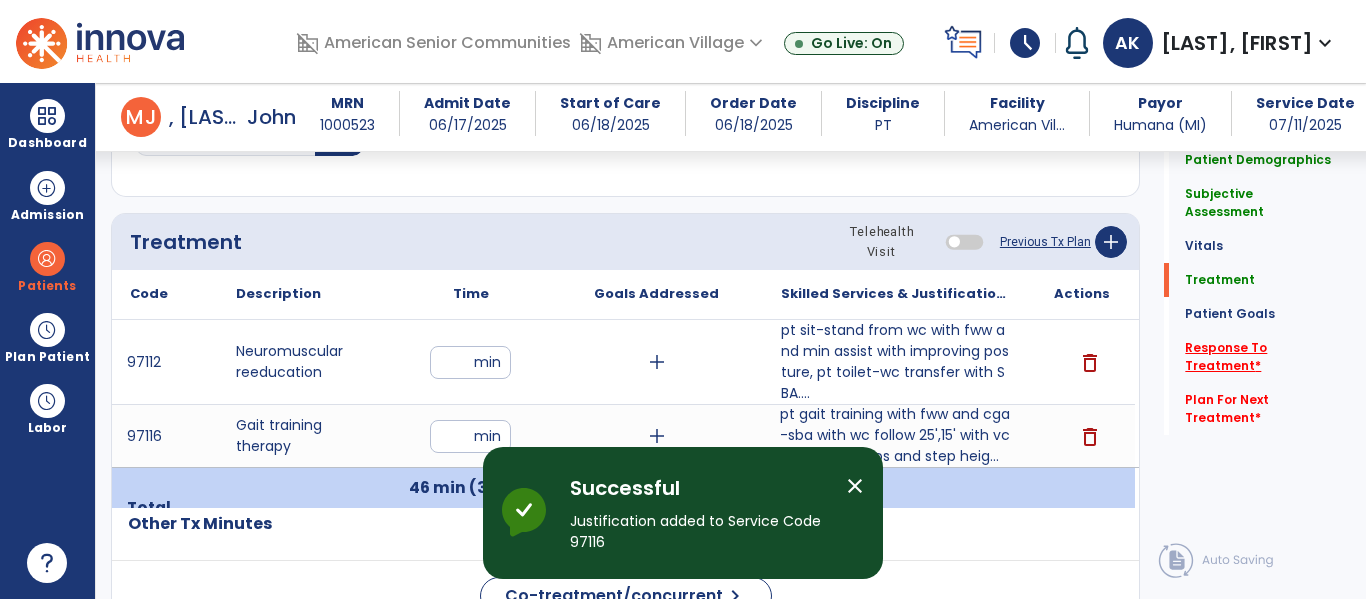 click on "Response To Treatment   *" 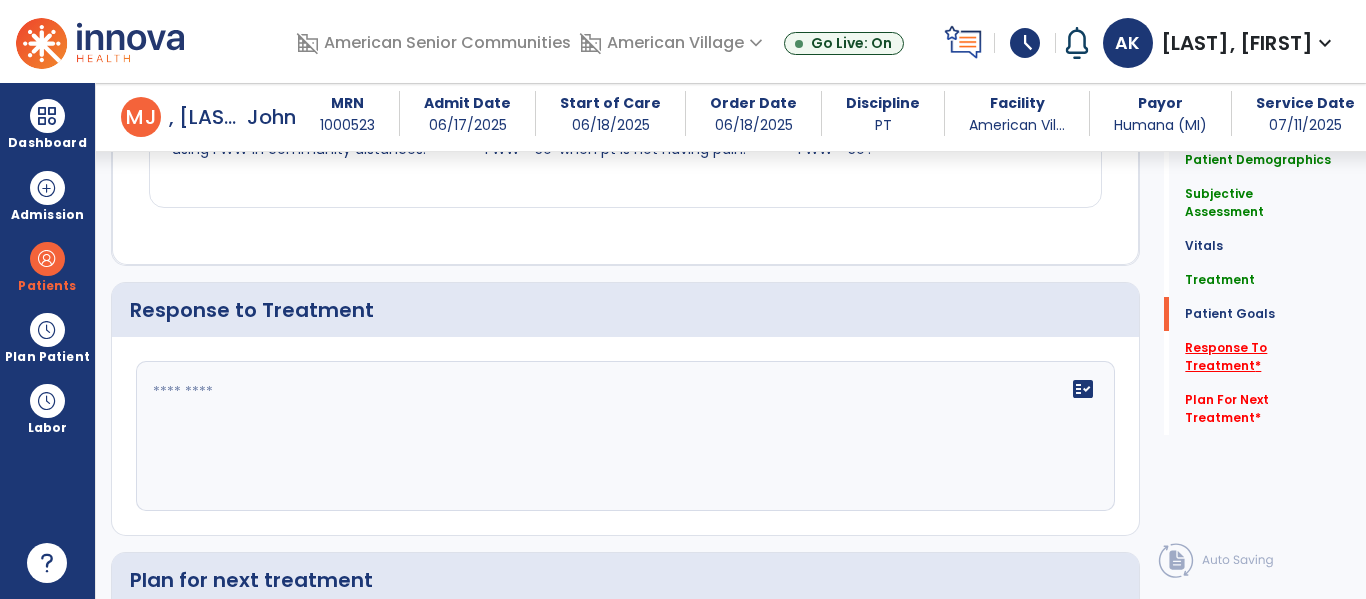scroll, scrollTop: 2282, scrollLeft: 0, axis: vertical 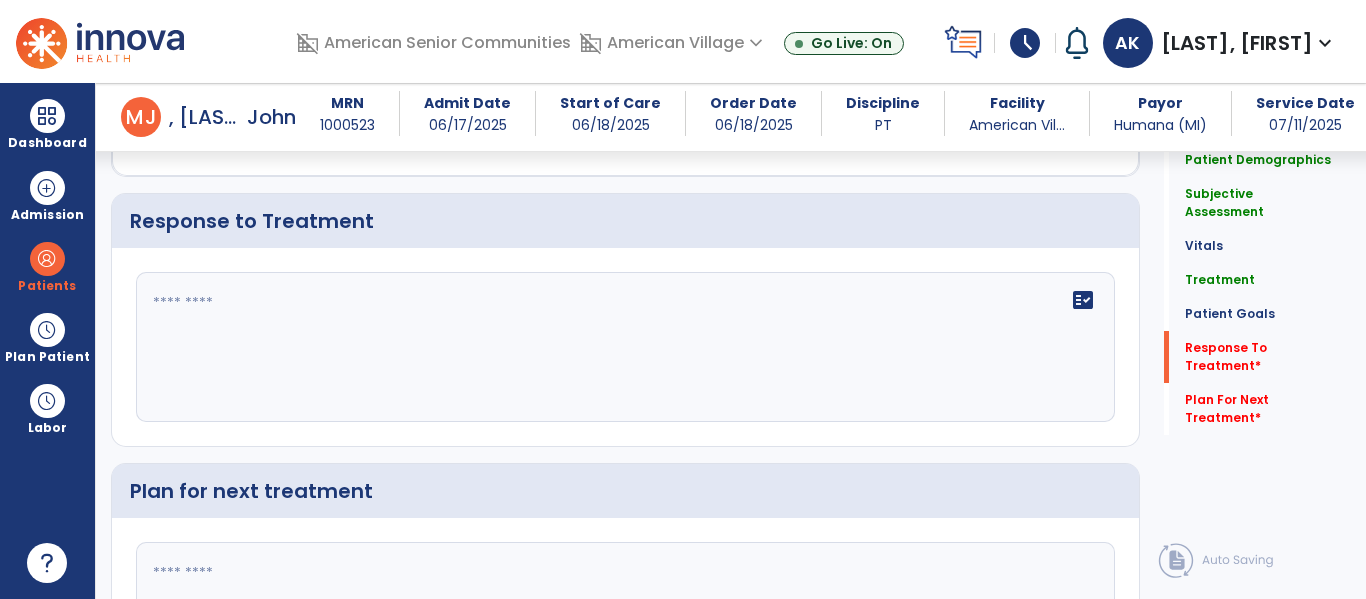 click 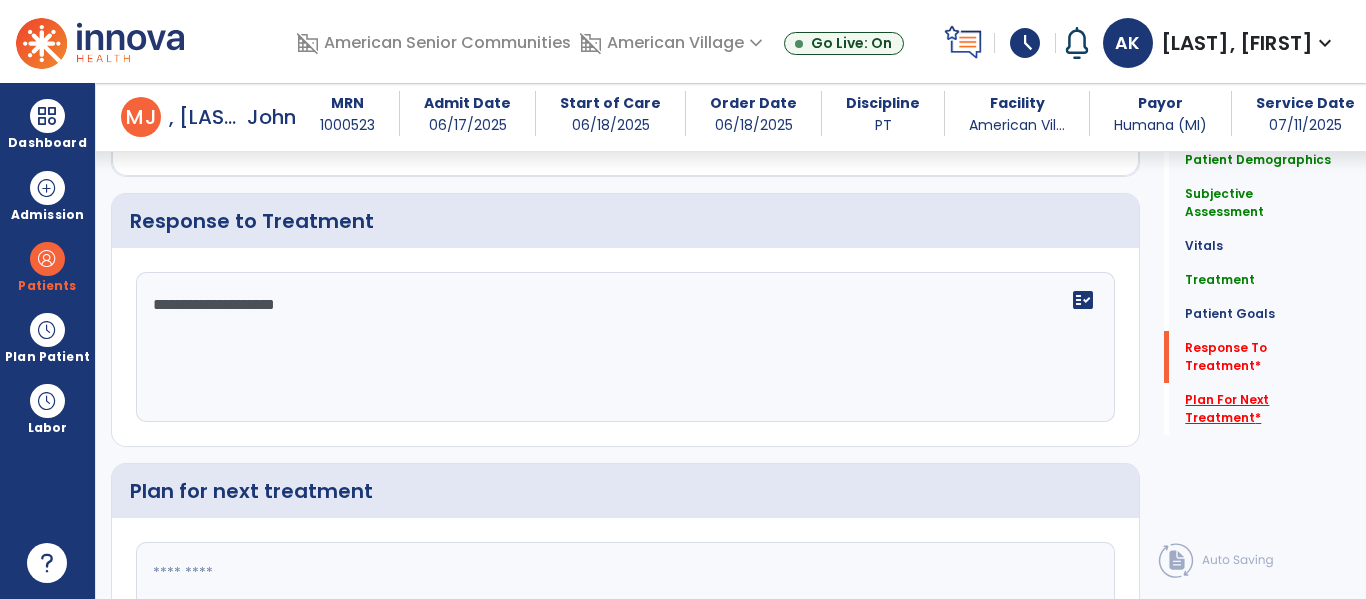type on "**********" 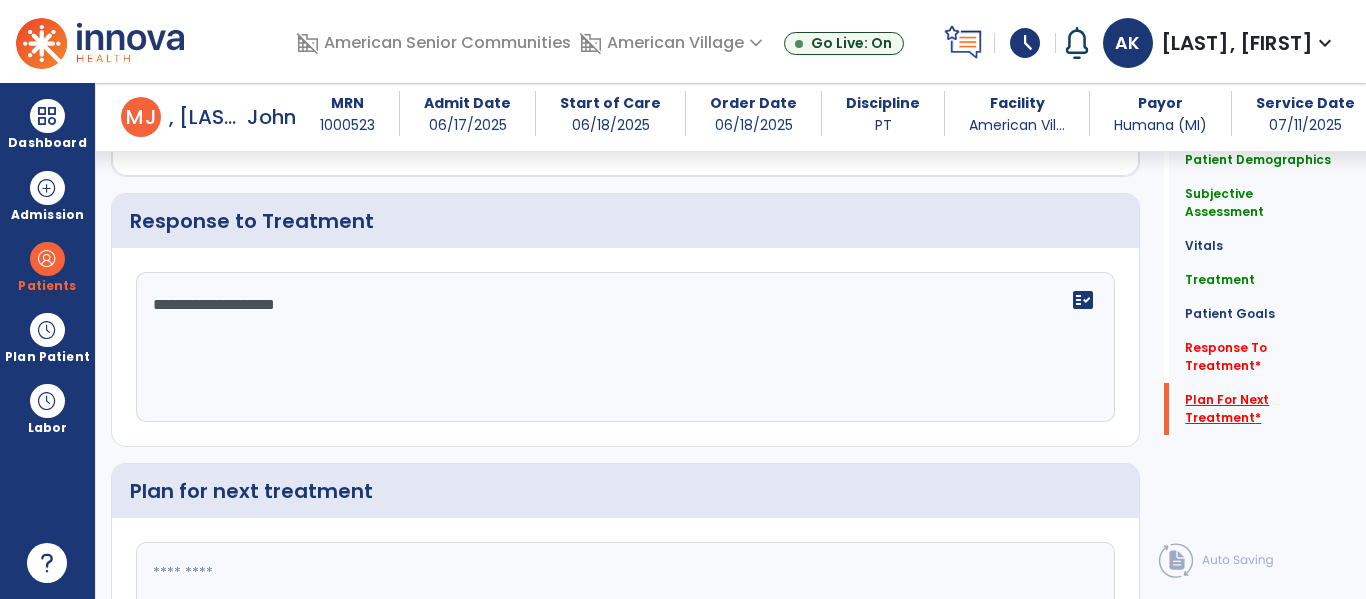 scroll, scrollTop: 2487, scrollLeft: 0, axis: vertical 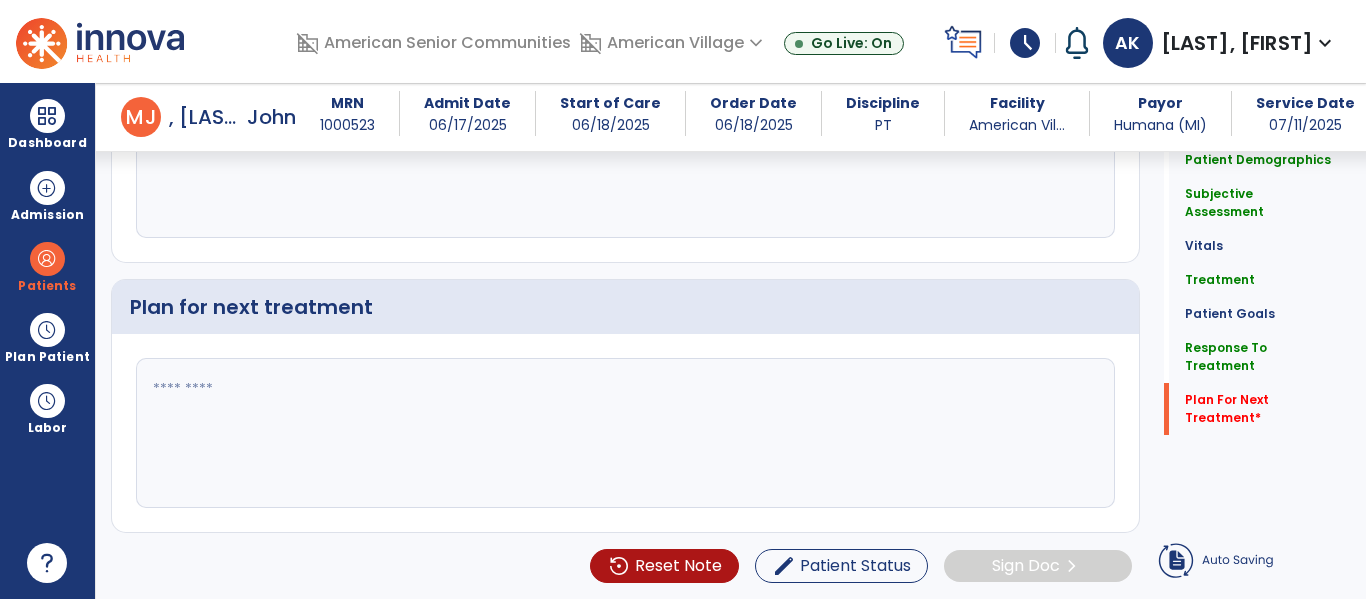 click 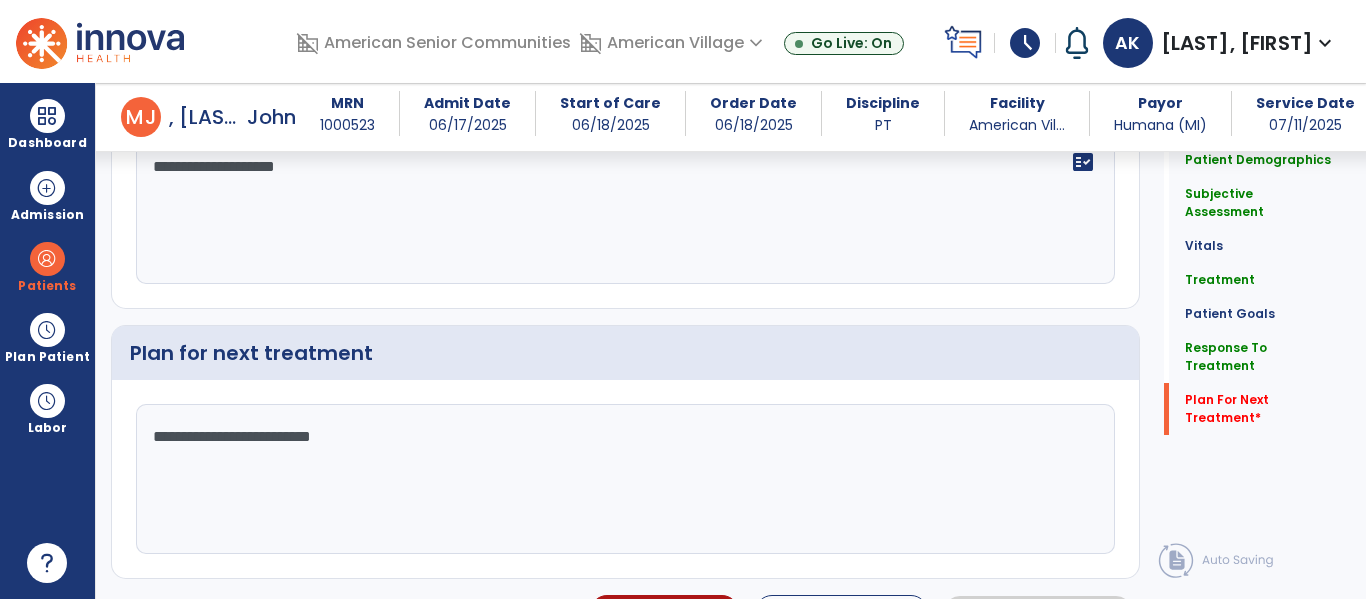 scroll, scrollTop: 2487, scrollLeft: 0, axis: vertical 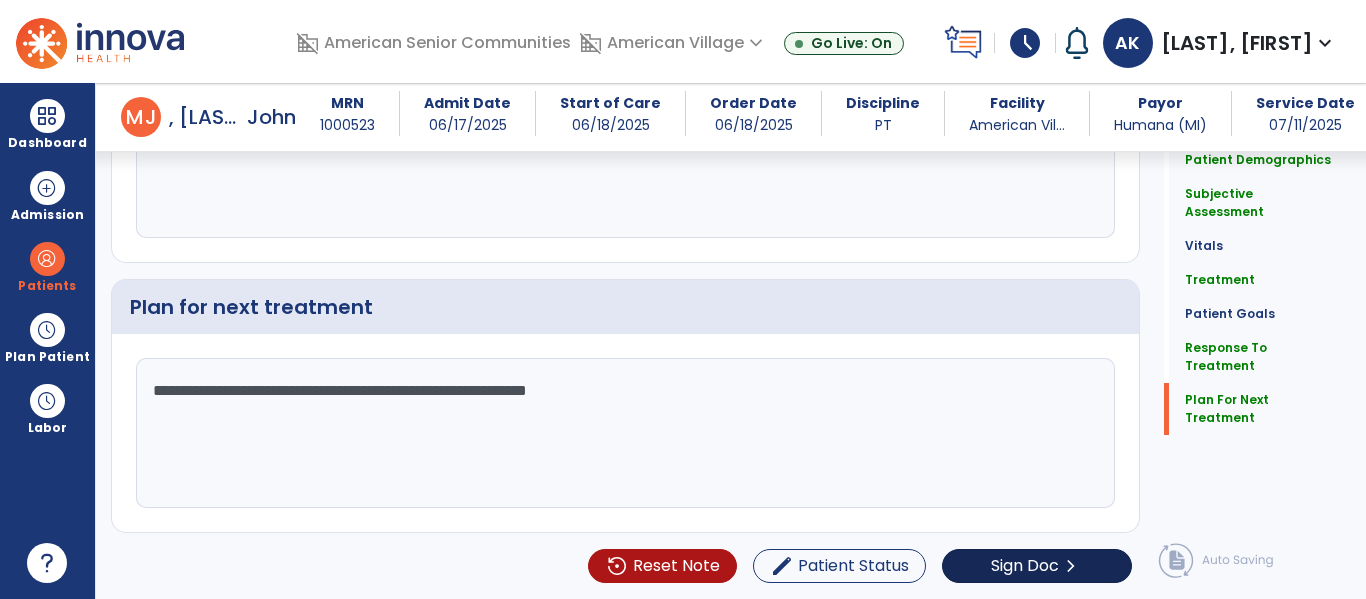 type on "**********" 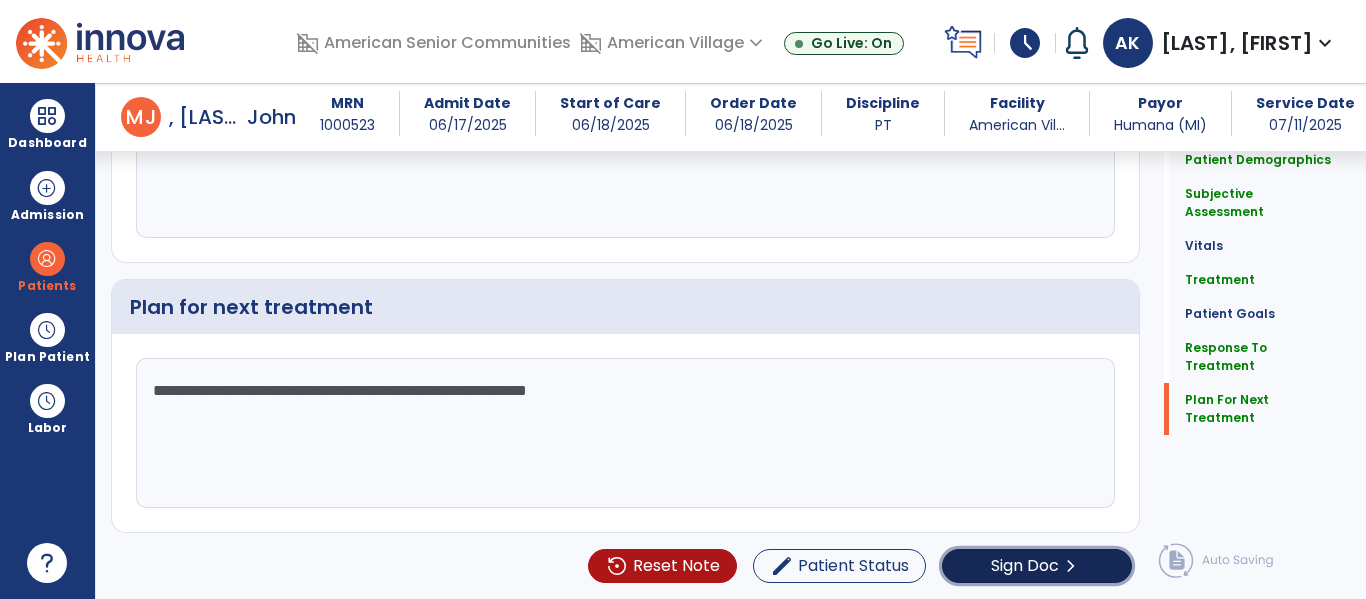 click on "Sign Doc" 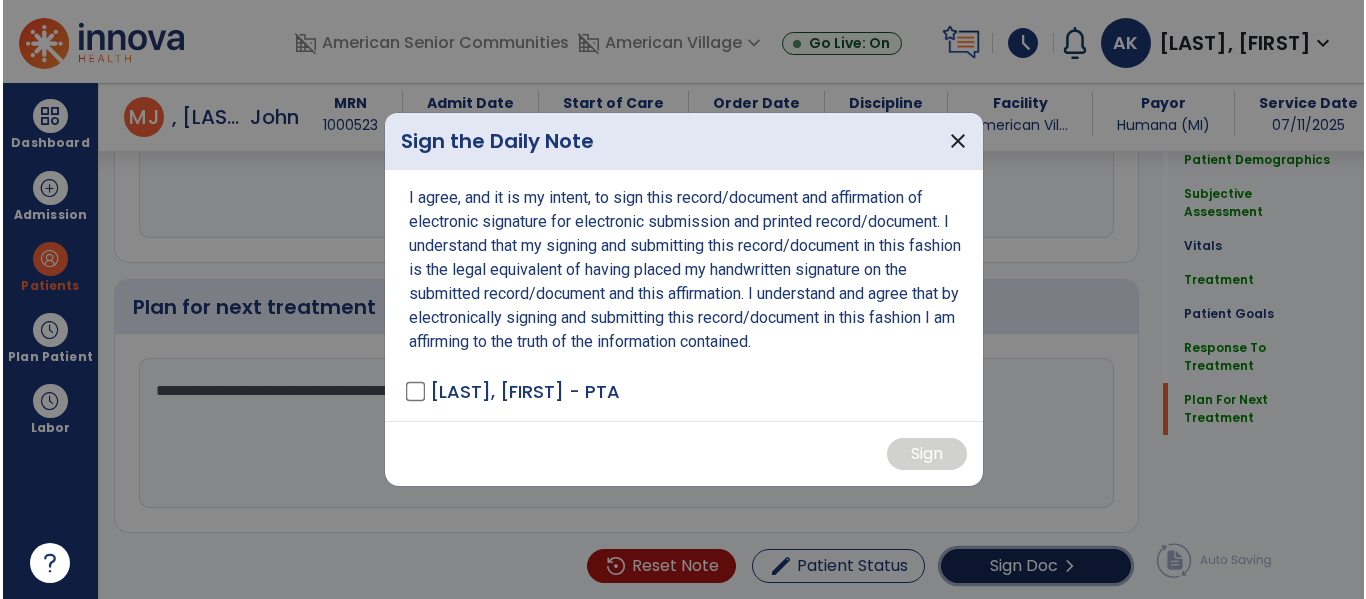 scroll, scrollTop: 2487, scrollLeft: 0, axis: vertical 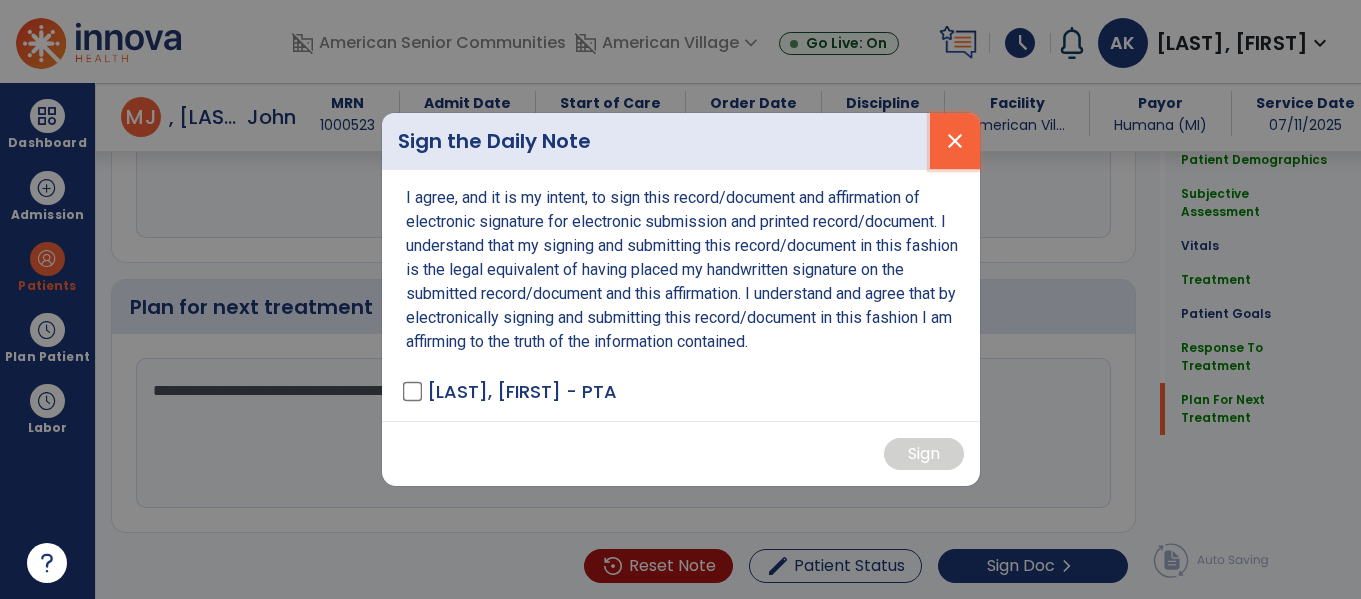 click on "close" at bounding box center (955, 141) 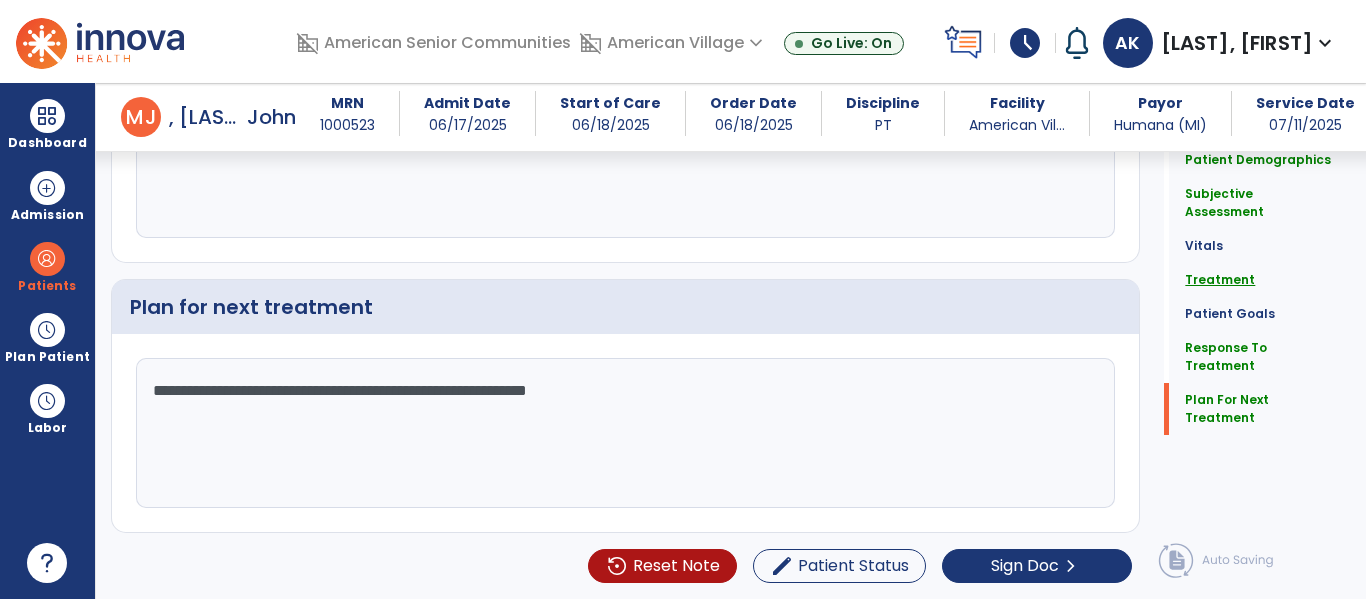 click on "Treatment" 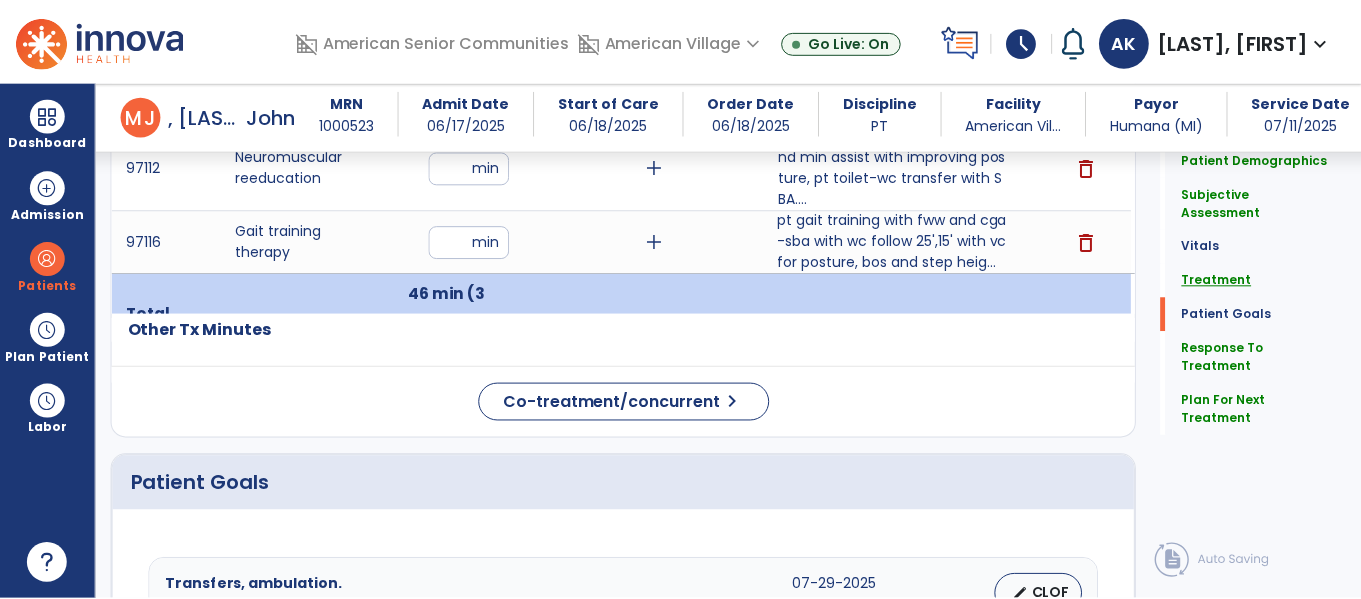 scroll, scrollTop: 1237, scrollLeft: 0, axis: vertical 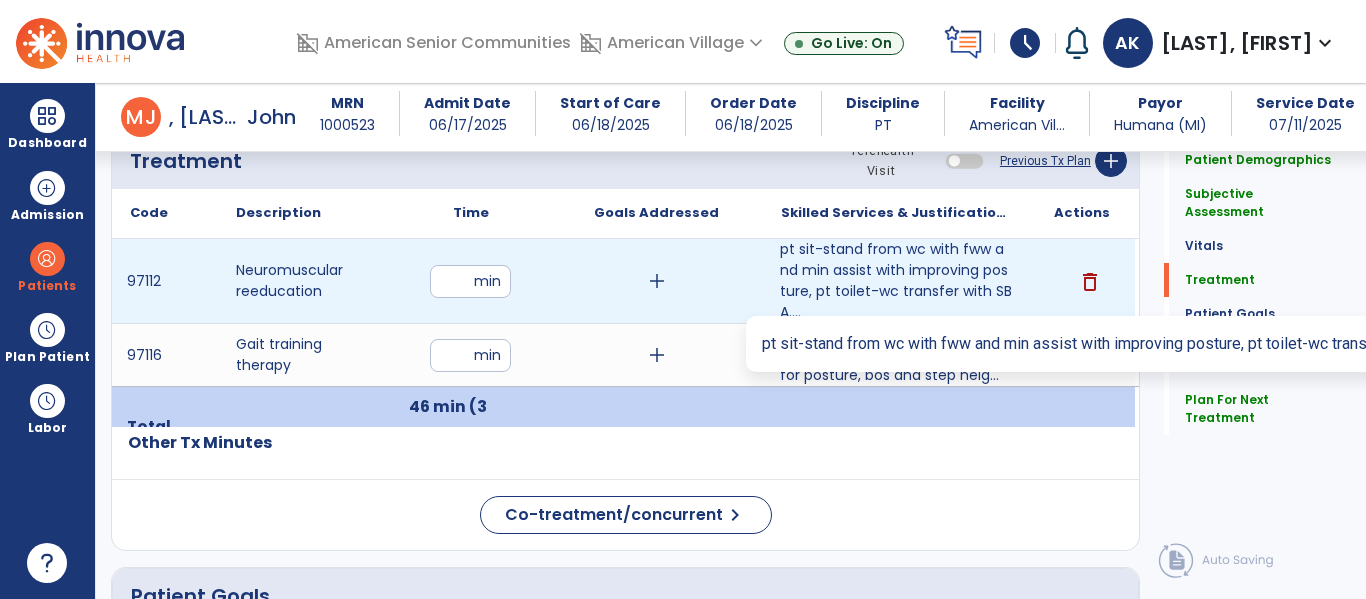 click on "pt sit-stand from wc with fww and min assist with improving posture, pt toilet-wc transfer with SBA...." at bounding box center (896, 281) 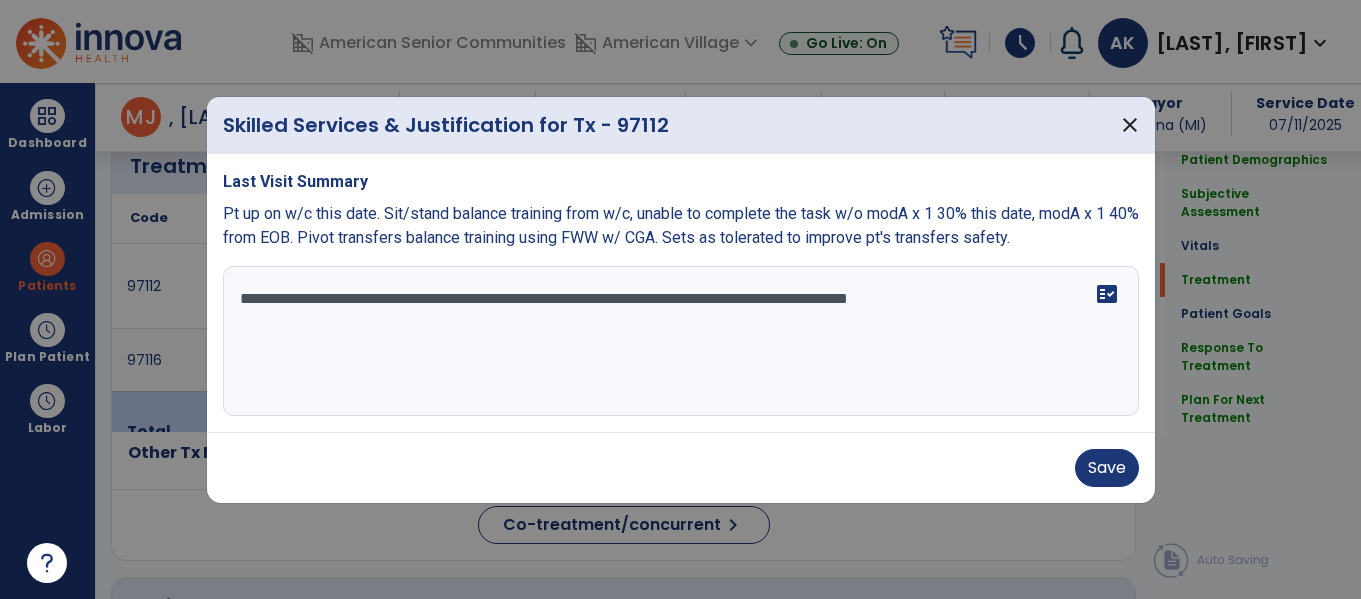 scroll, scrollTop: 1237, scrollLeft: 0, axis: vertical 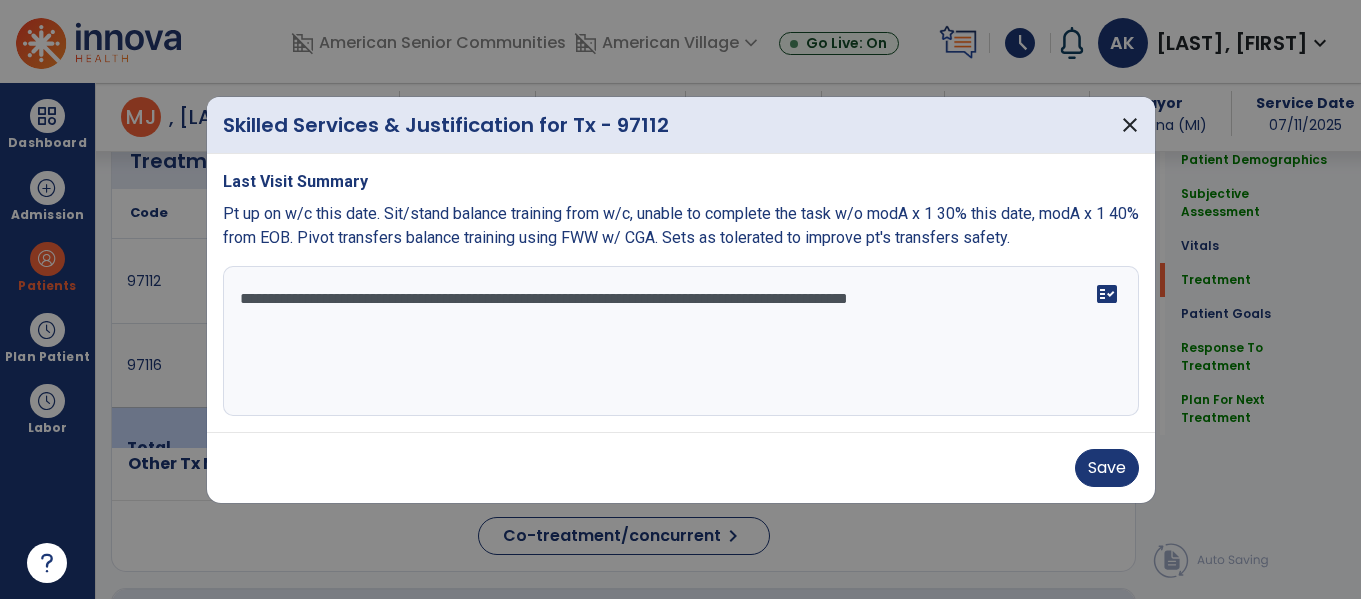 click on "**********" at bounding box center (681, 341) 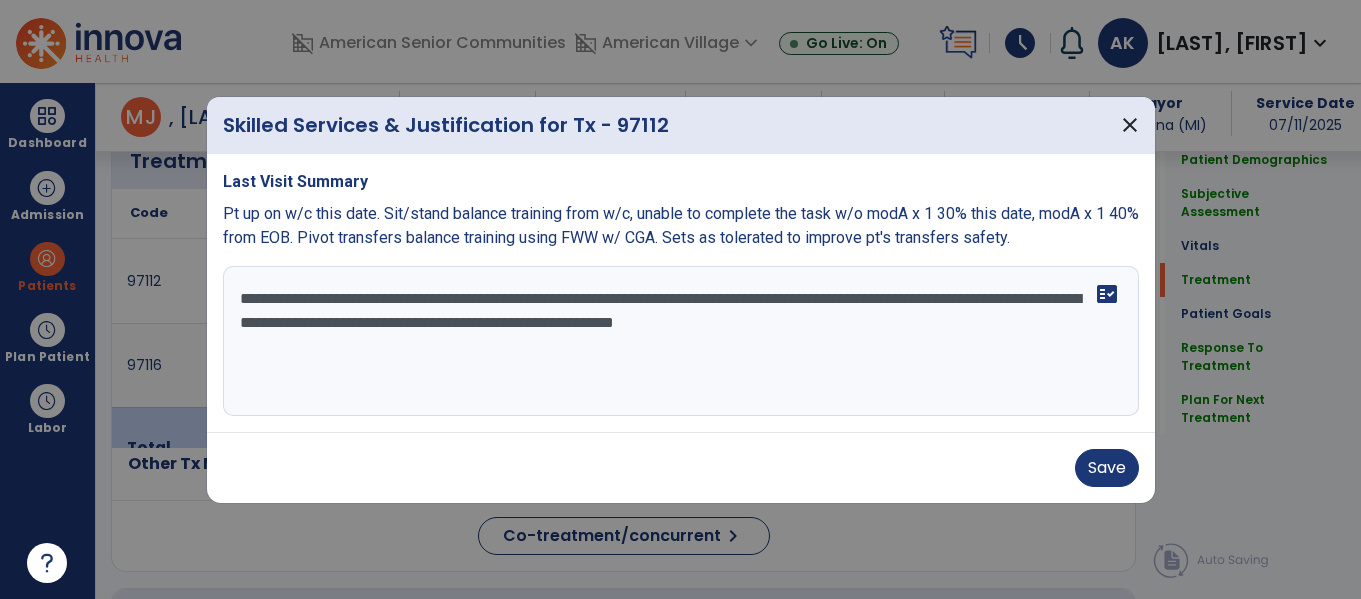 type on "**********" 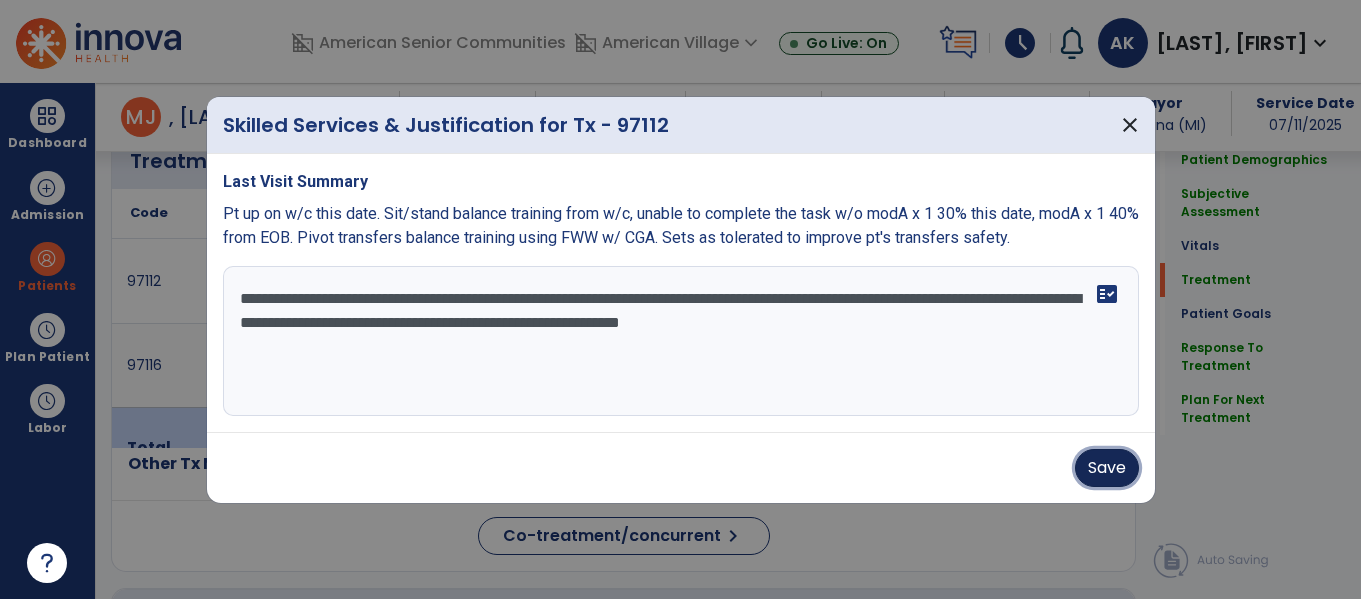 click on "Save" at bounding box center [1107, 468] 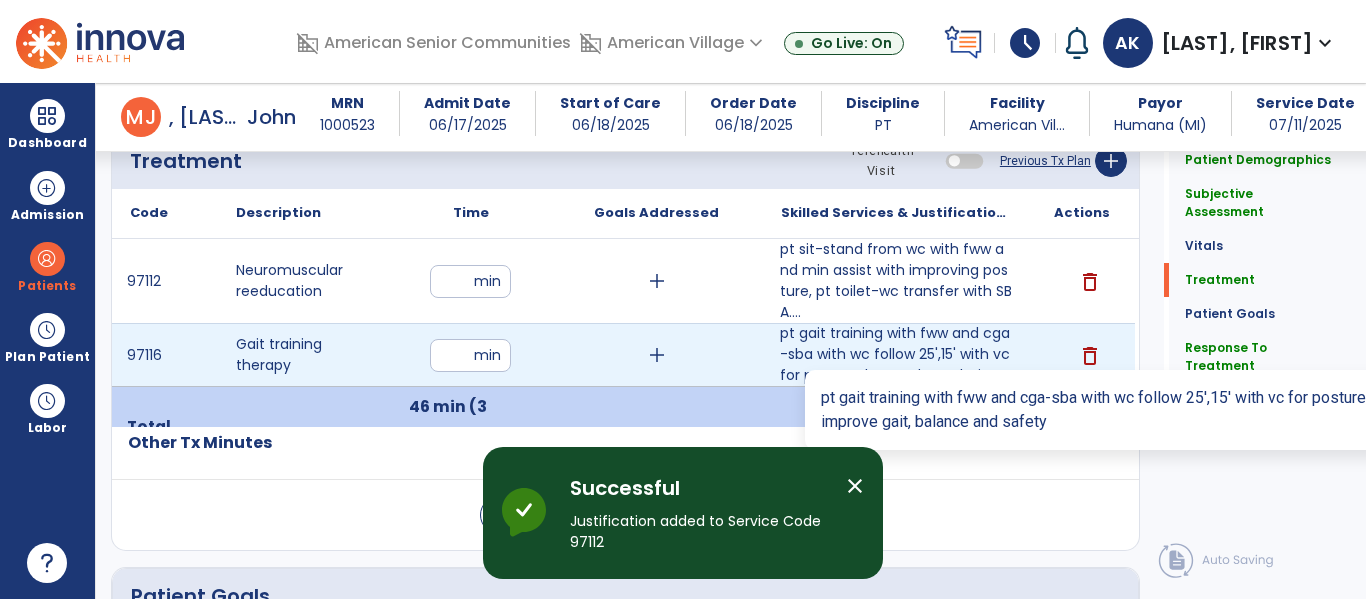 click on "pt gait training with fww and cga-sba with wc follow 25',15' with vc for posture, bos  and step heig..." at bounding box center (896, 354) 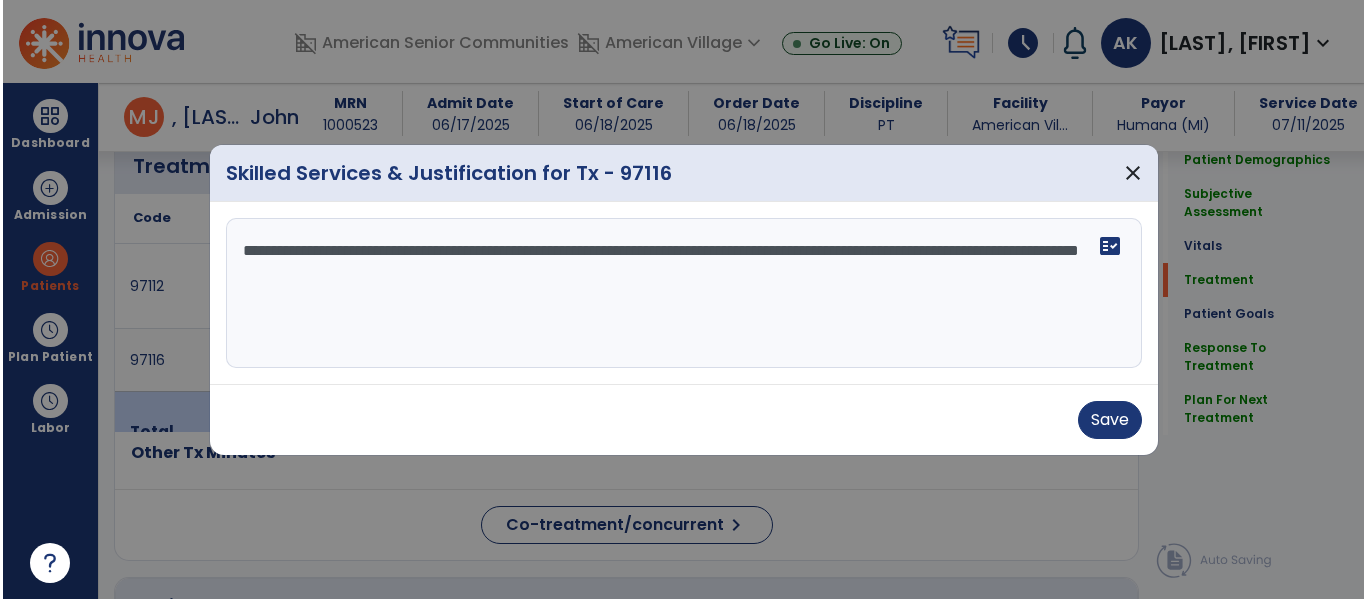 scroll, scrollTop: 1237, scrollLeft: 0, axis: vertical 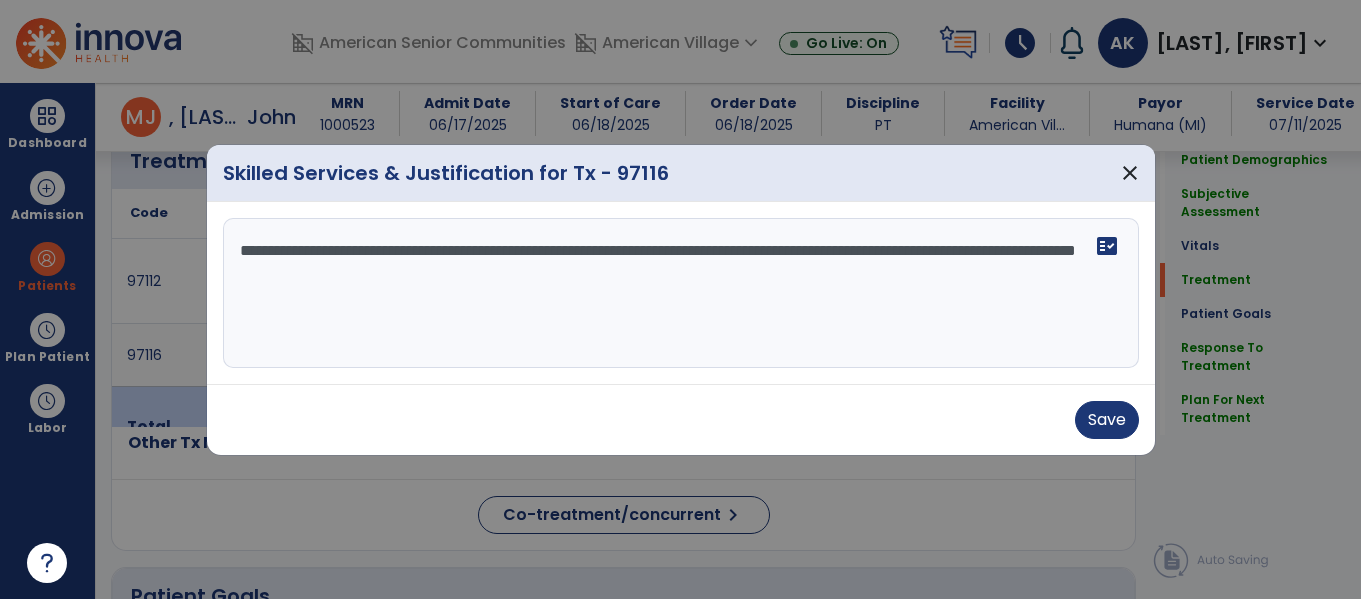 click on "**********" at bounding box center (681, 293) 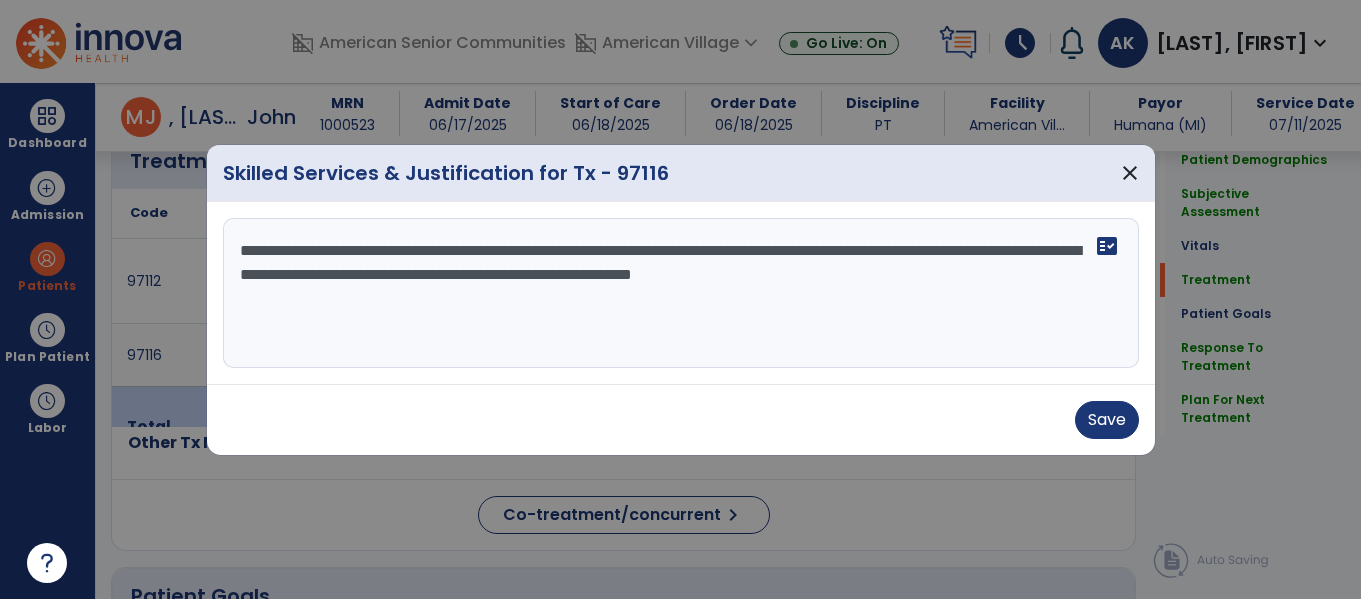 type on "**********" 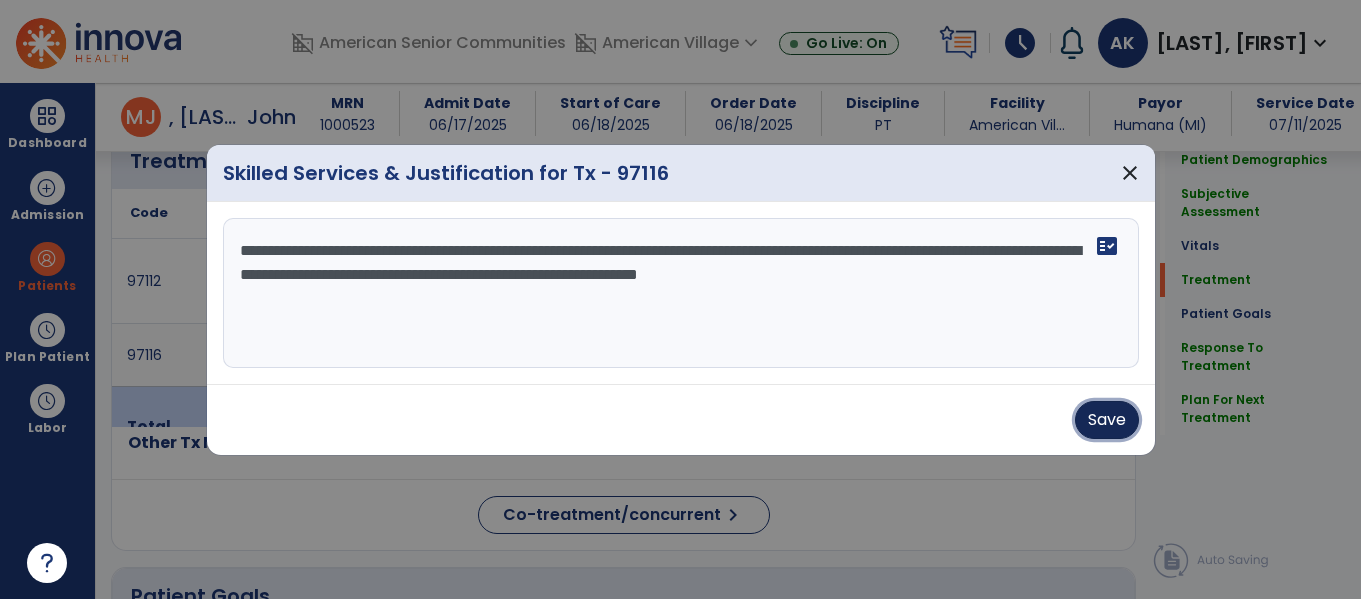 click on "Save" at bounding box center [1107, 420] 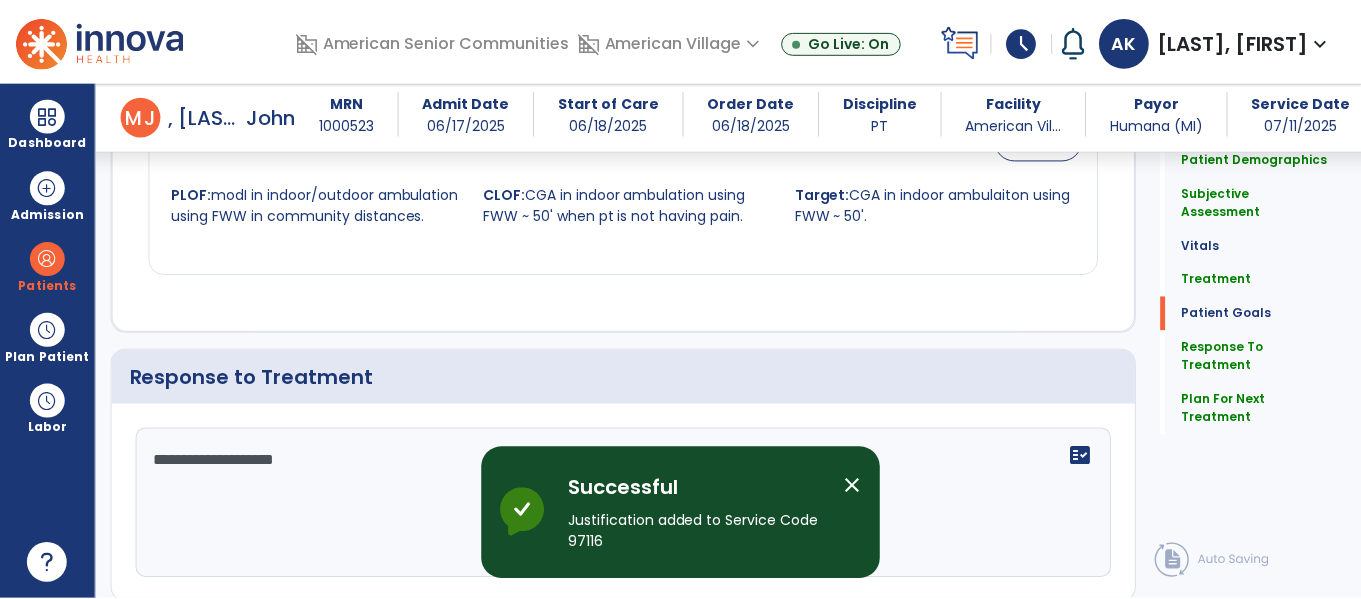 scroll, scrollTop: 2487, scrollLeft: 0, axis: vertical 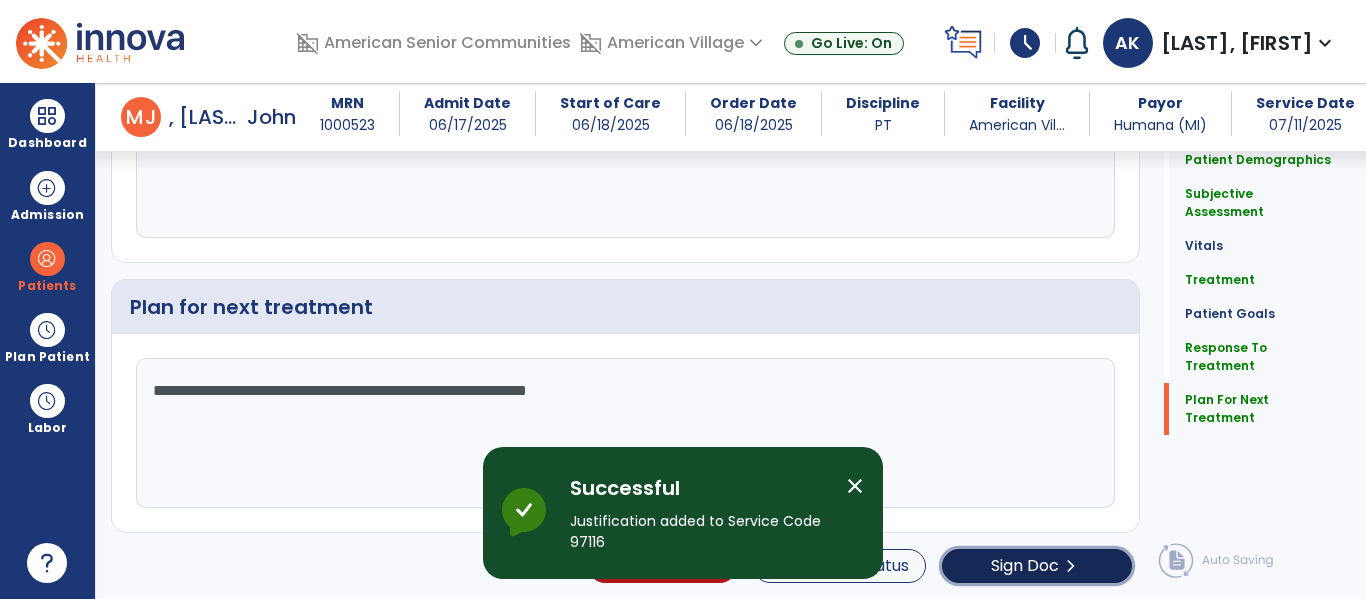 click on "Sign Doc" 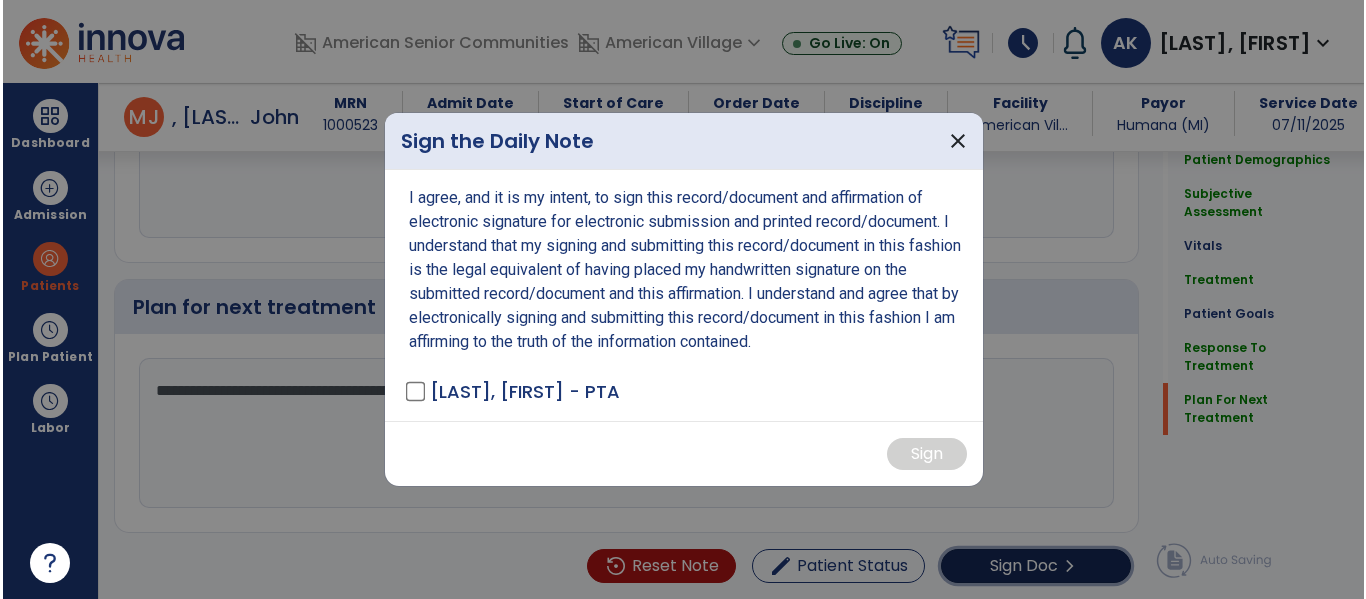 scroll, scrollTop: 2487, scrollLeft: 0, axis: vertical 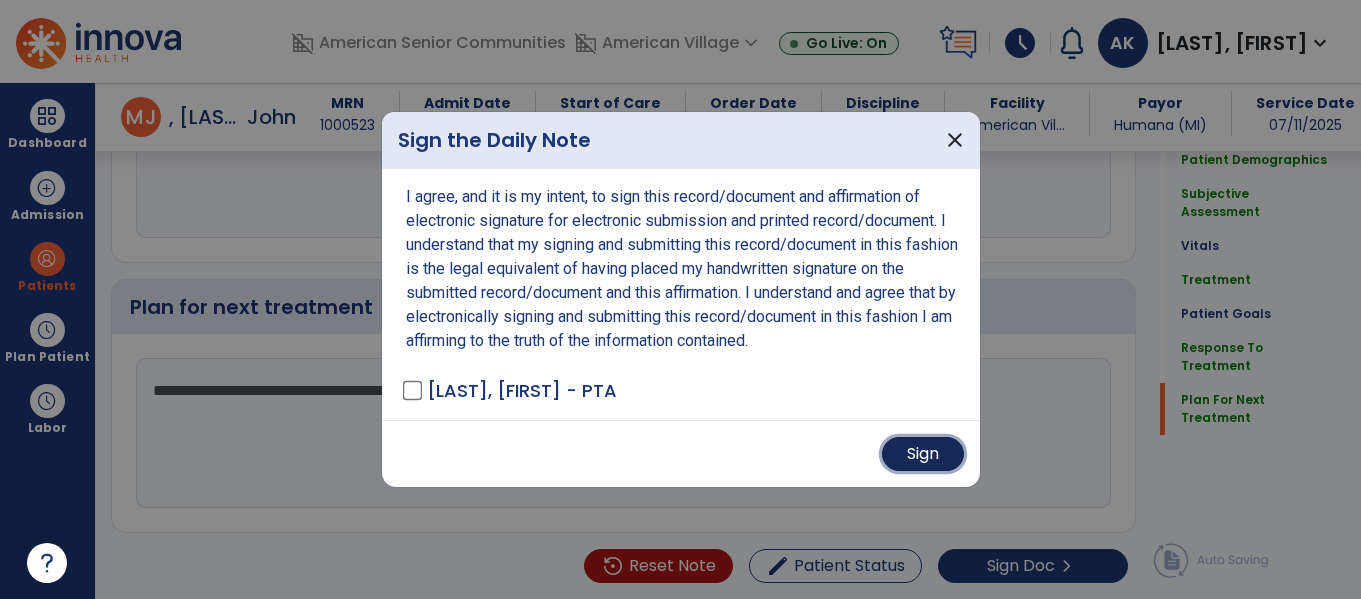 click on "Sign" at bounding box center [923, 454] 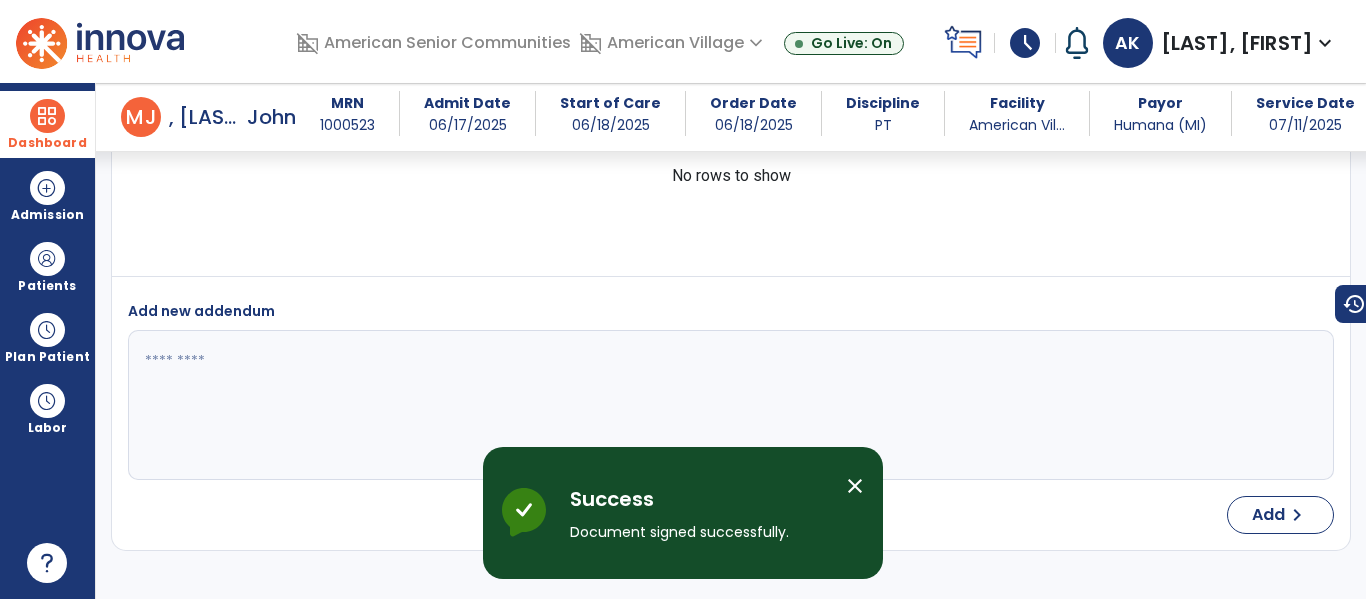 click on "Dashboard" at bounding box center (47, 124) 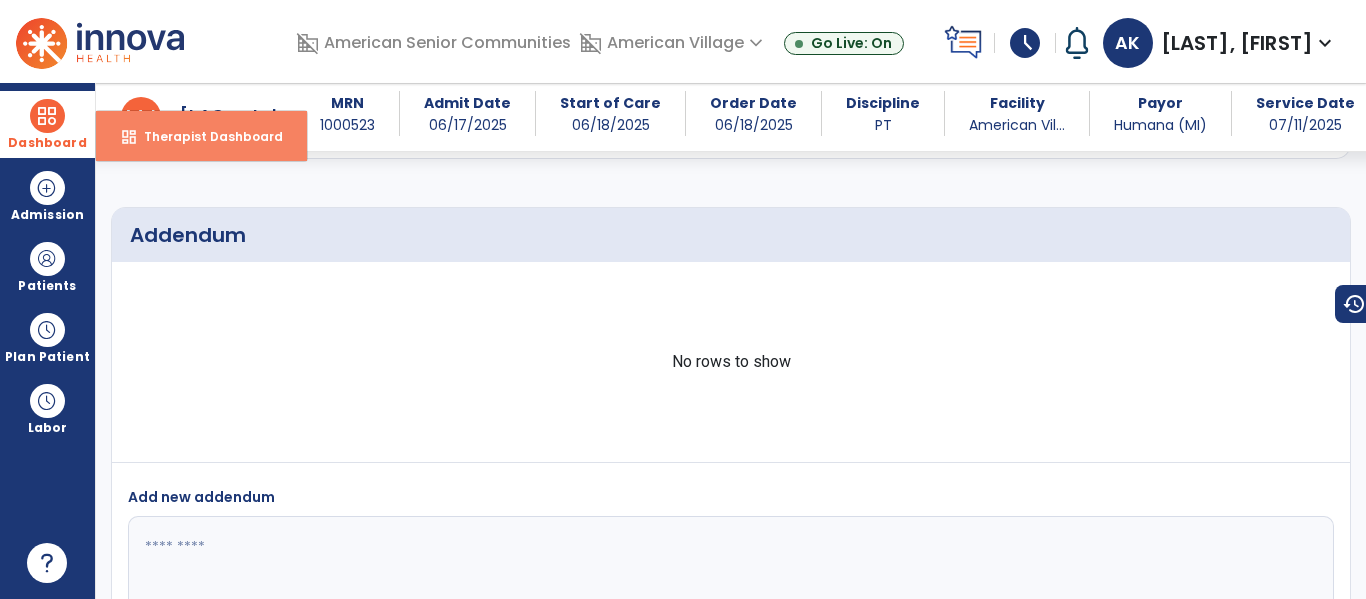 click on "dashboard" at bounding box center (129, 137) 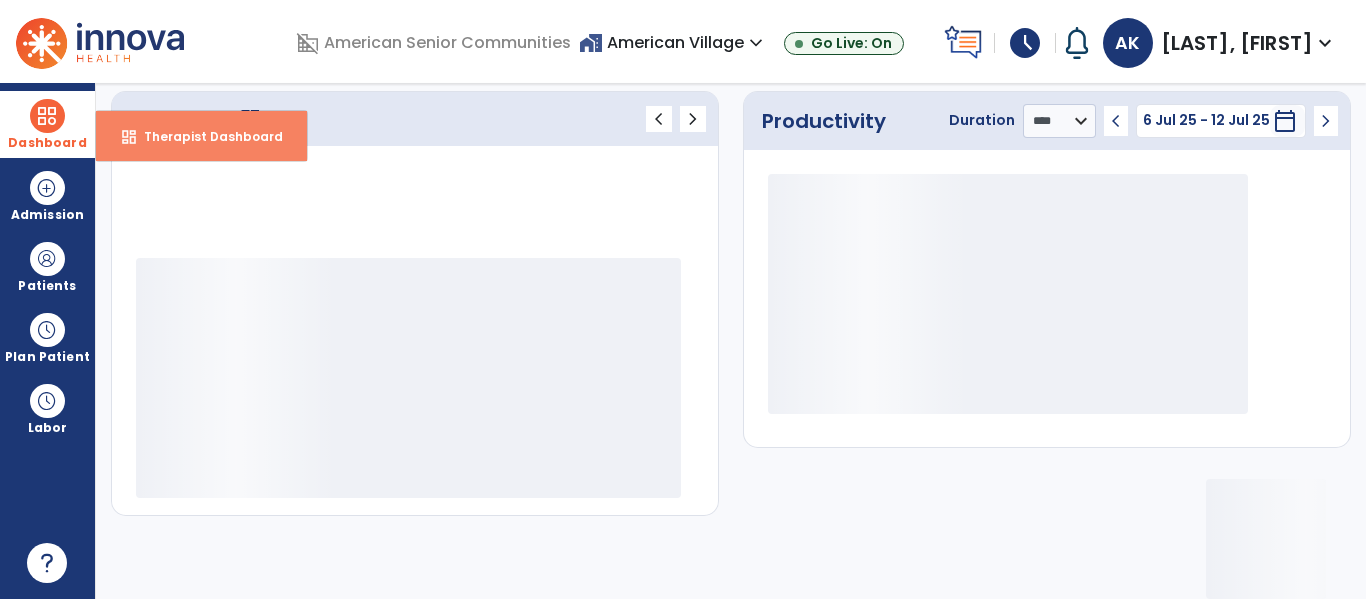 scroll, scrollTop: 276, scrollLeft: 0, axis: vertical 